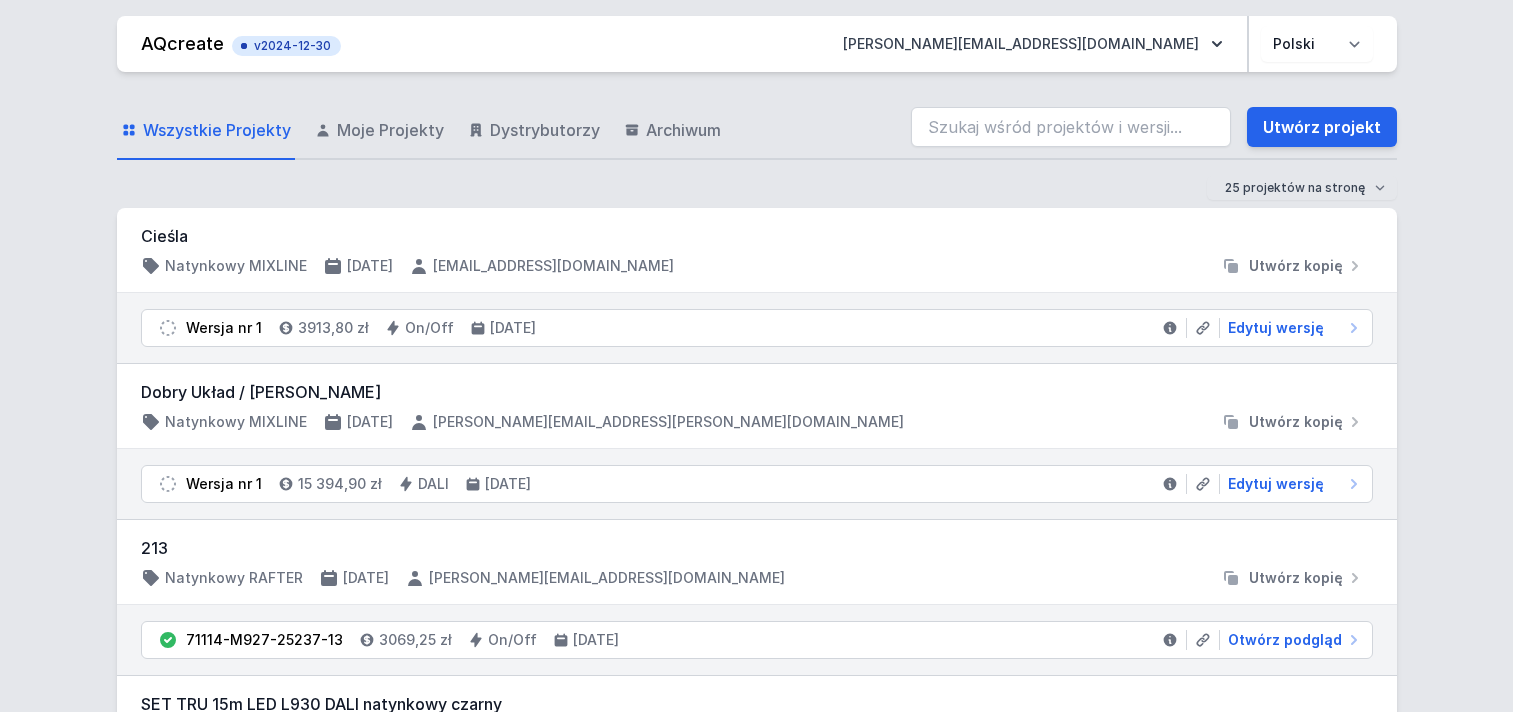 scroll, scrollTop: 0, scrollLeft: 0, axis: both 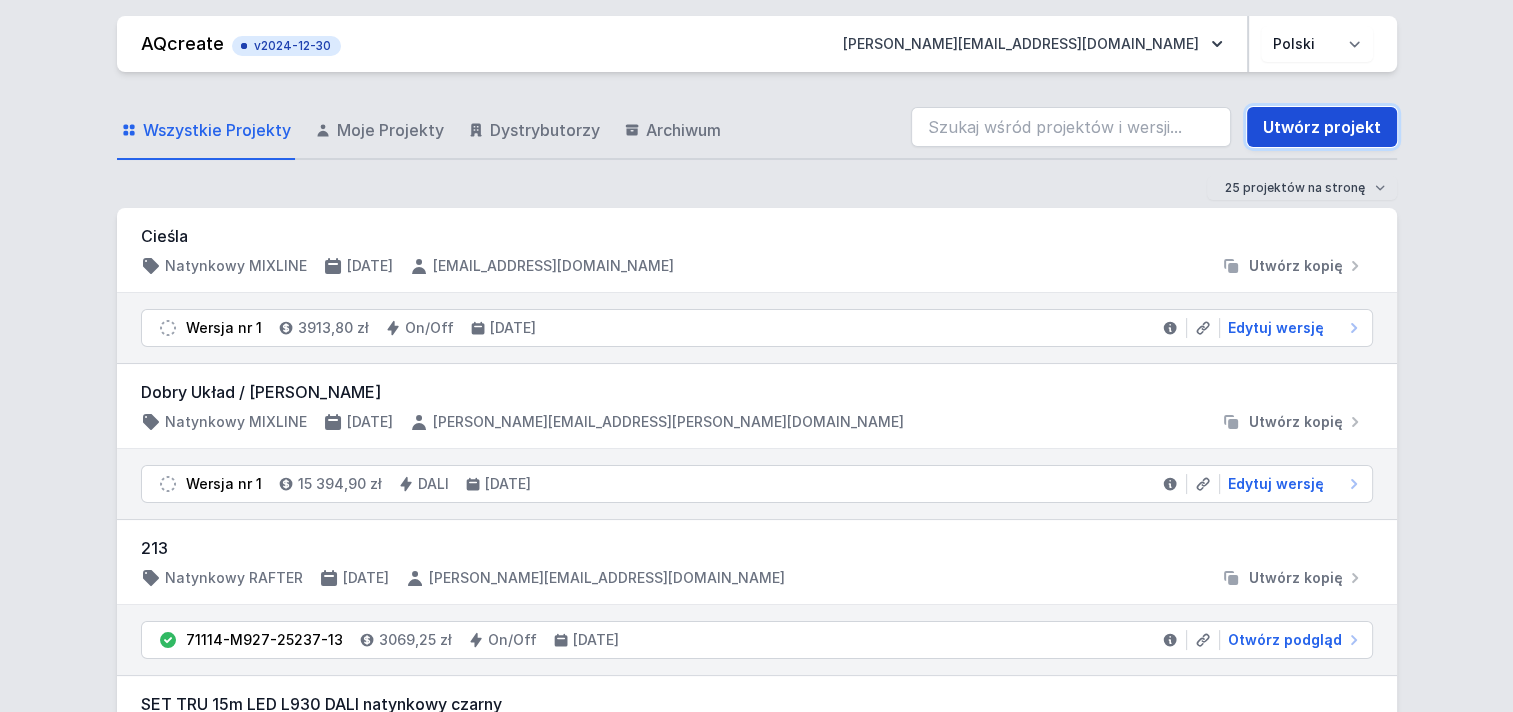 click on "Utwórz projekt" at bounding box center (1322, 127) 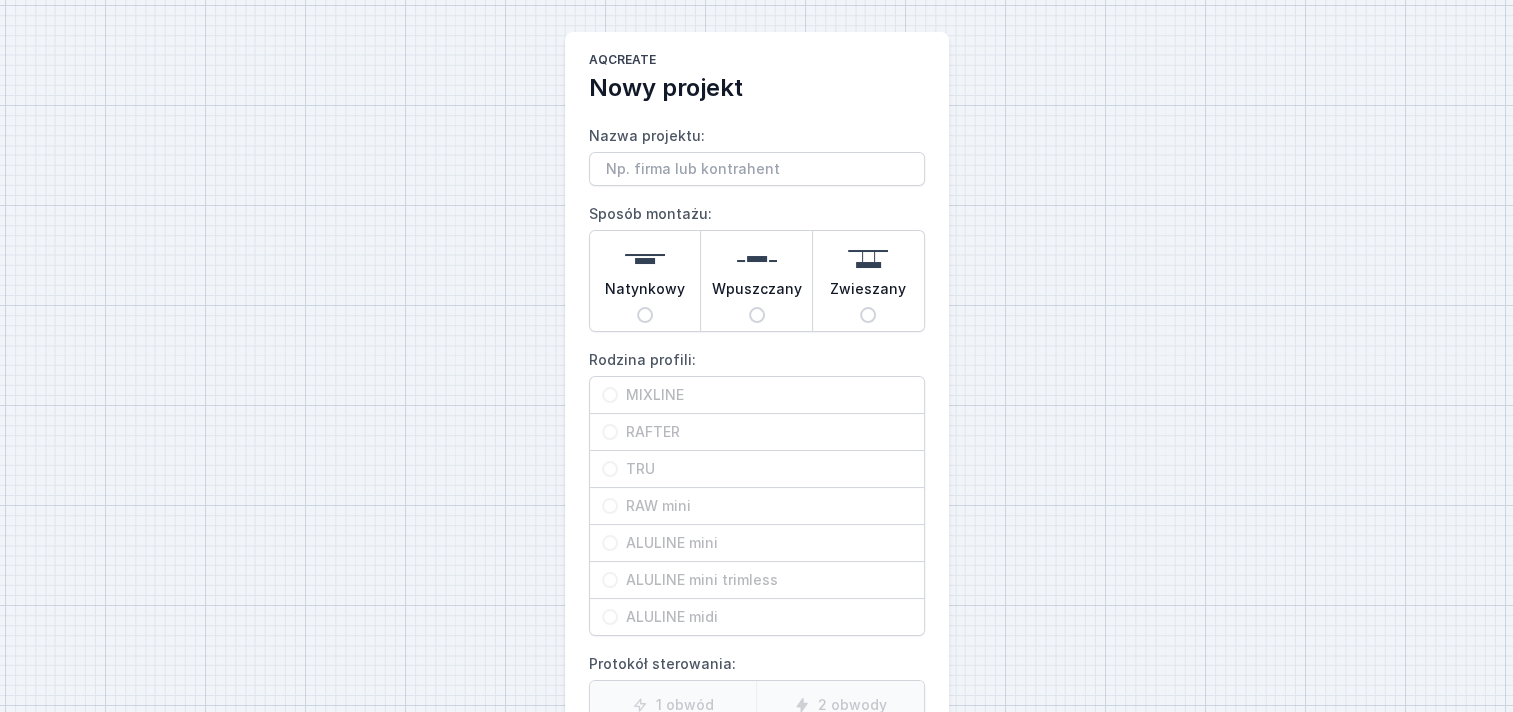 click on "MIXLINE" at bounding box center [757, 395] 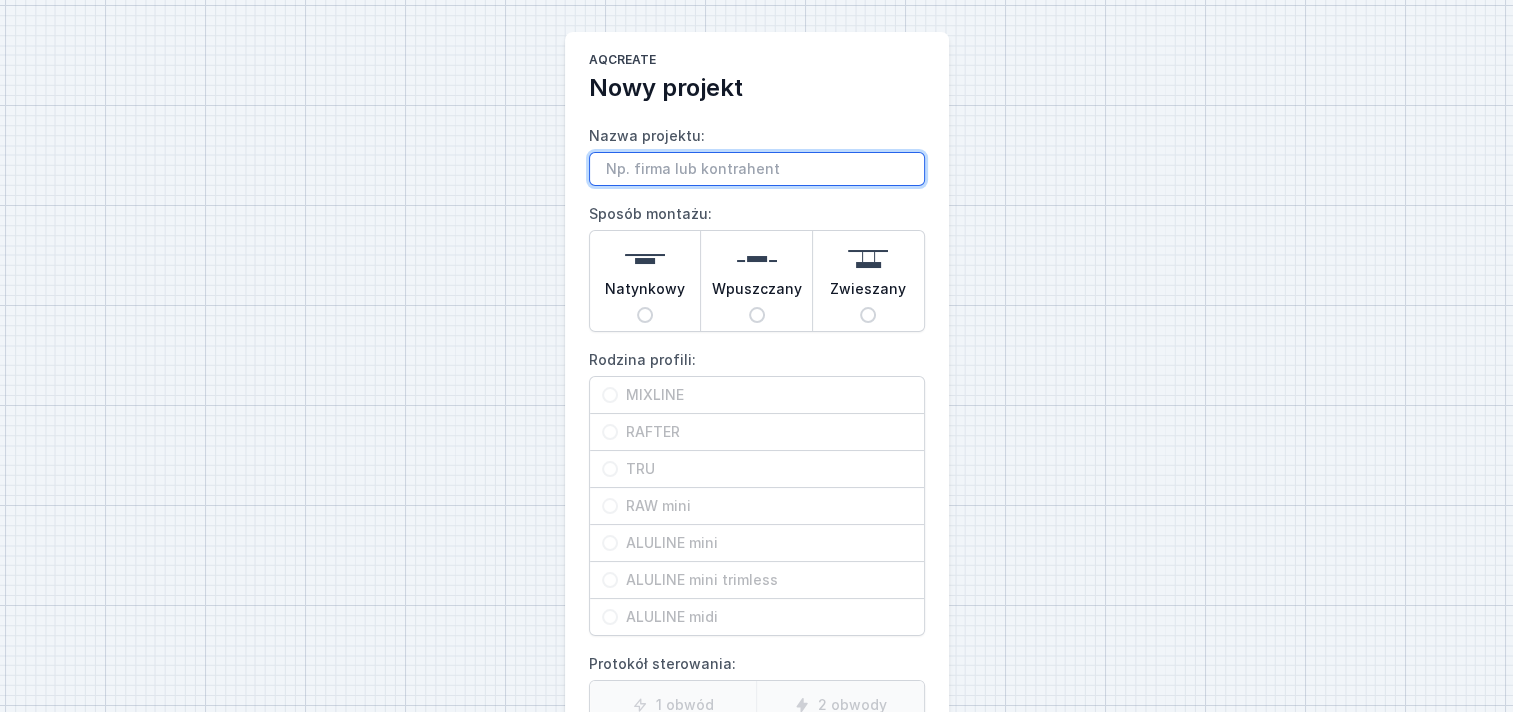 click on "Nazwa projektu:" at bounding box center [757, 169] 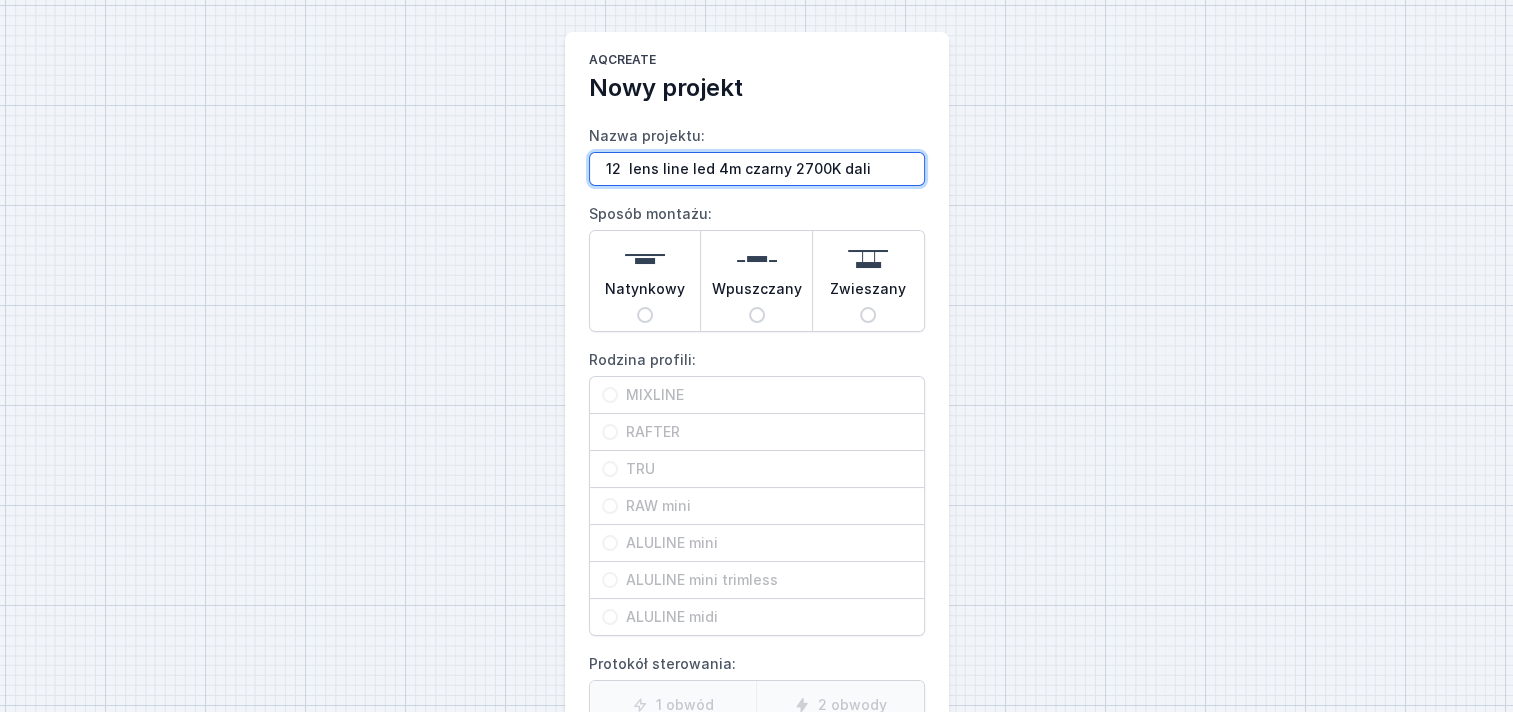 click on "12  lens line led 4m czarny 2700K dali" at bounding box center [757, 169] 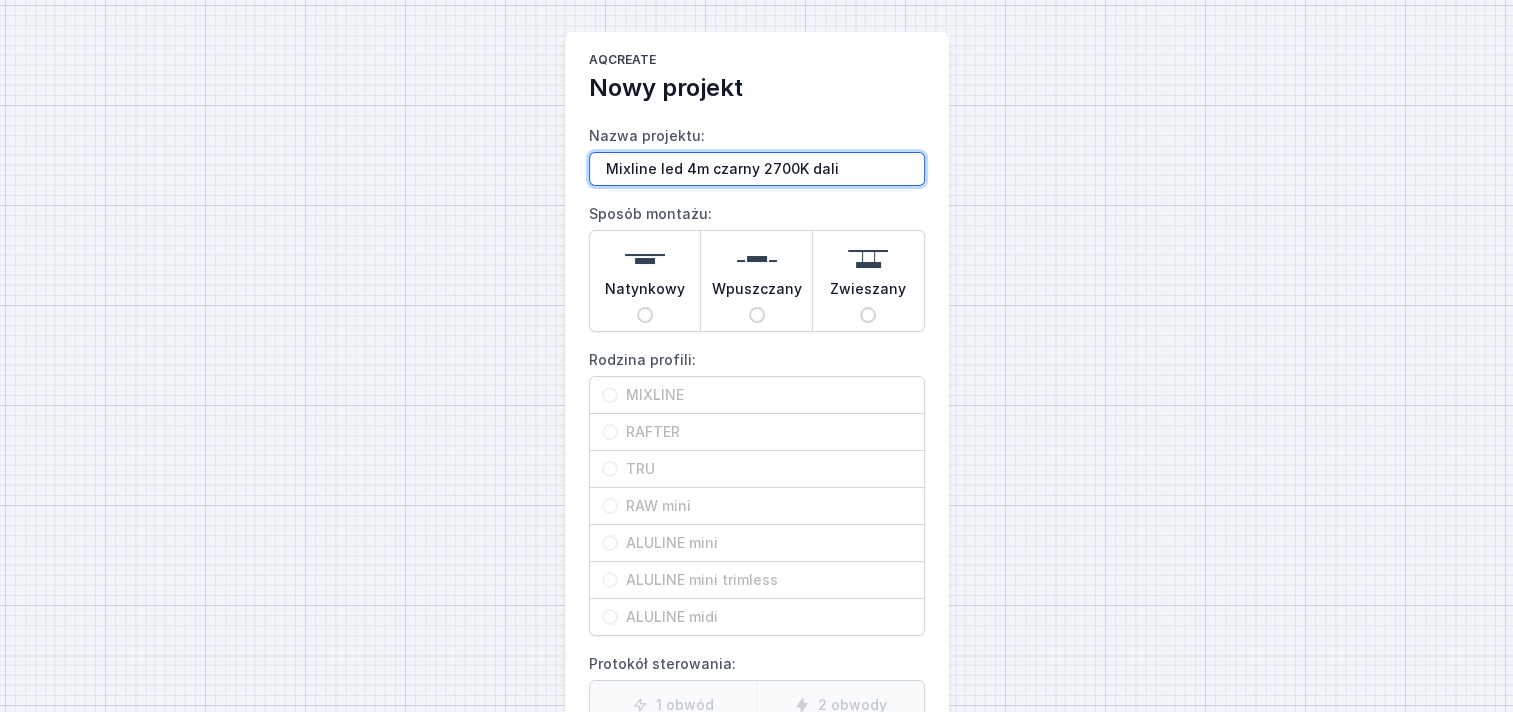 type on "Mixline led 4m czarny 2700K dali" 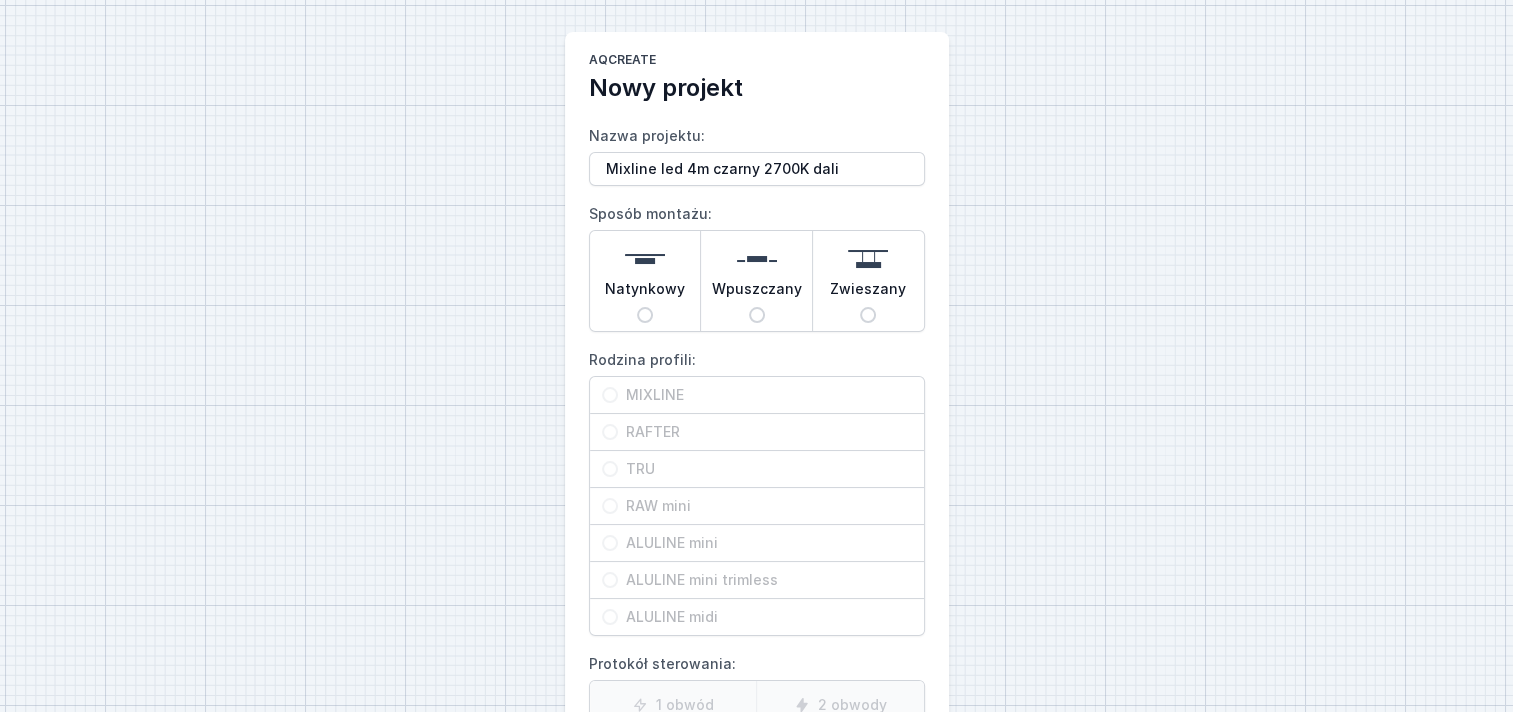 click on "Natynkowy" at bounding box center [645, 315] 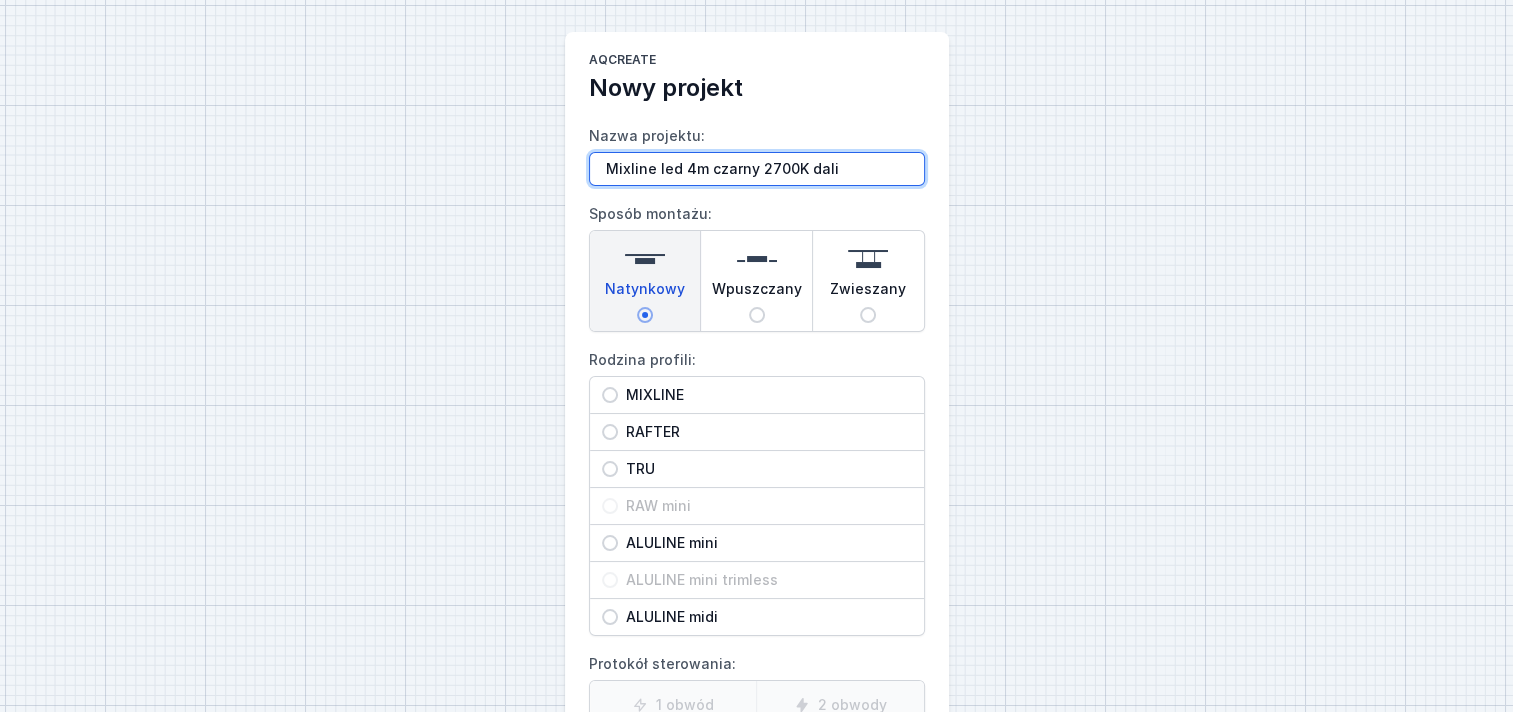 click on "Mixline led 4m czarny 2700K dali" at bounding box center (757, 169) 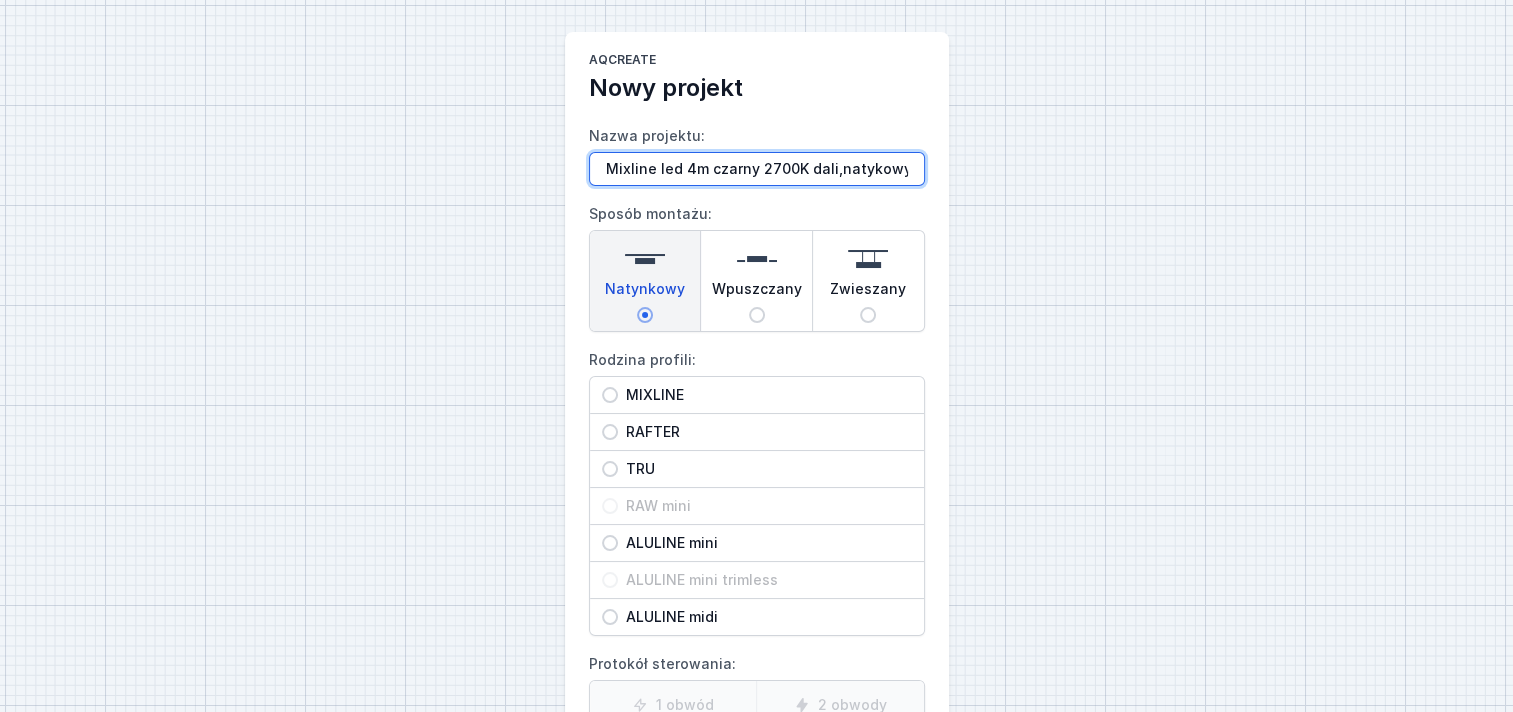 type on "Mixline led 4m czarny 2700K dali,natykowy" 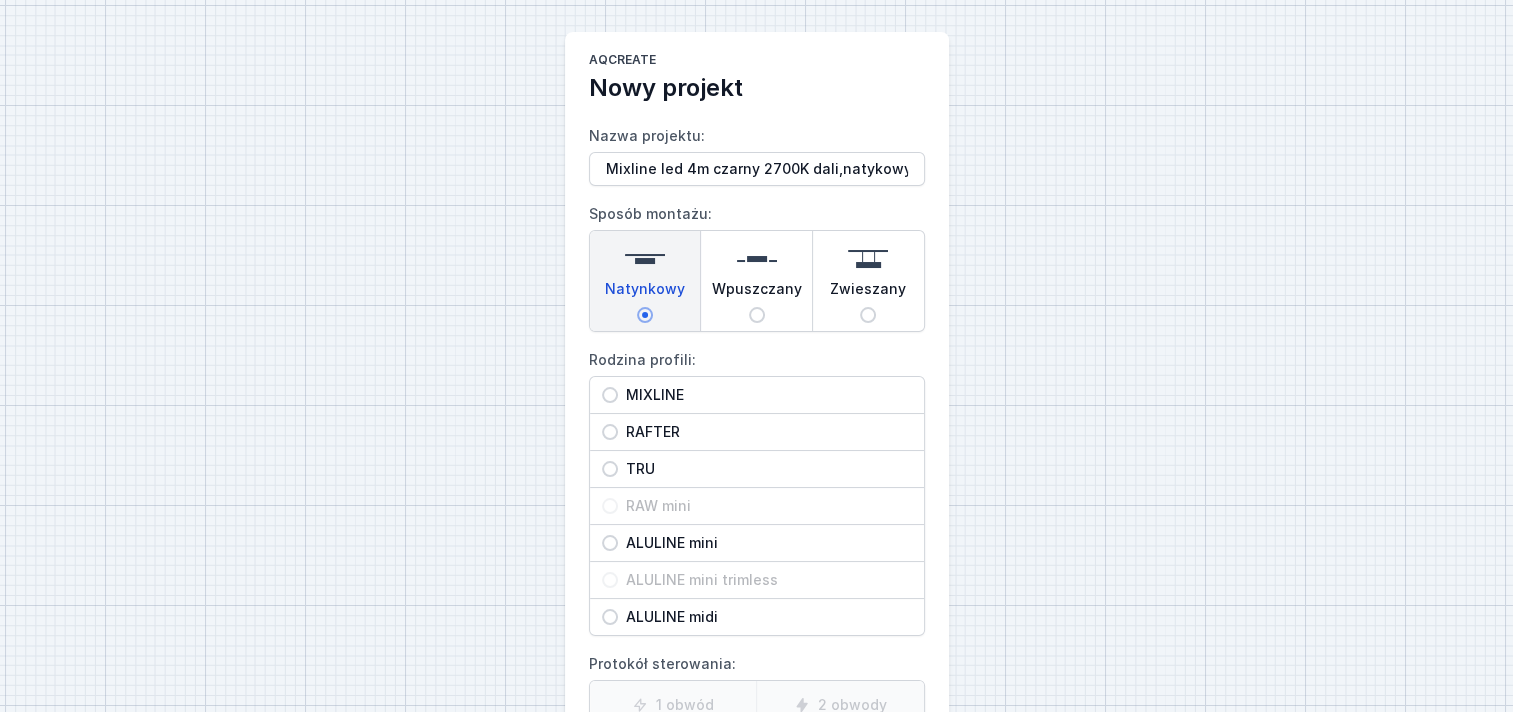 click on "MIXLINE" at bounding box center [610, 395] 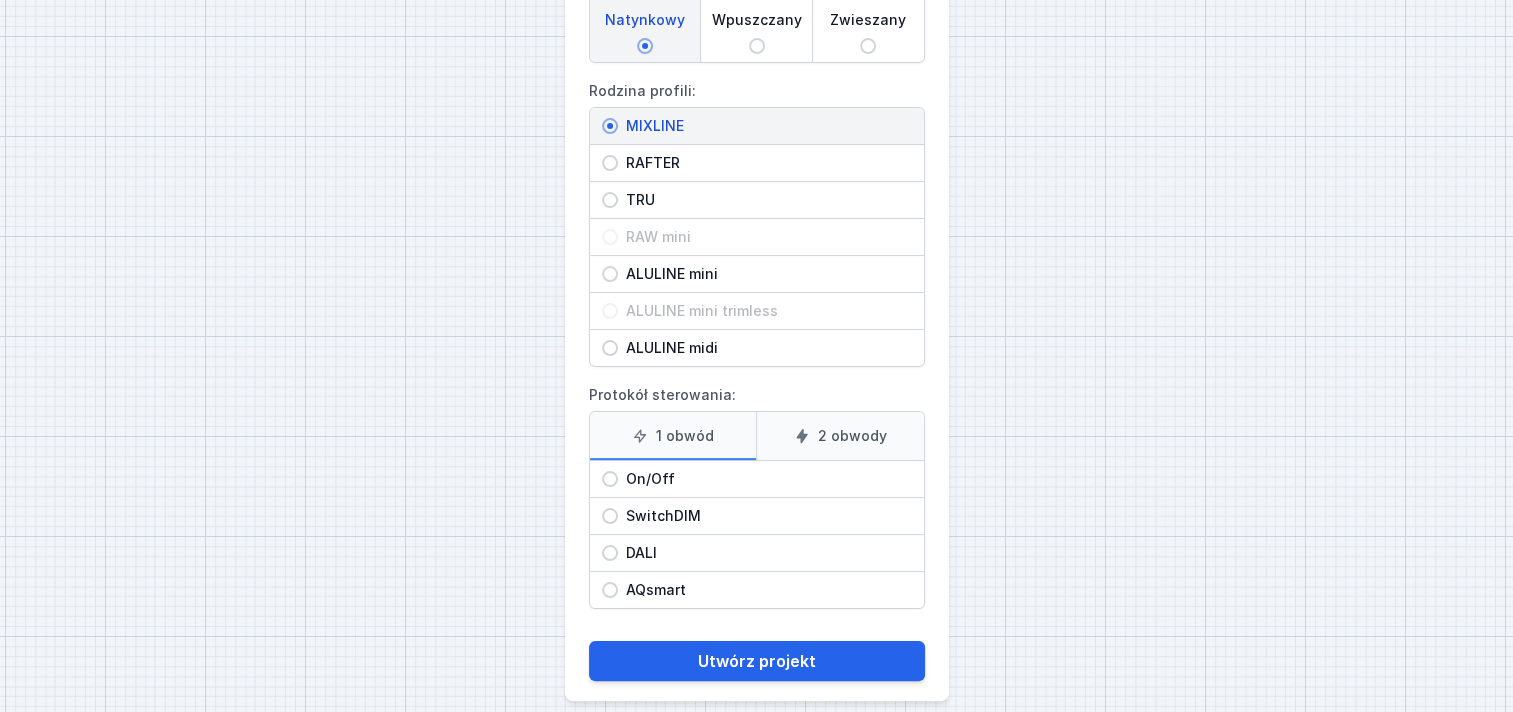 scroll, scrollTop: 286, scrollLeft: 0, axis: vertical 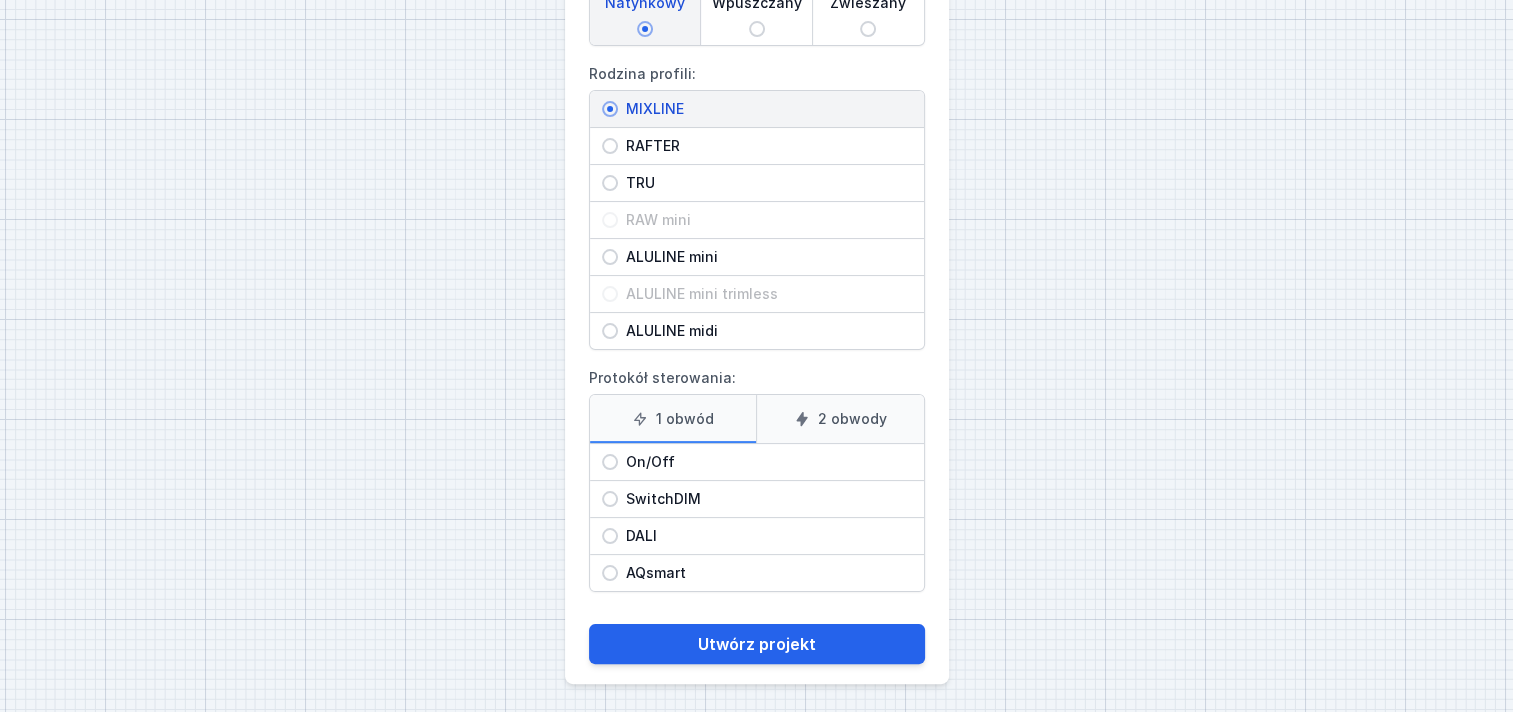 click on "DALI" at bounding box center [610, 536] 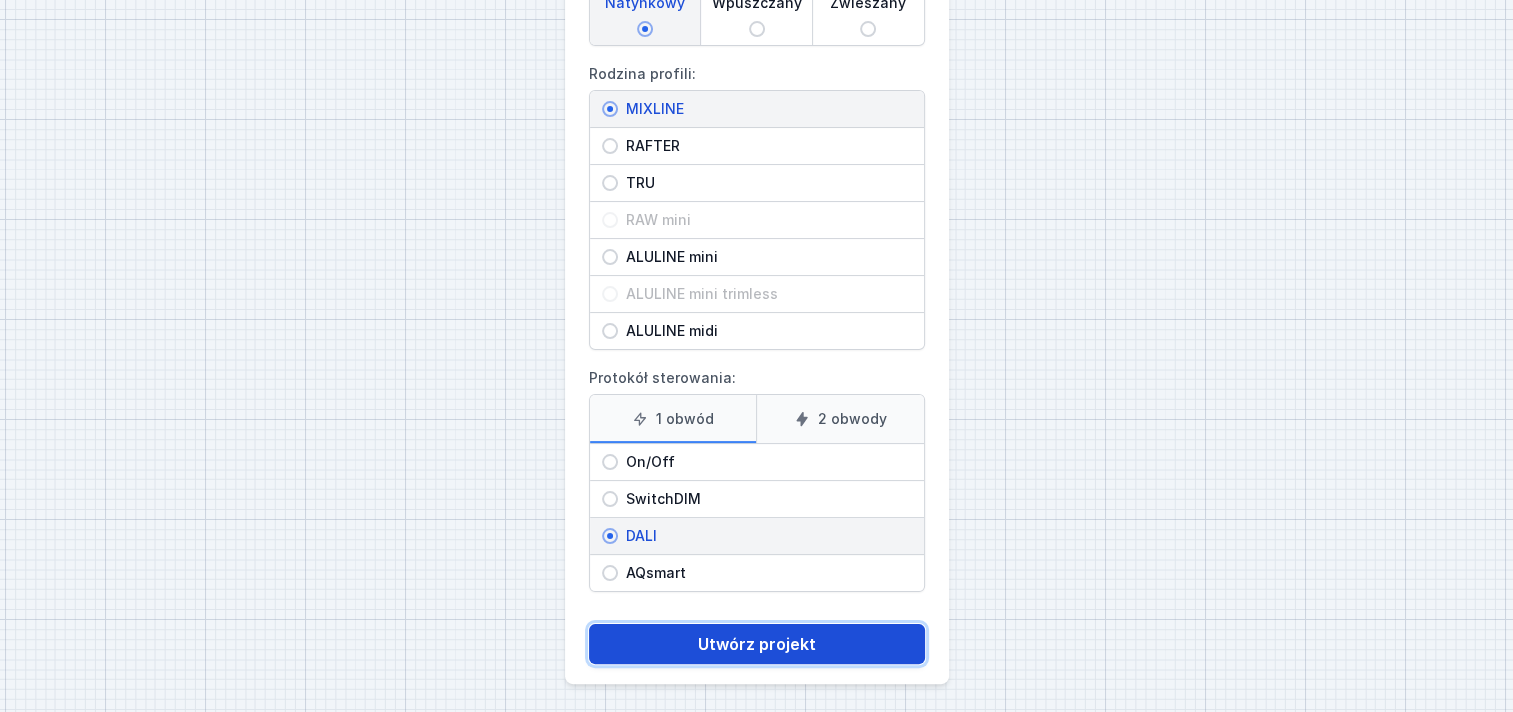 click on "Utwórz projekt" at bounding box center [757, 644] 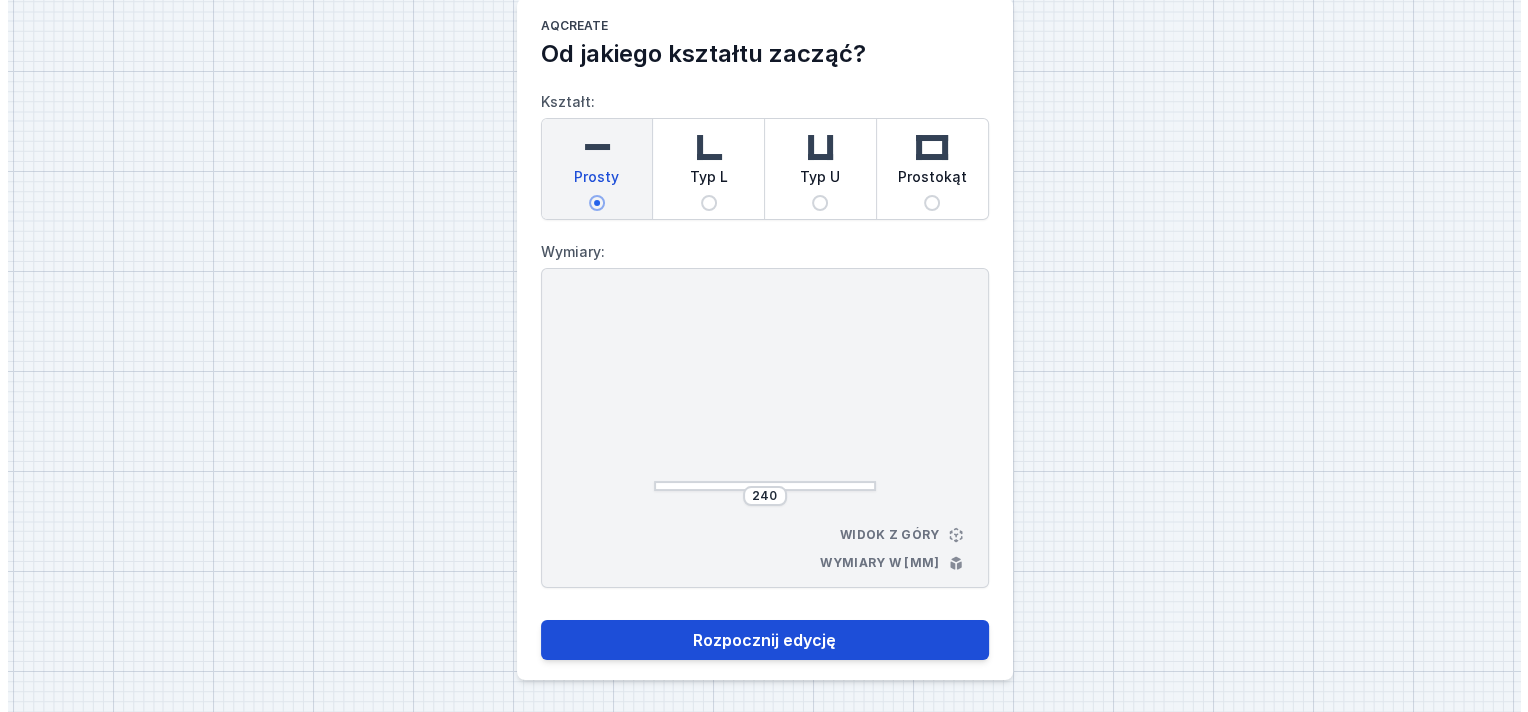 scroll, scrollTop: 0, scrollLeft: 0, axis: both 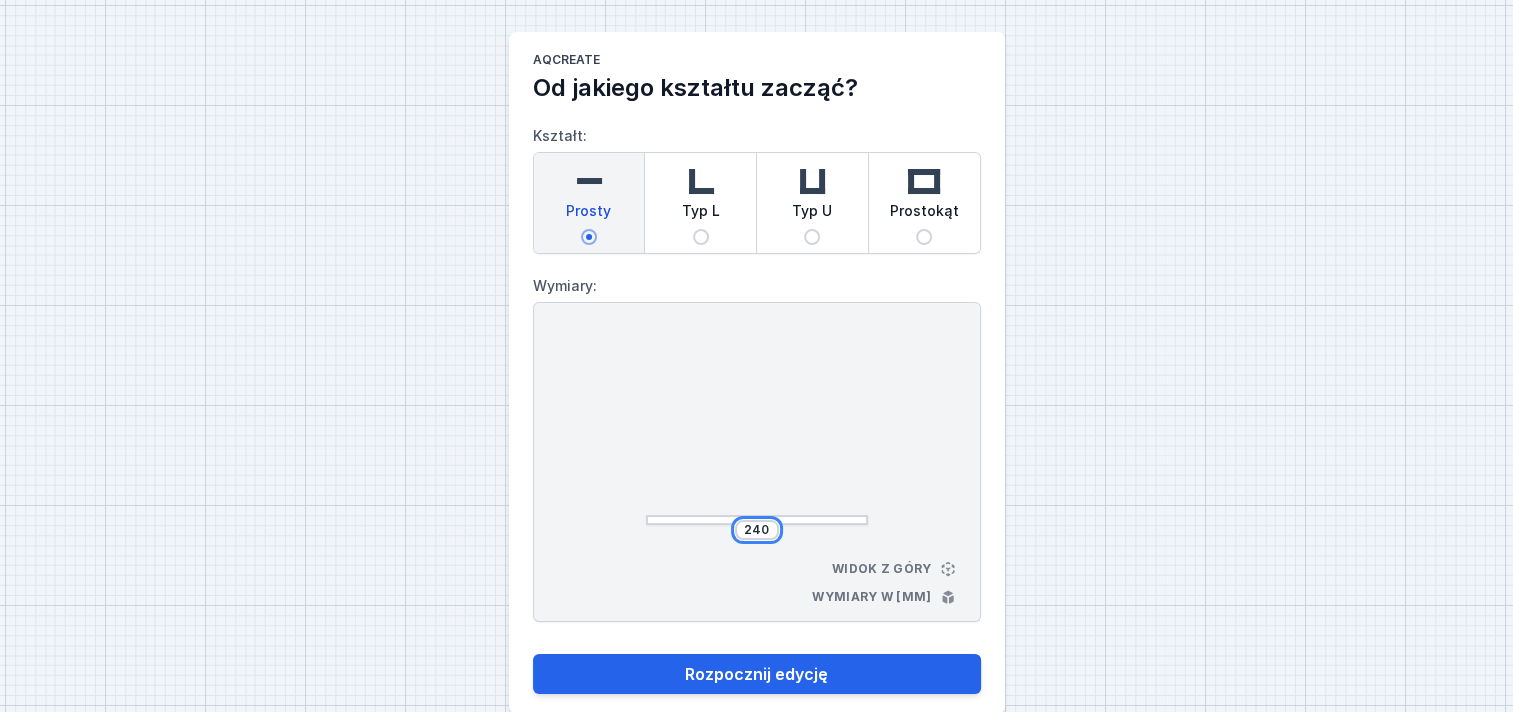 click on "240" at bounding box center [757, 530] 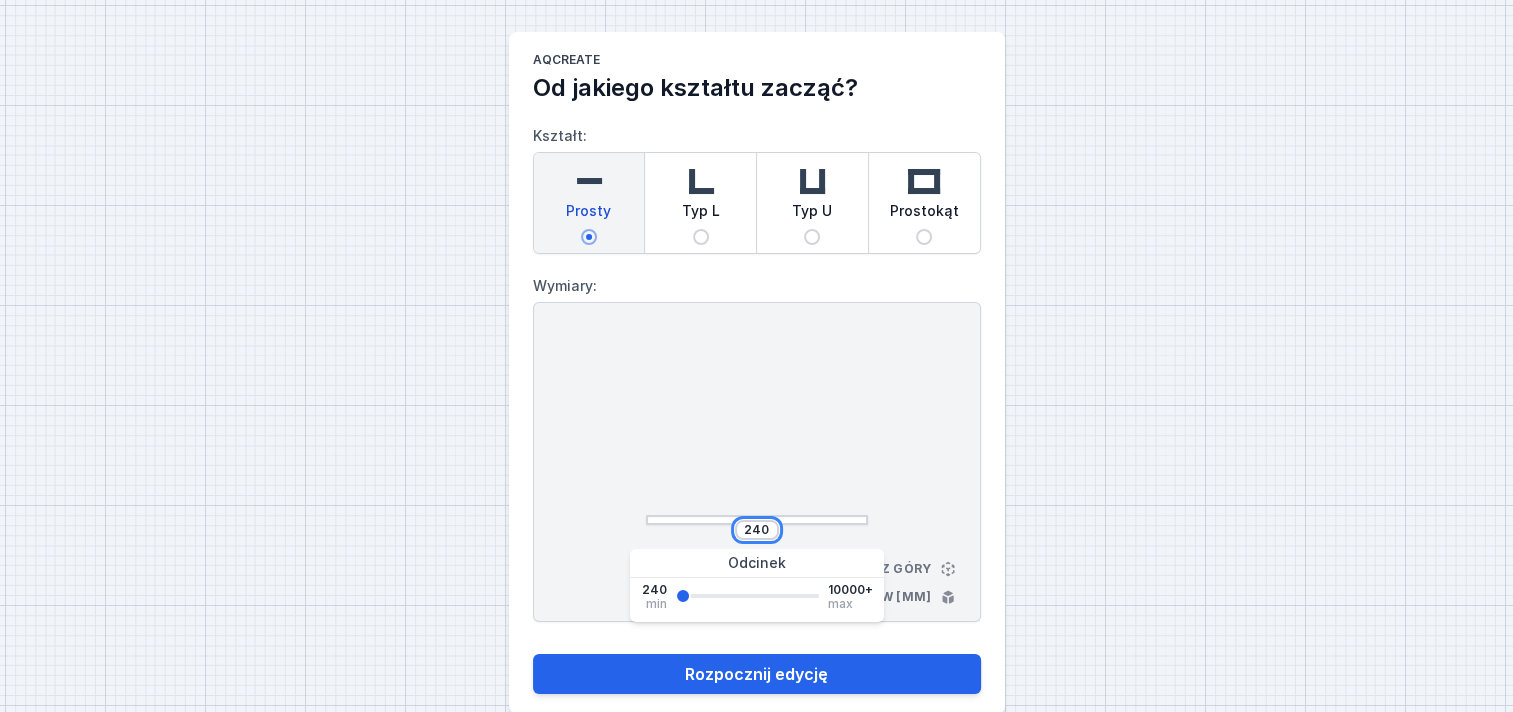 click on "240" at bounding box center [757, 530] 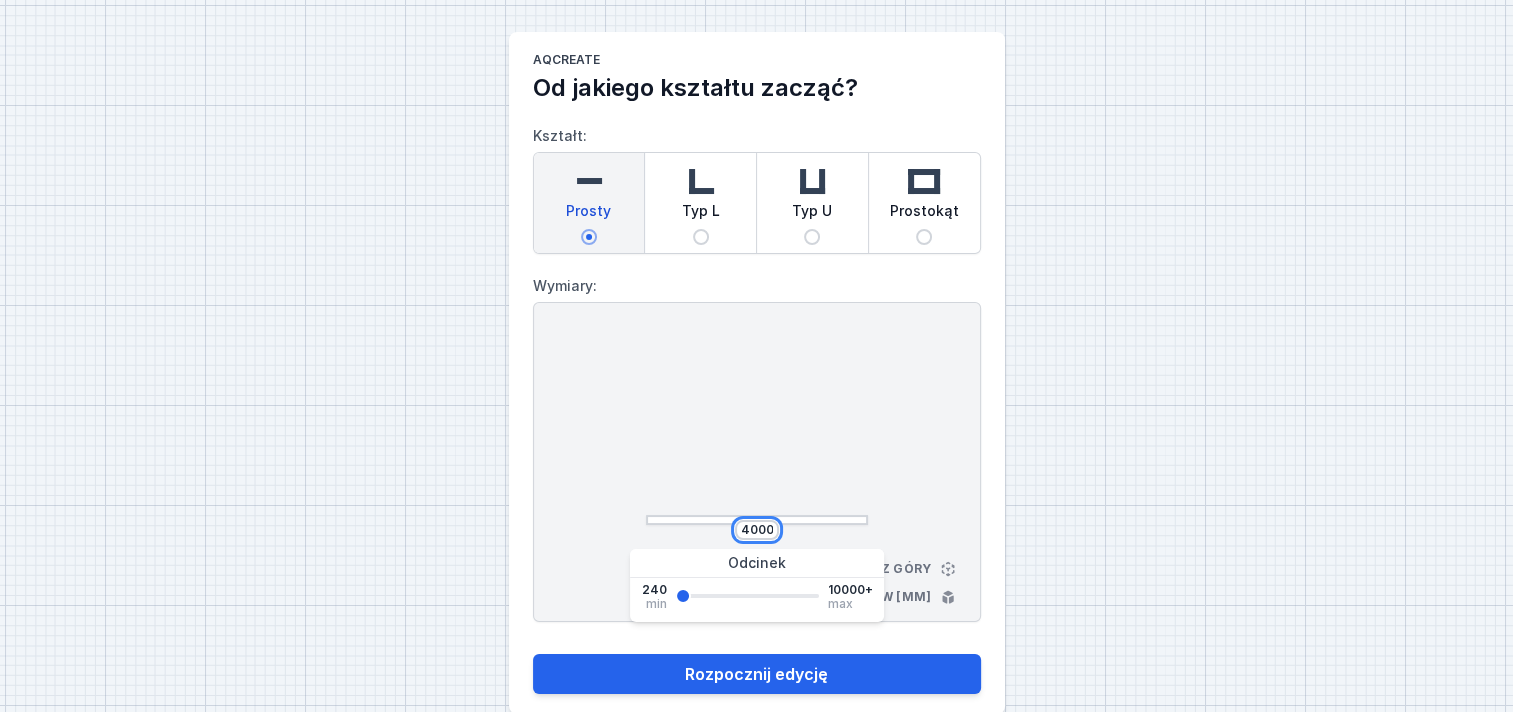 type on "4000" 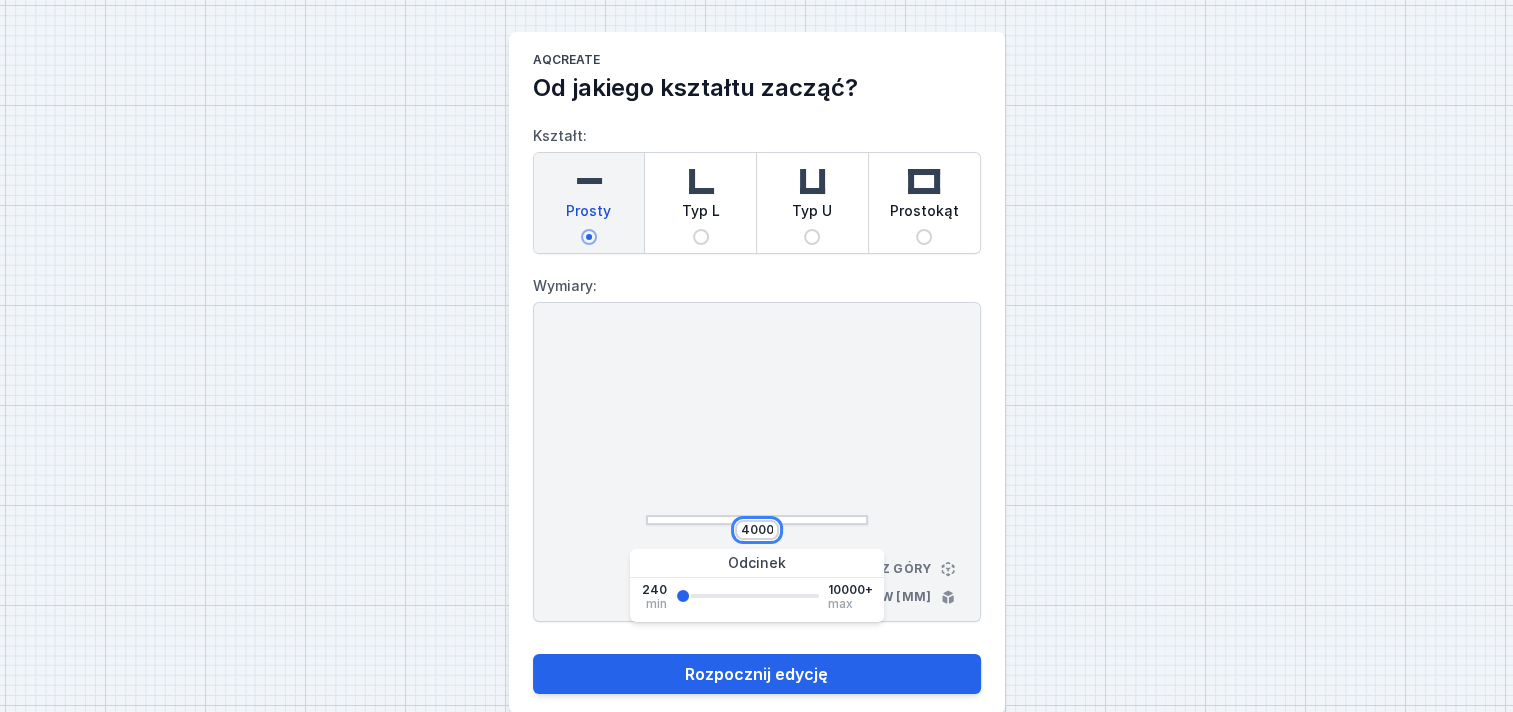click on "Rozpocznij edycję" at bounding box center (757, 674) 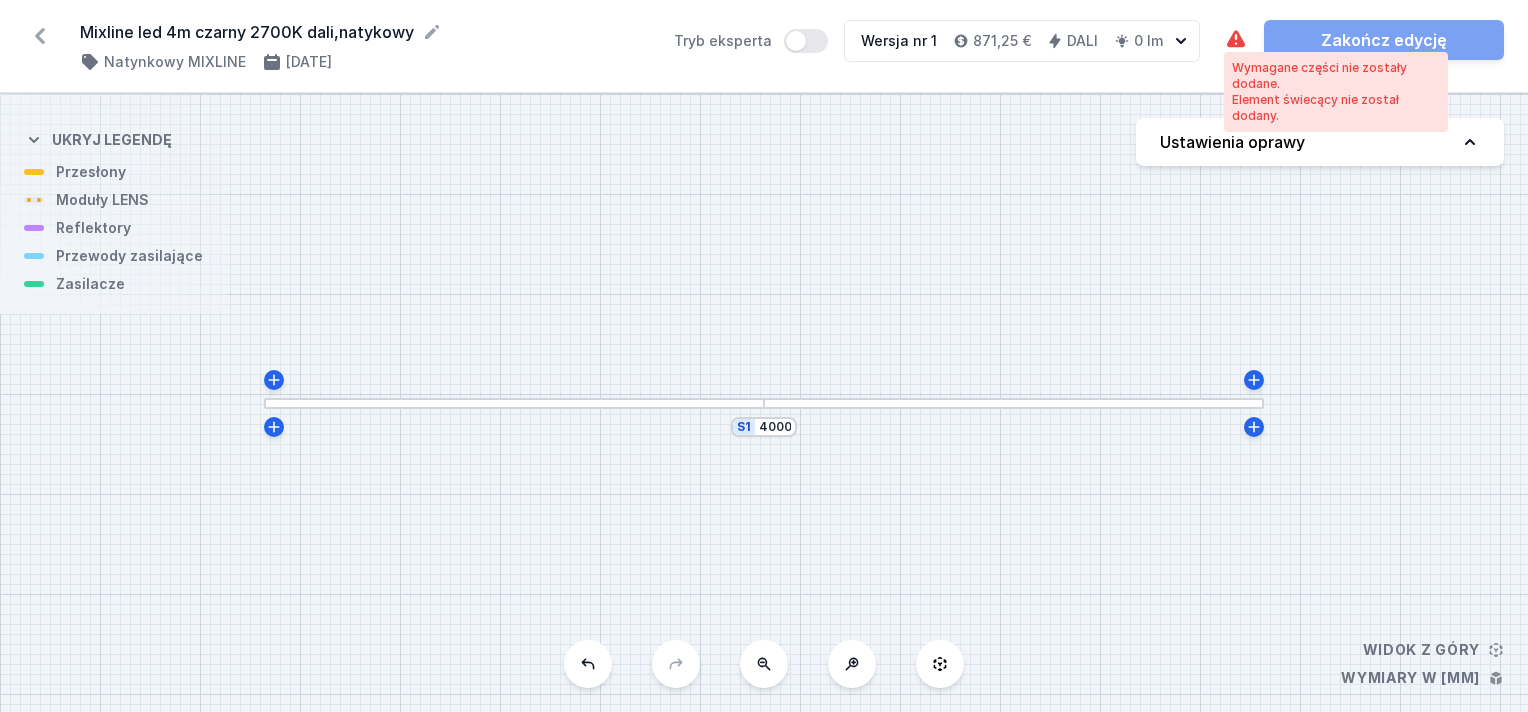 click 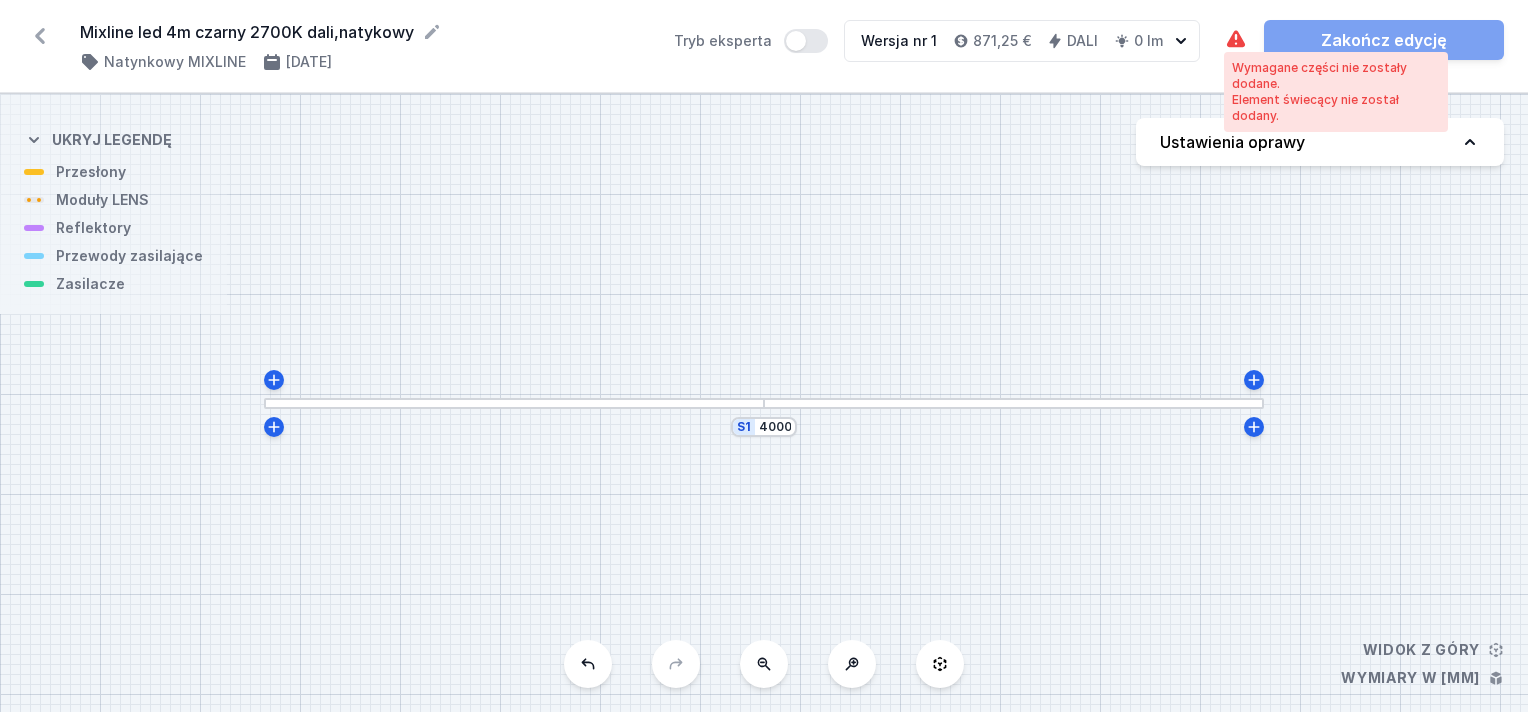 click 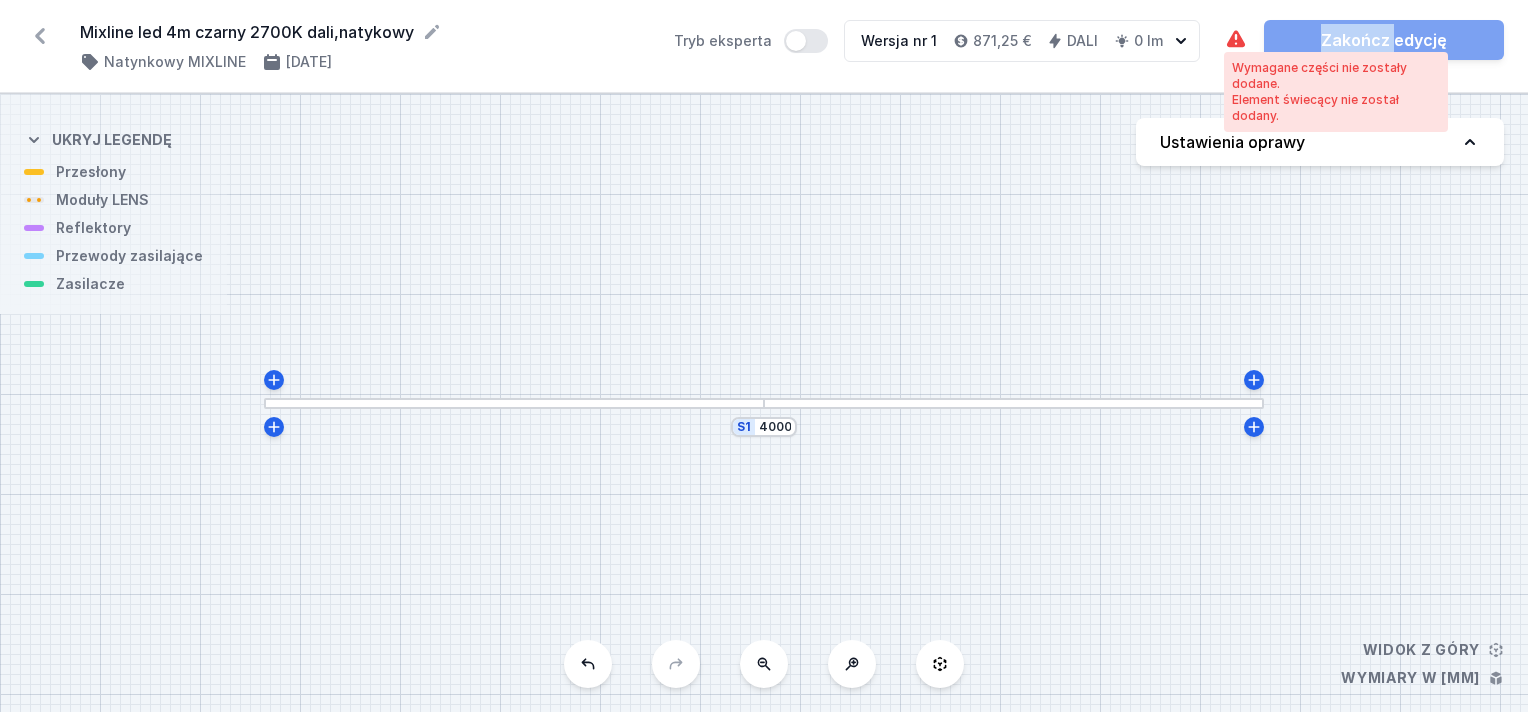 click 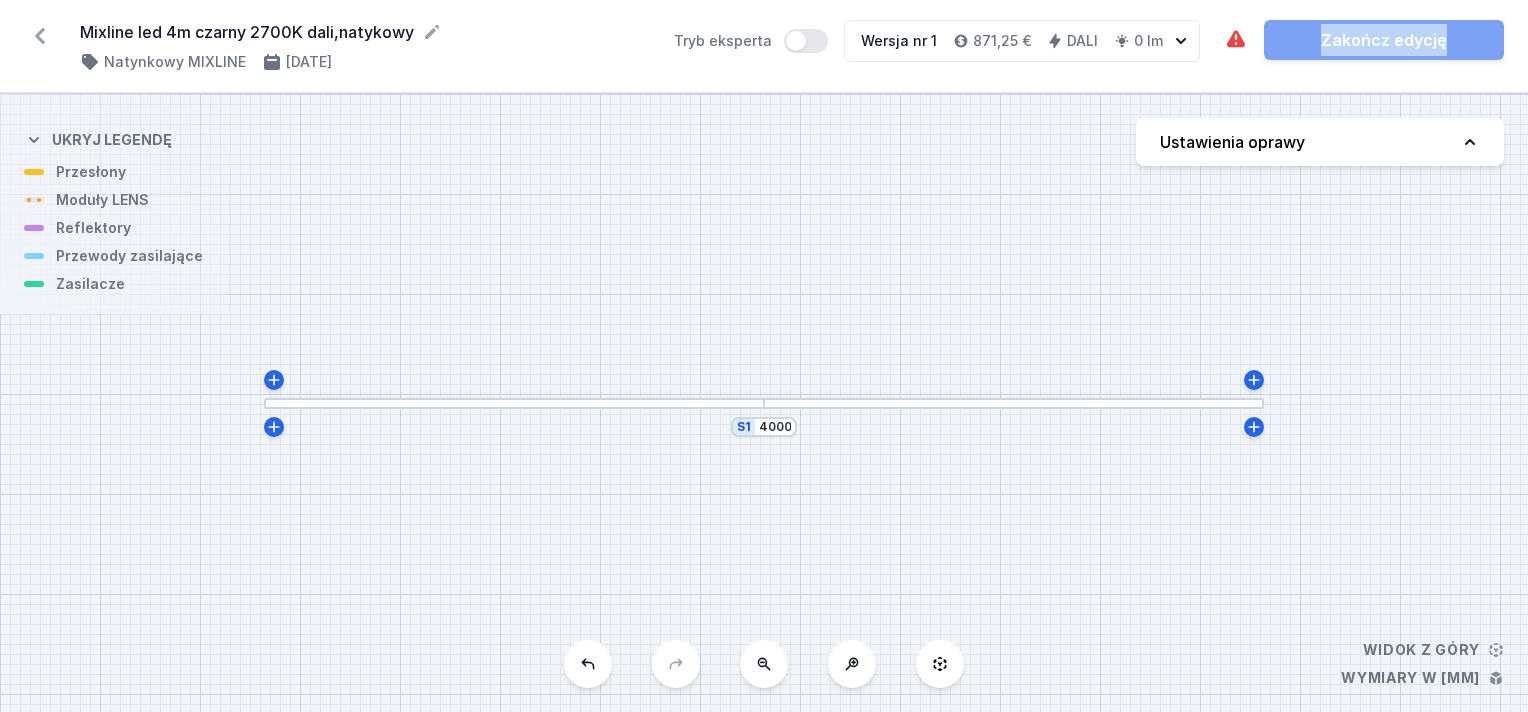 click on "S1 4000" at bounding box center (764, 403) 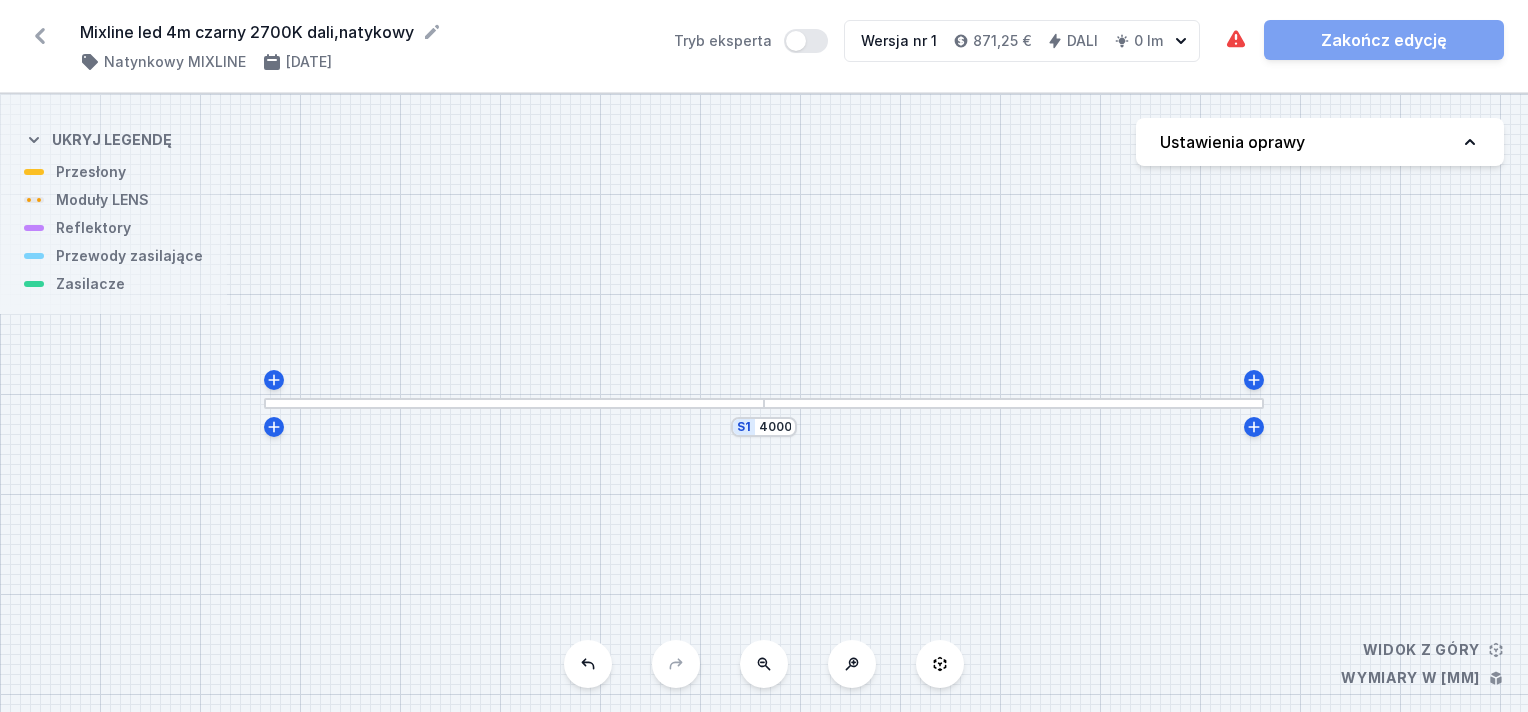 click at bounding box center [514, 403] 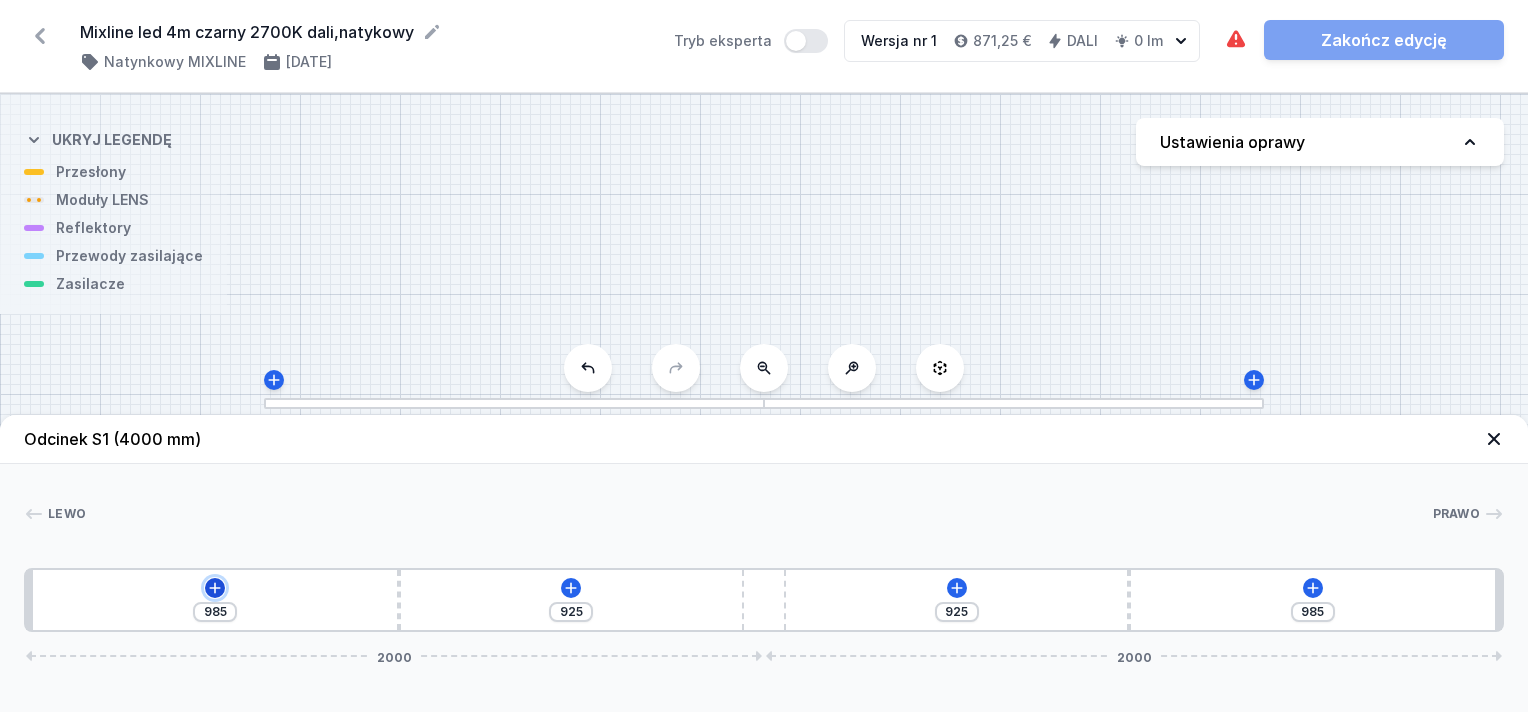 click 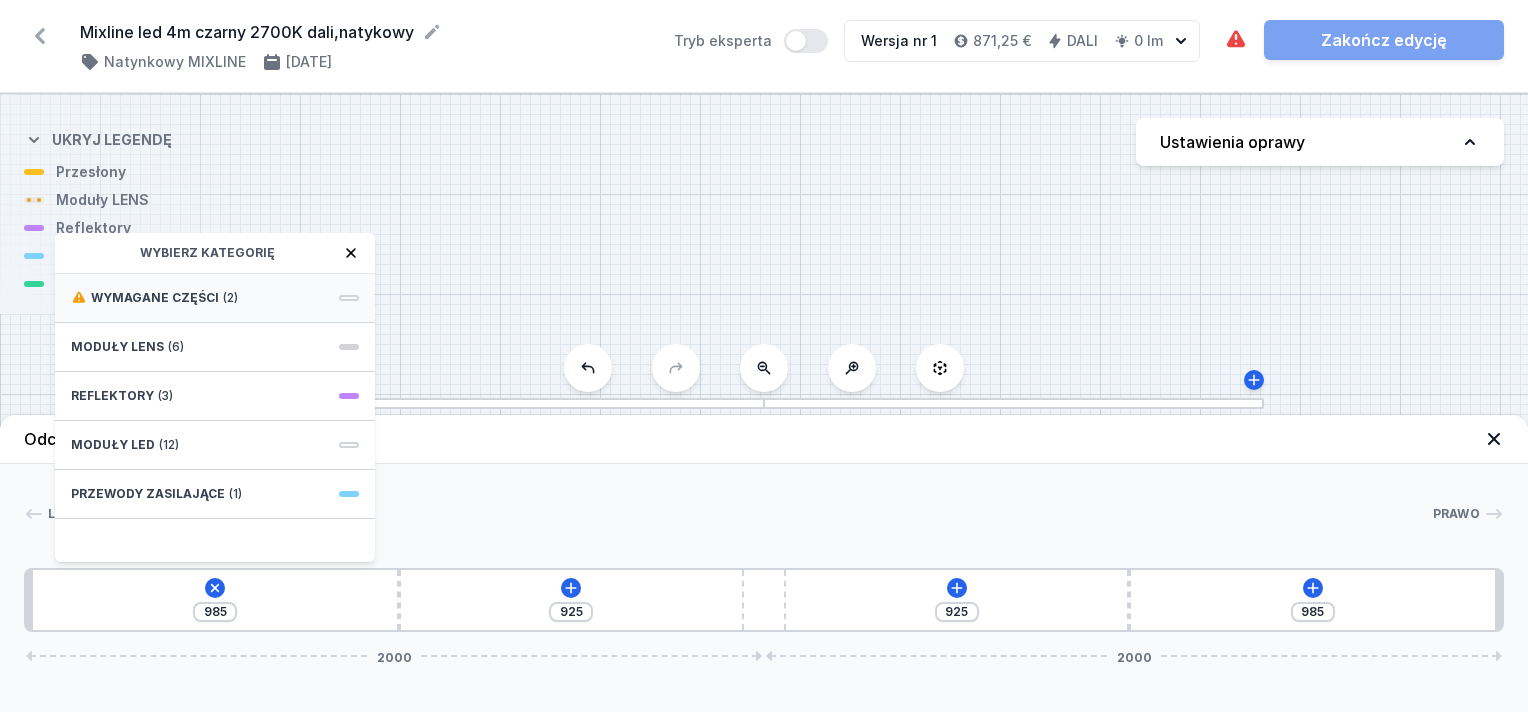click on "Wymagane części (2)" at bounding box center [215, 298] 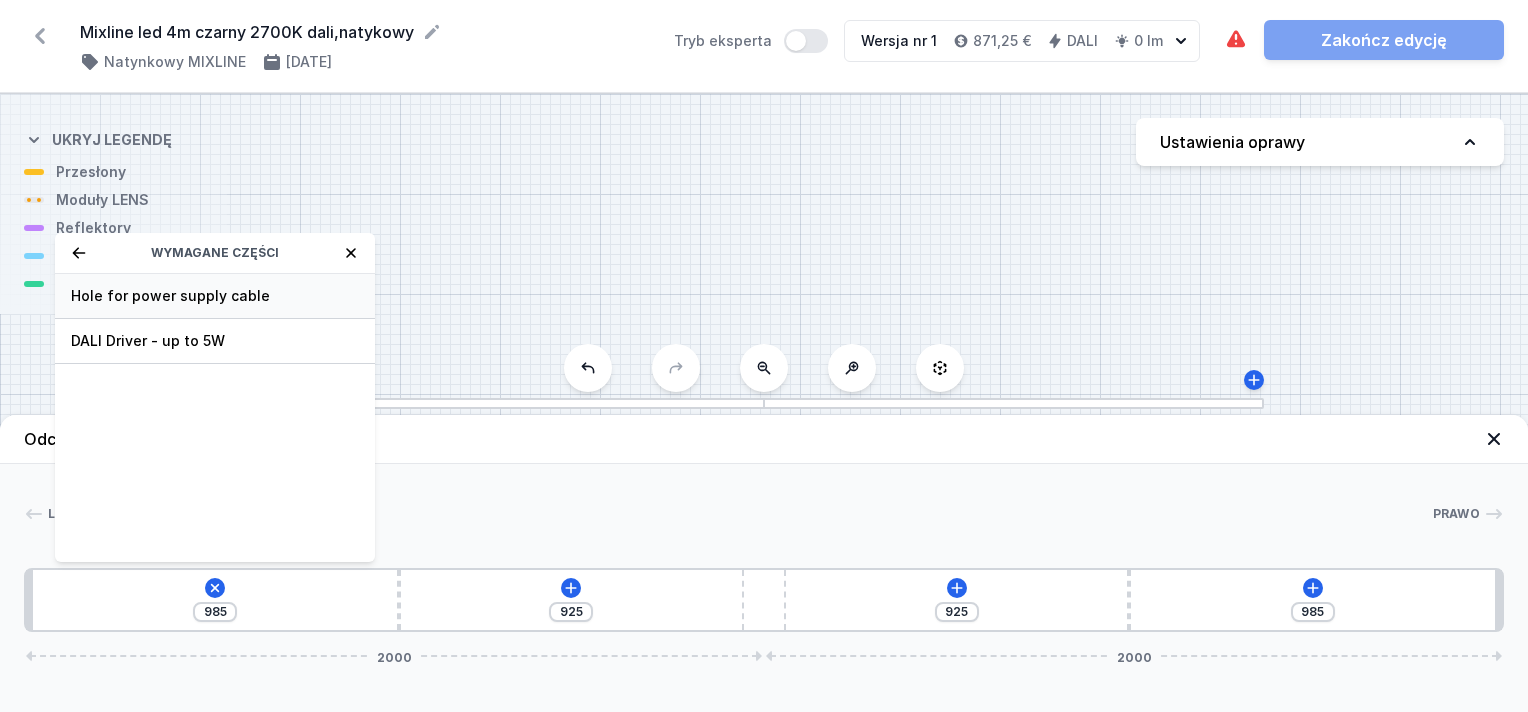 click on "Hole for power supply cable" at bounding box center (215, 296) 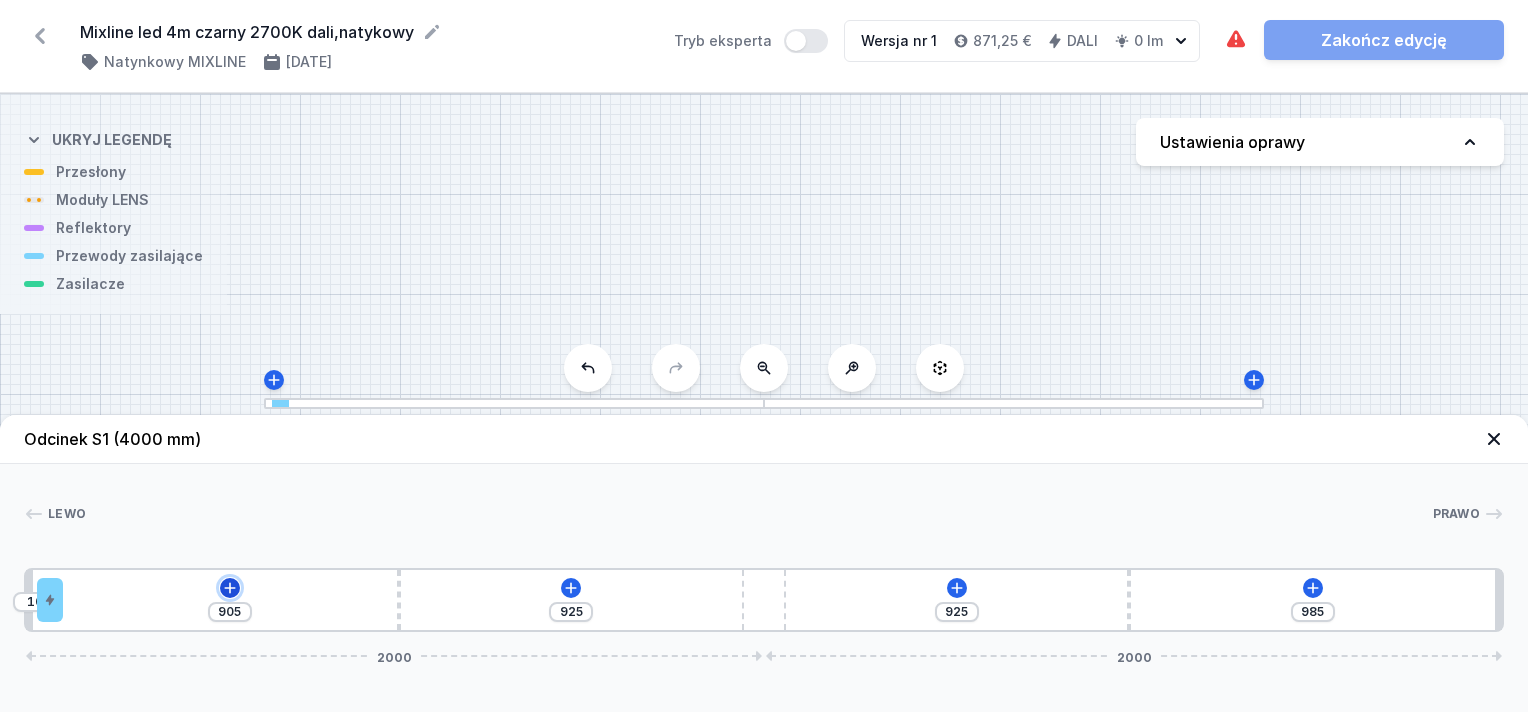 click 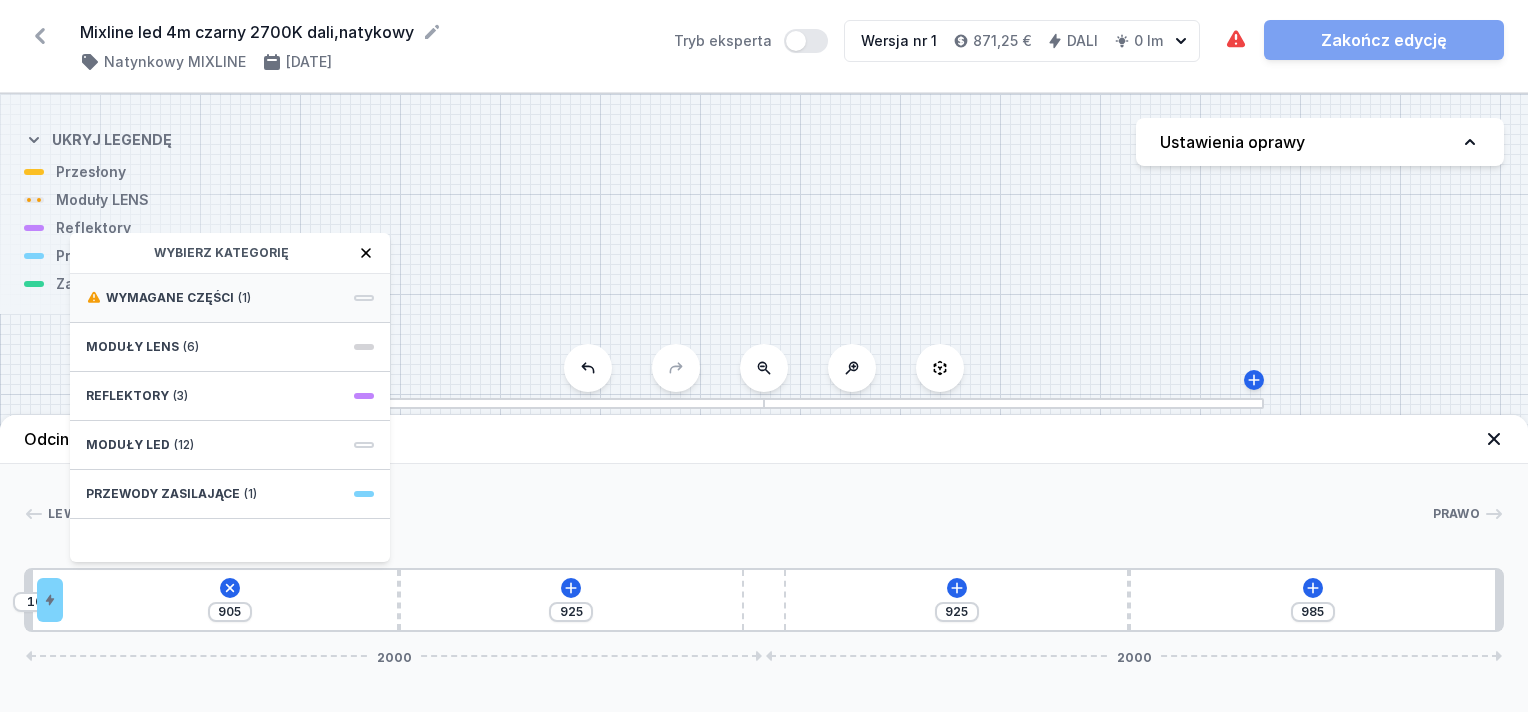 click on "Wymagane części (1)" at bounding box center (230, 298) 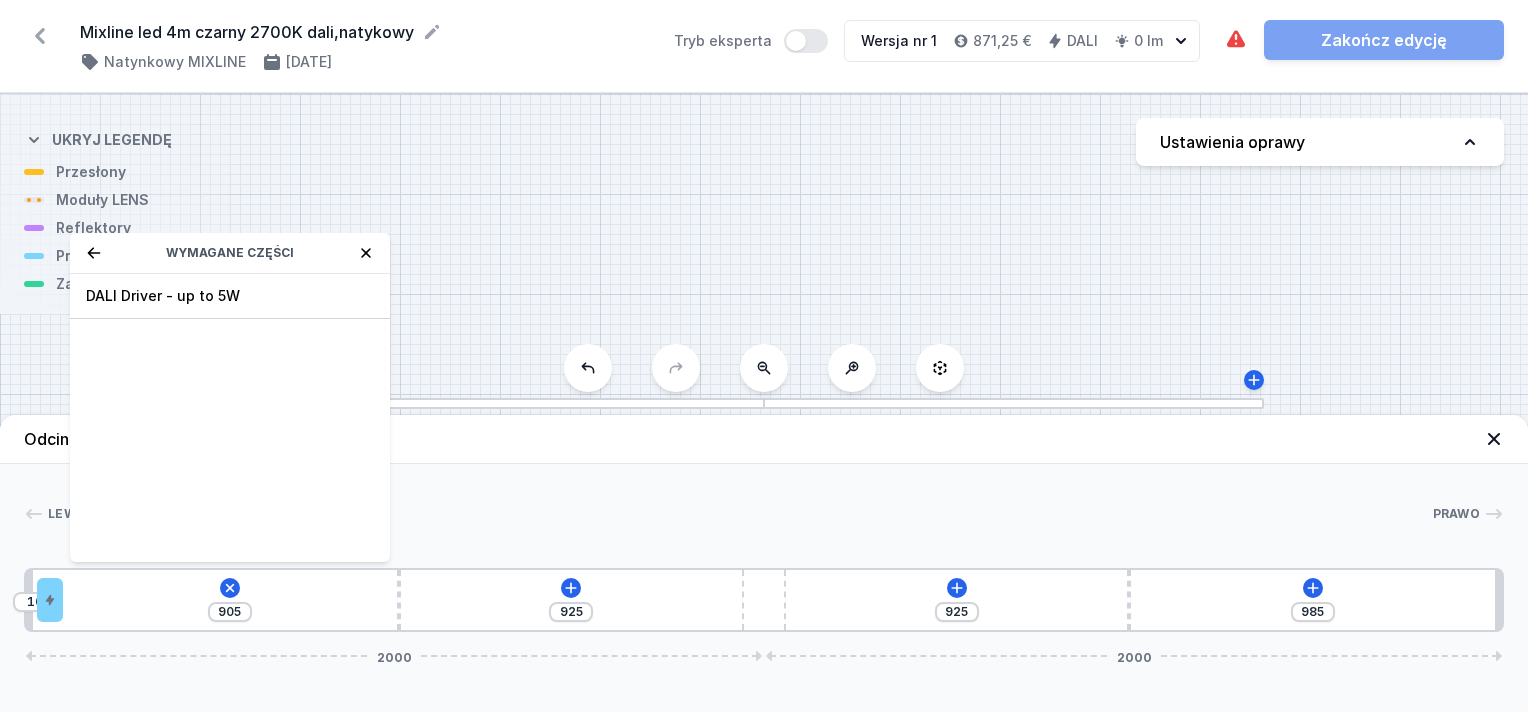 click on "DALI Driver - up to 5W" at bounding box center (230, 296) 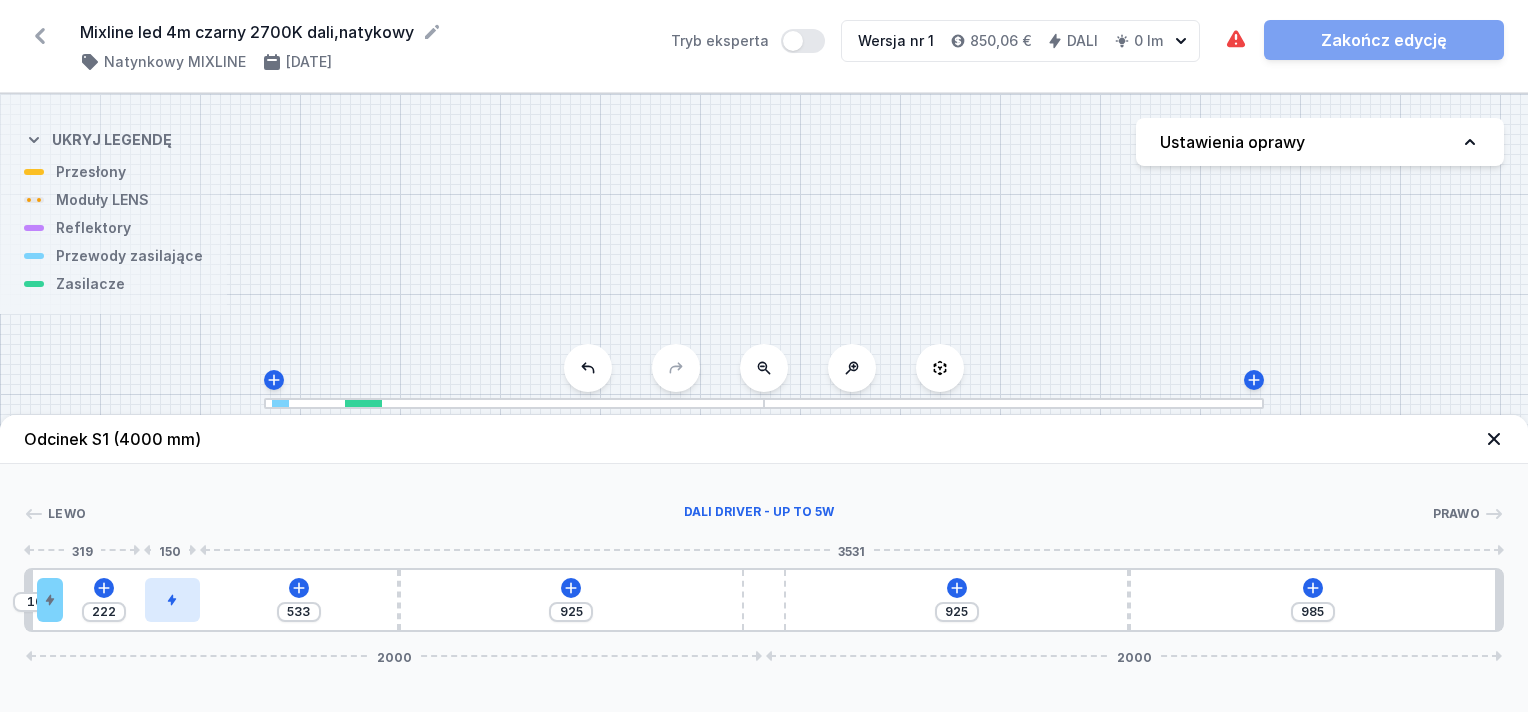 type on "528" 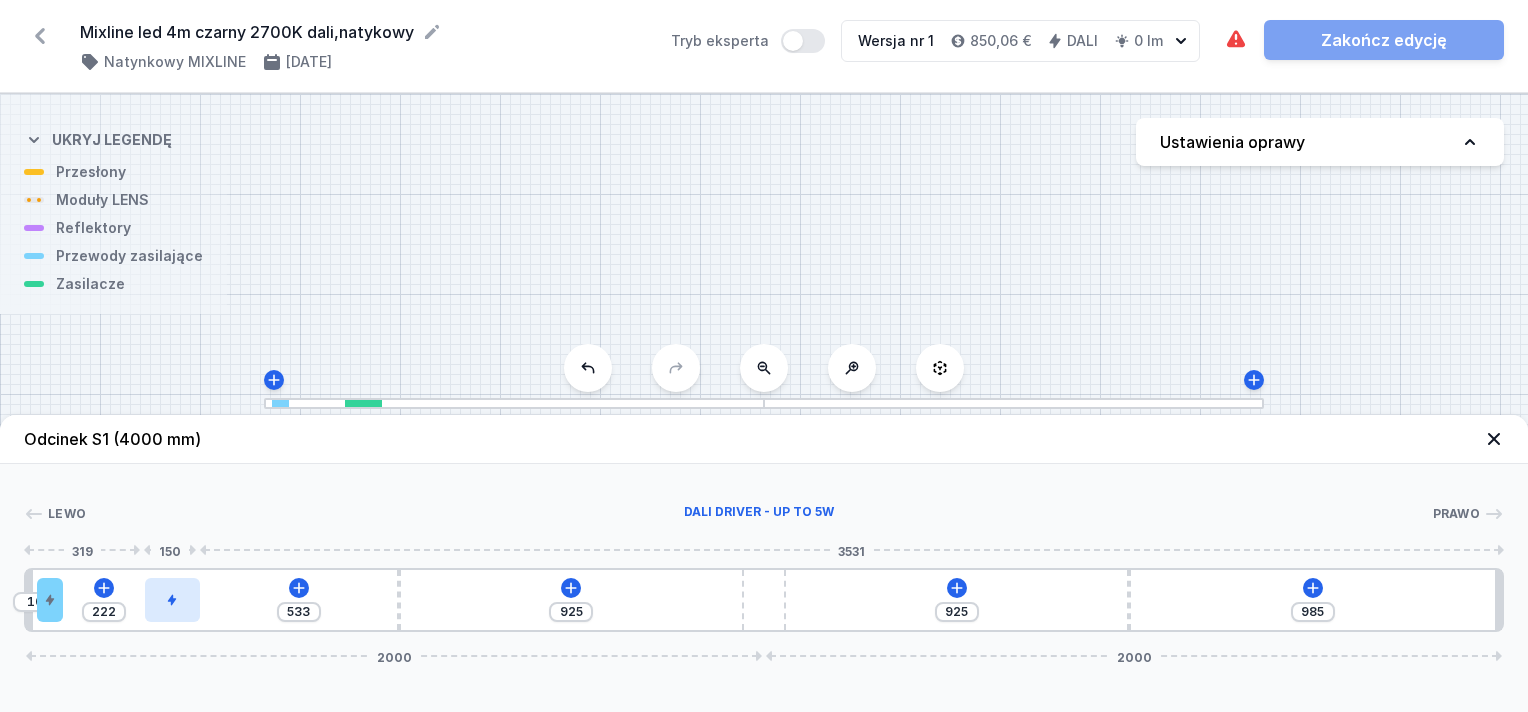 type on "227" 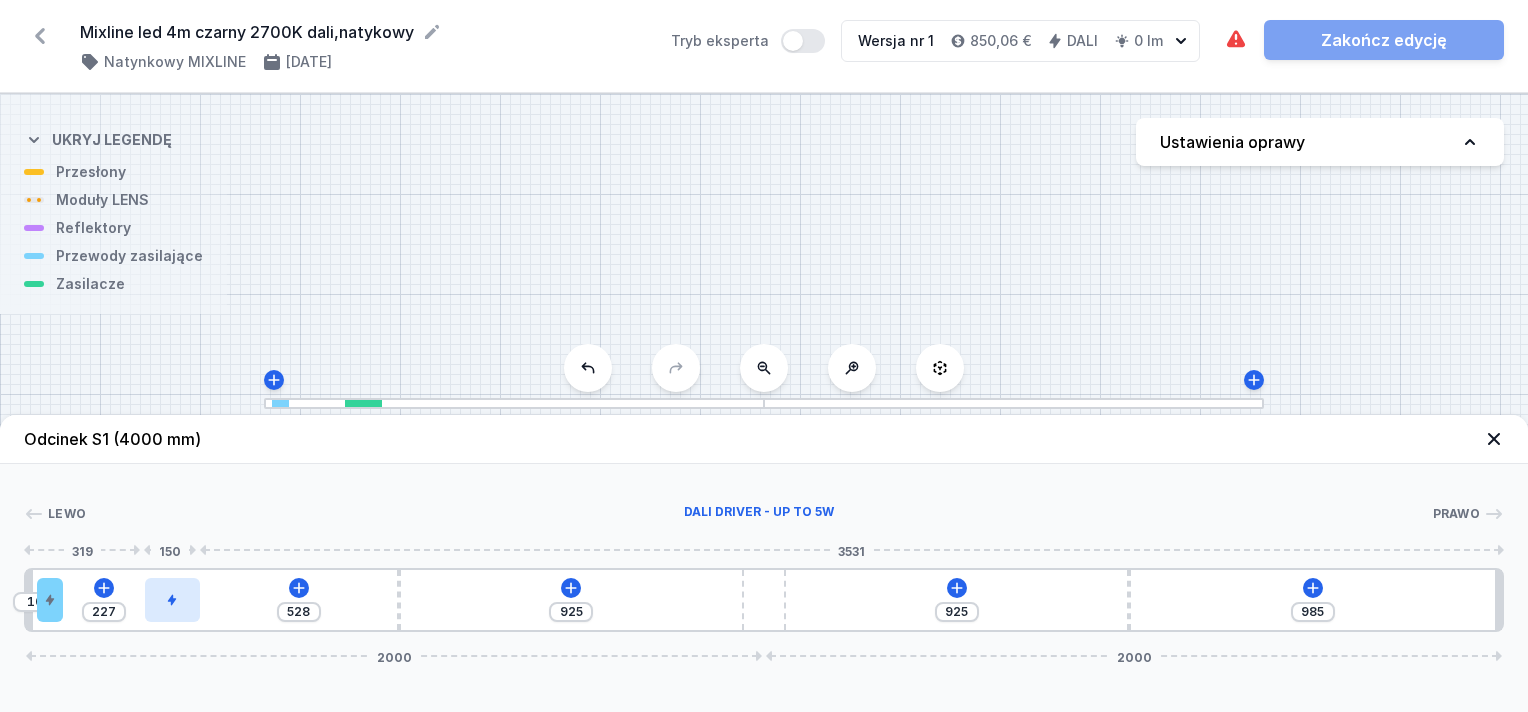 type on "525" 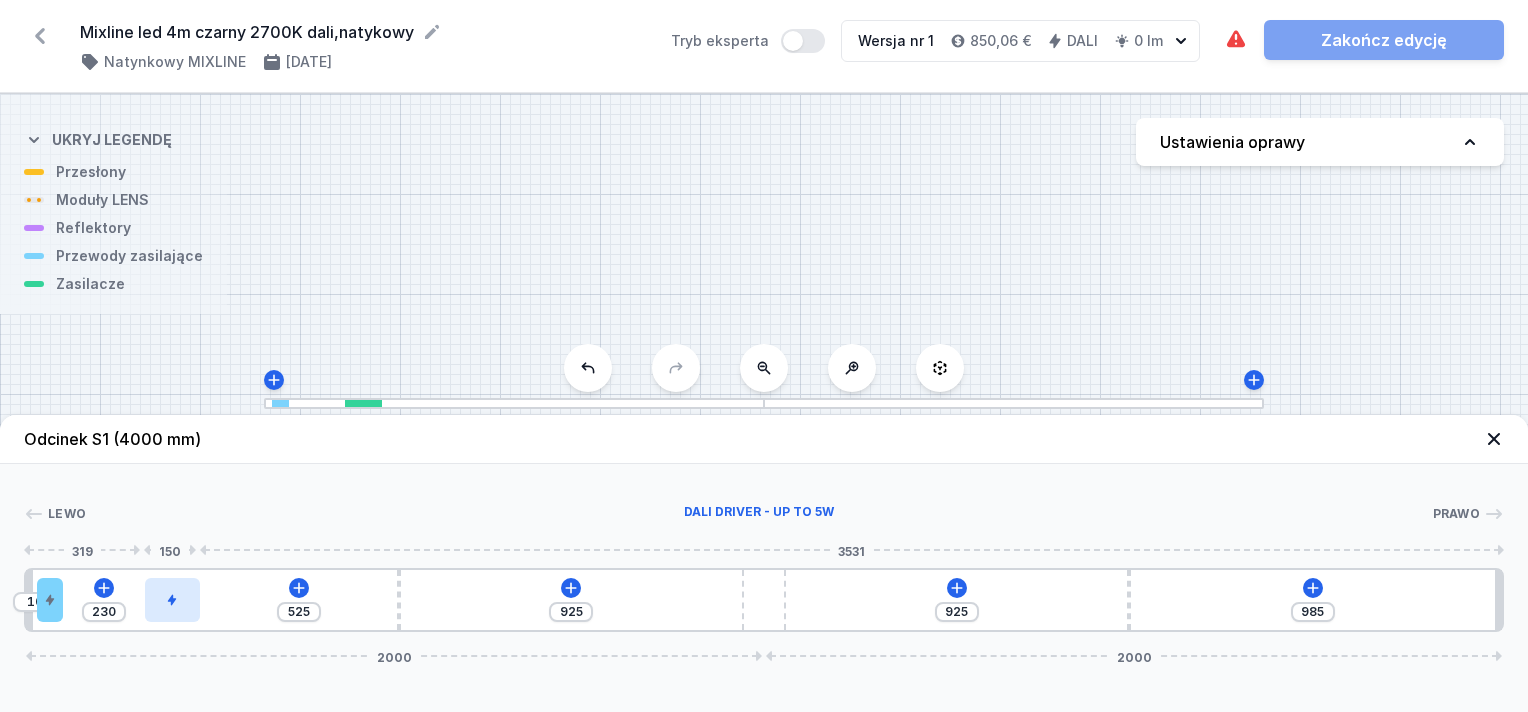 type on "503" 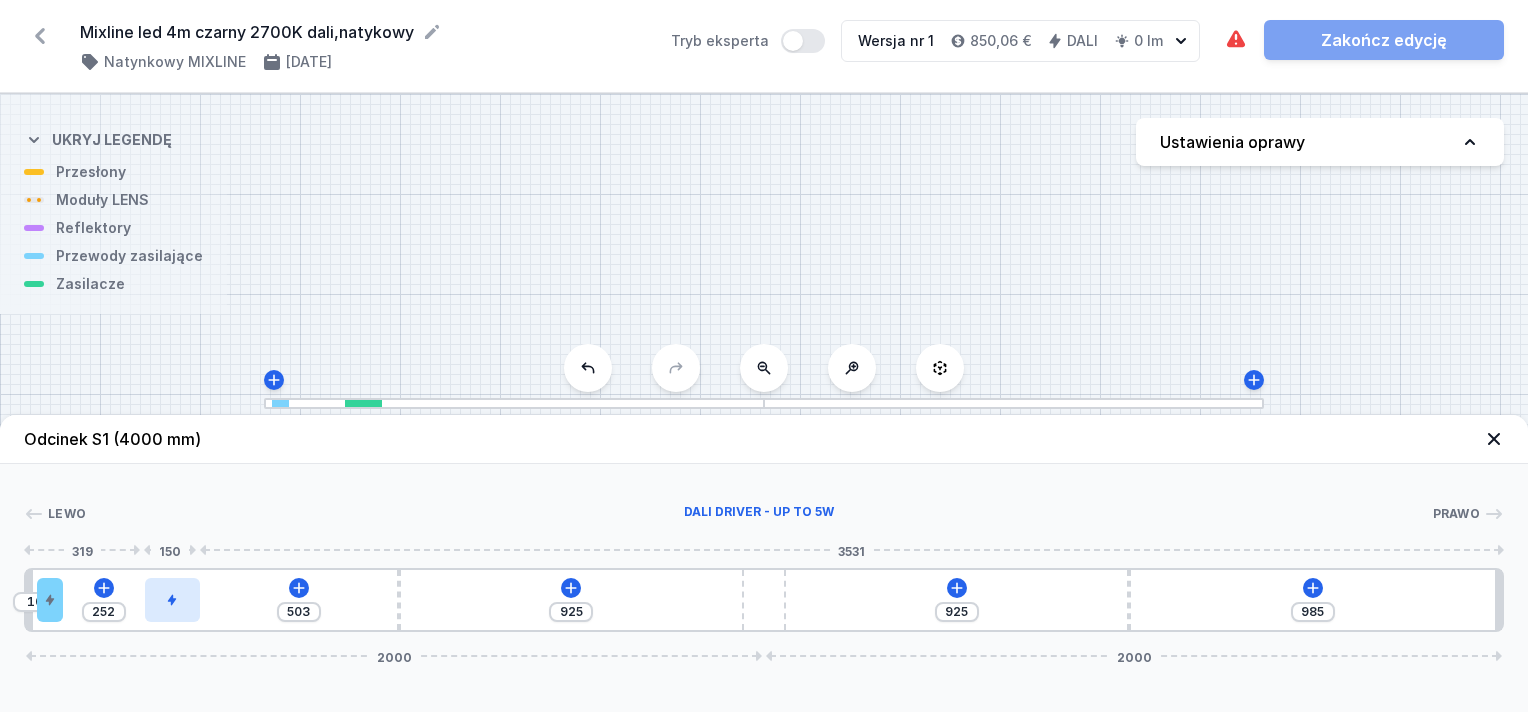 type on "490" 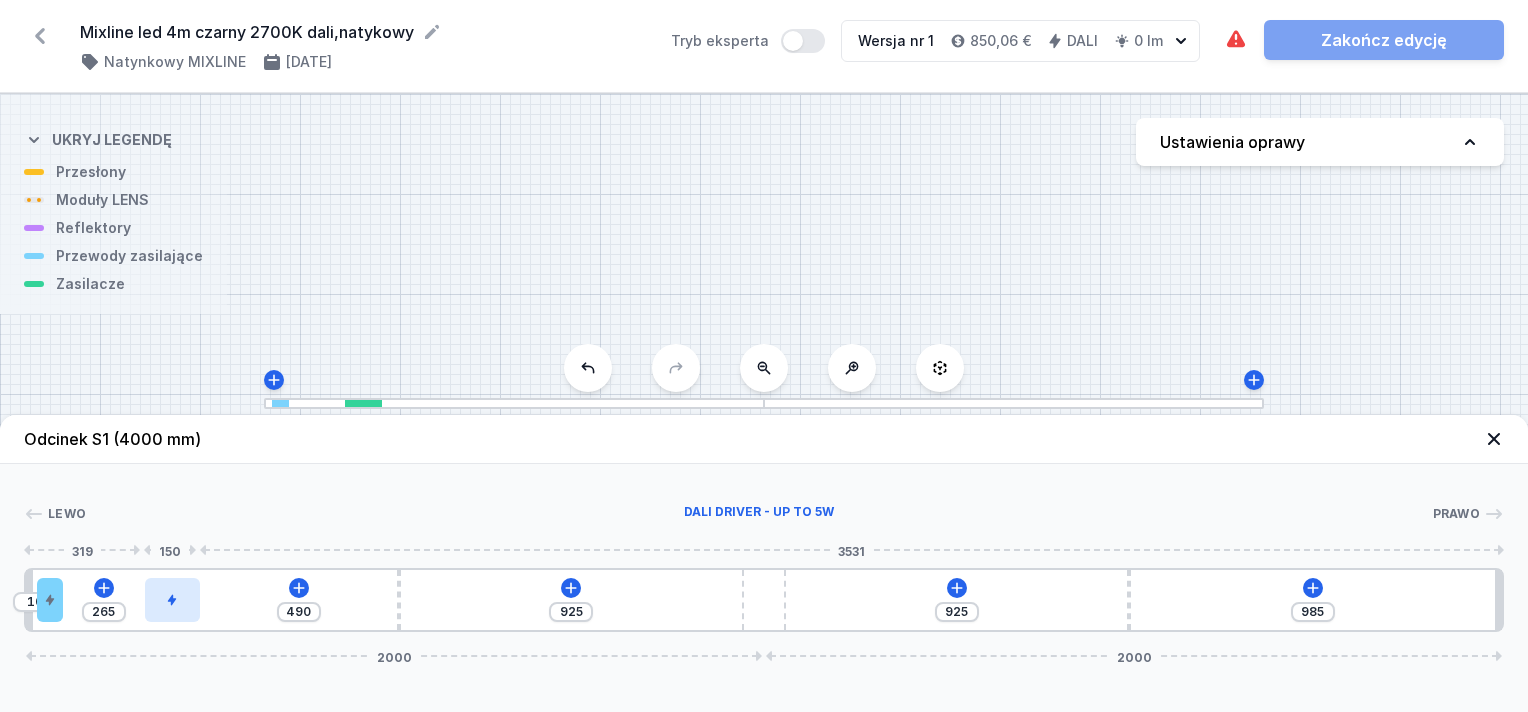 type on "458" 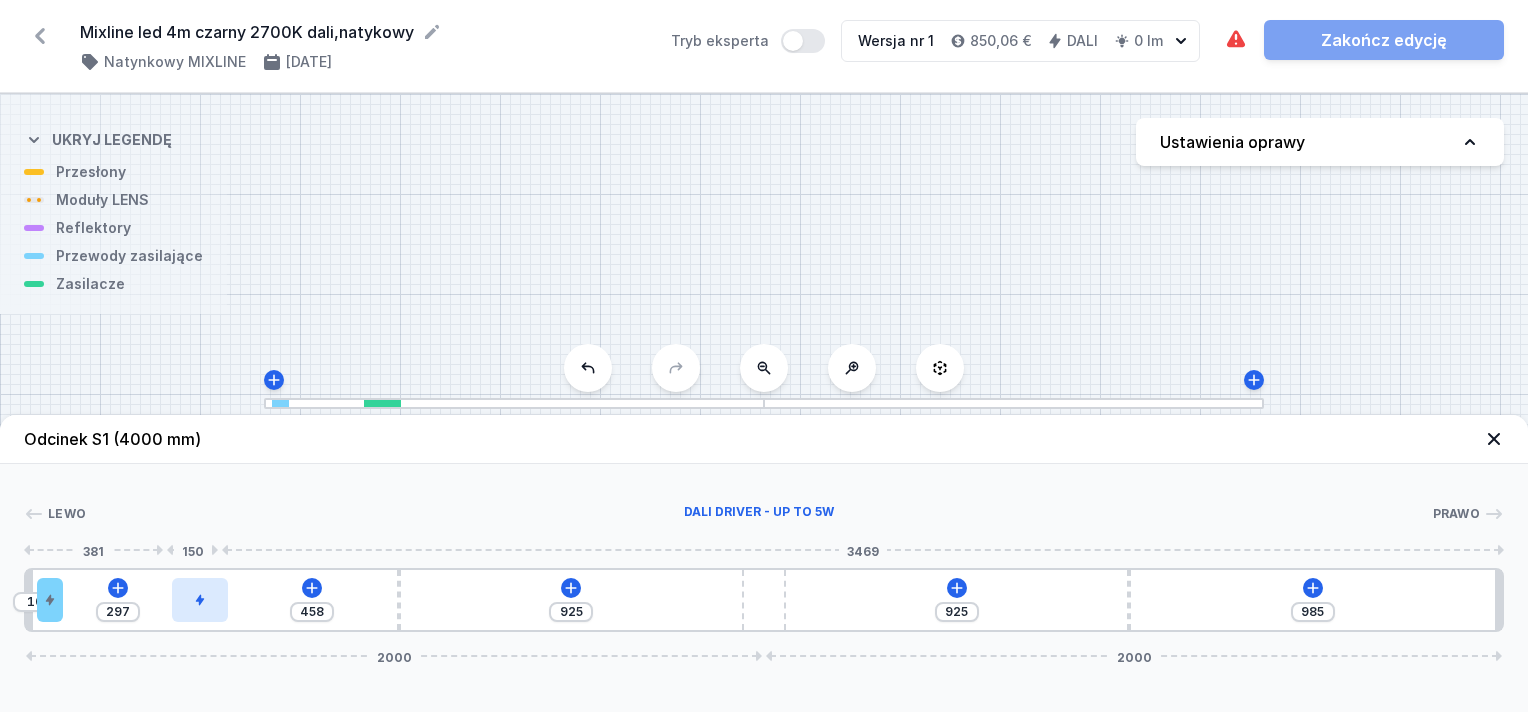 type on "434" 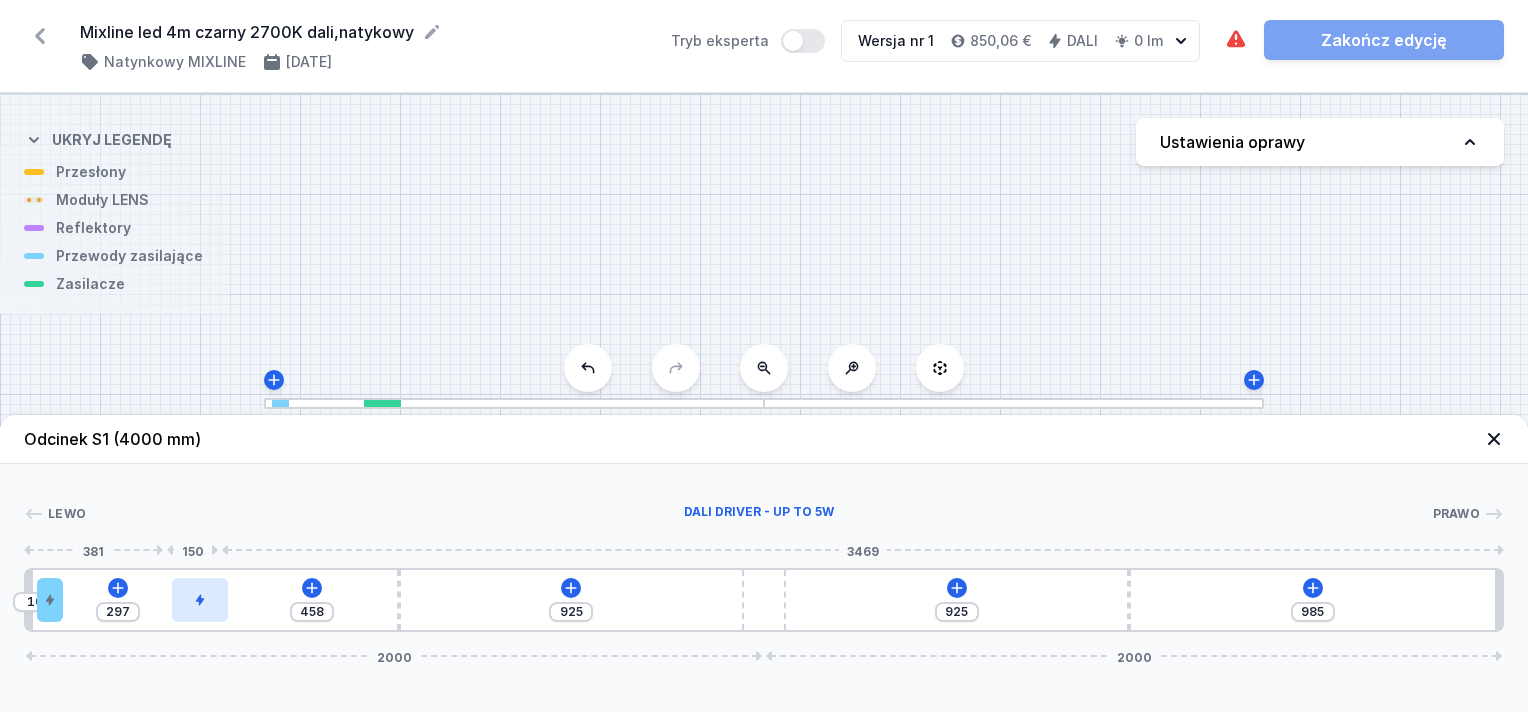 type on "321" 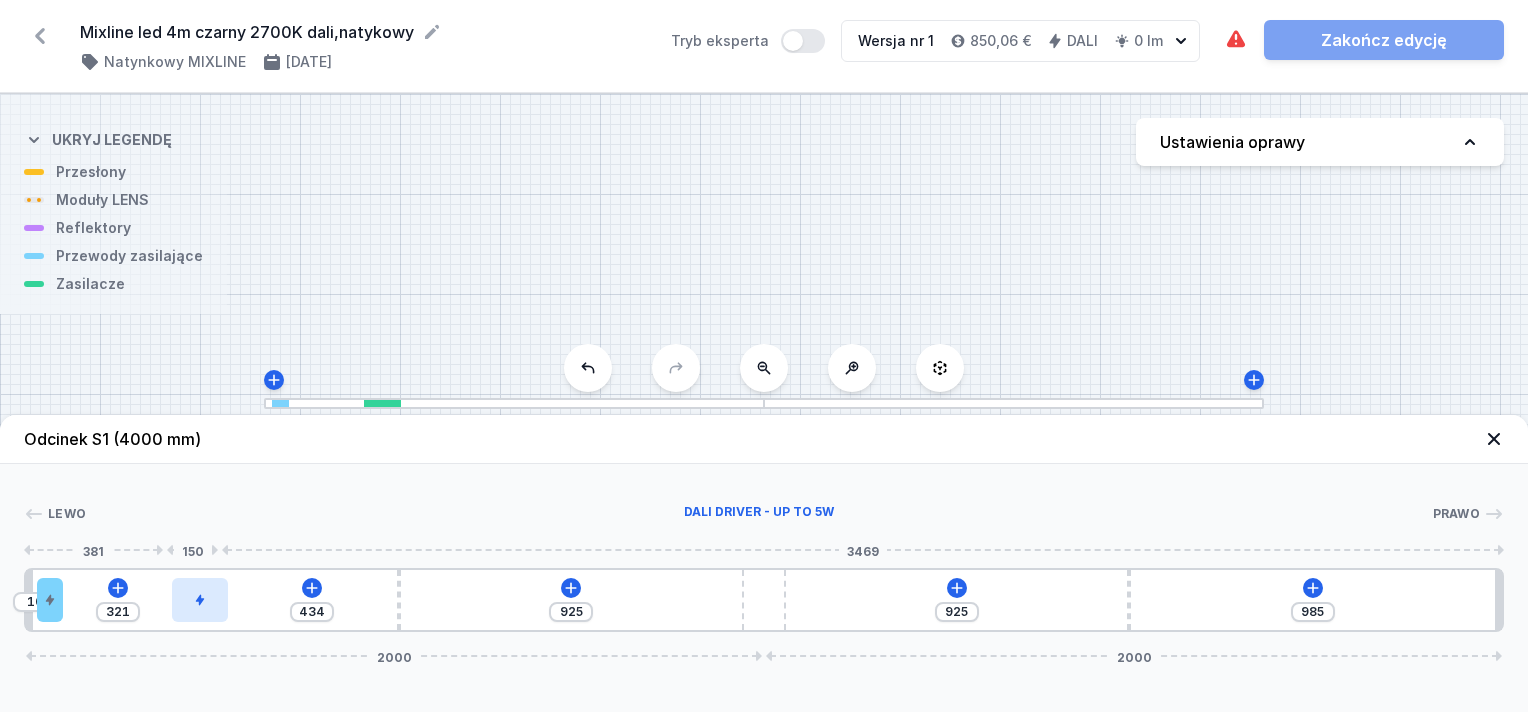 type on "431" 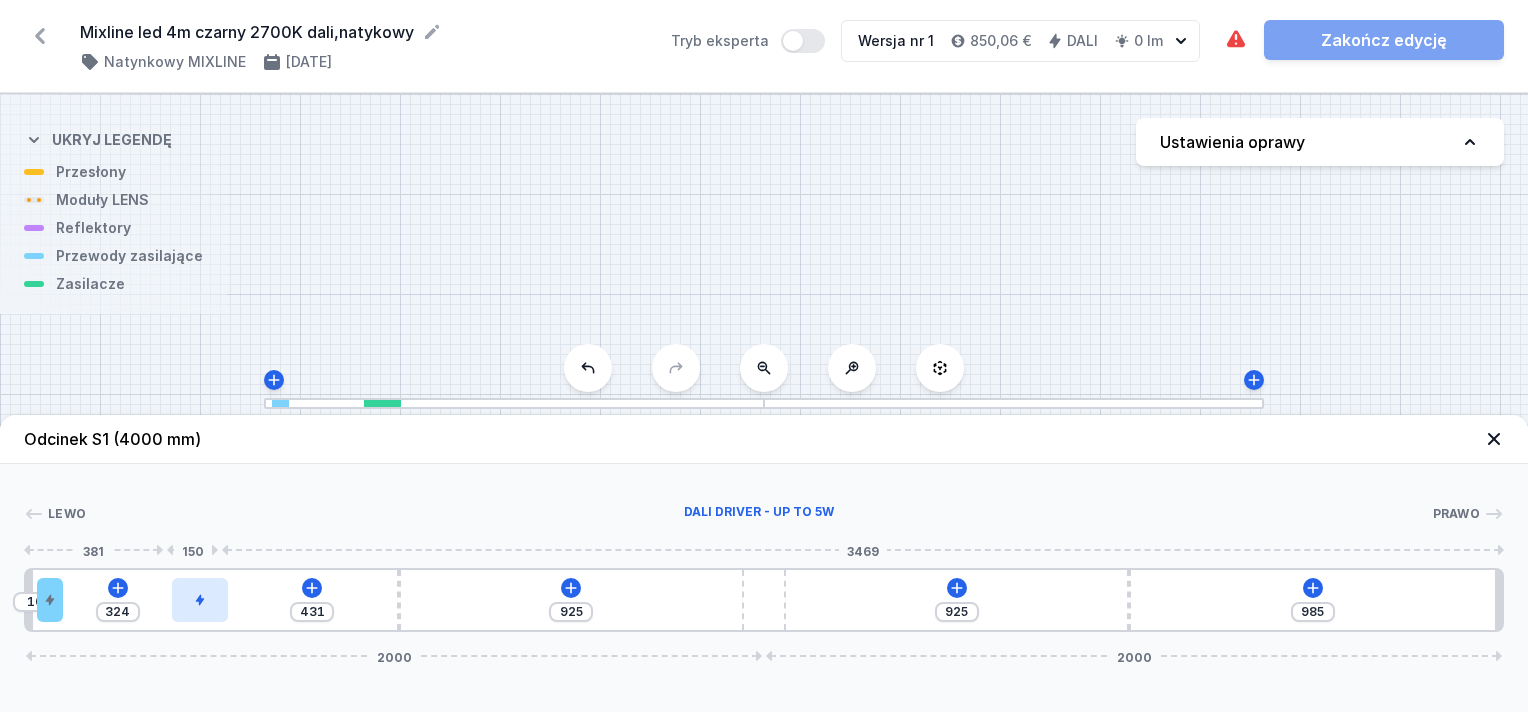 type on "429" 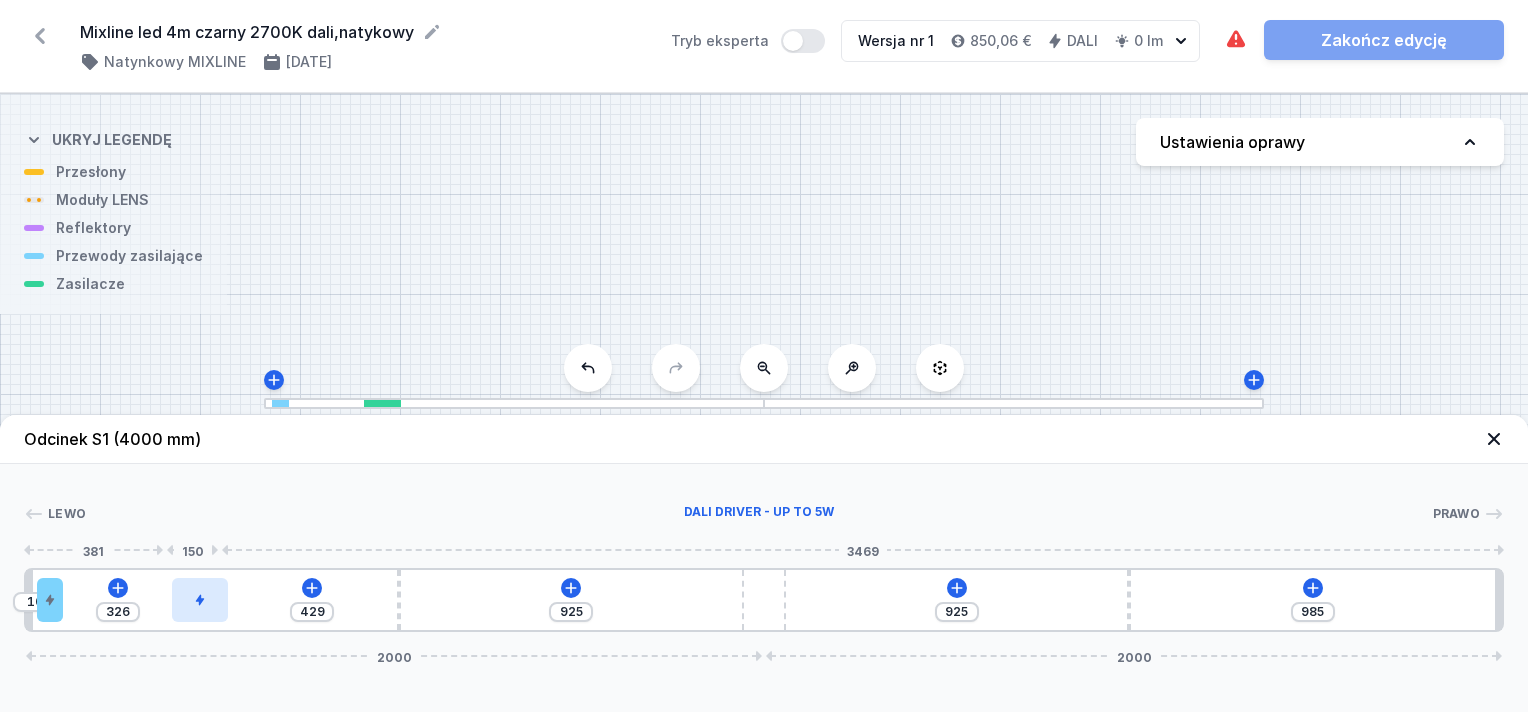 type on "426" 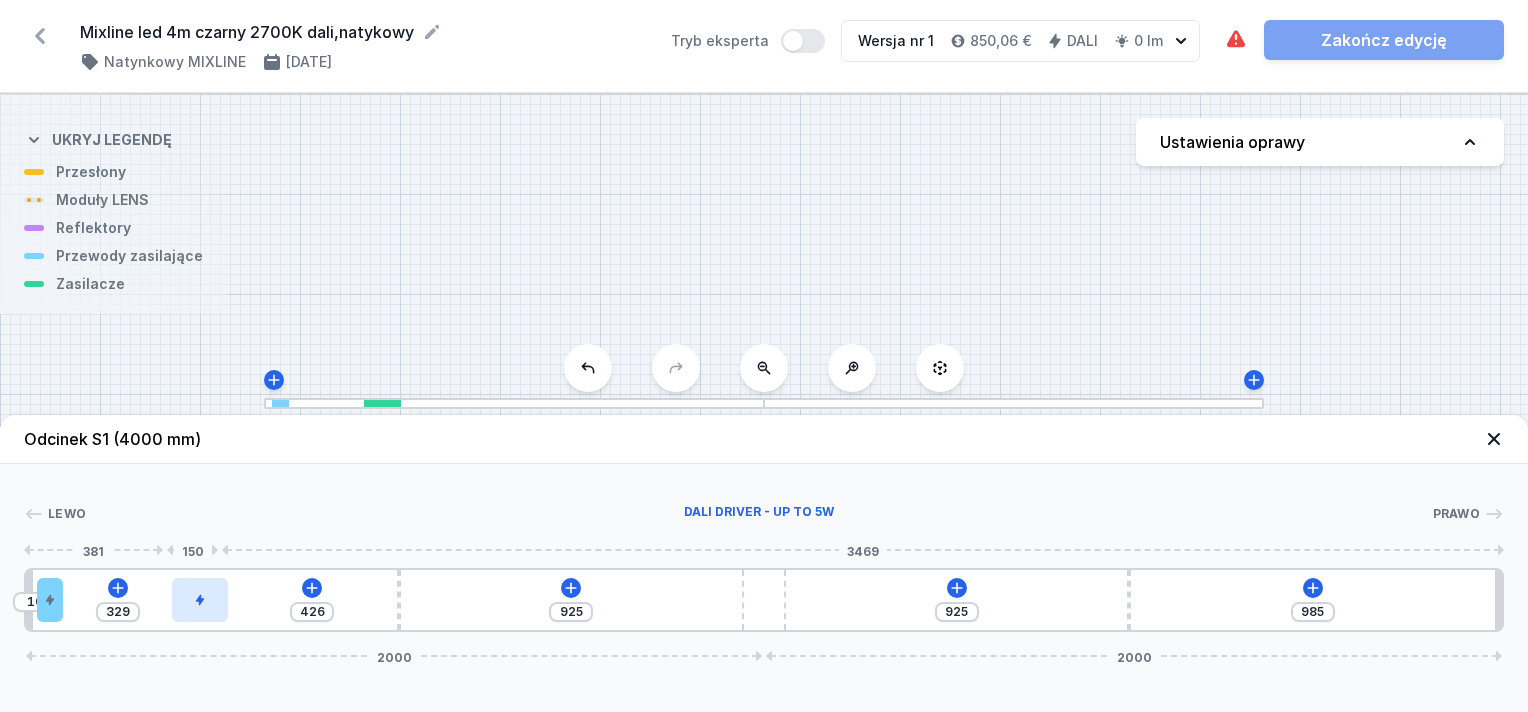type on "423" 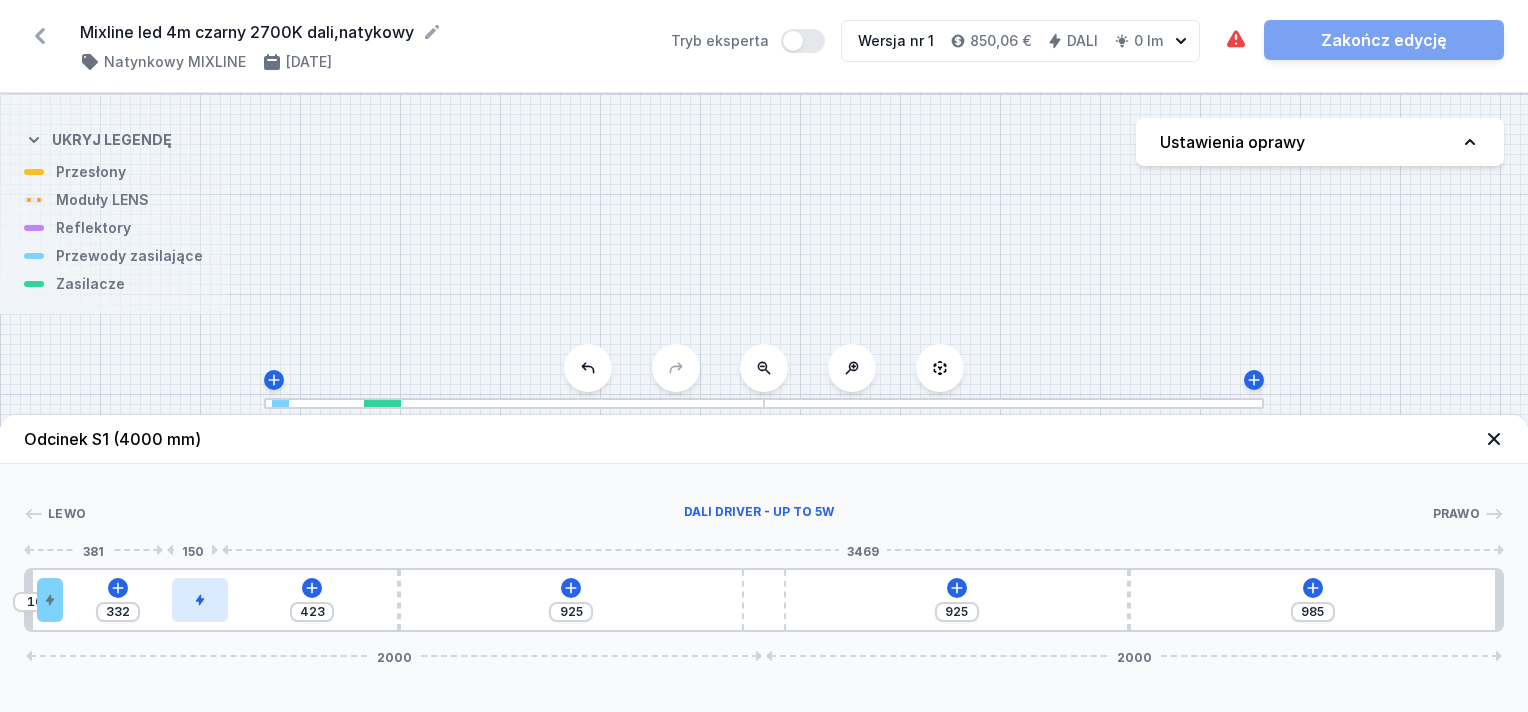 type on "421" 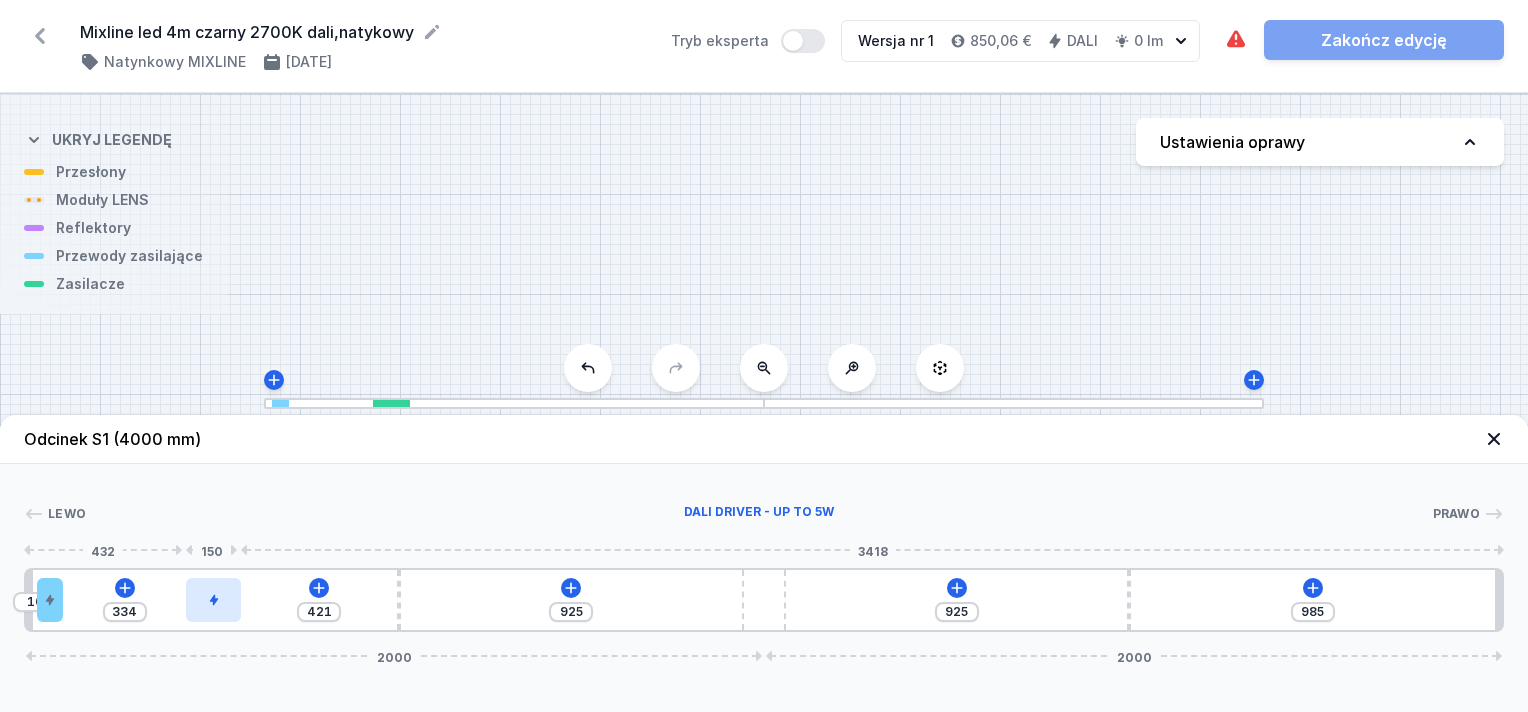 type on "404" 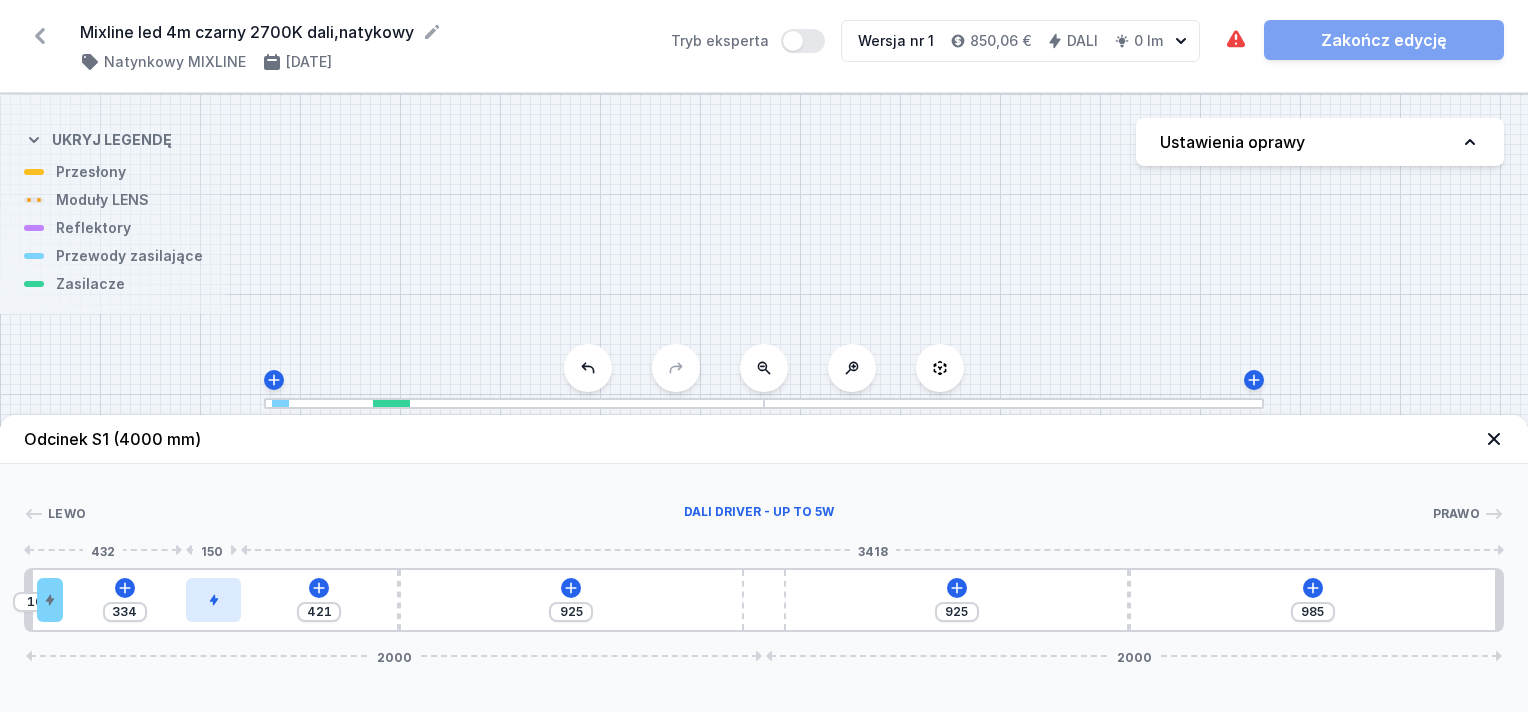 type on "351" 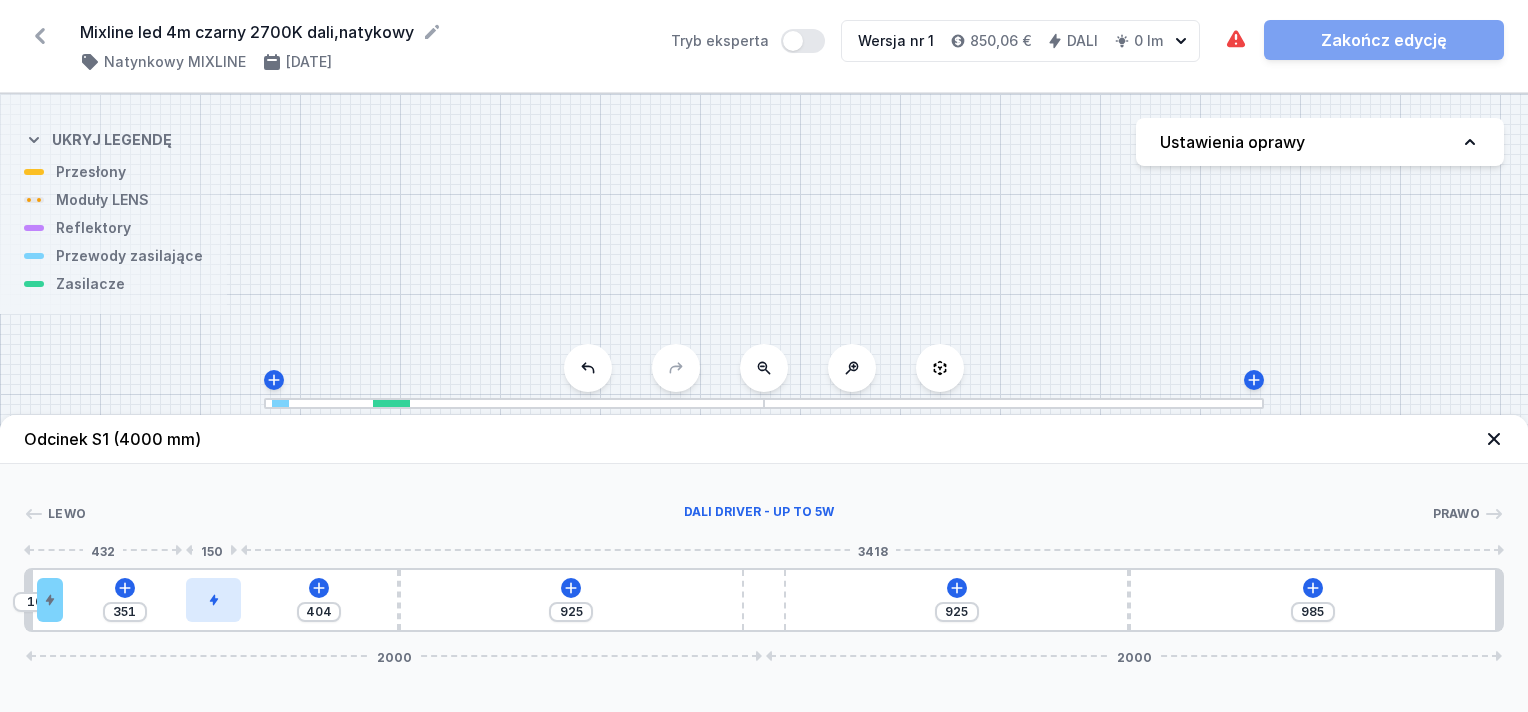 type on "402" 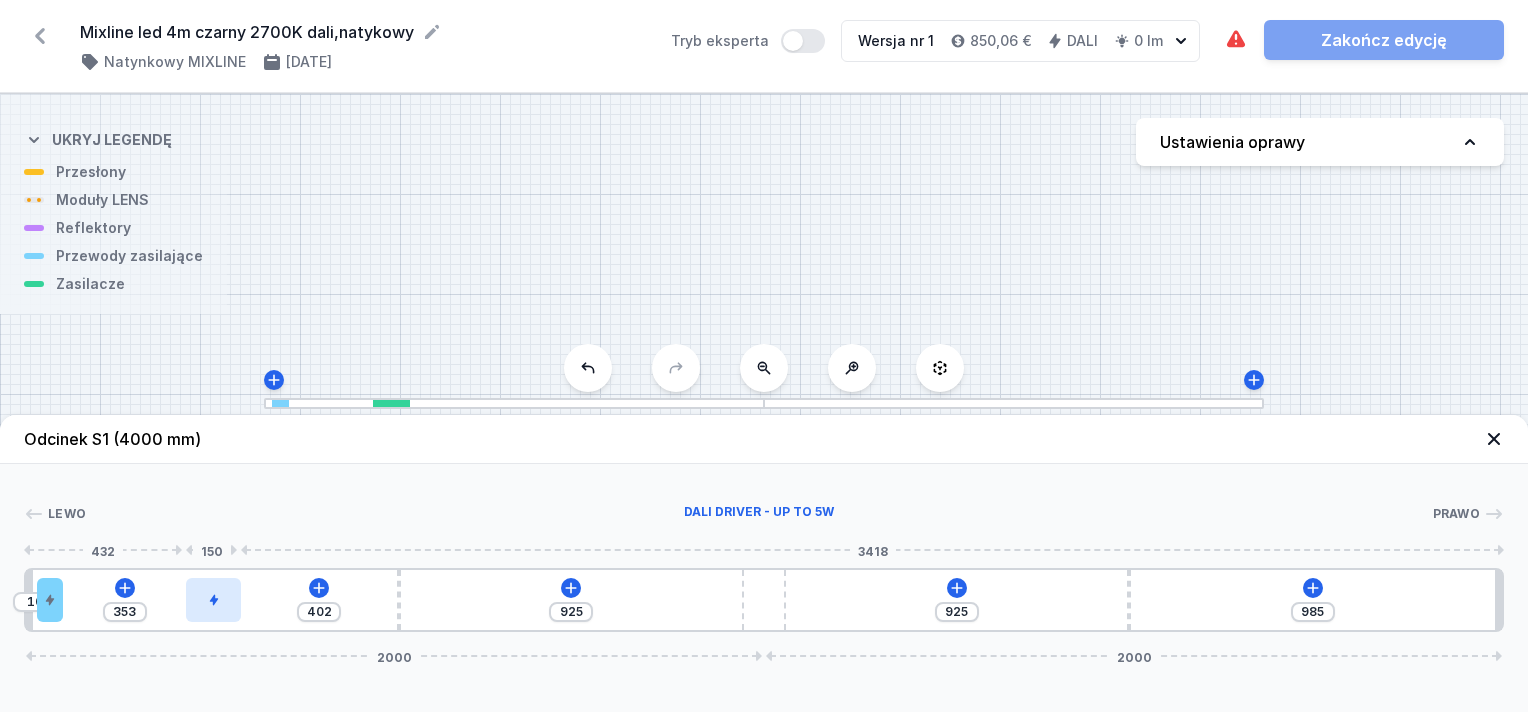 type on "399" 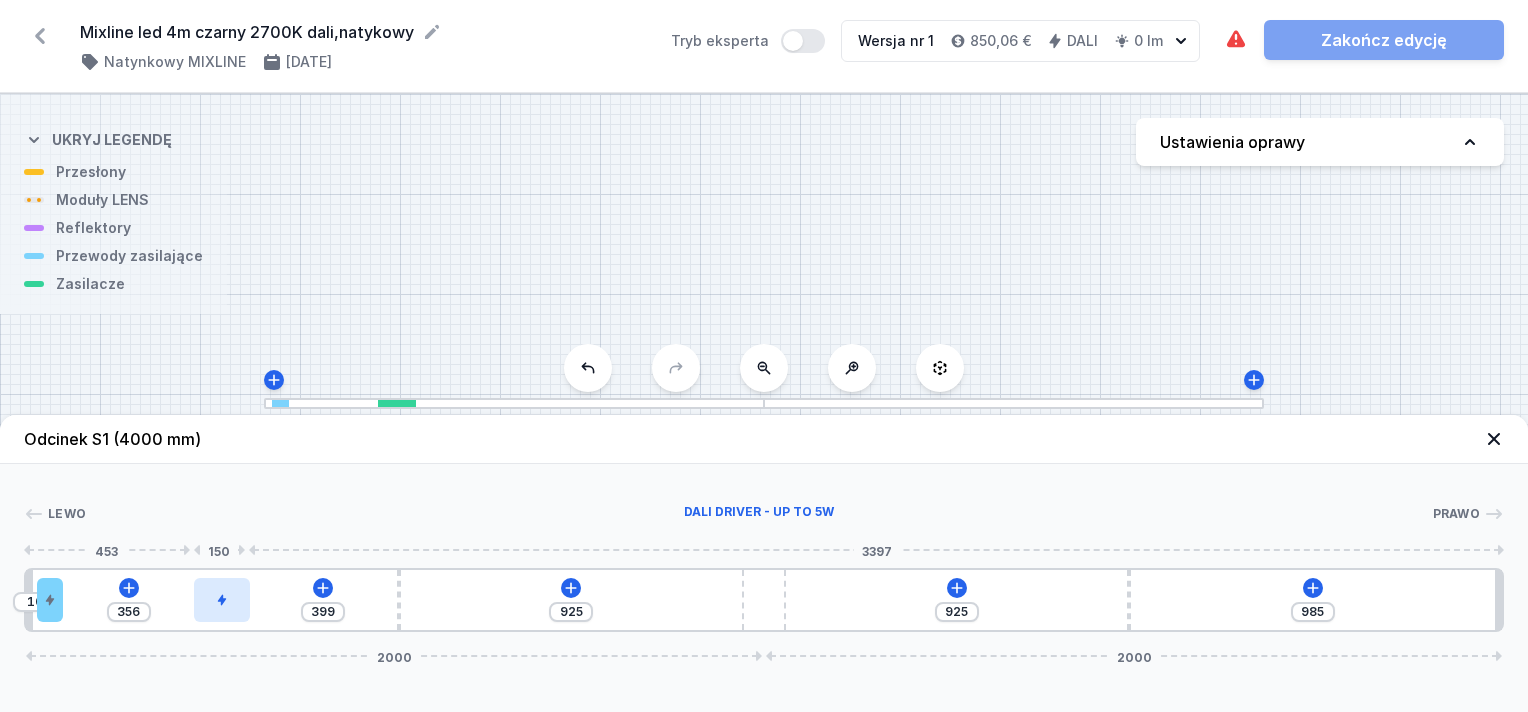 type on "471" 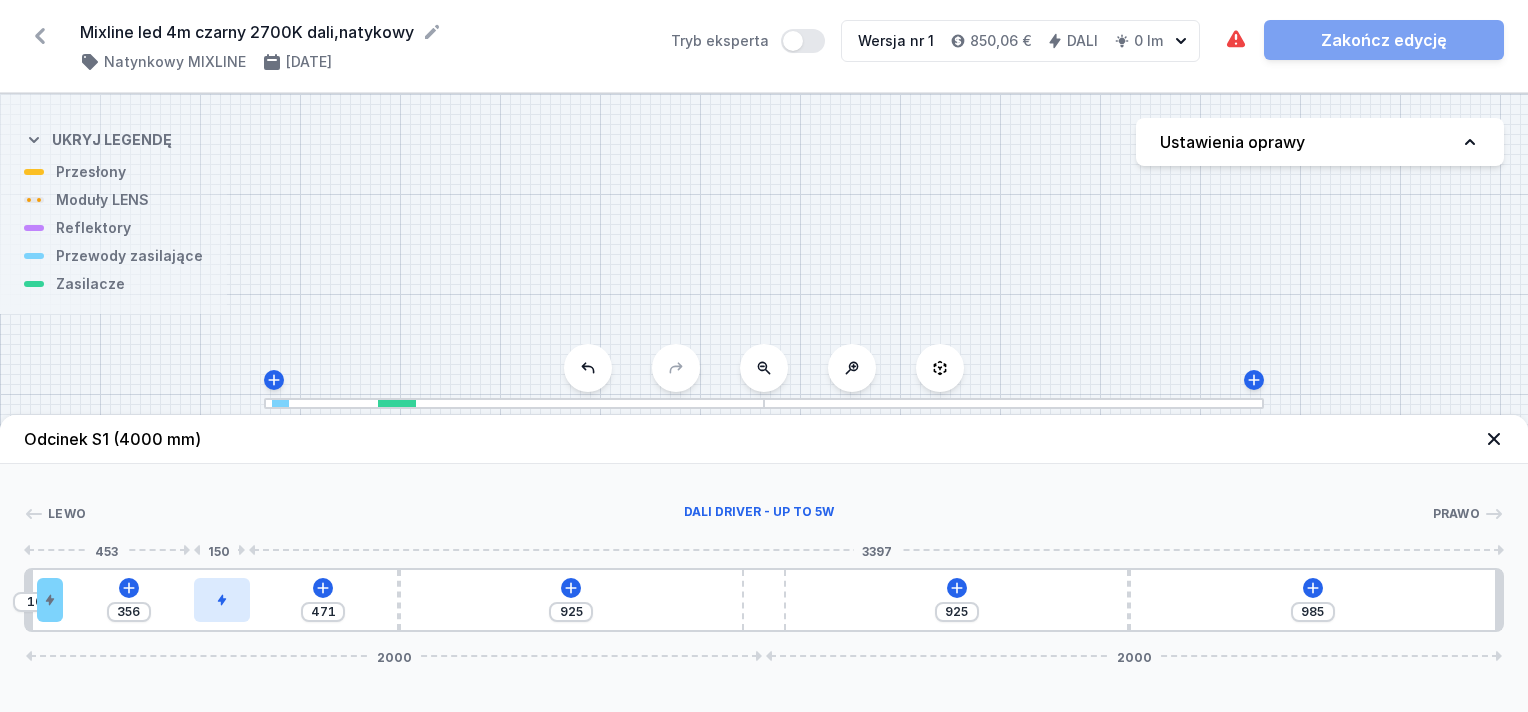 type on "284" 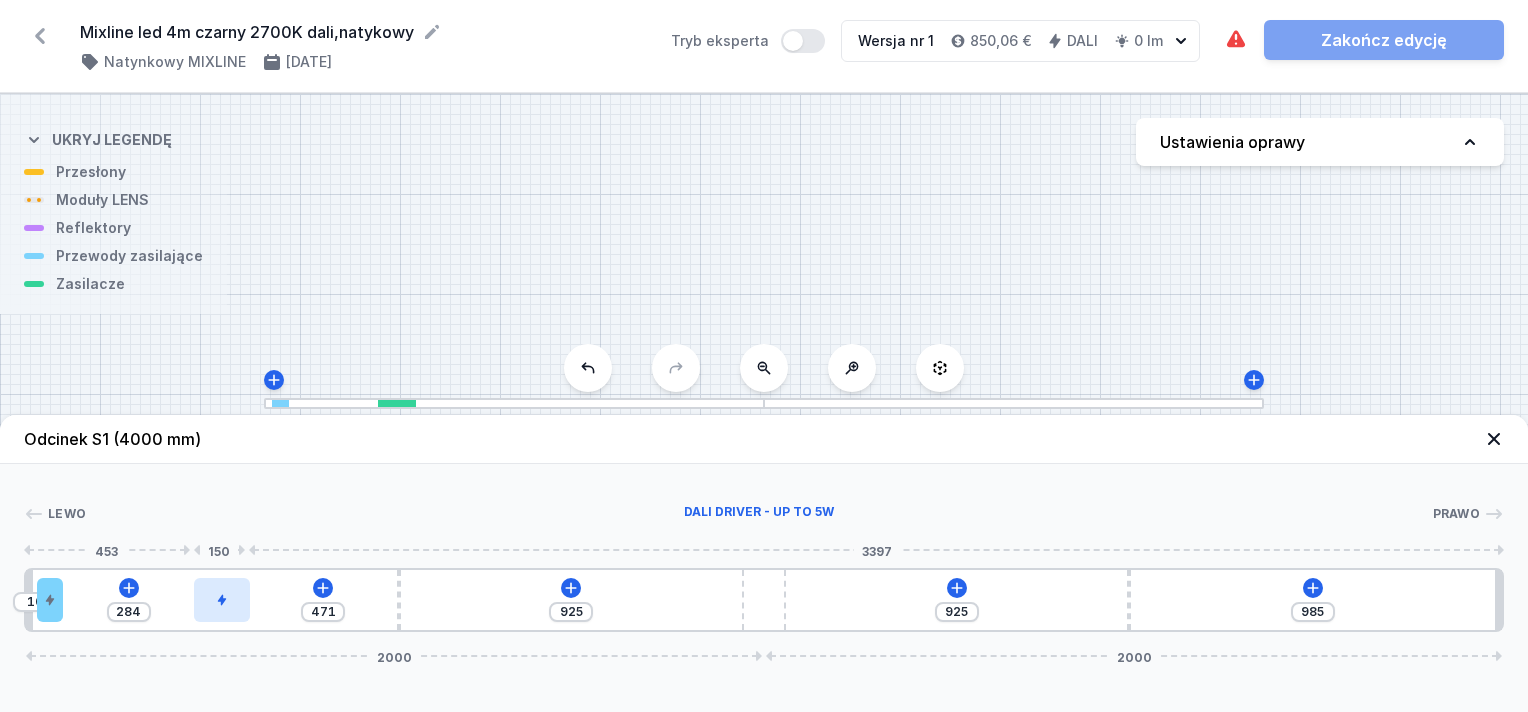 type on "565" 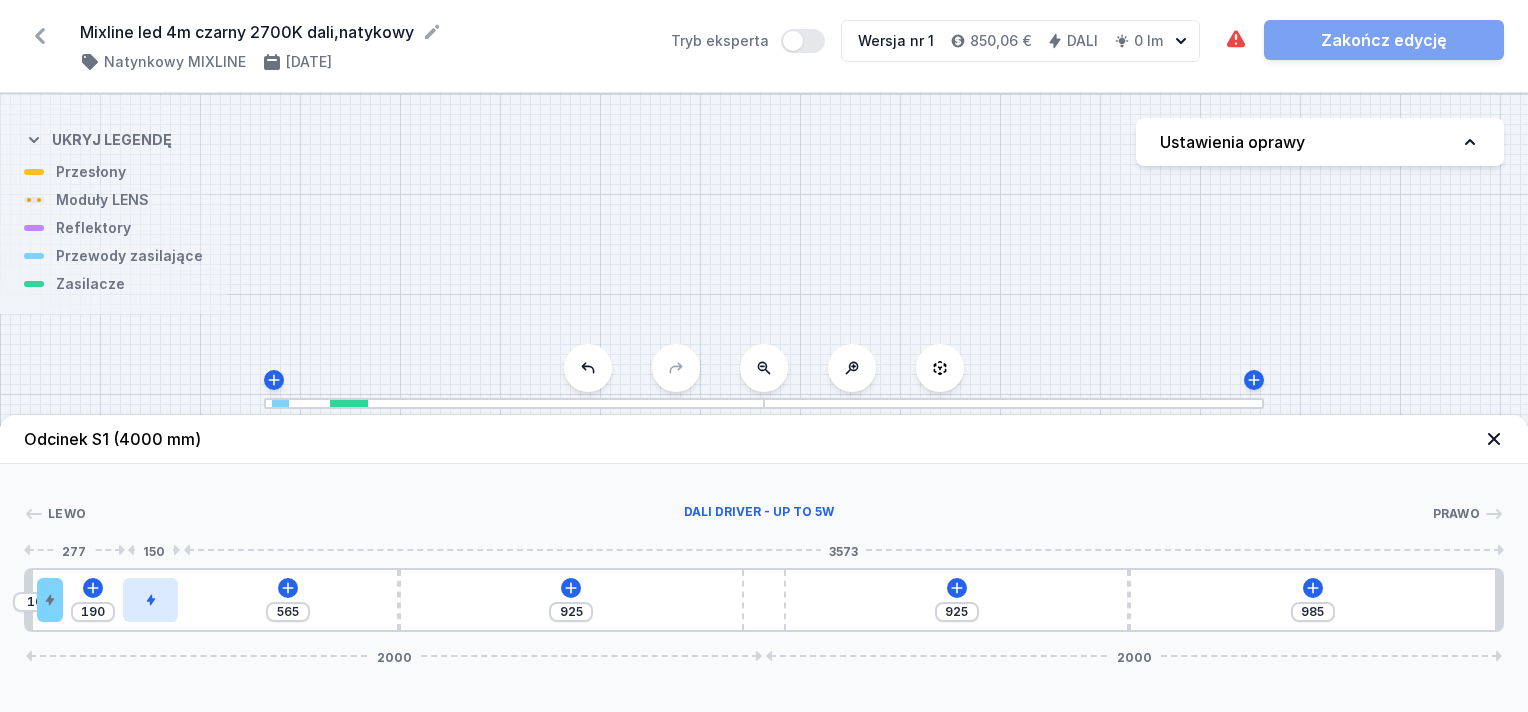 type on "592" 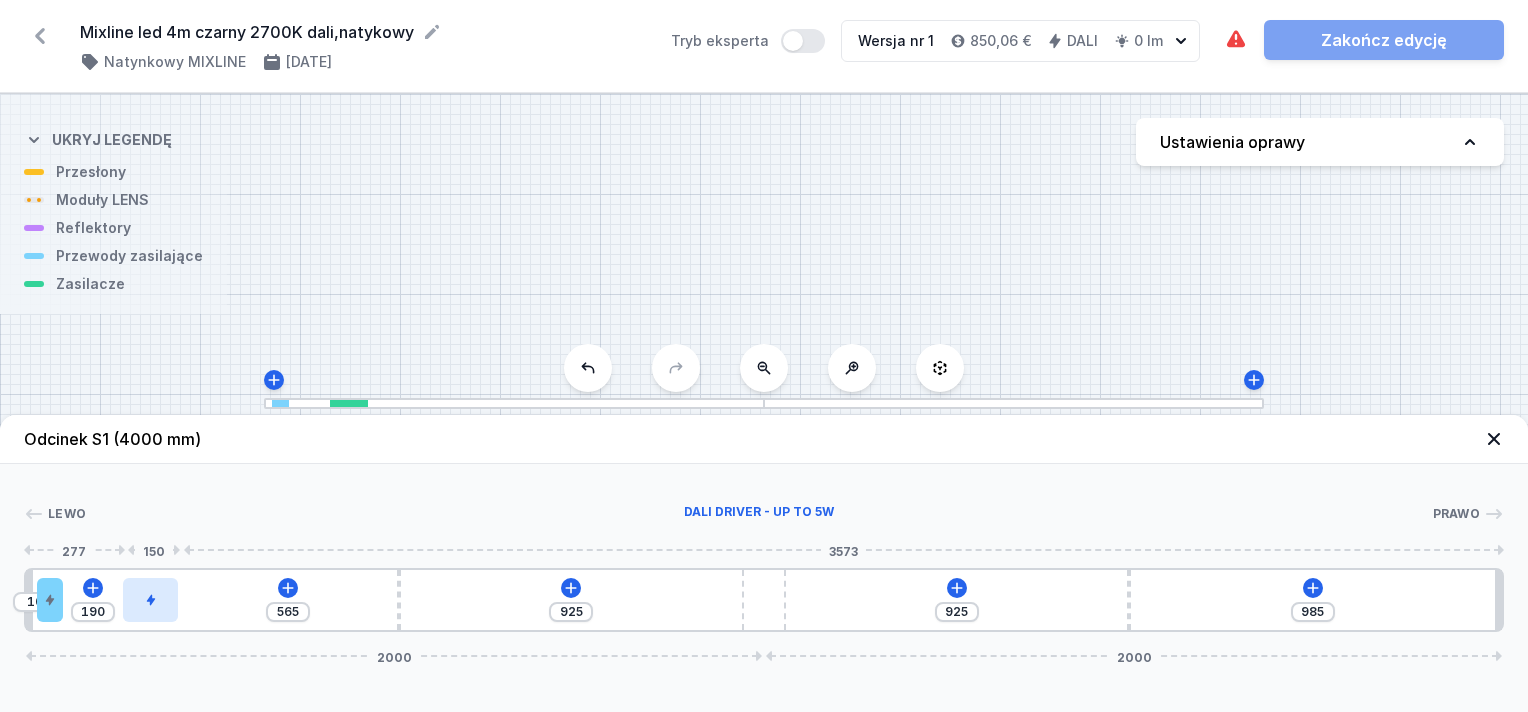 type on "163" 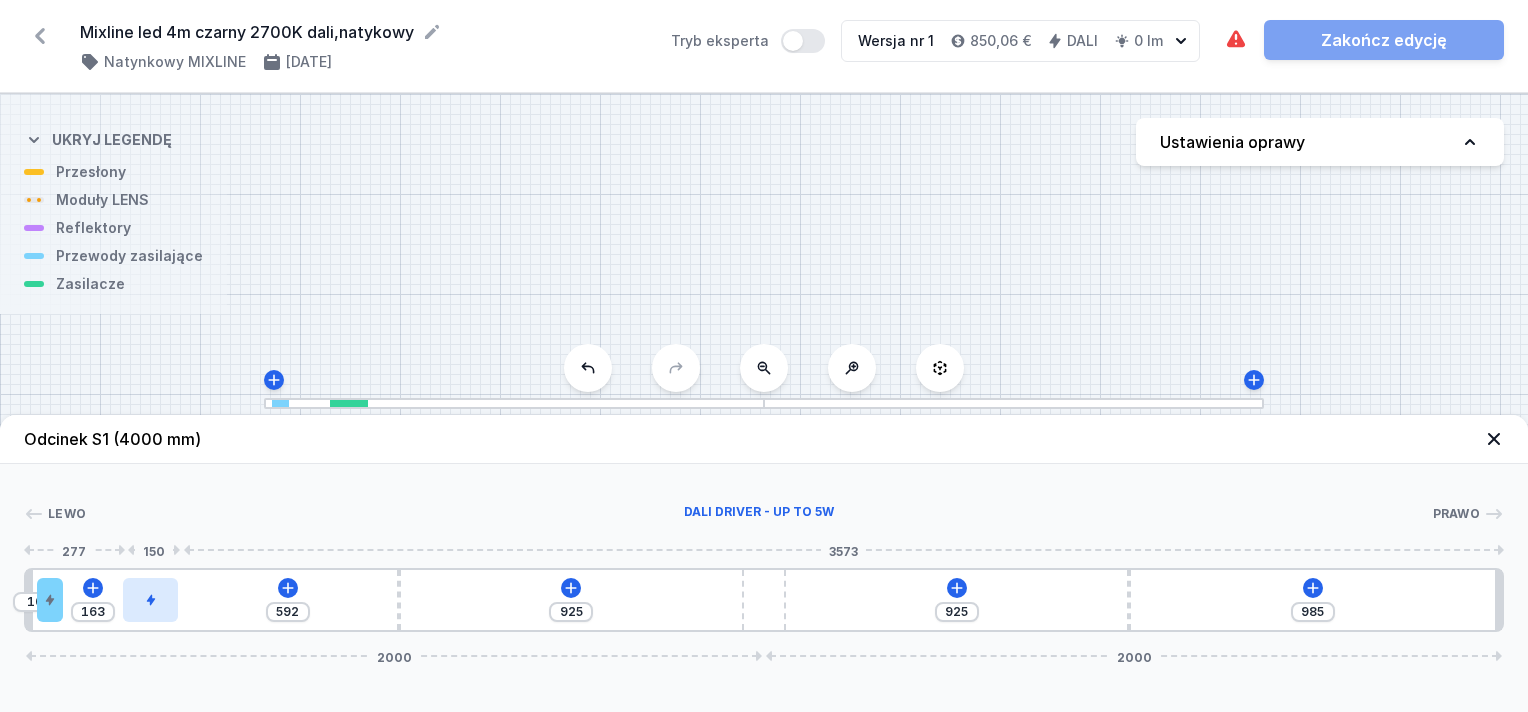type on "602" 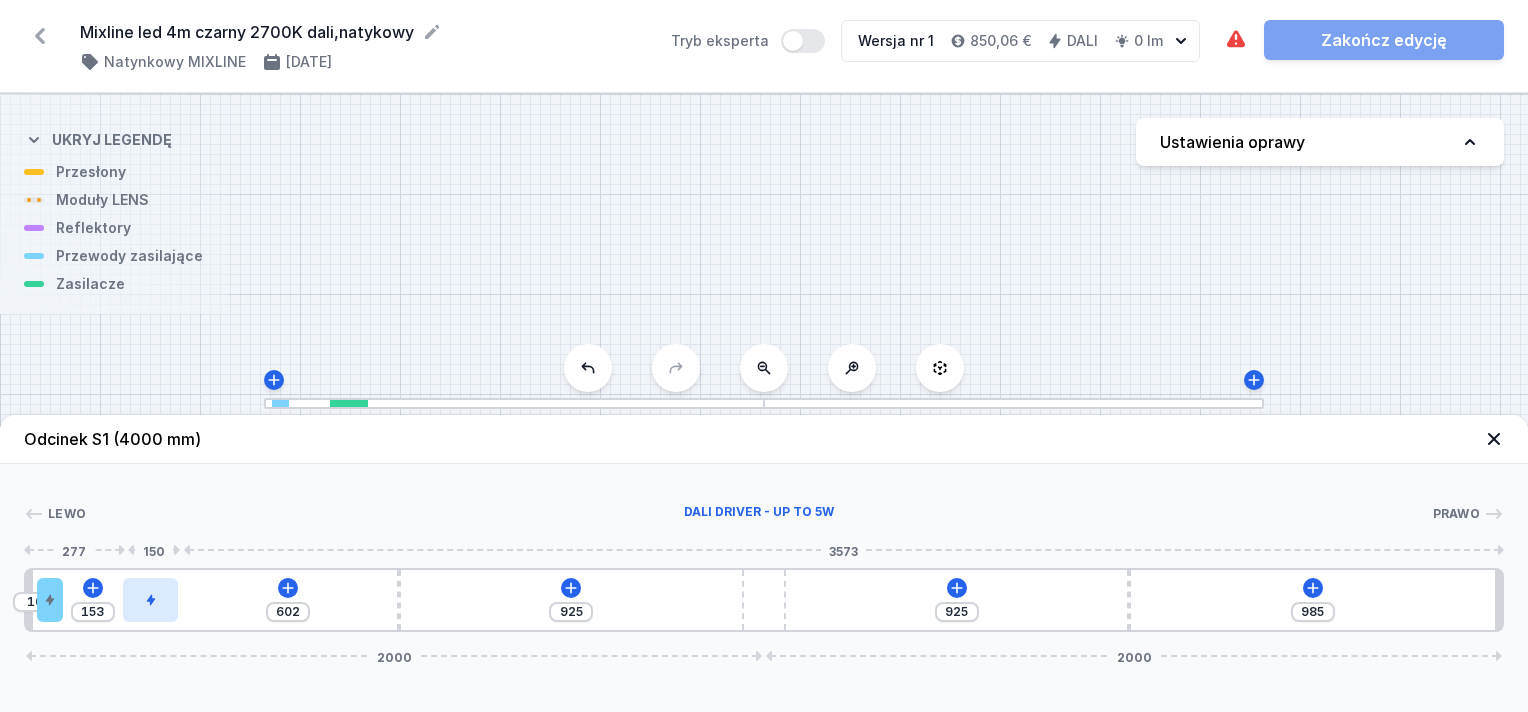type on "613" 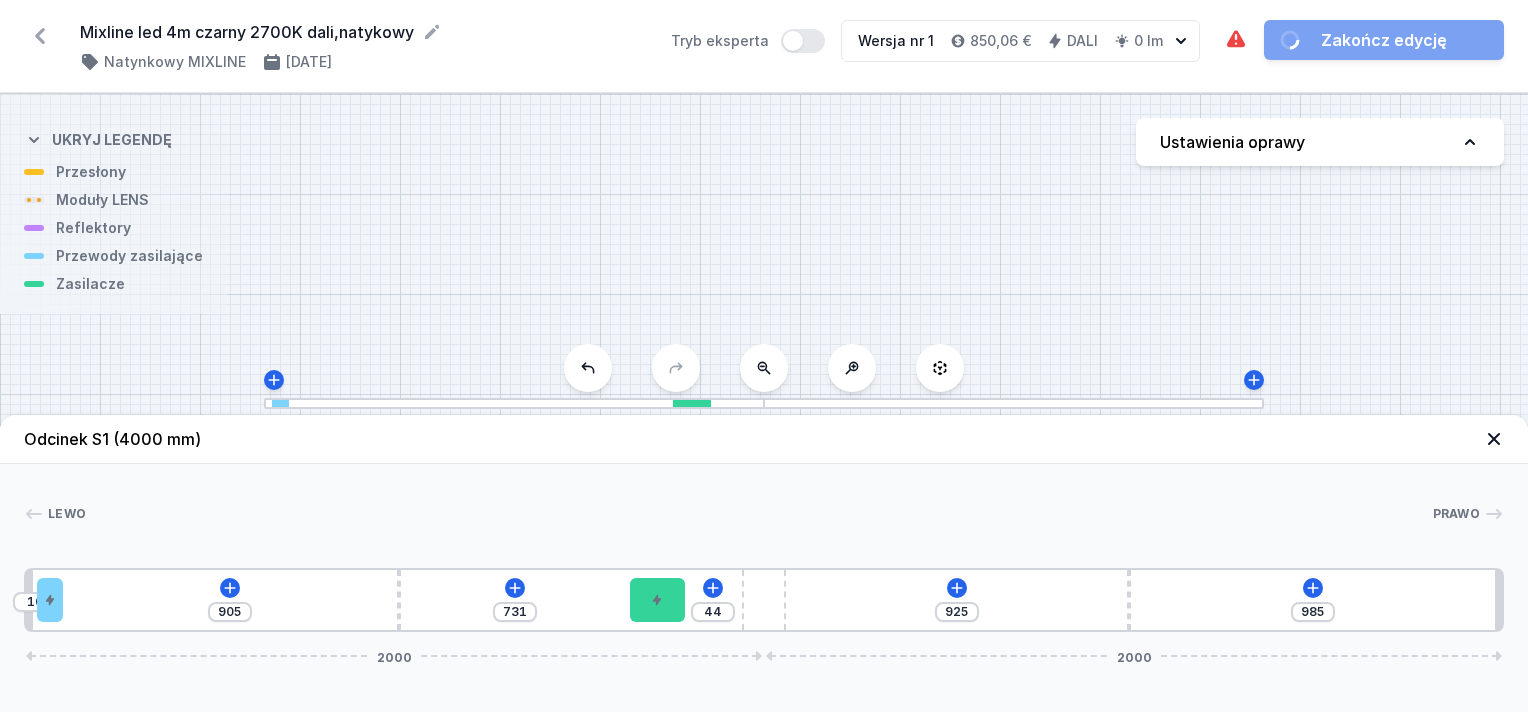 type on "775" 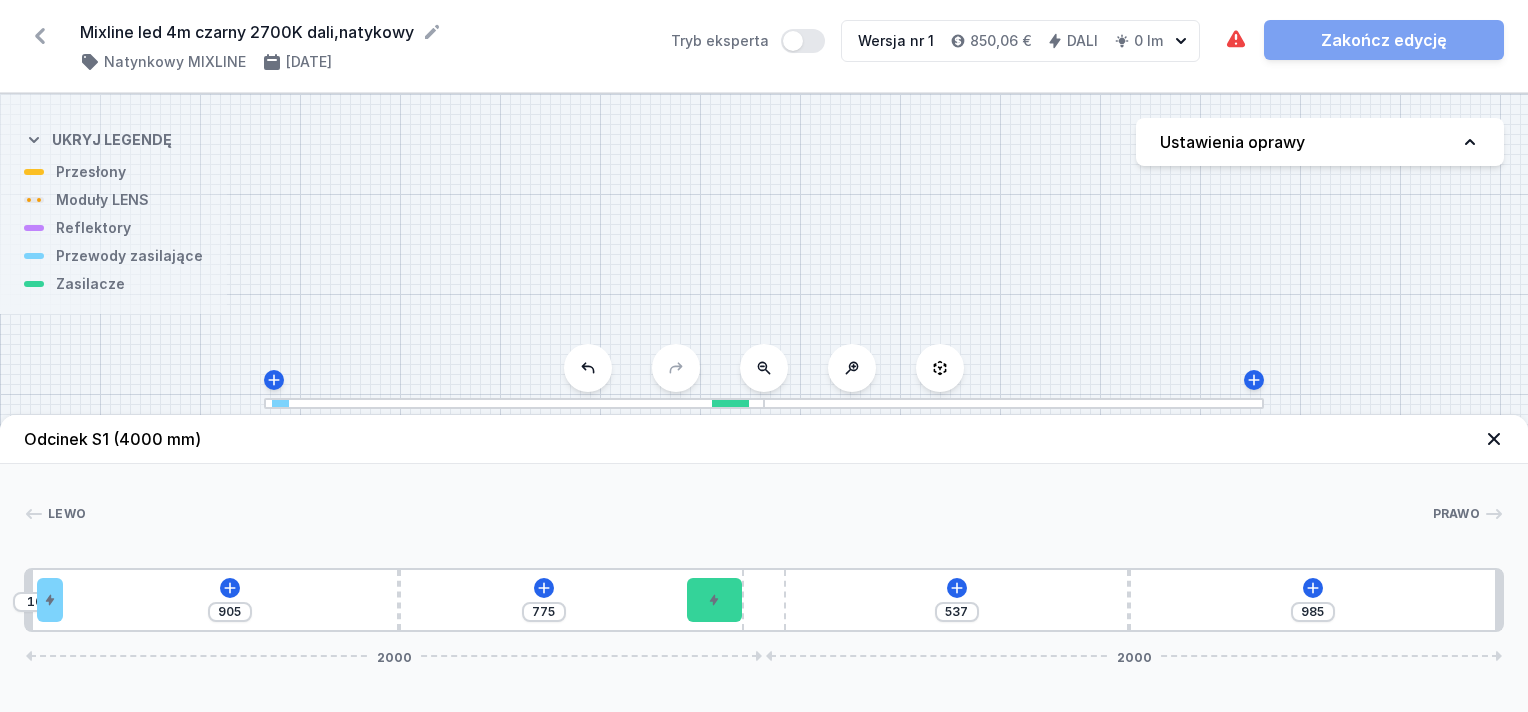 type on "189" 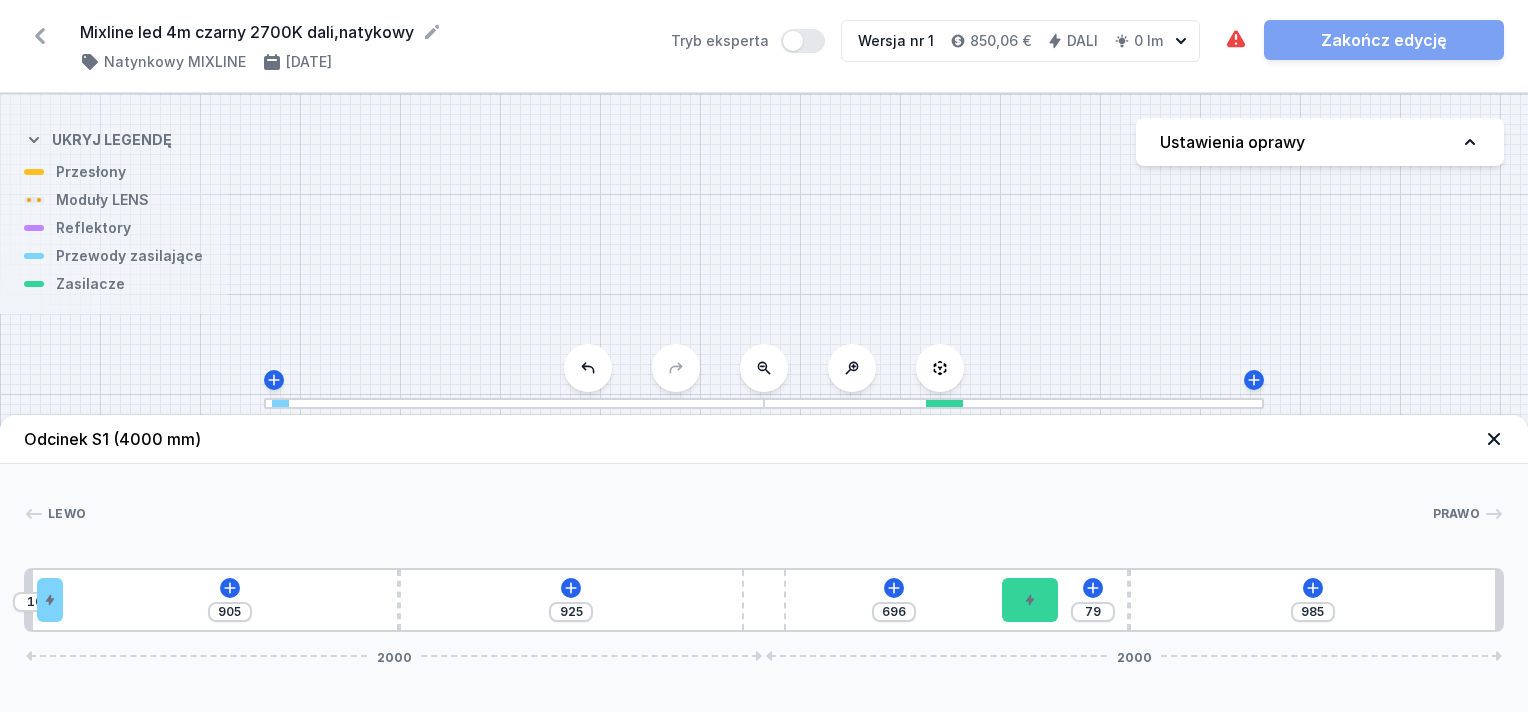 type on "775" 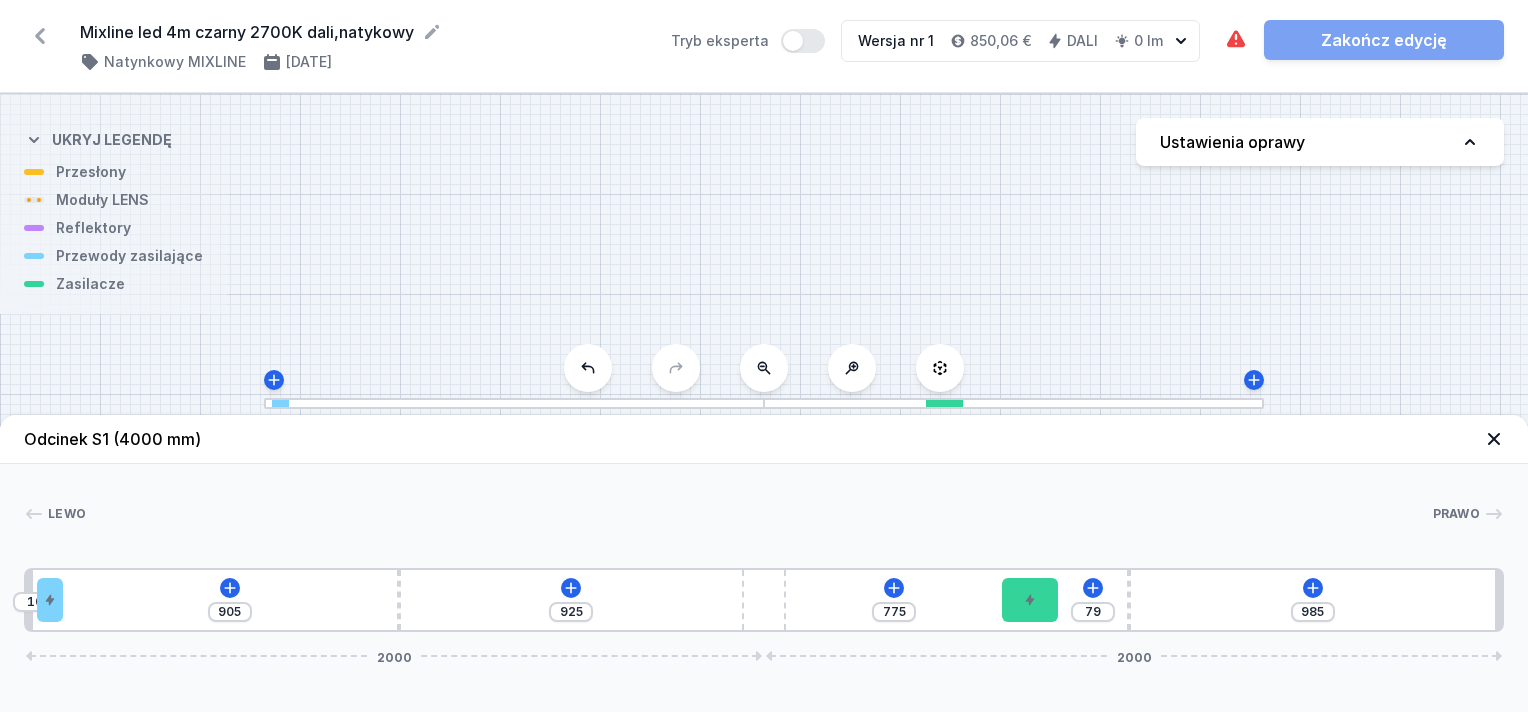 type on "930" 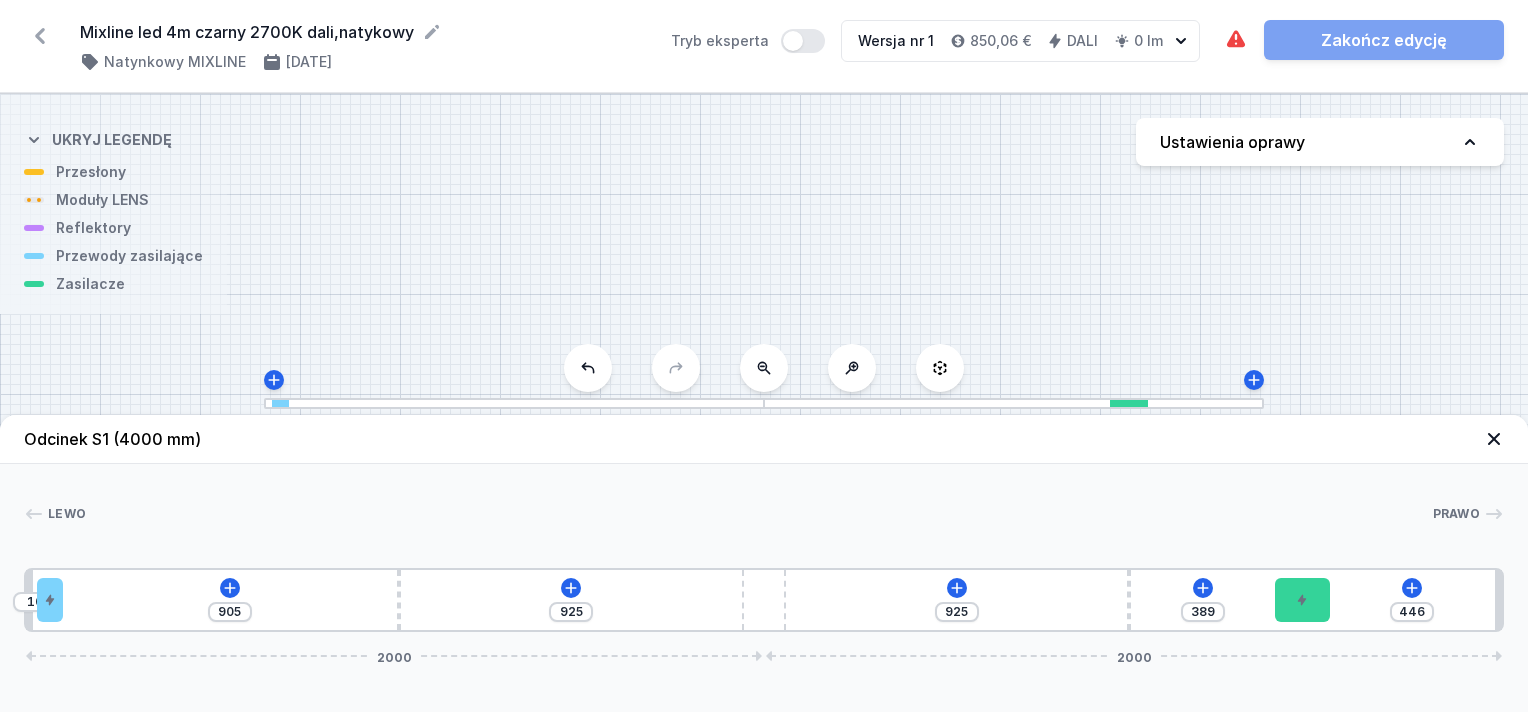 type on "421" 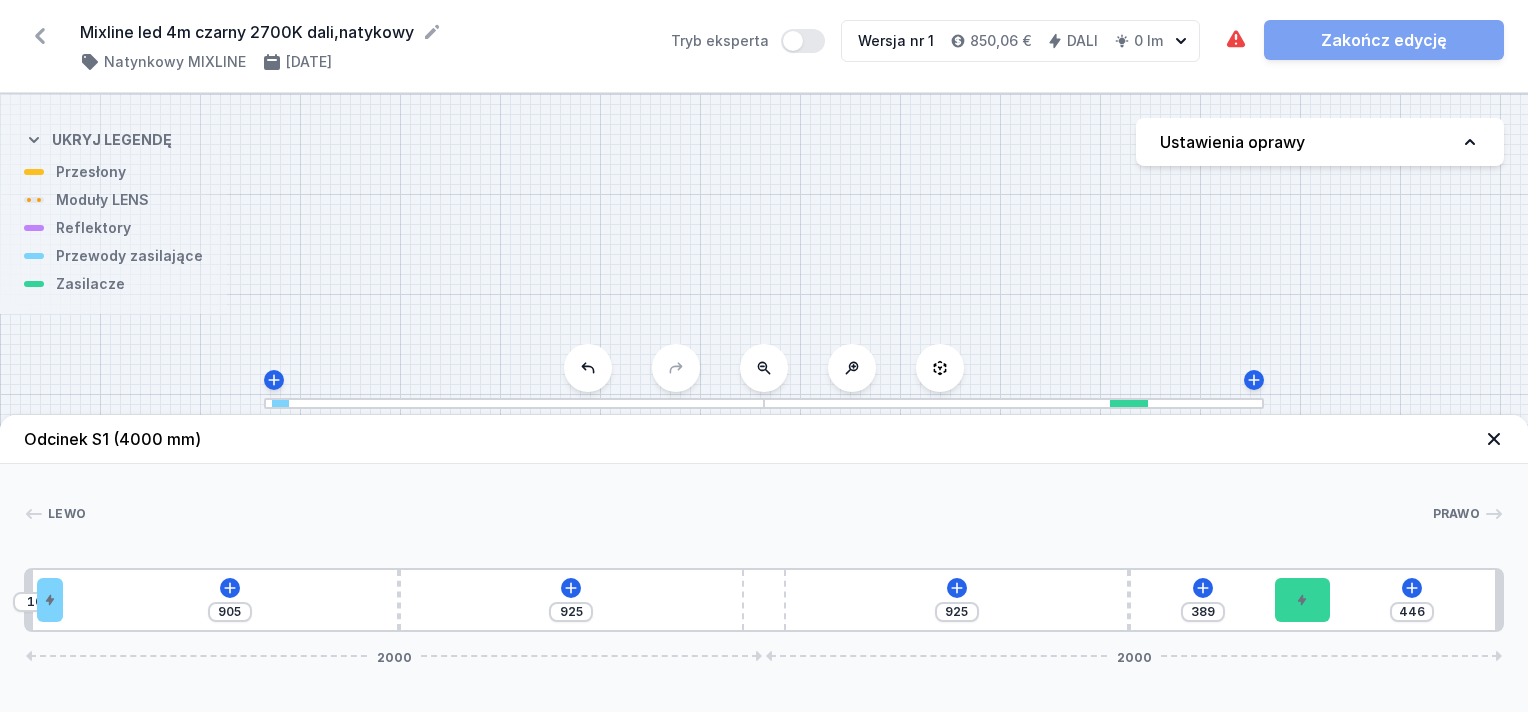 type on "414" 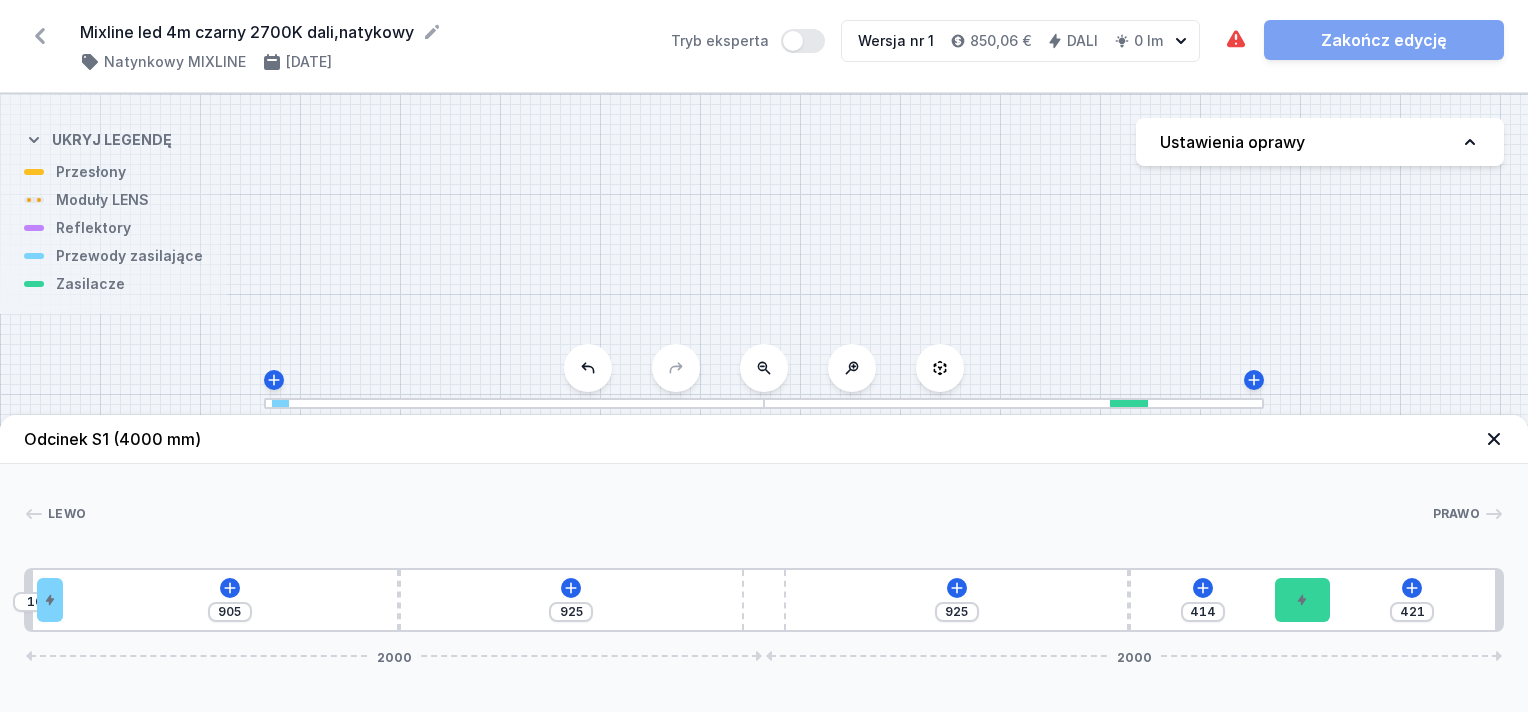 type on "392" 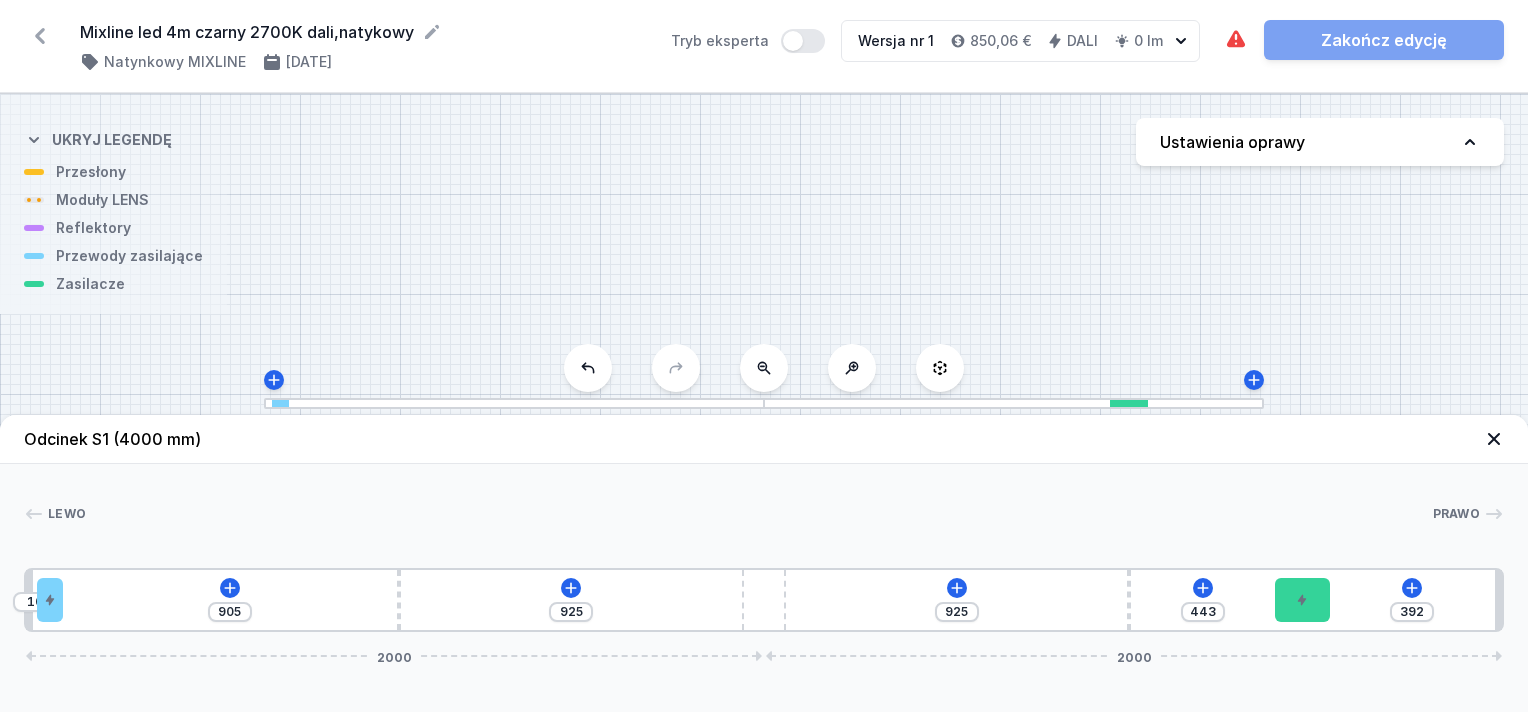 type on "363" 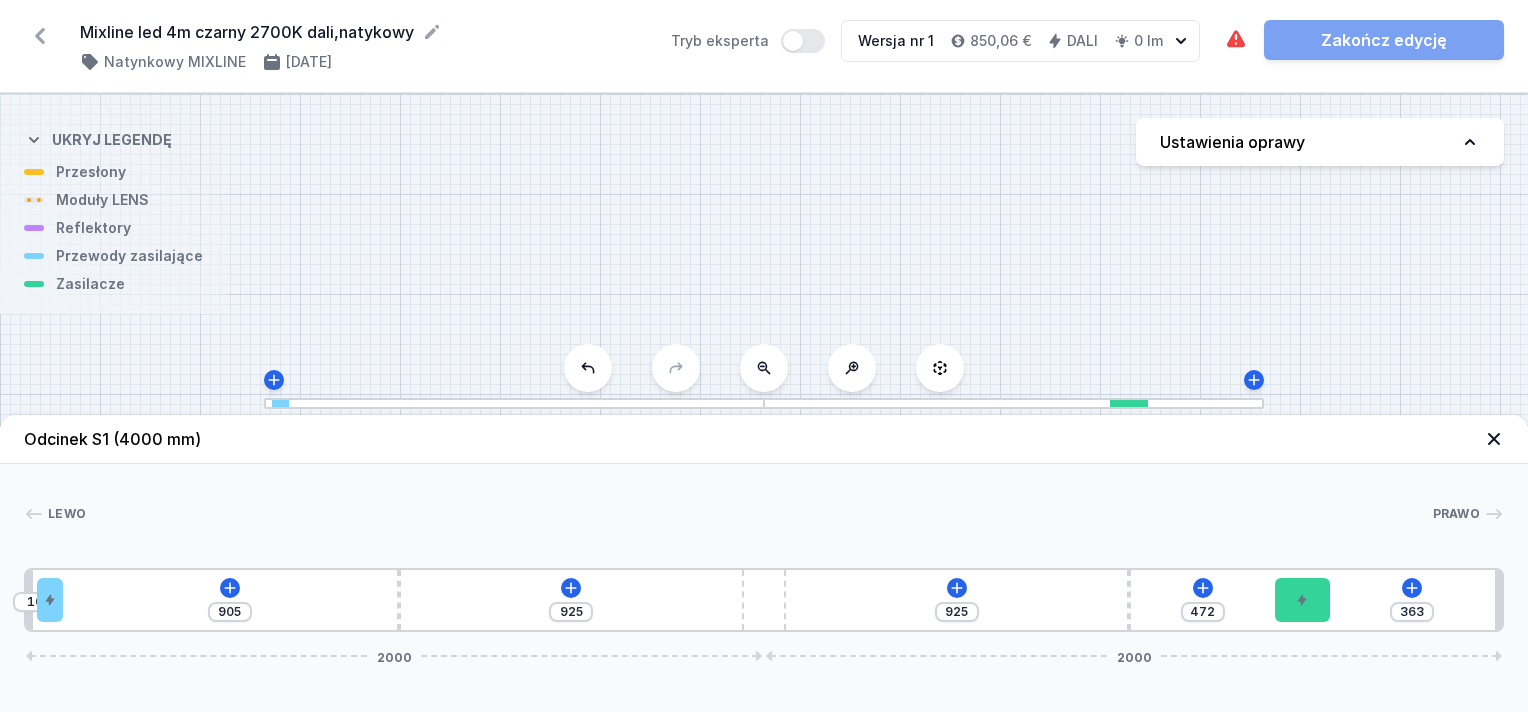 type on "349" 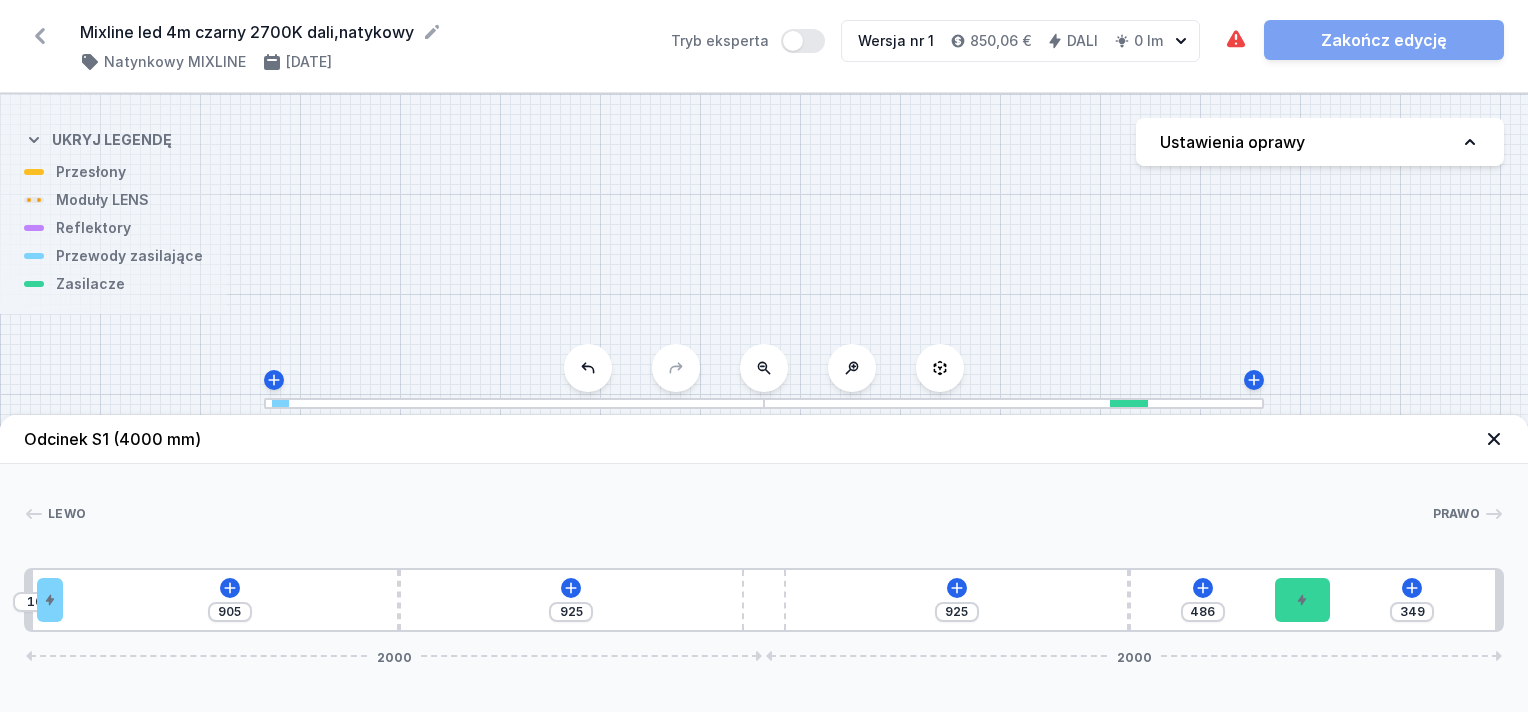type on "253" 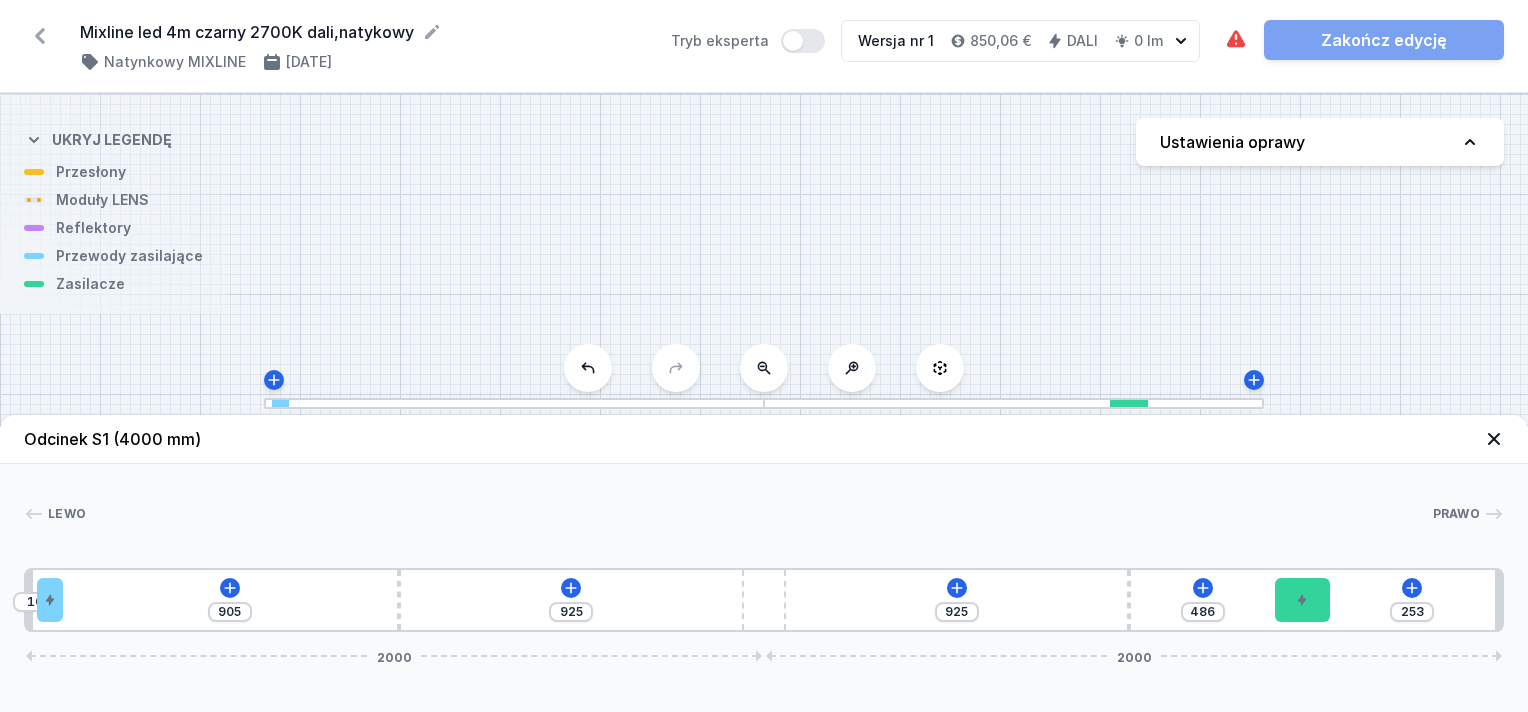 type on "582" 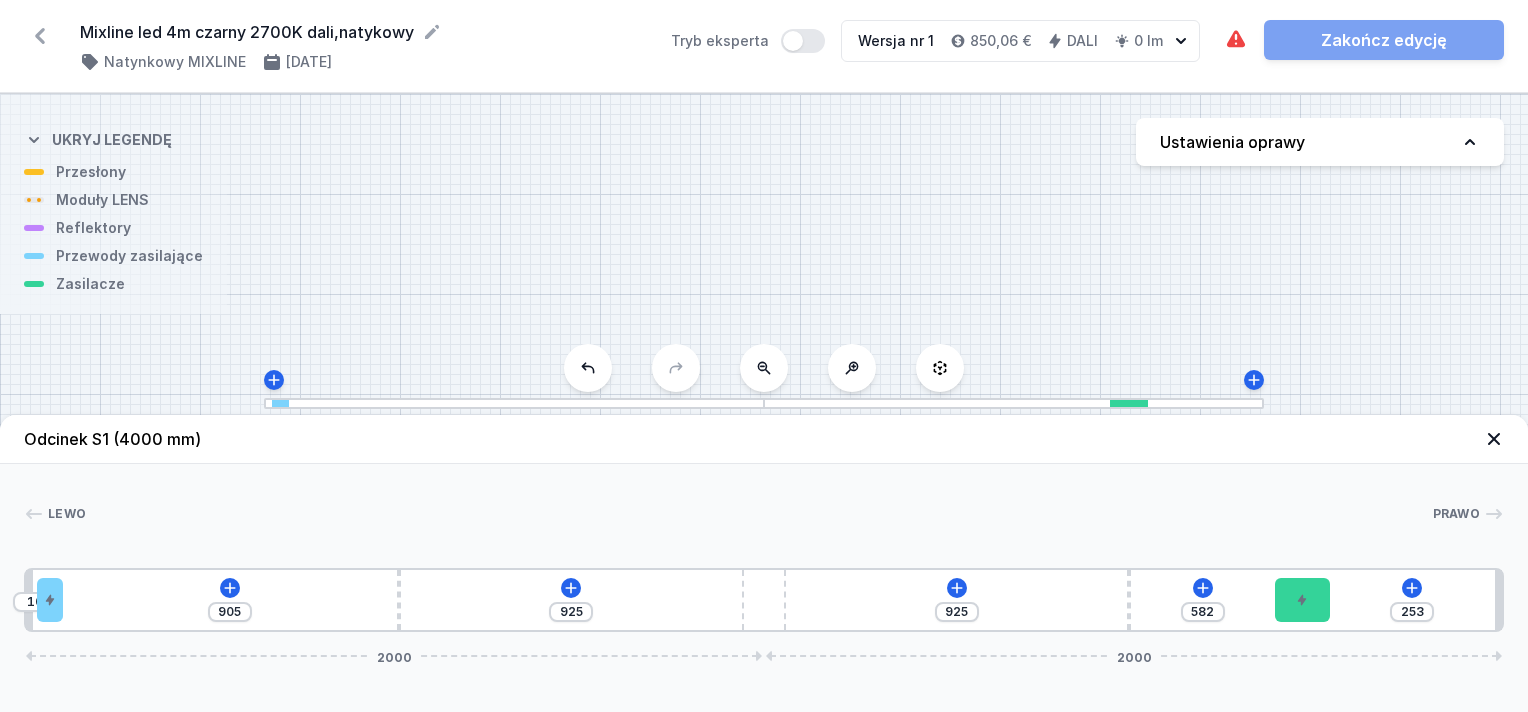 type on "231" 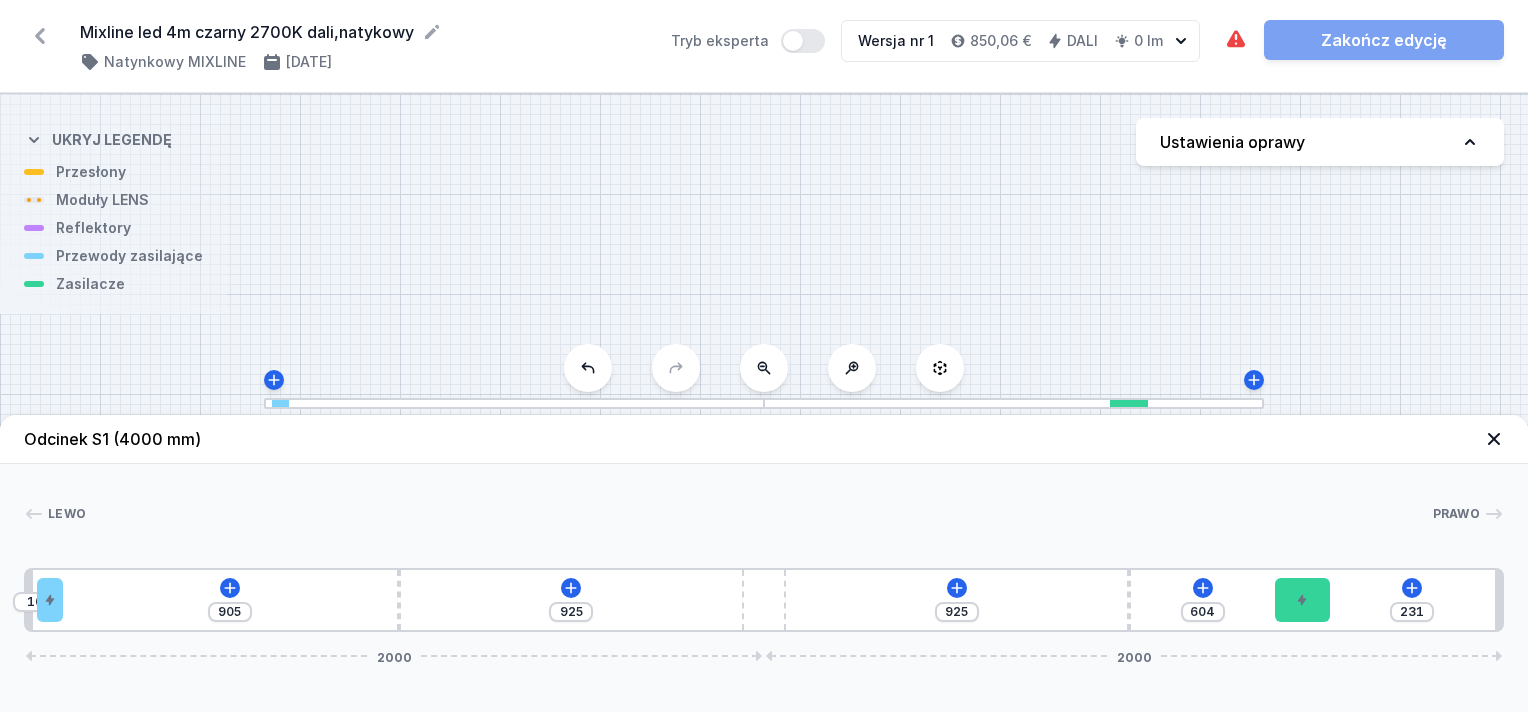 type on "205" 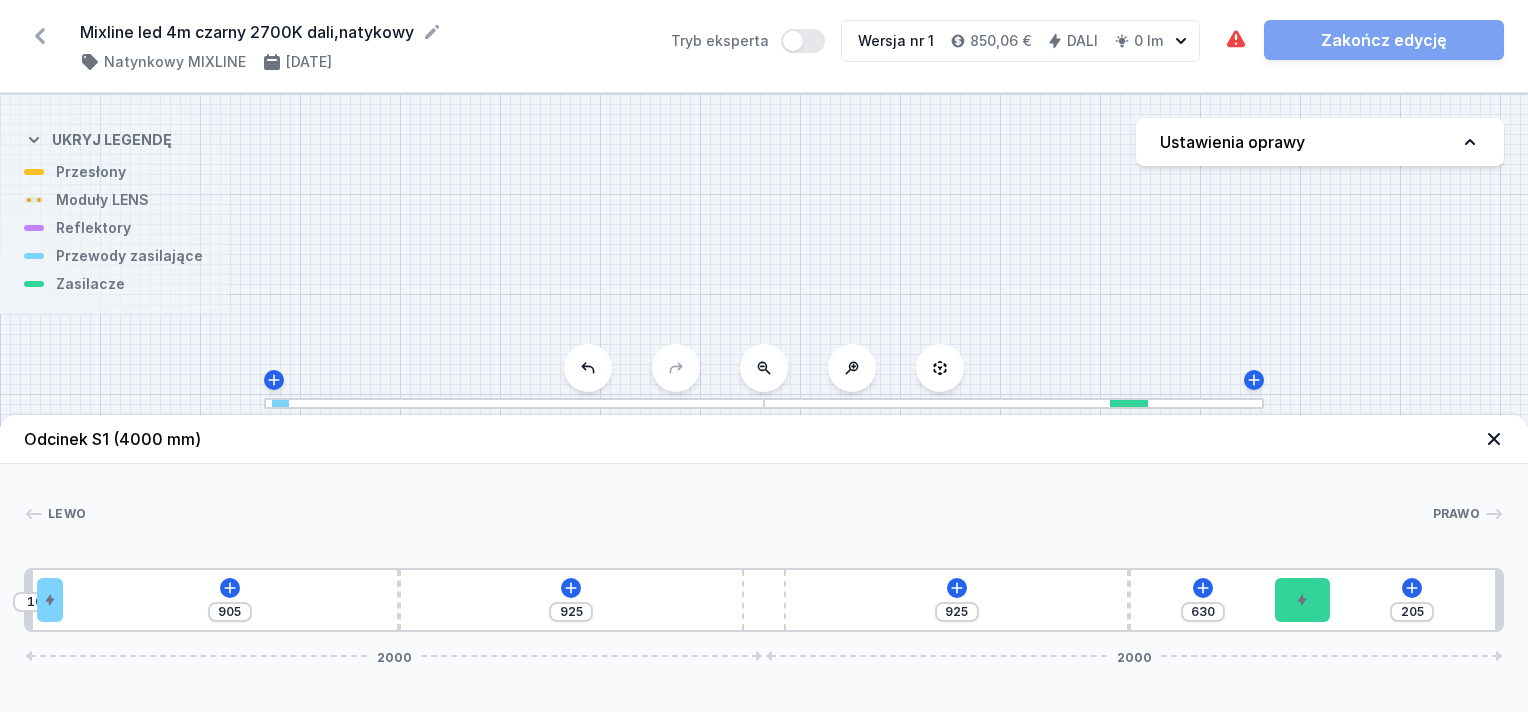 type on "189" 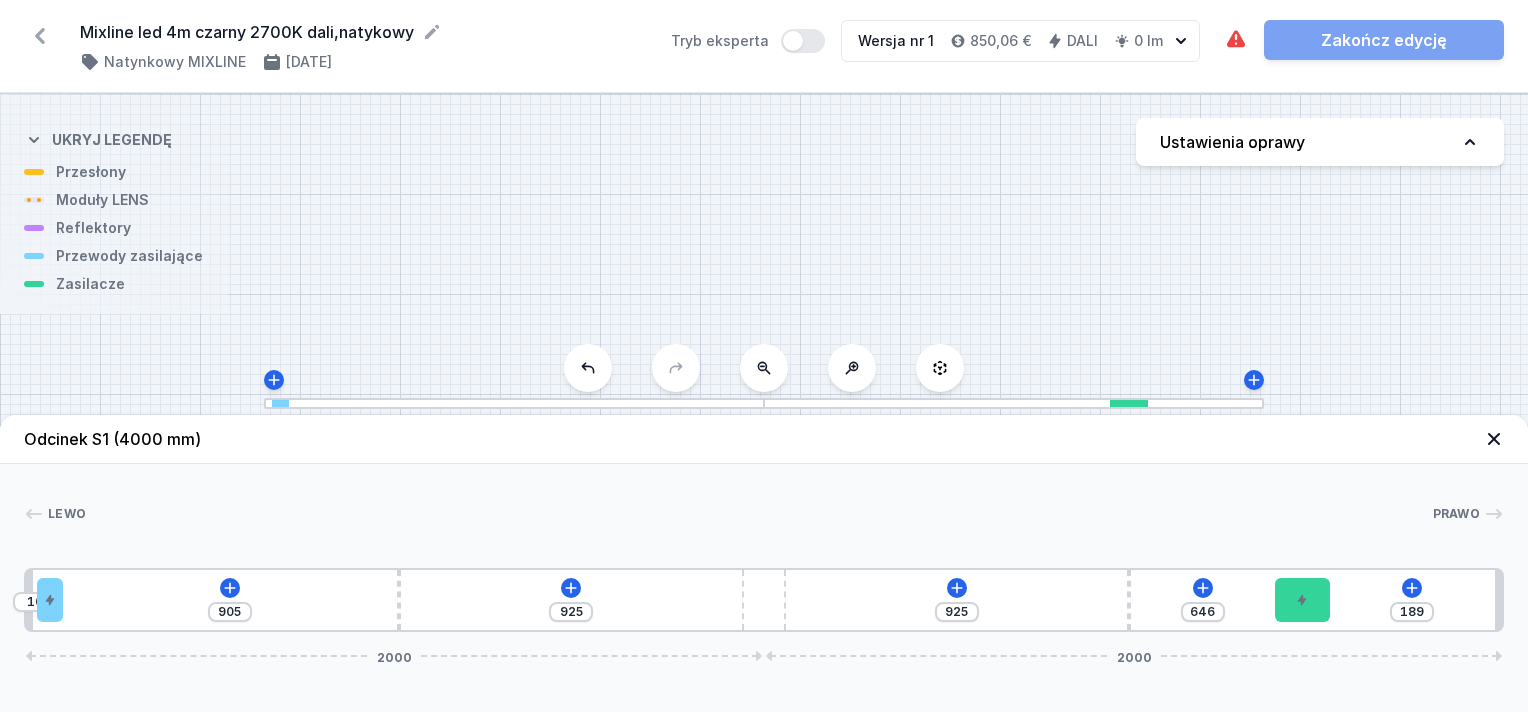 type on "178" 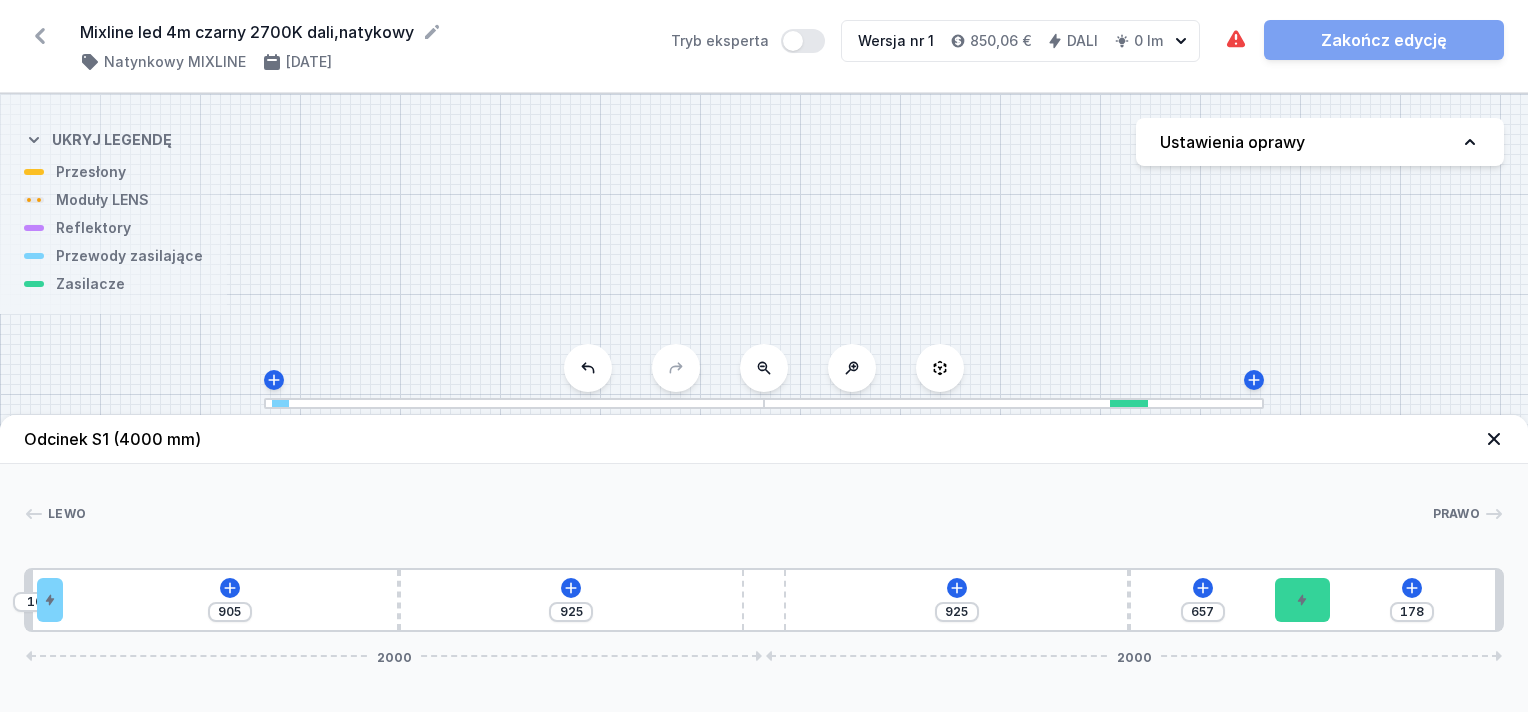 type on "173" 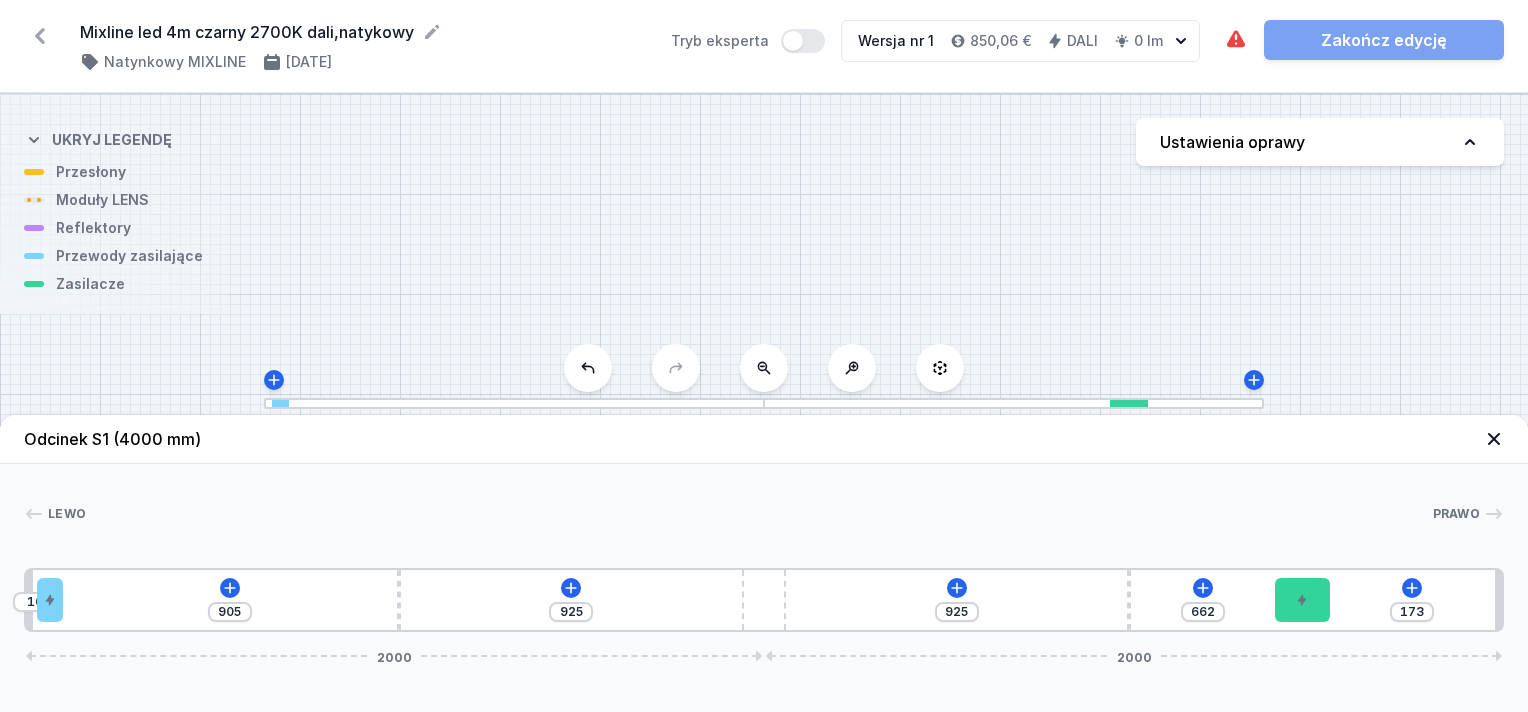 type on "170" 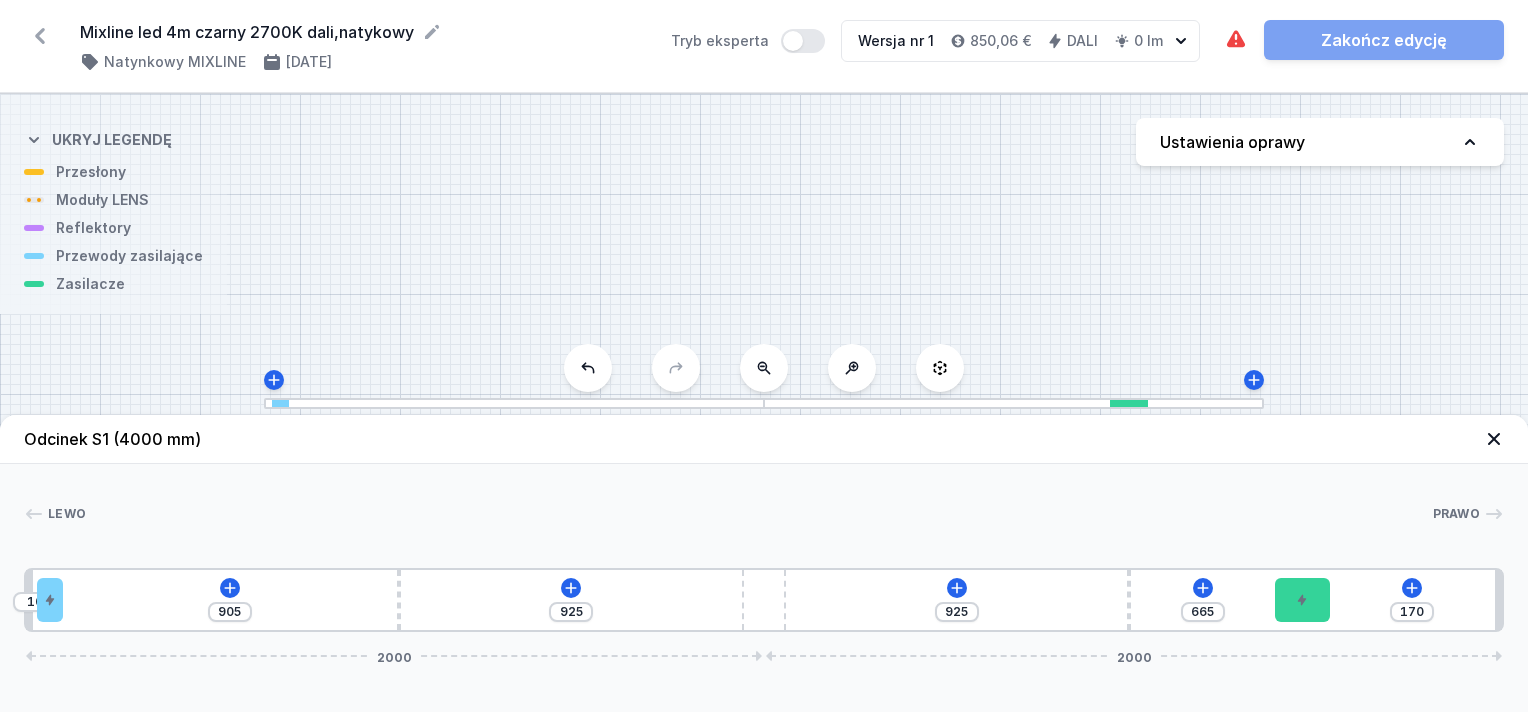 type on "165" 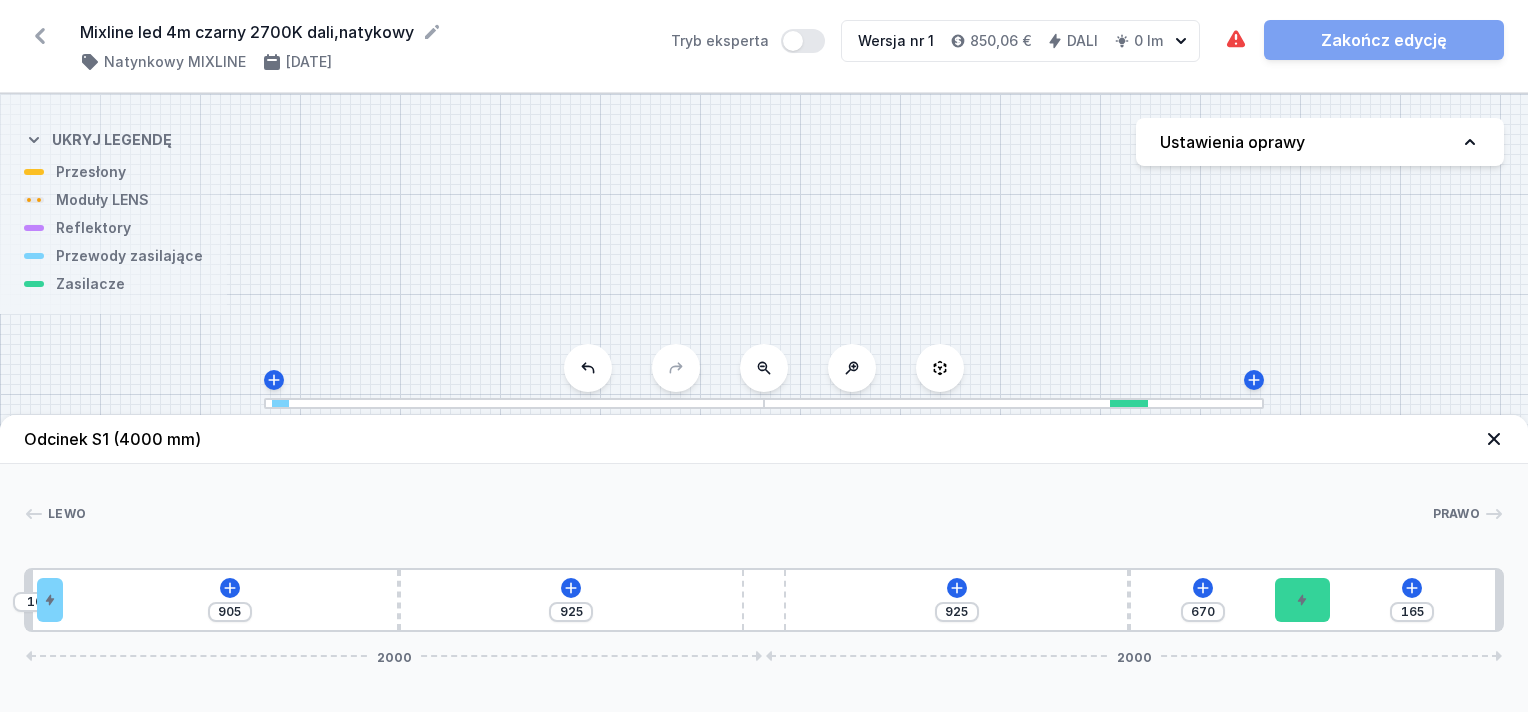 type on "162" 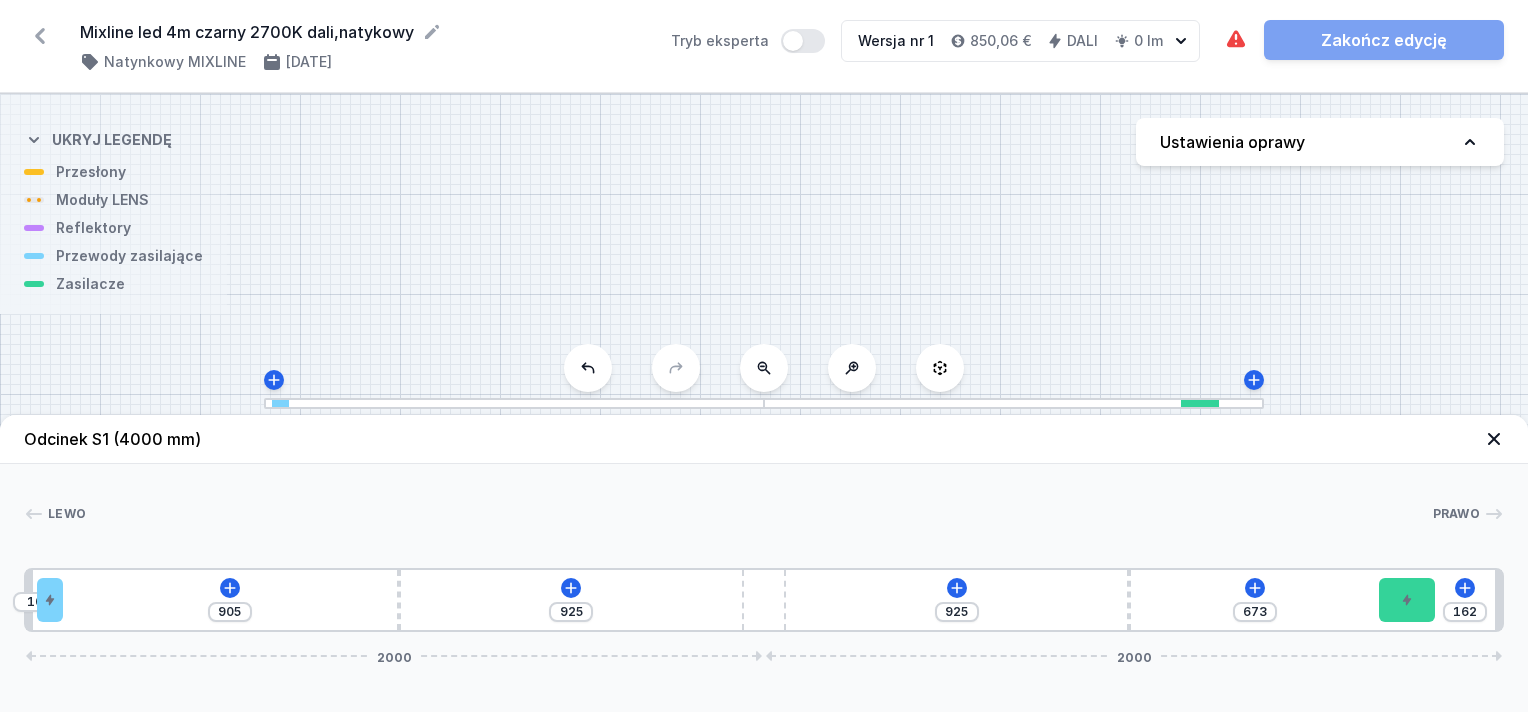 type on "151" 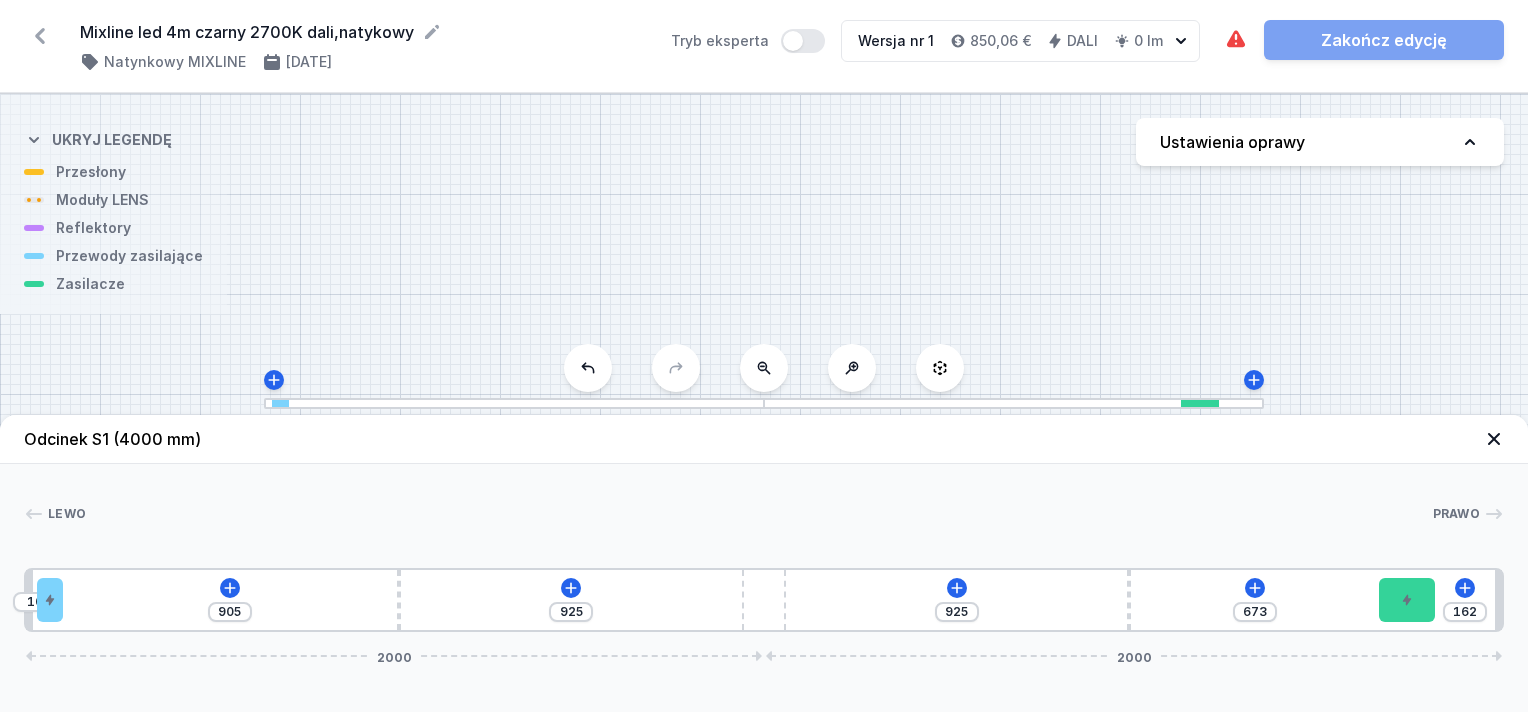 type on "684" 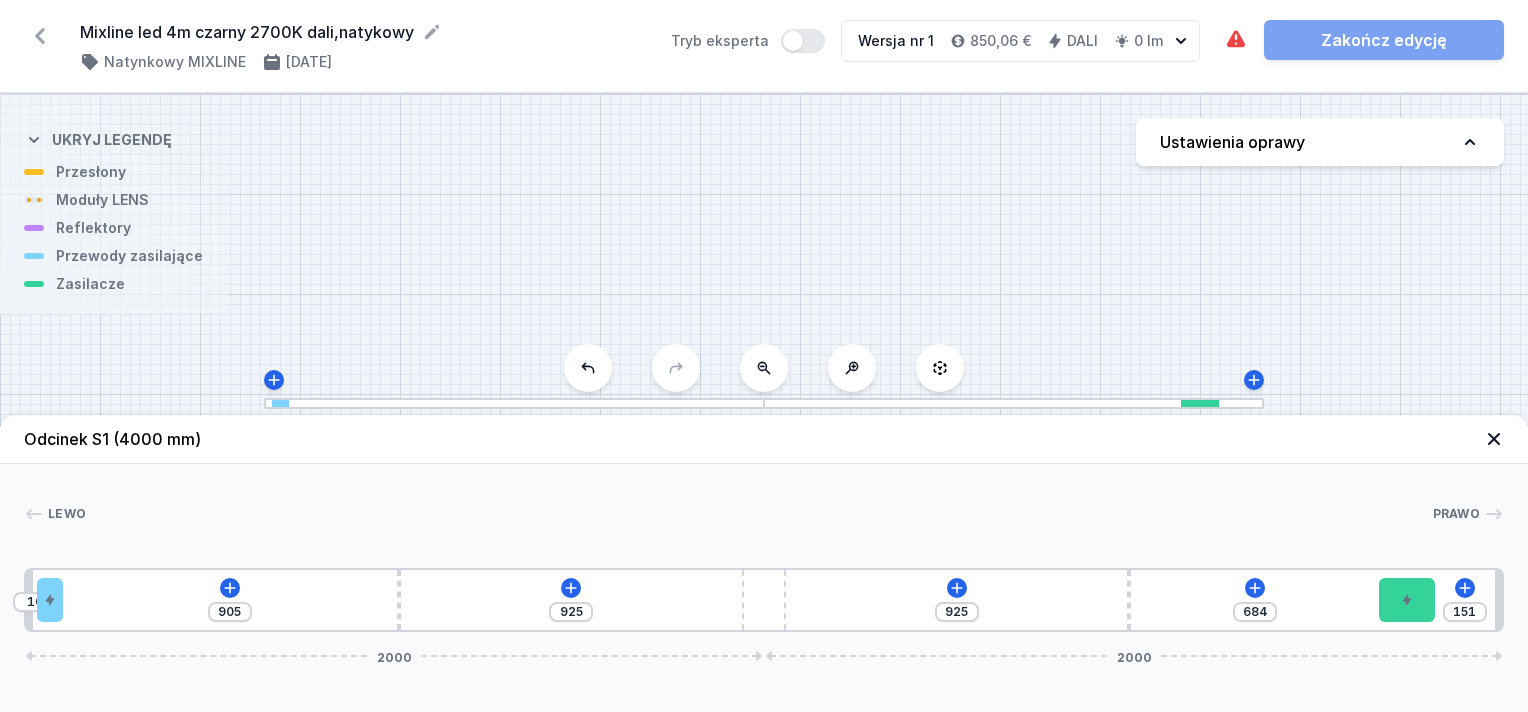 type on "135" 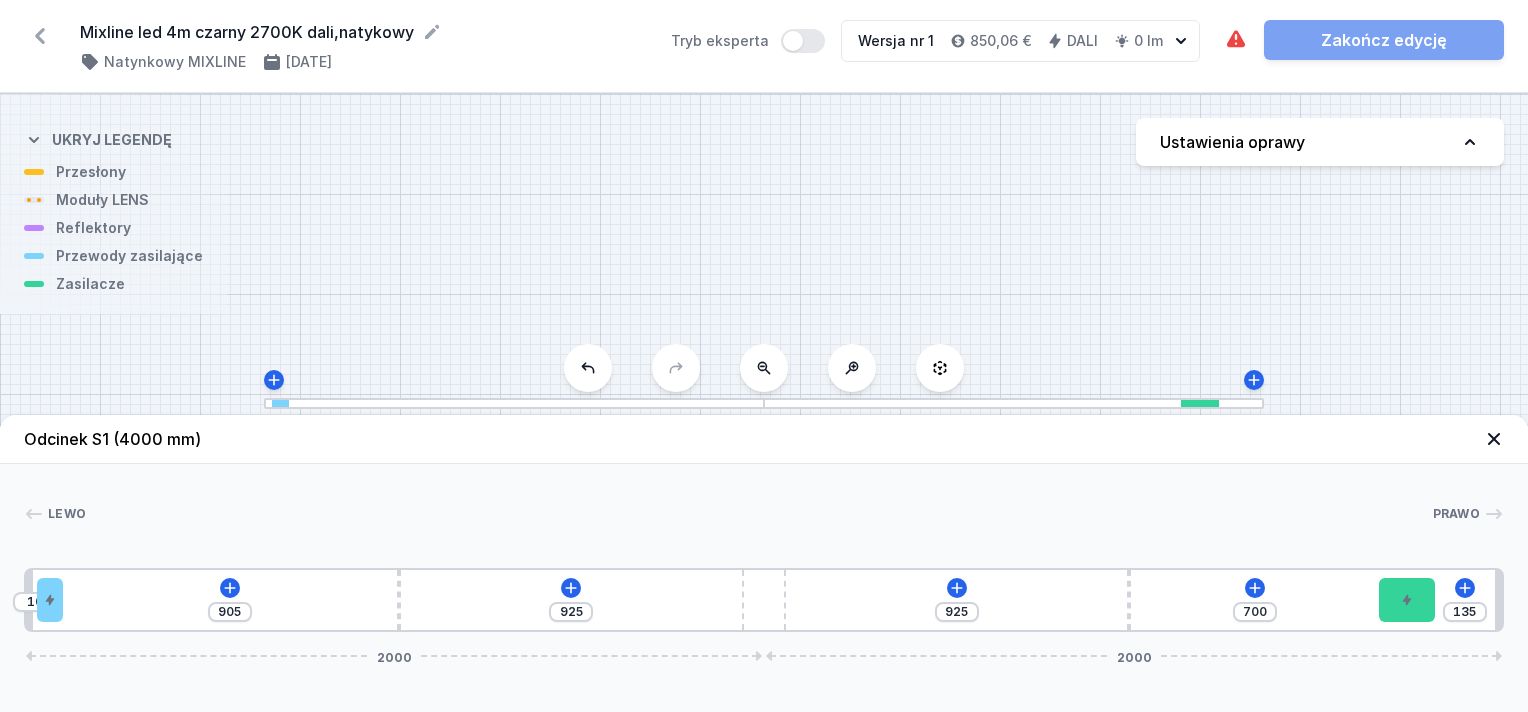 type on "122" 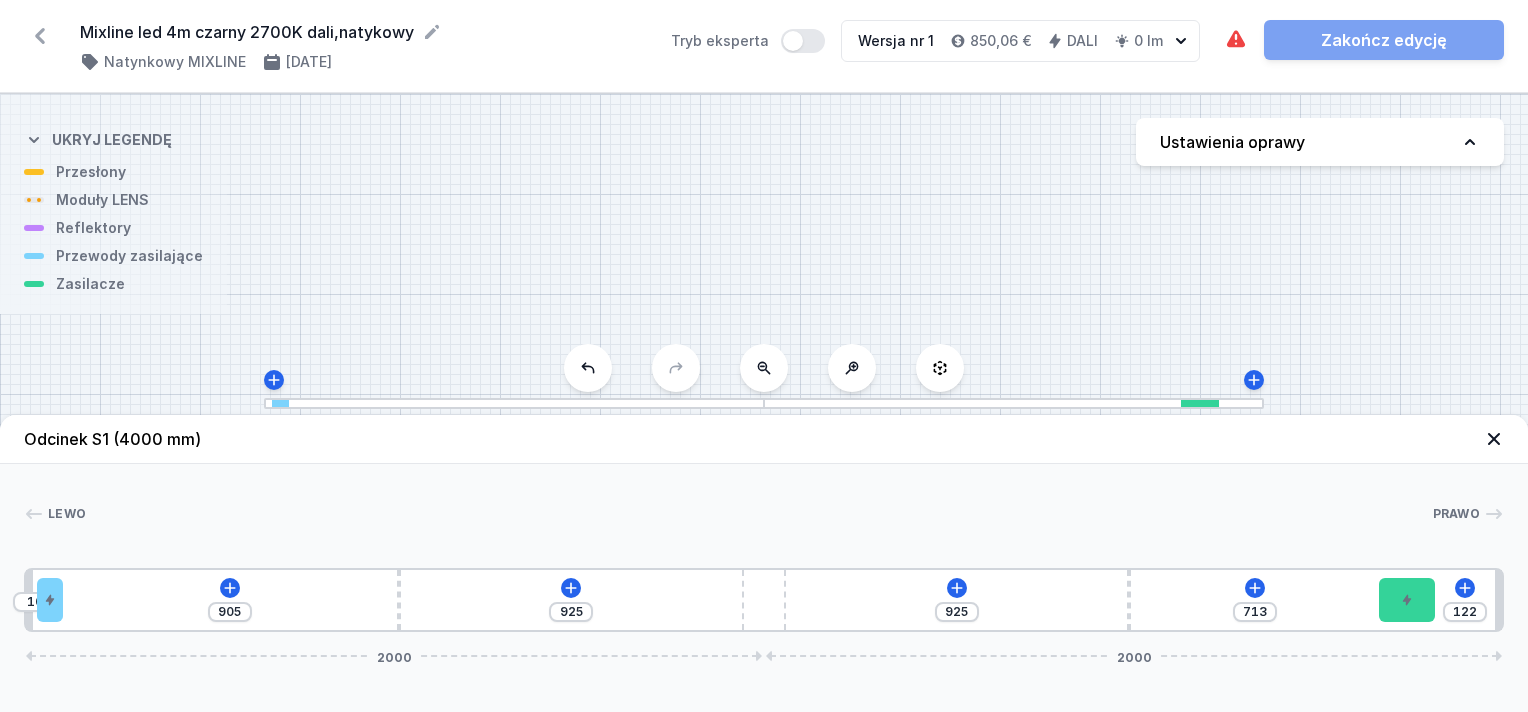 type on "108" 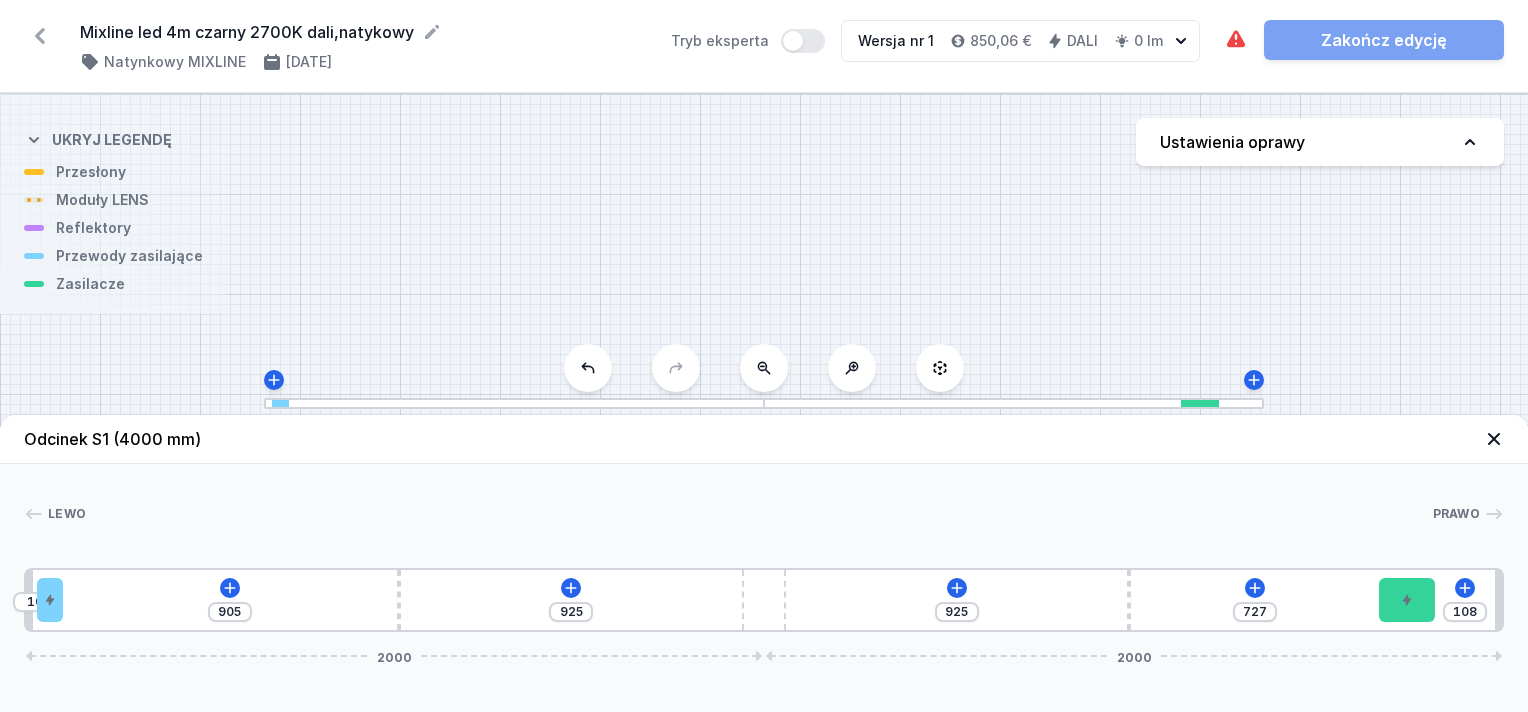 type on "98" 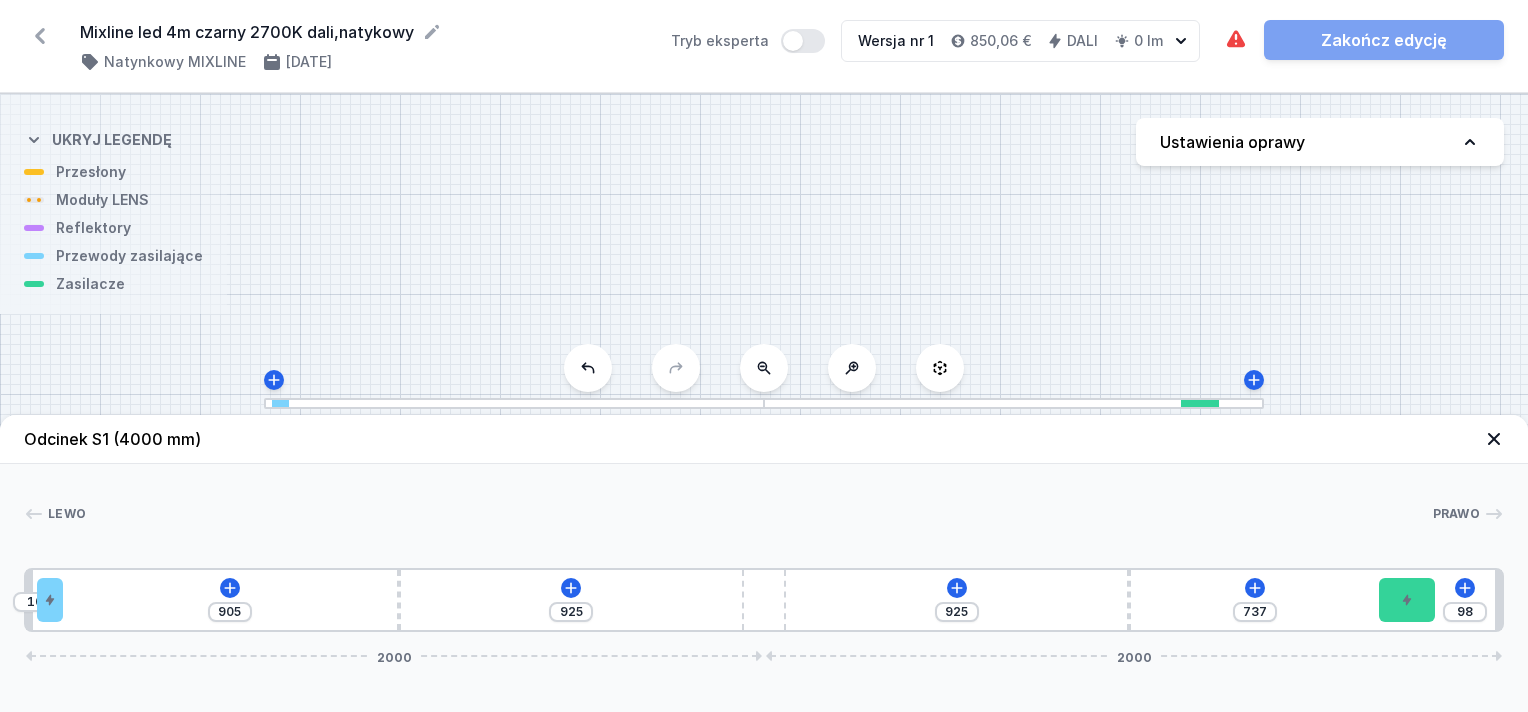 type on "95" 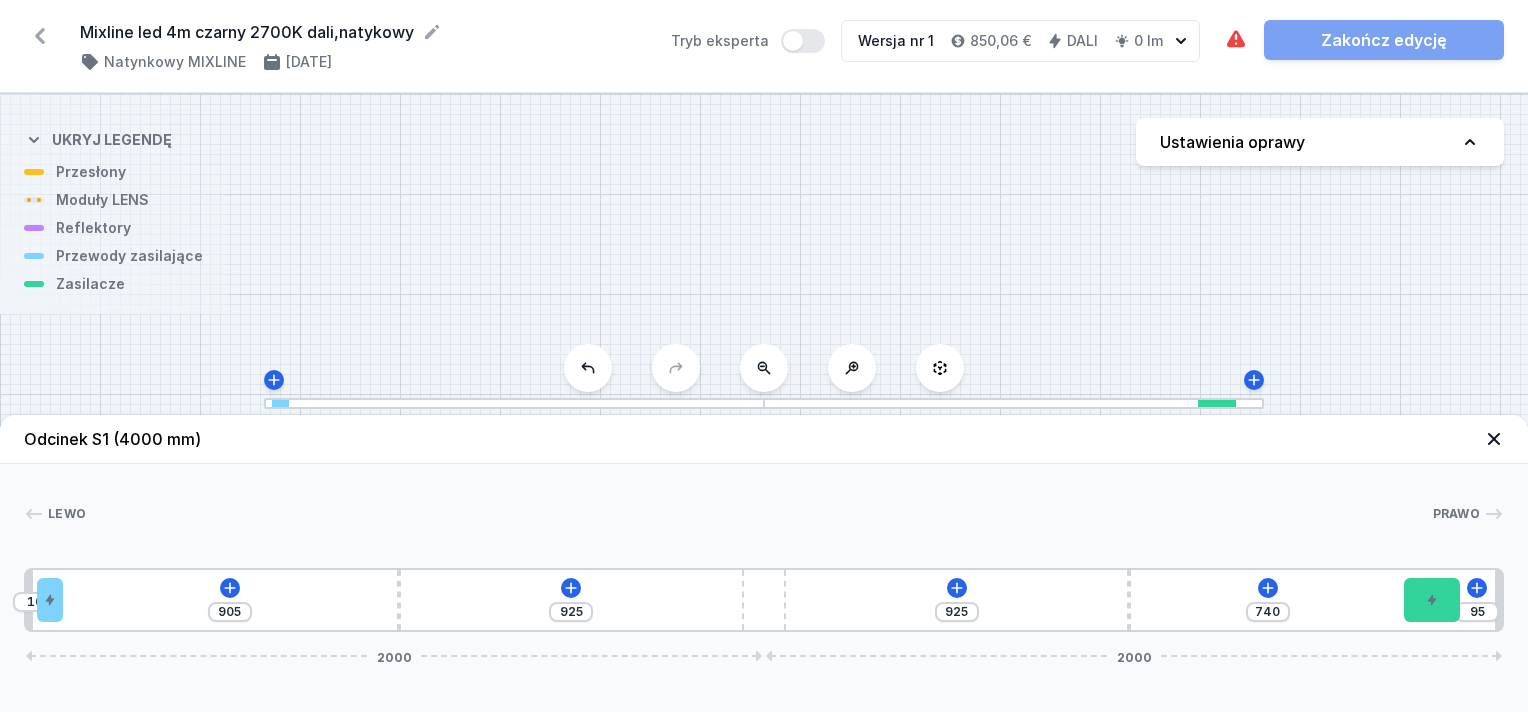type on "98" 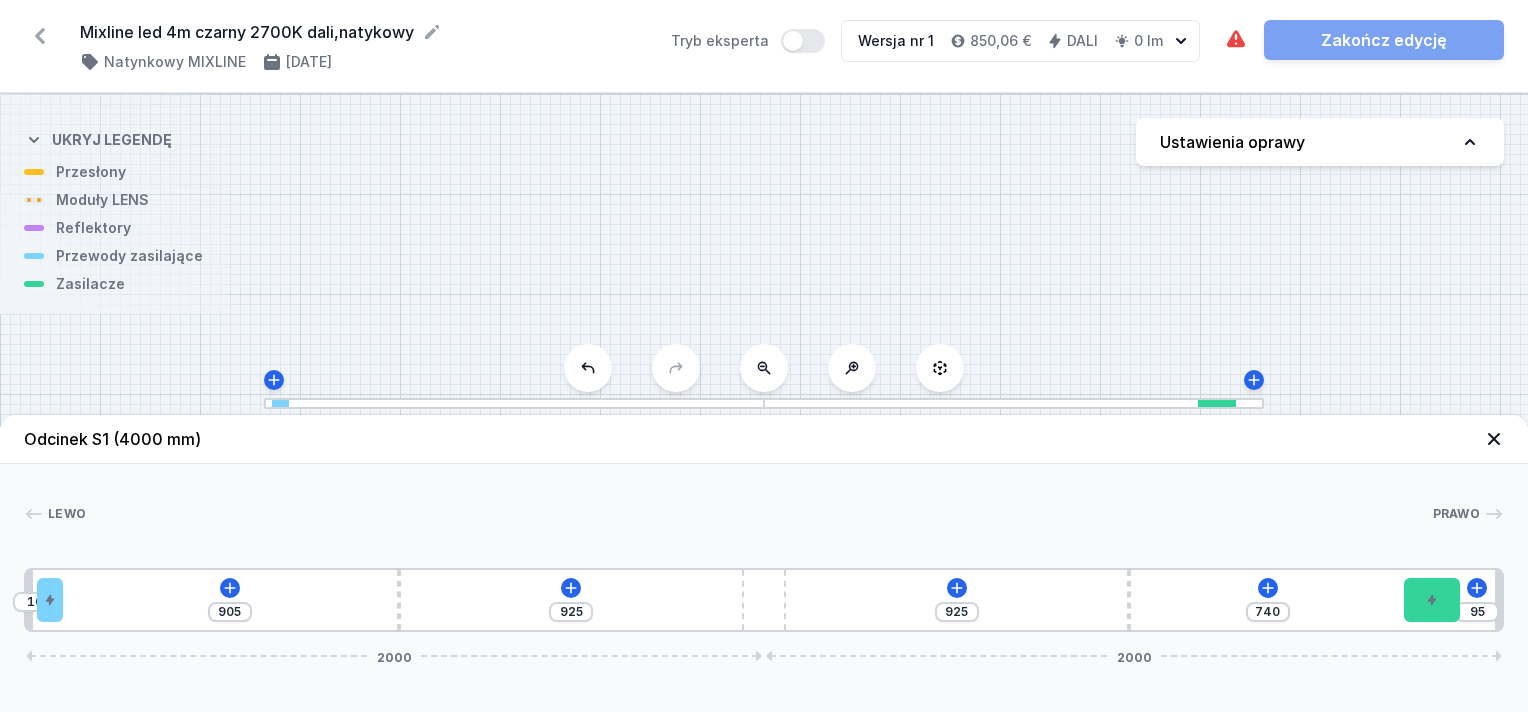 type on "737" 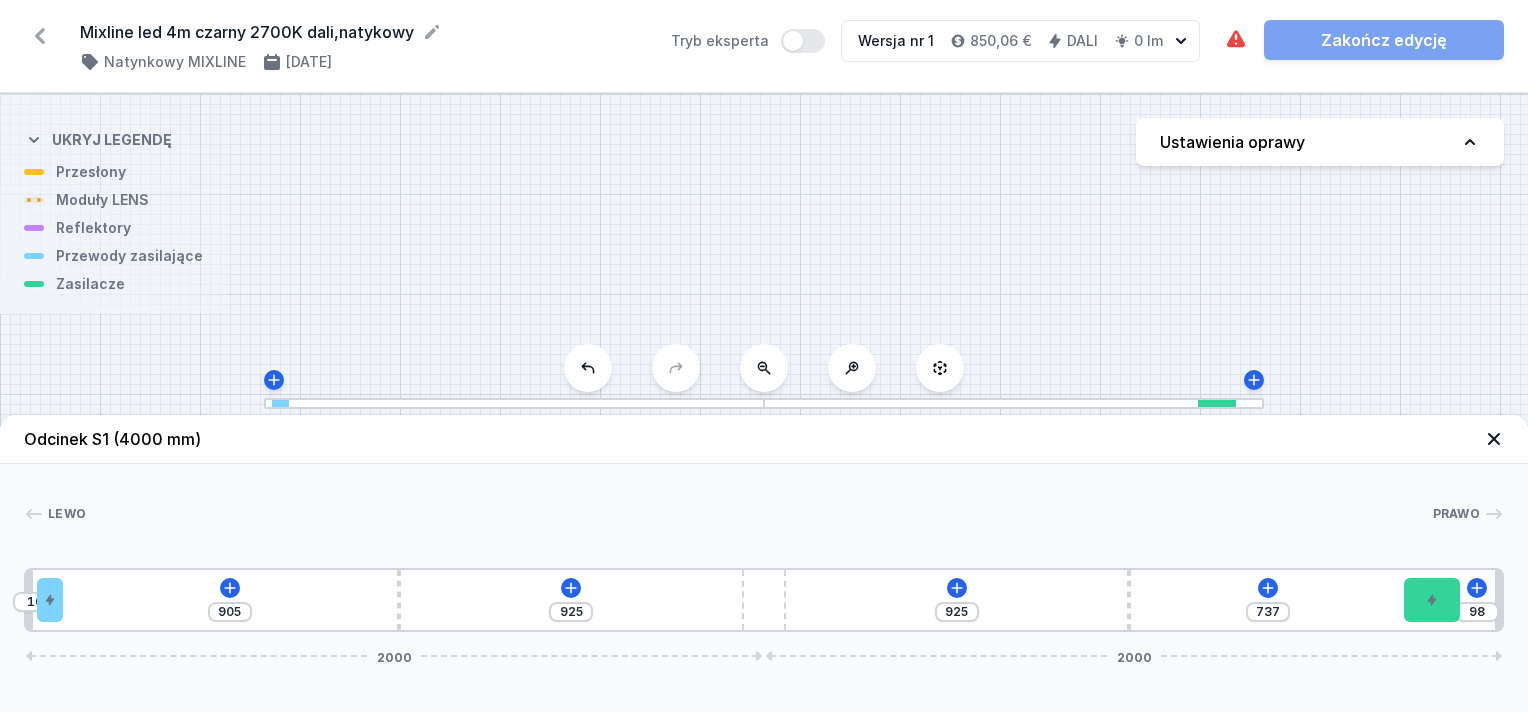 type on "127" 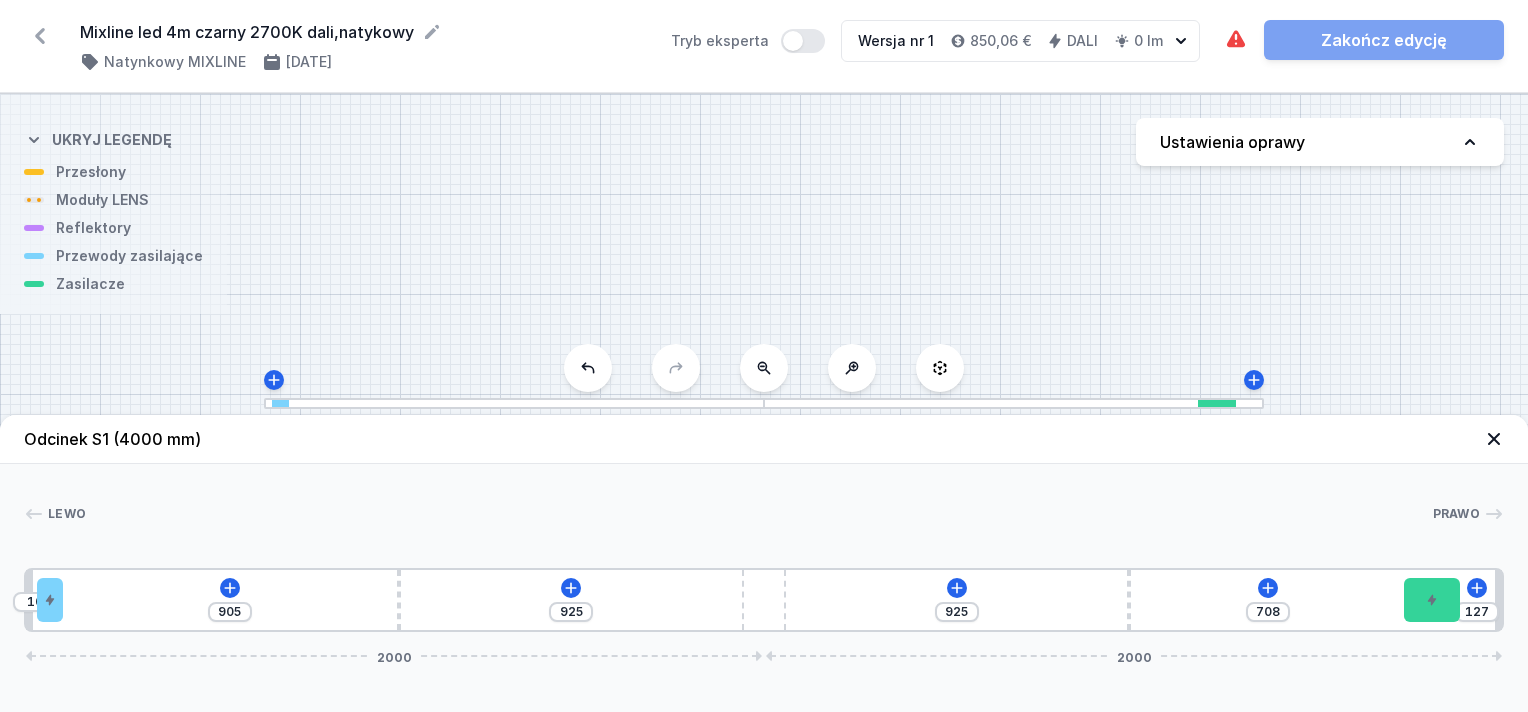type on "162" 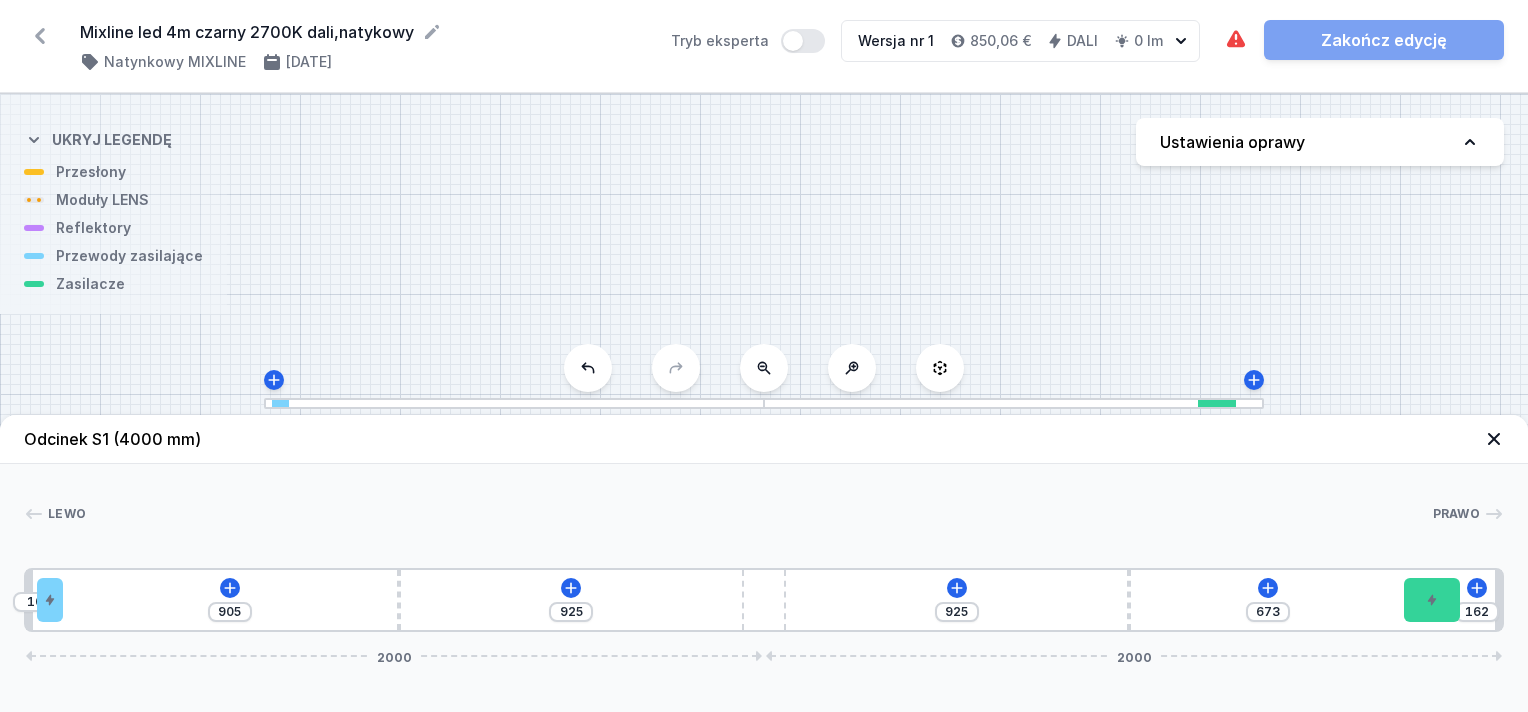 type on "191" 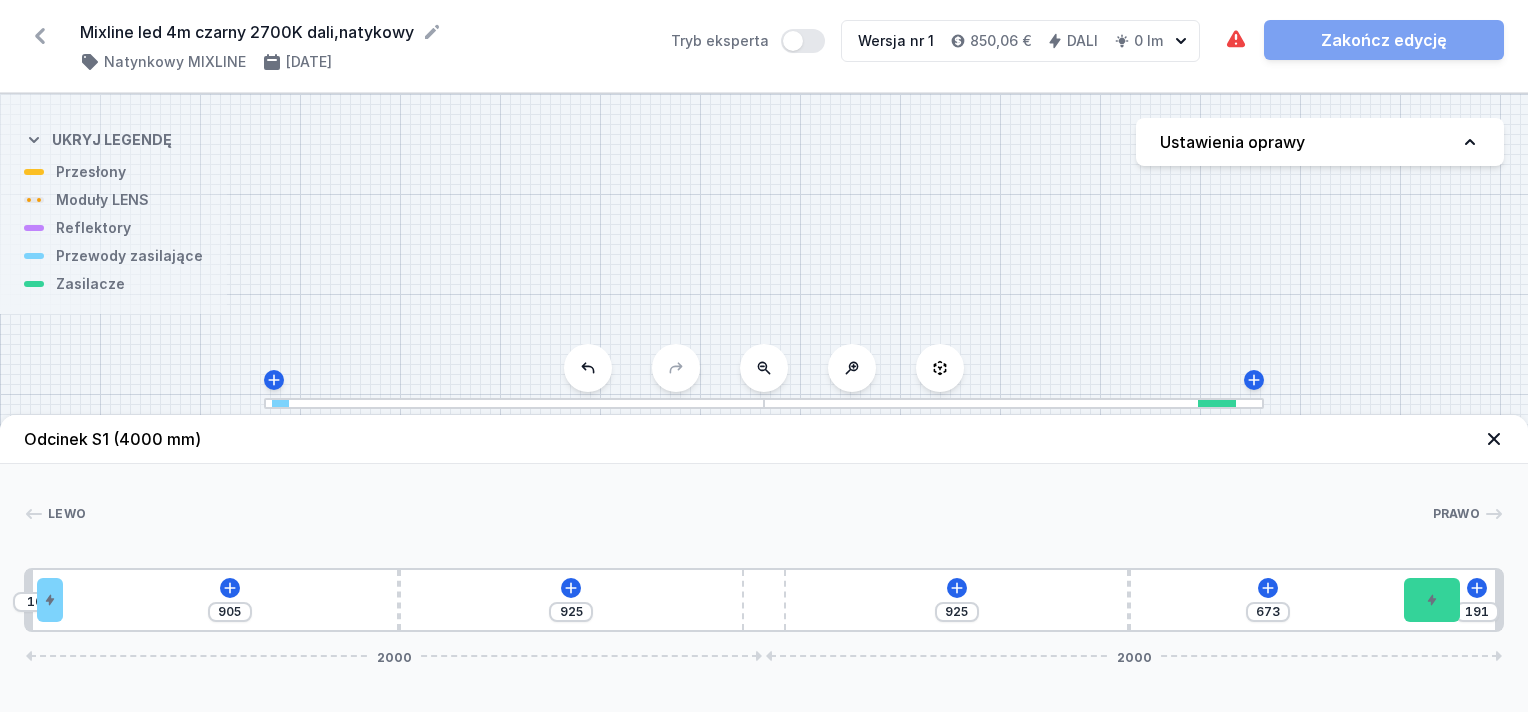 type on "644" 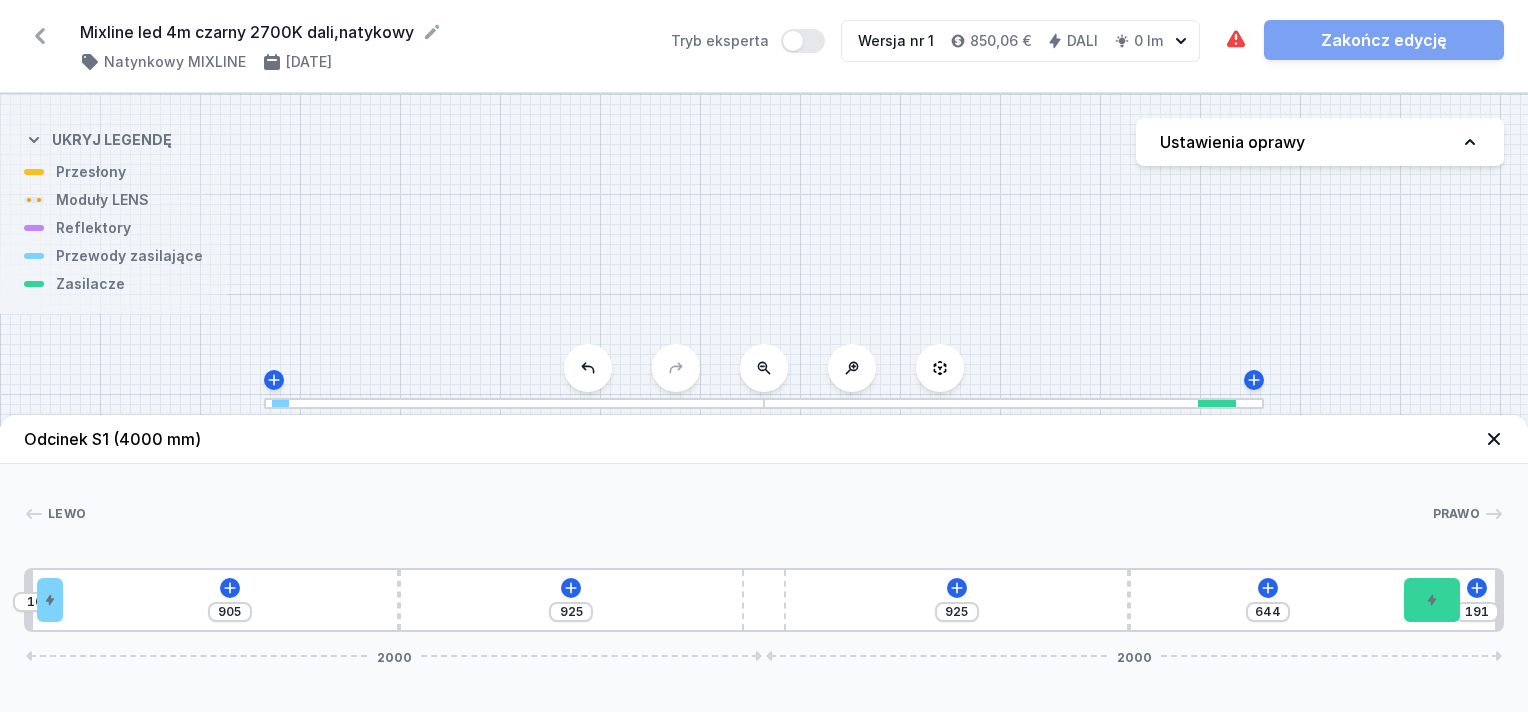 type on "207" 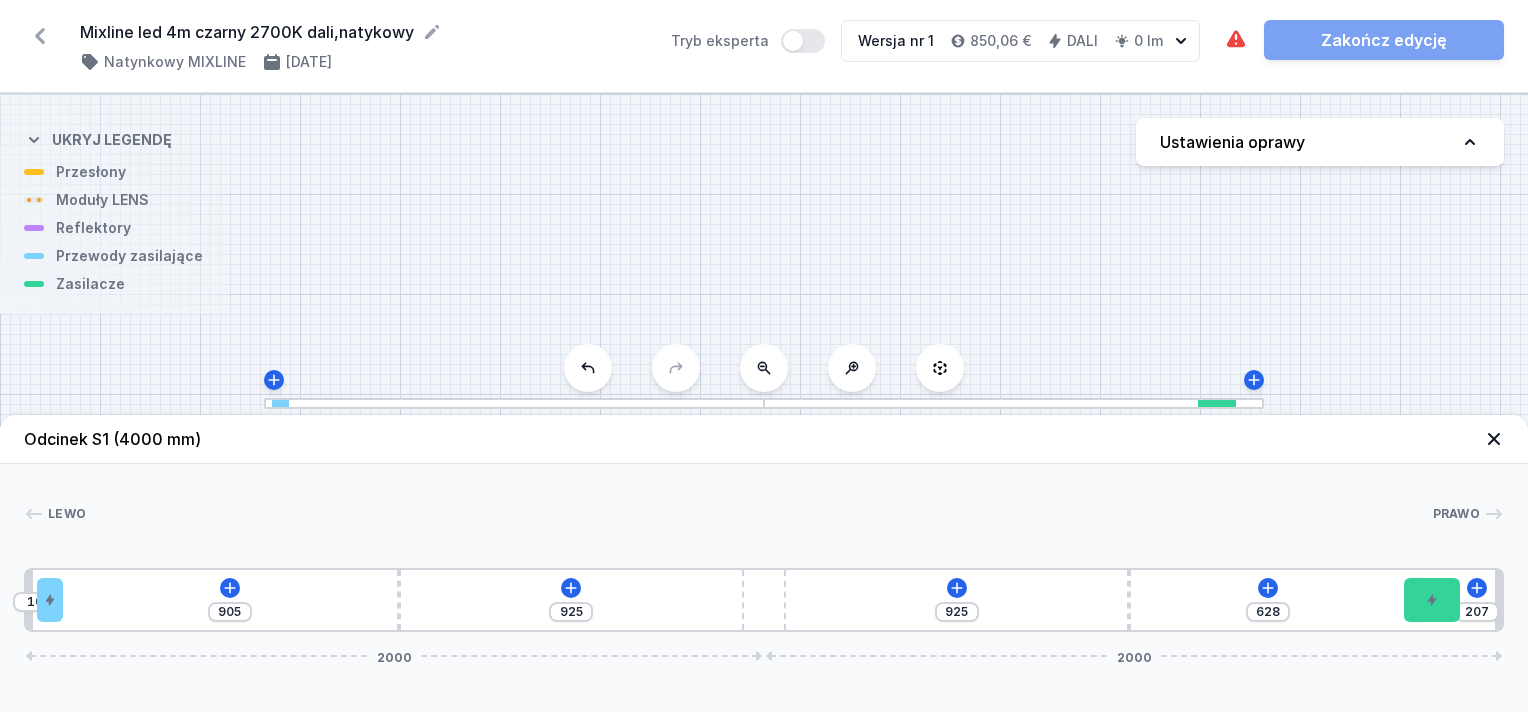 type on "215" 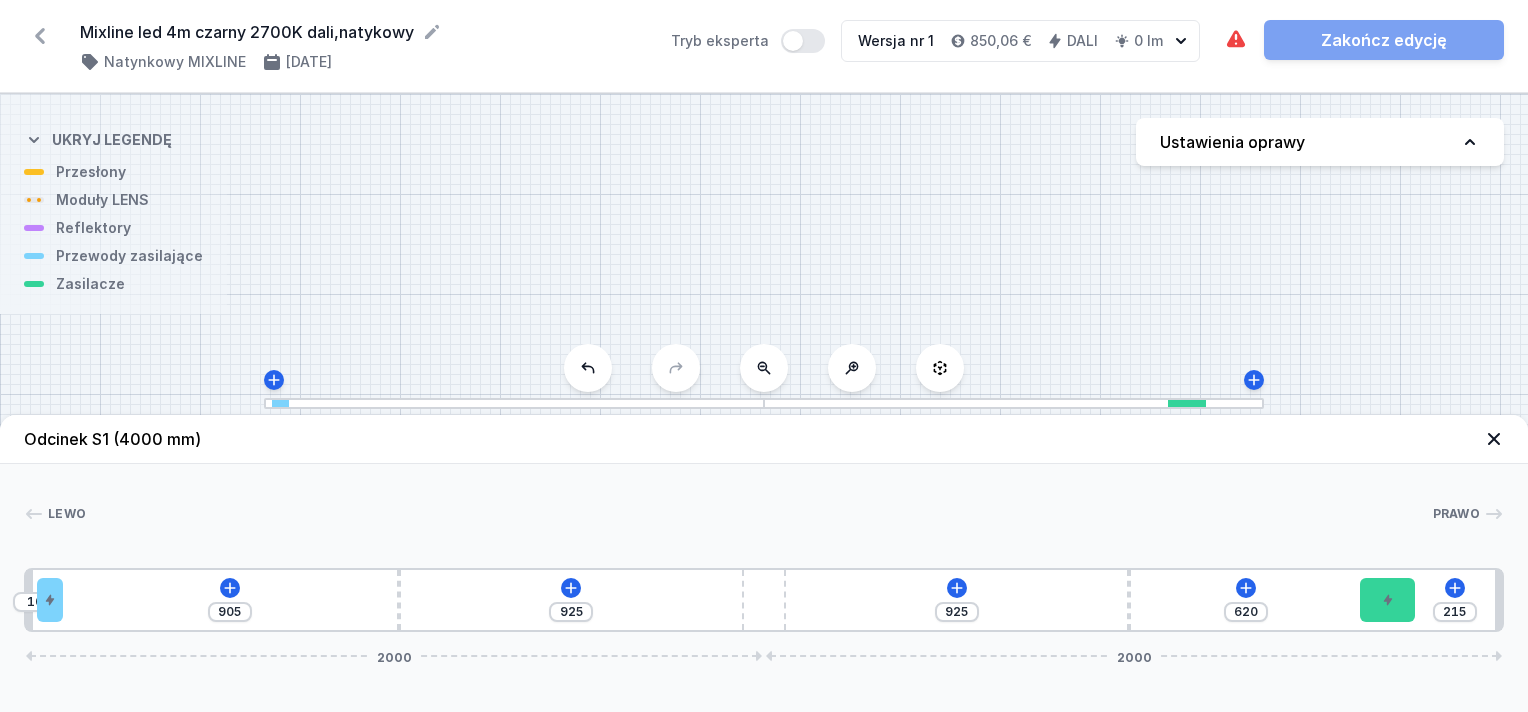 type on "221" 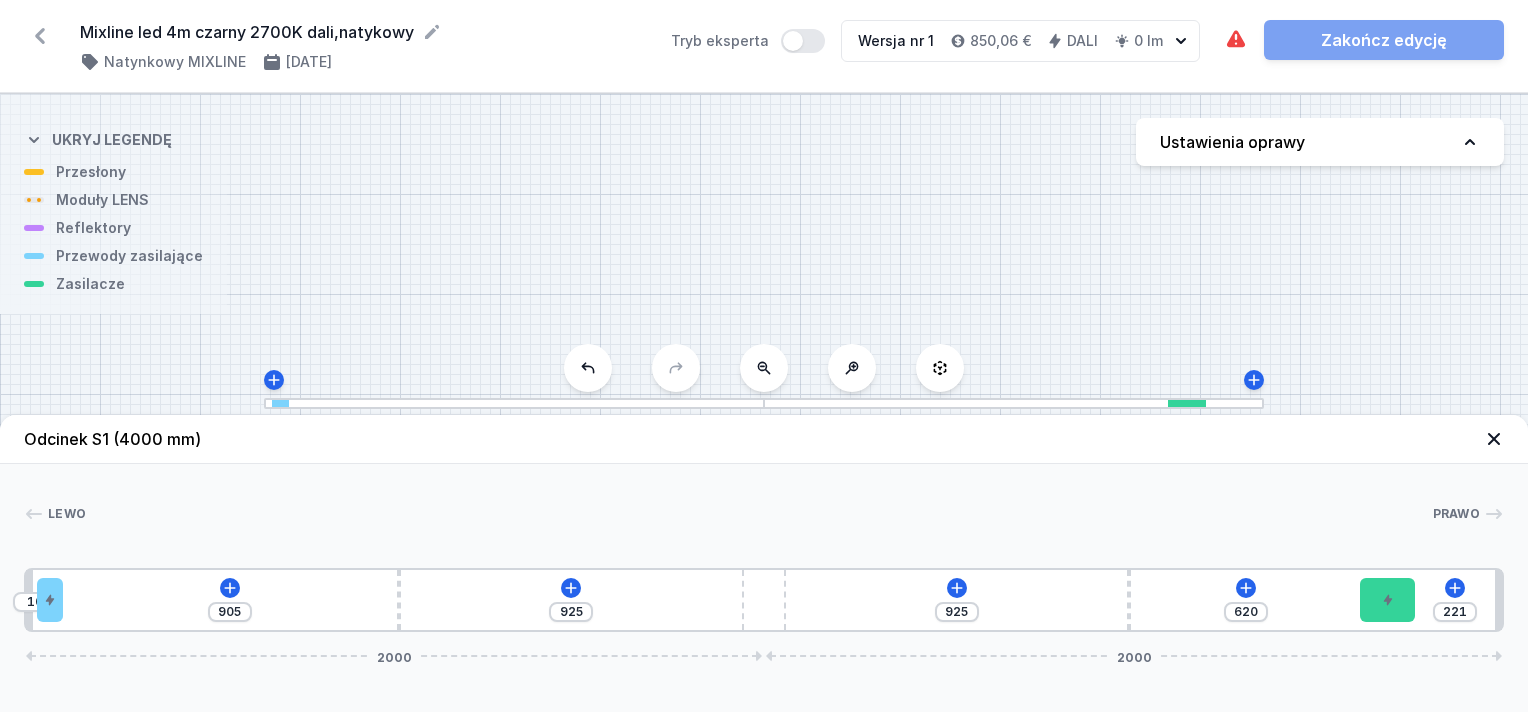 type on "614" 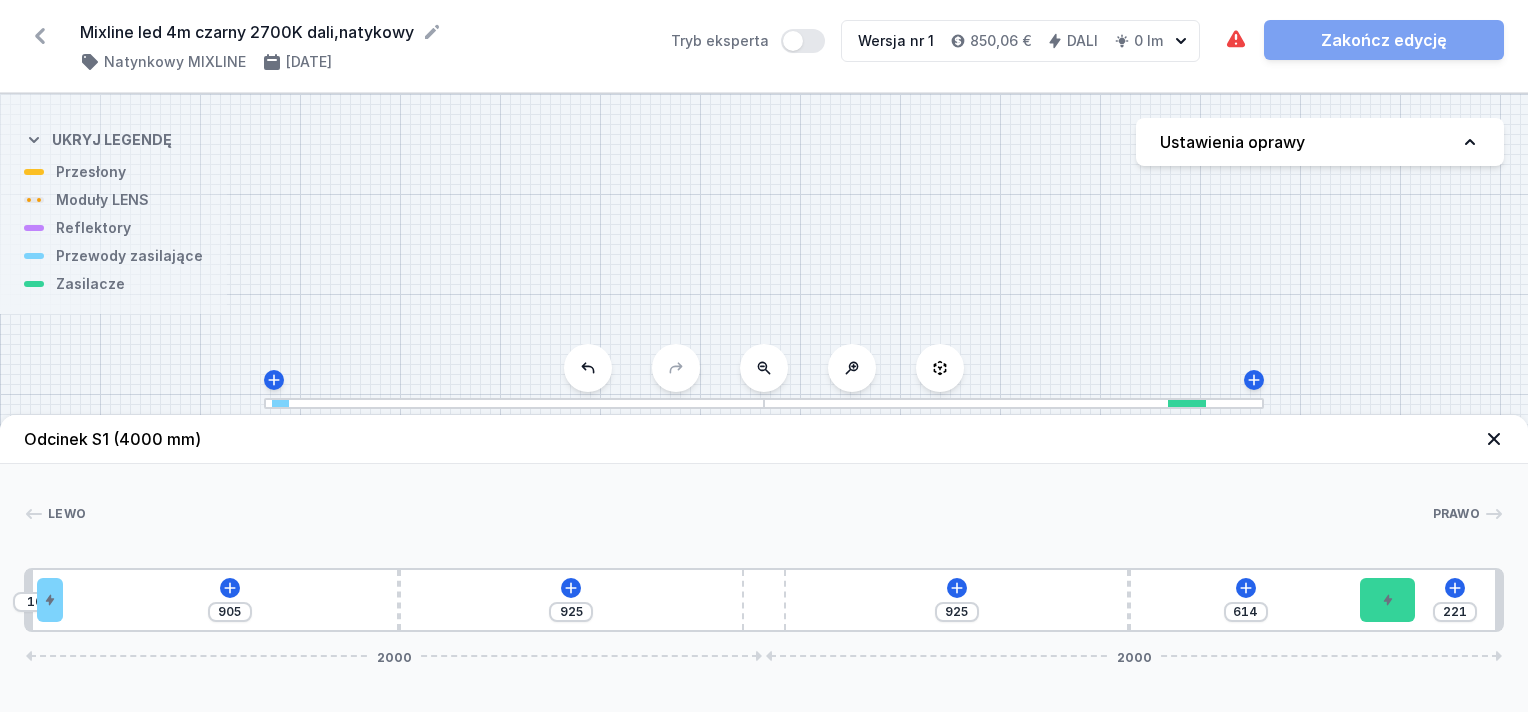 type on "237" 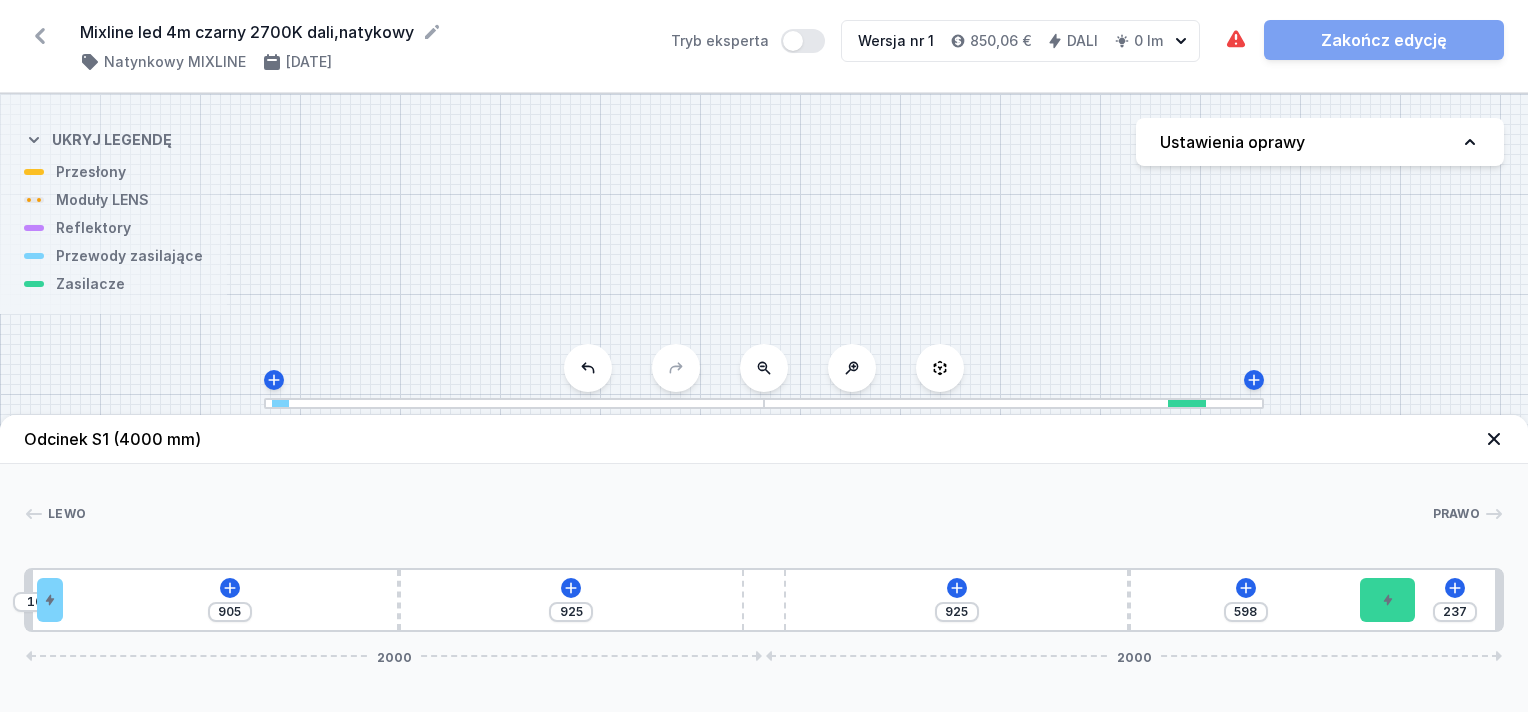 type on "248" 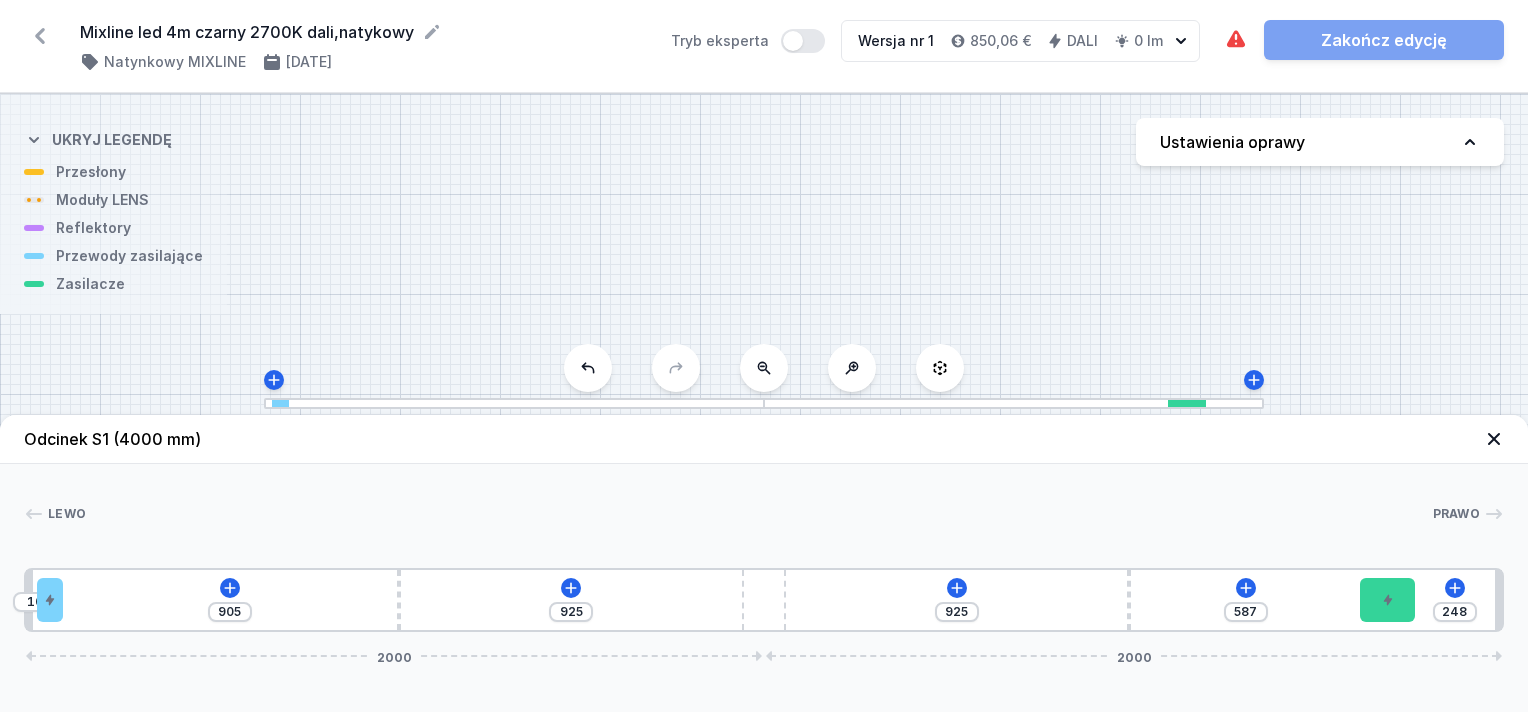 type on "250" 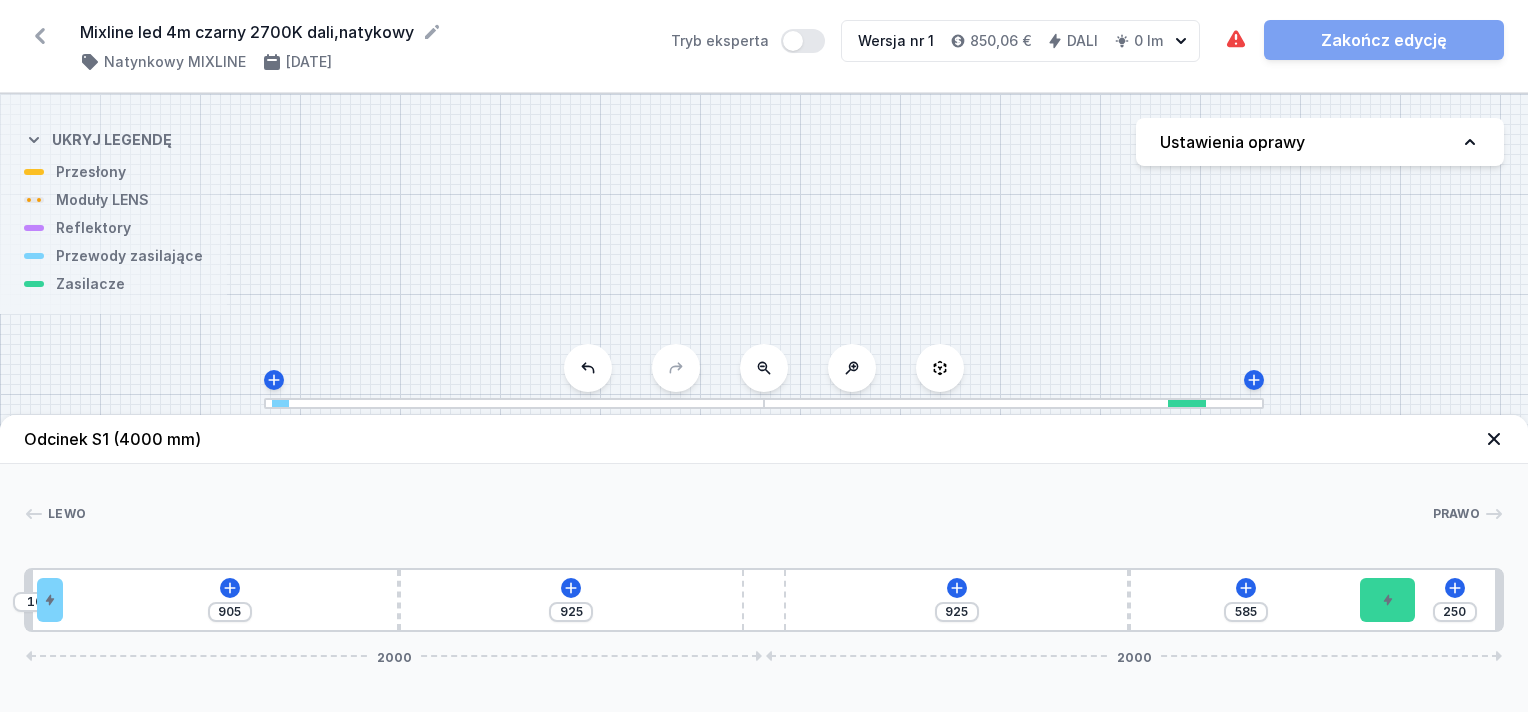 type on "253" 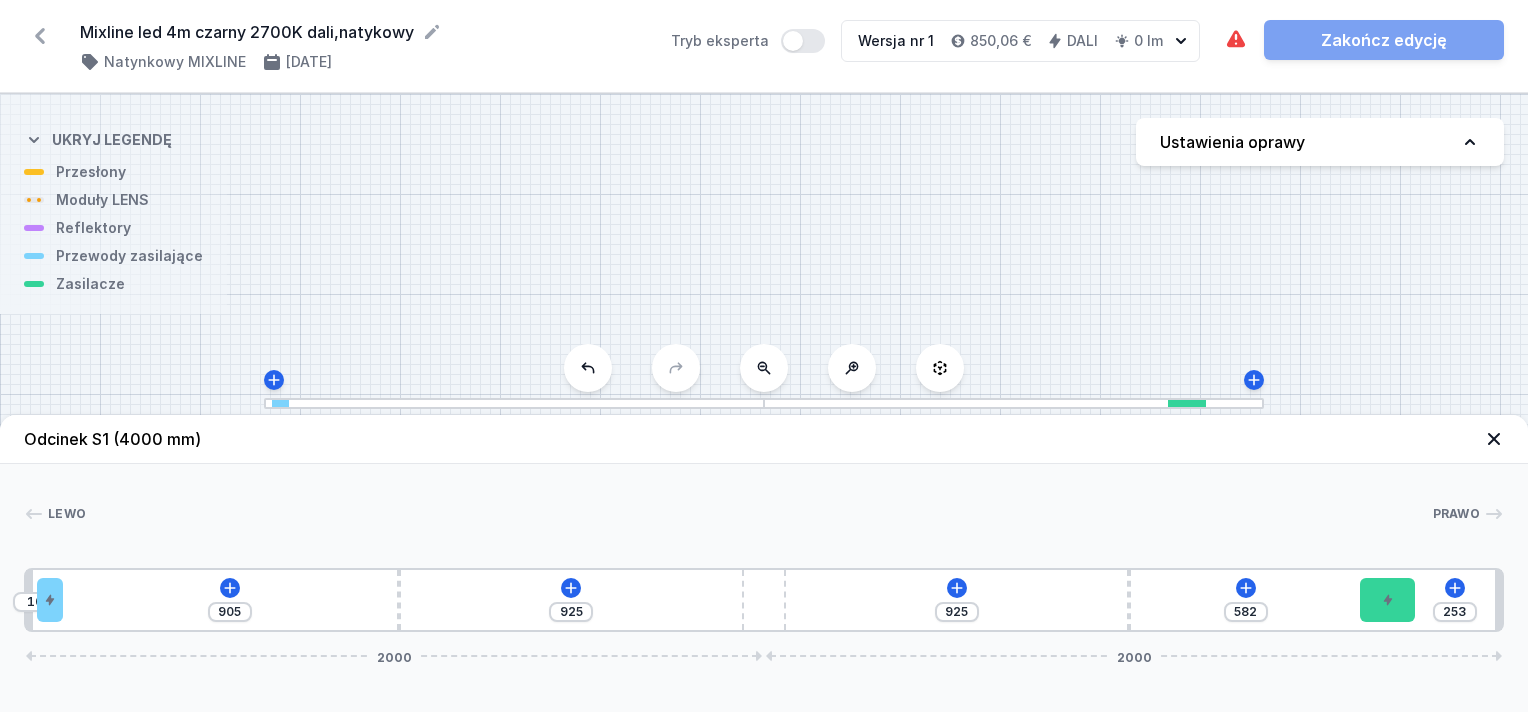 type on "256" 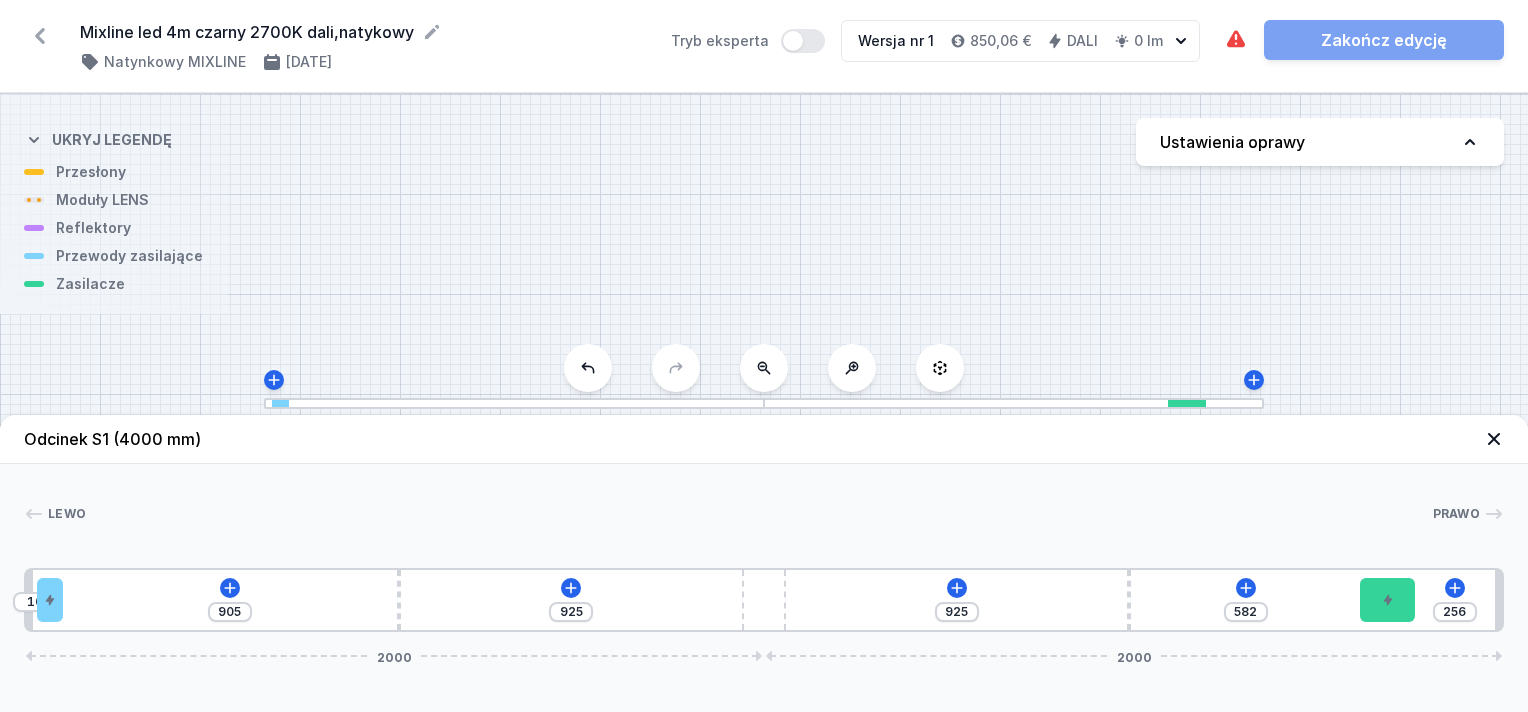 type on "579" 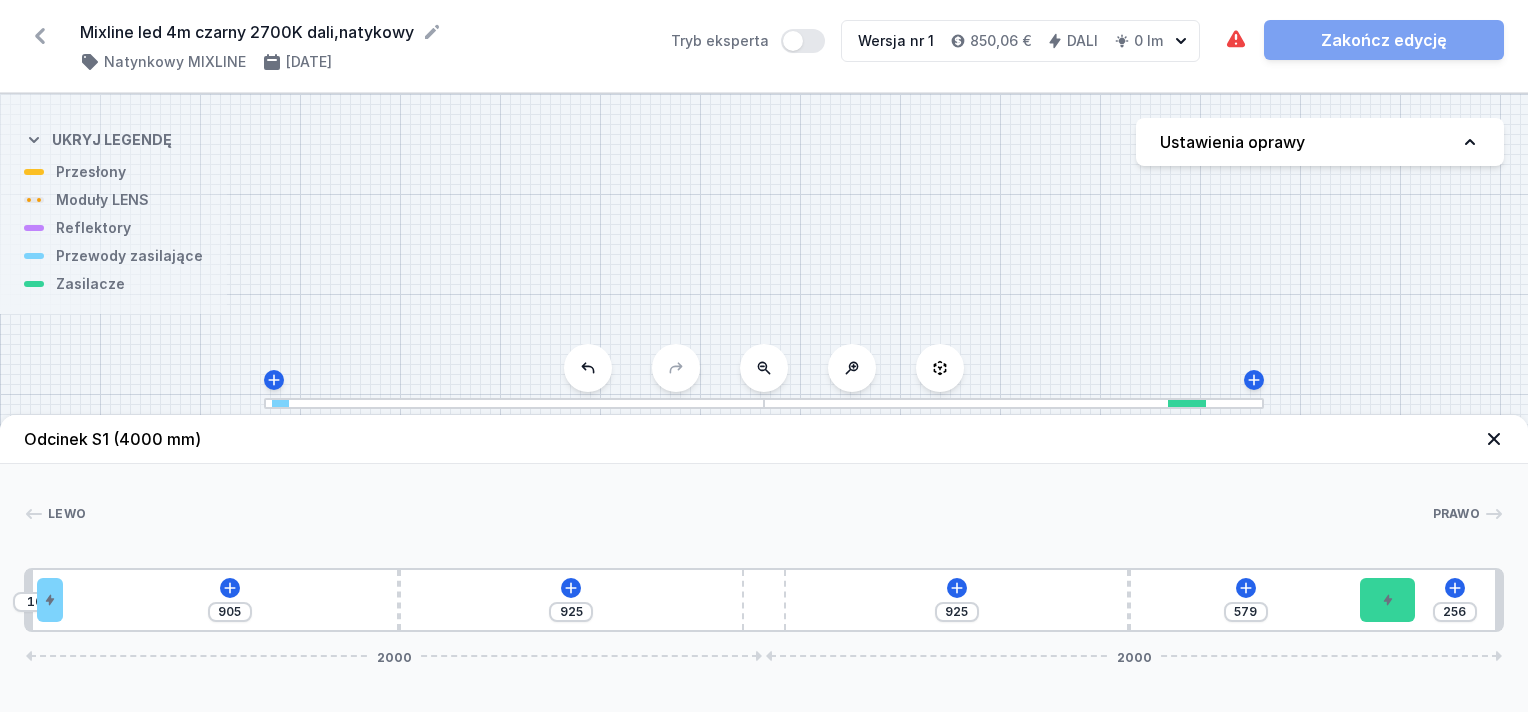type on "258" 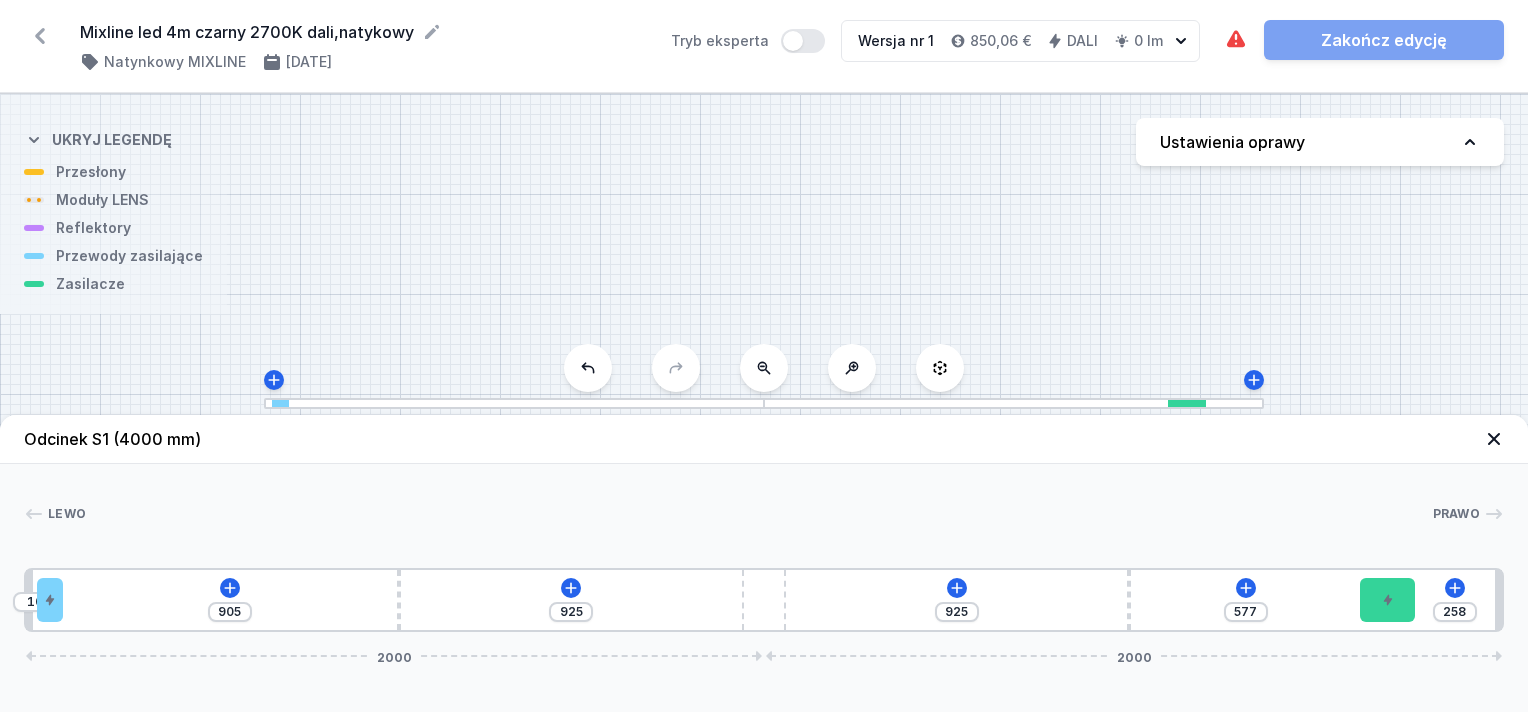 type on "274" 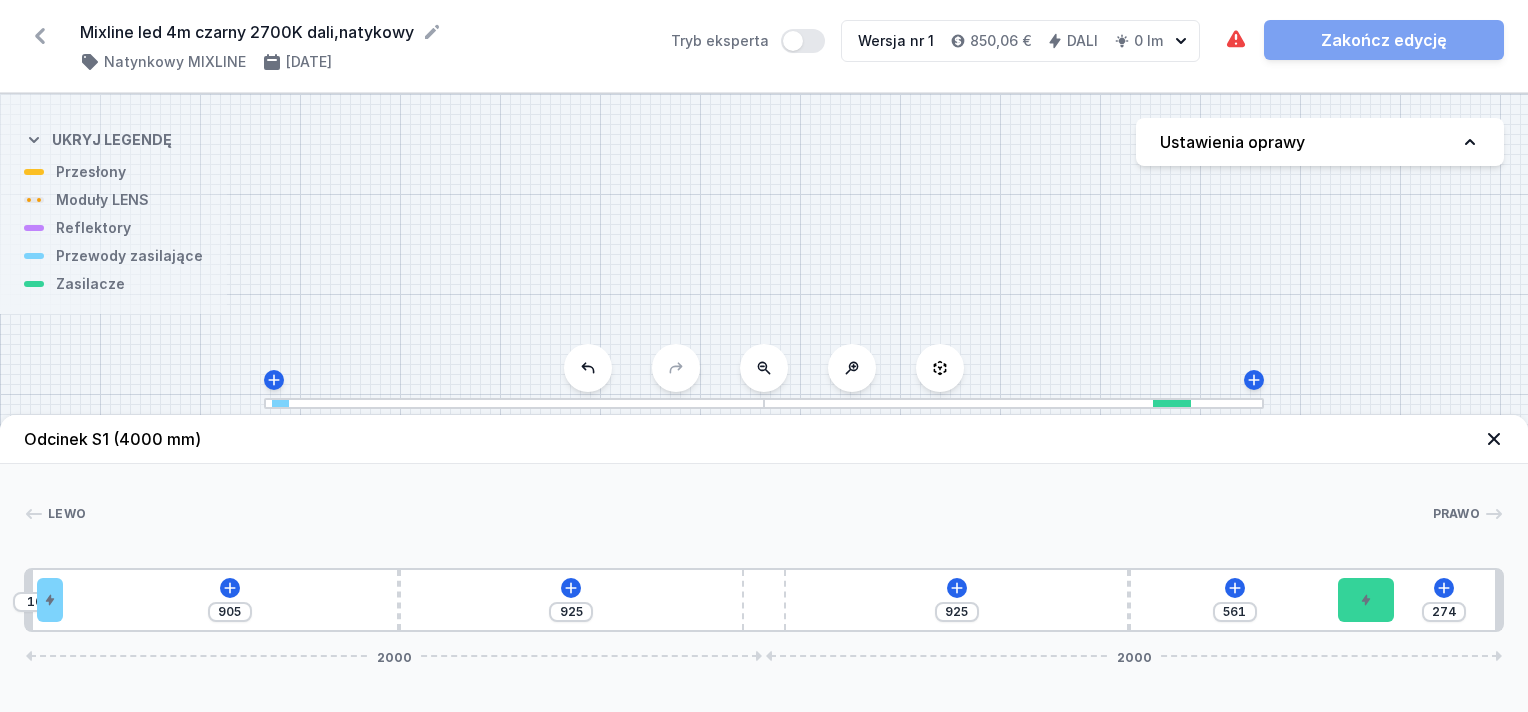 type on "312" 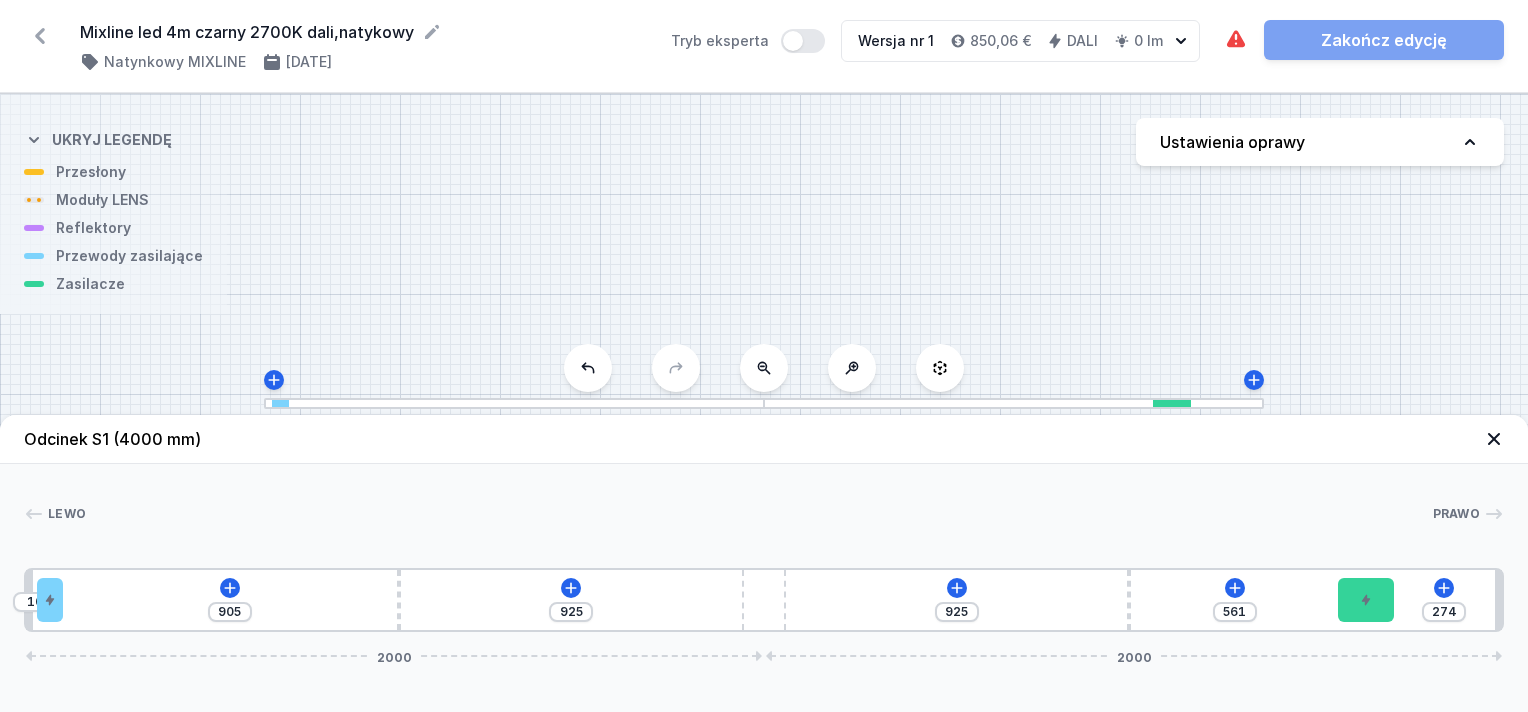 type on "523" 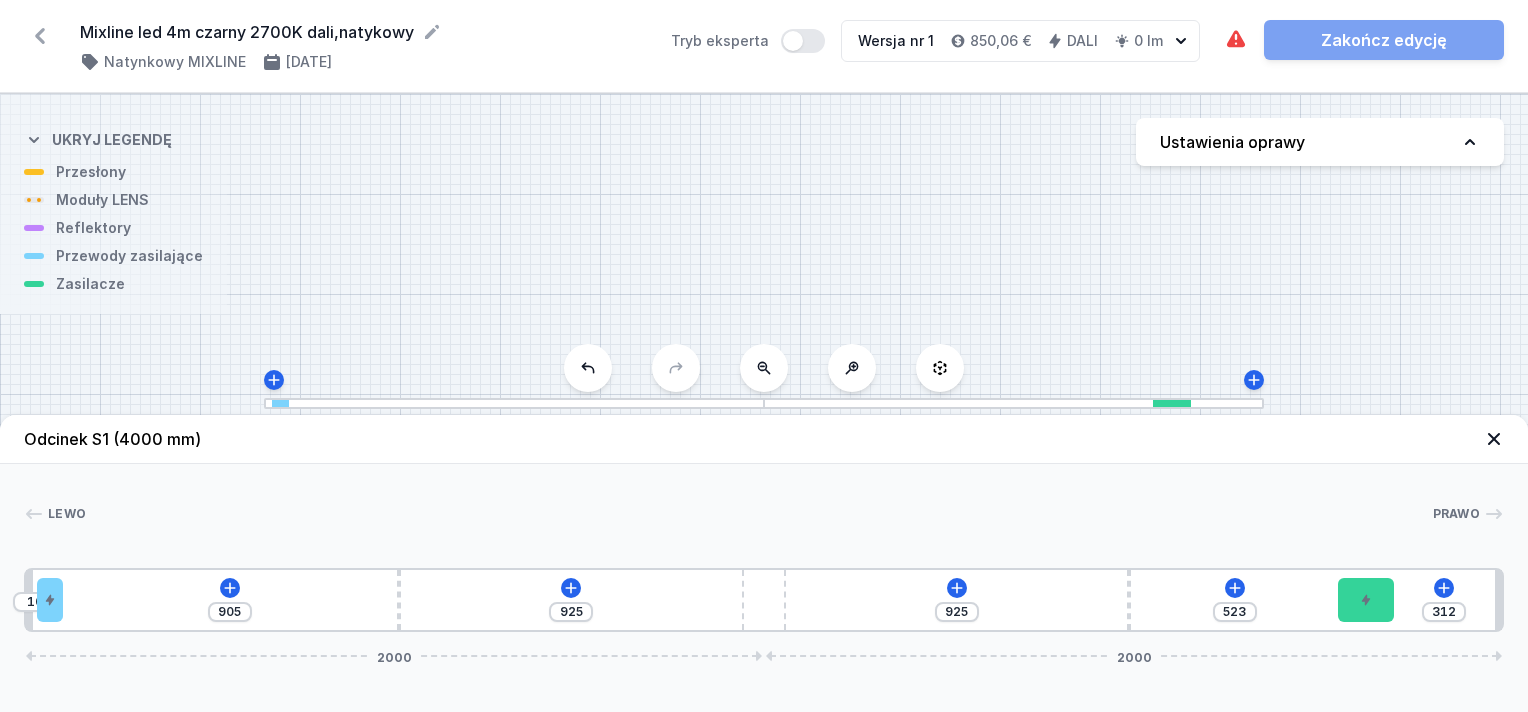 type on "322" 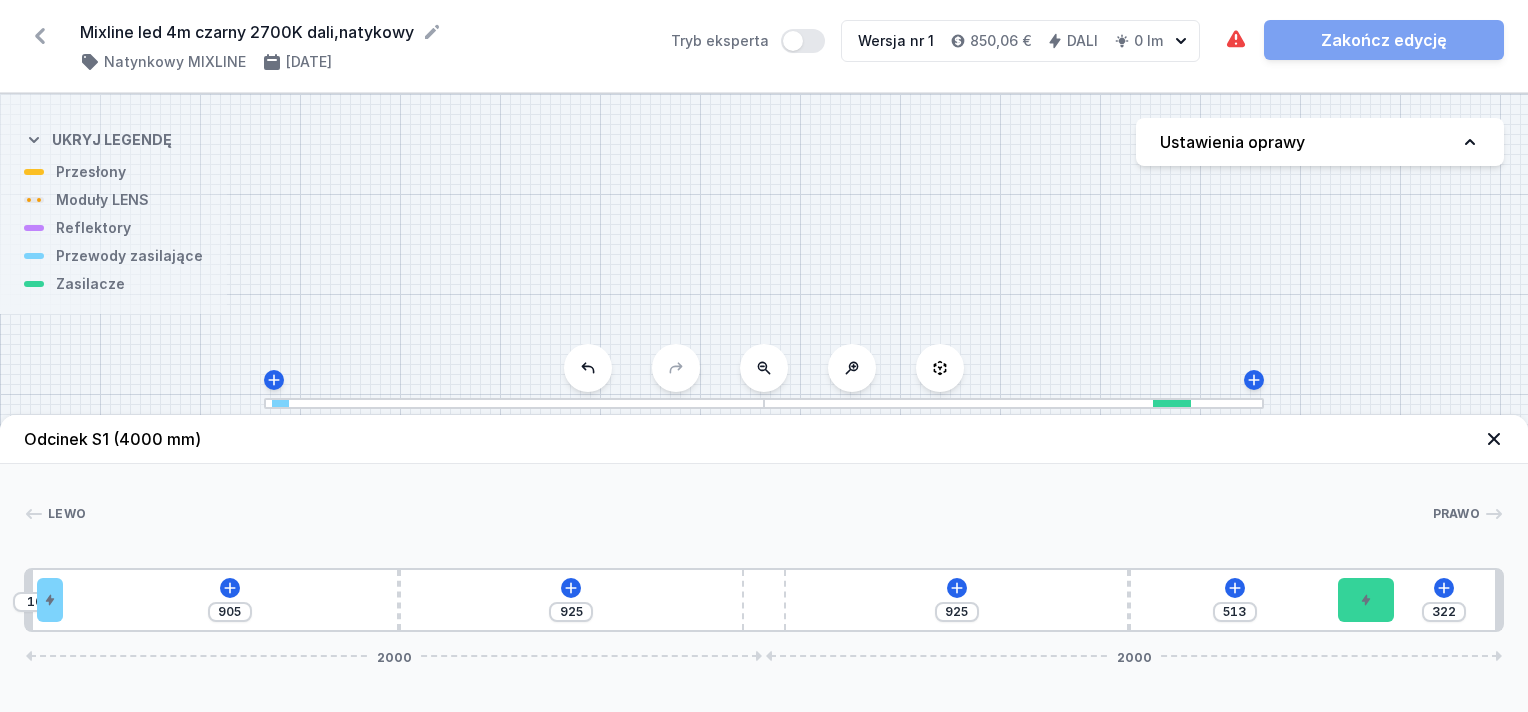 type on "325" 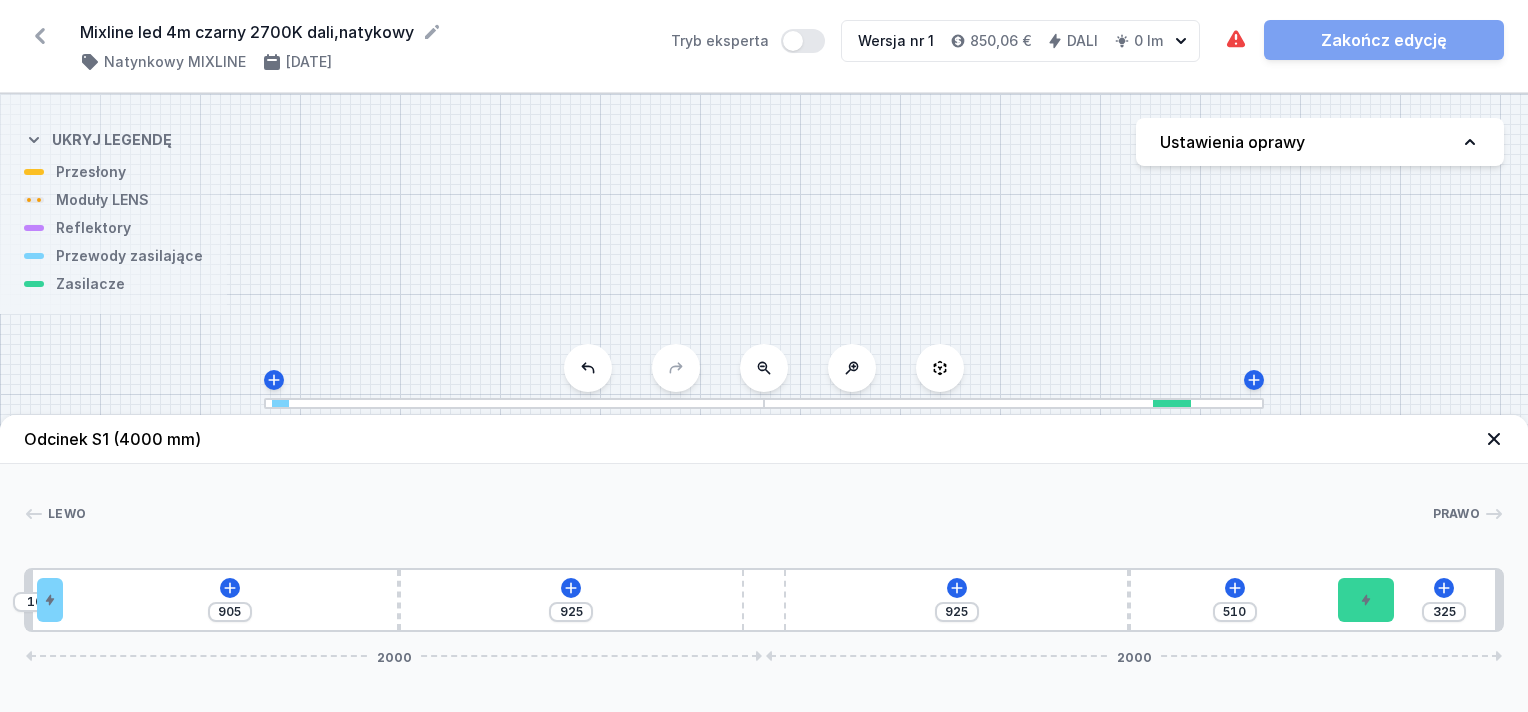 type on "328" 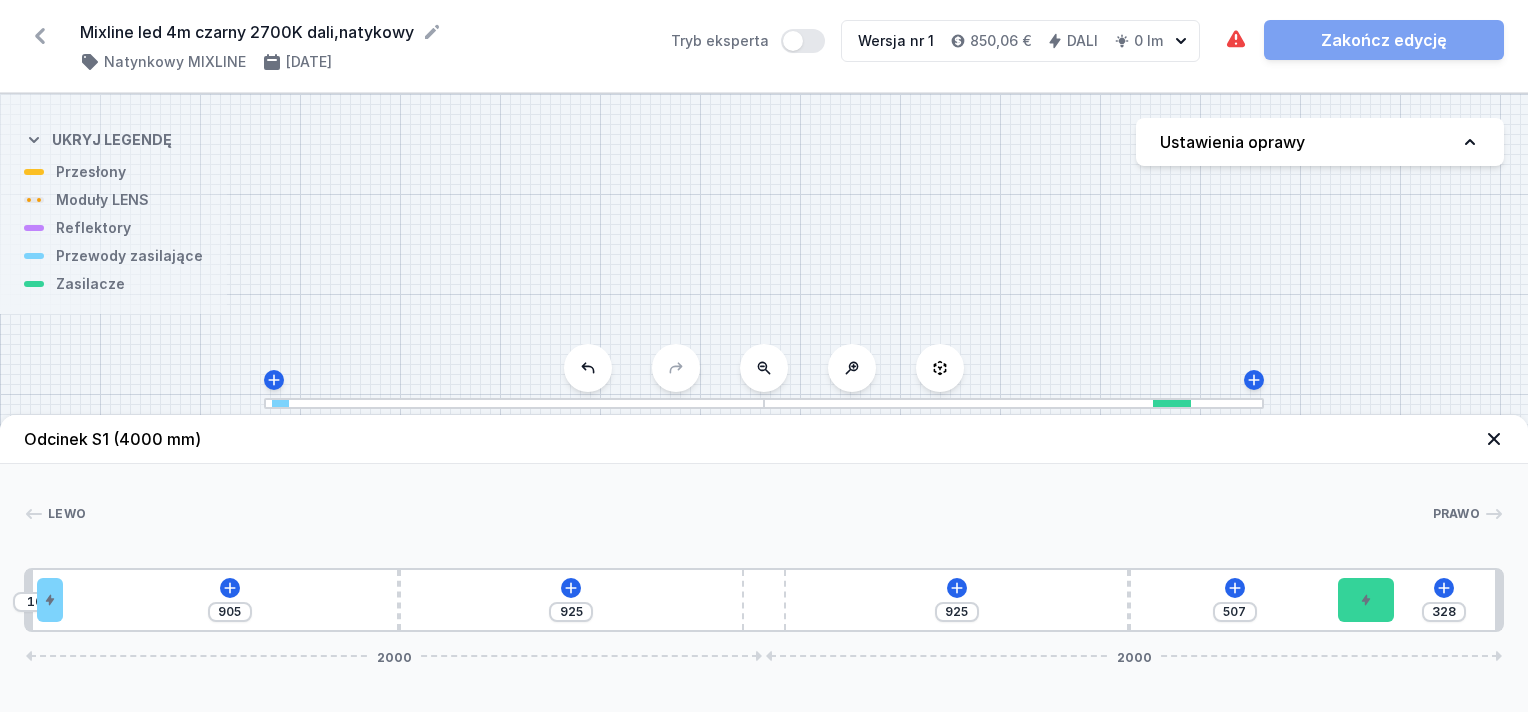 type on "338" 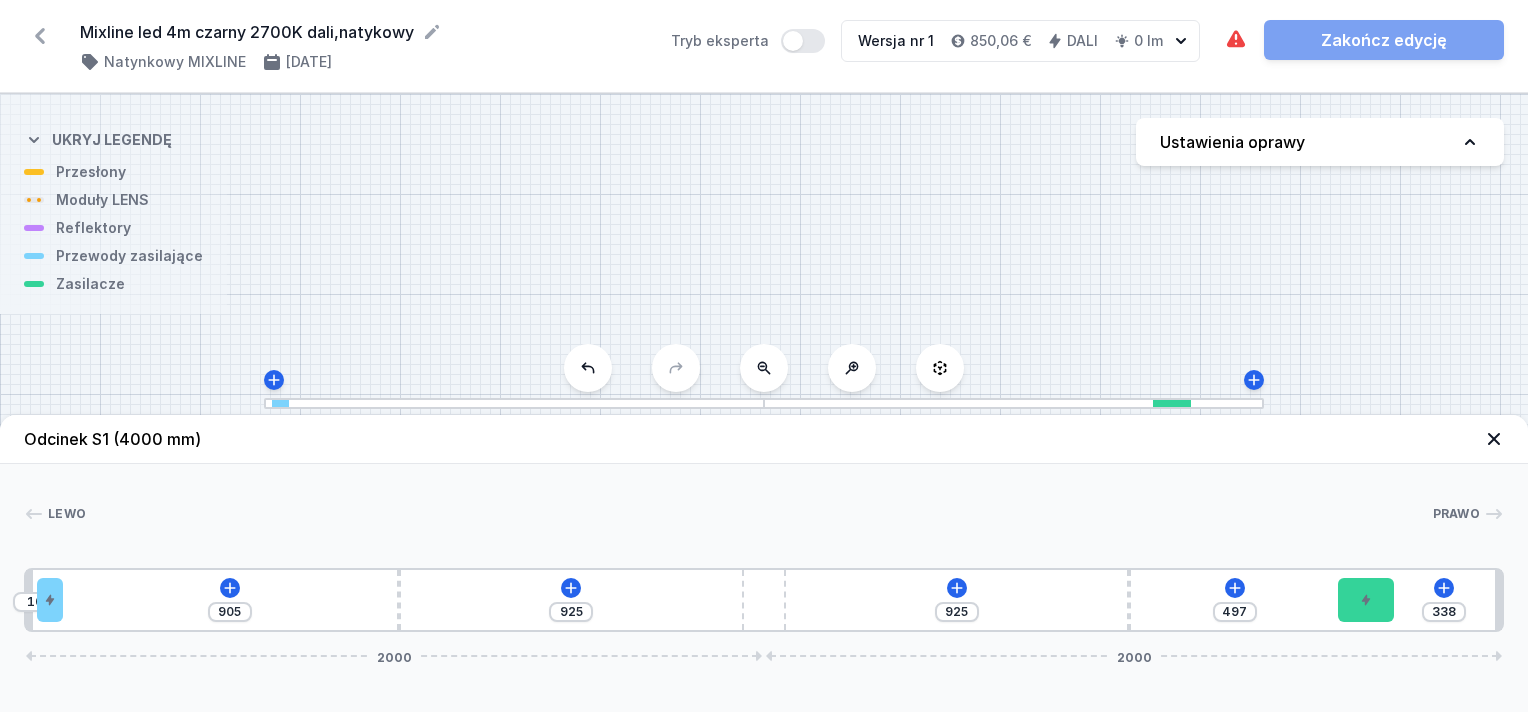 type on "344" 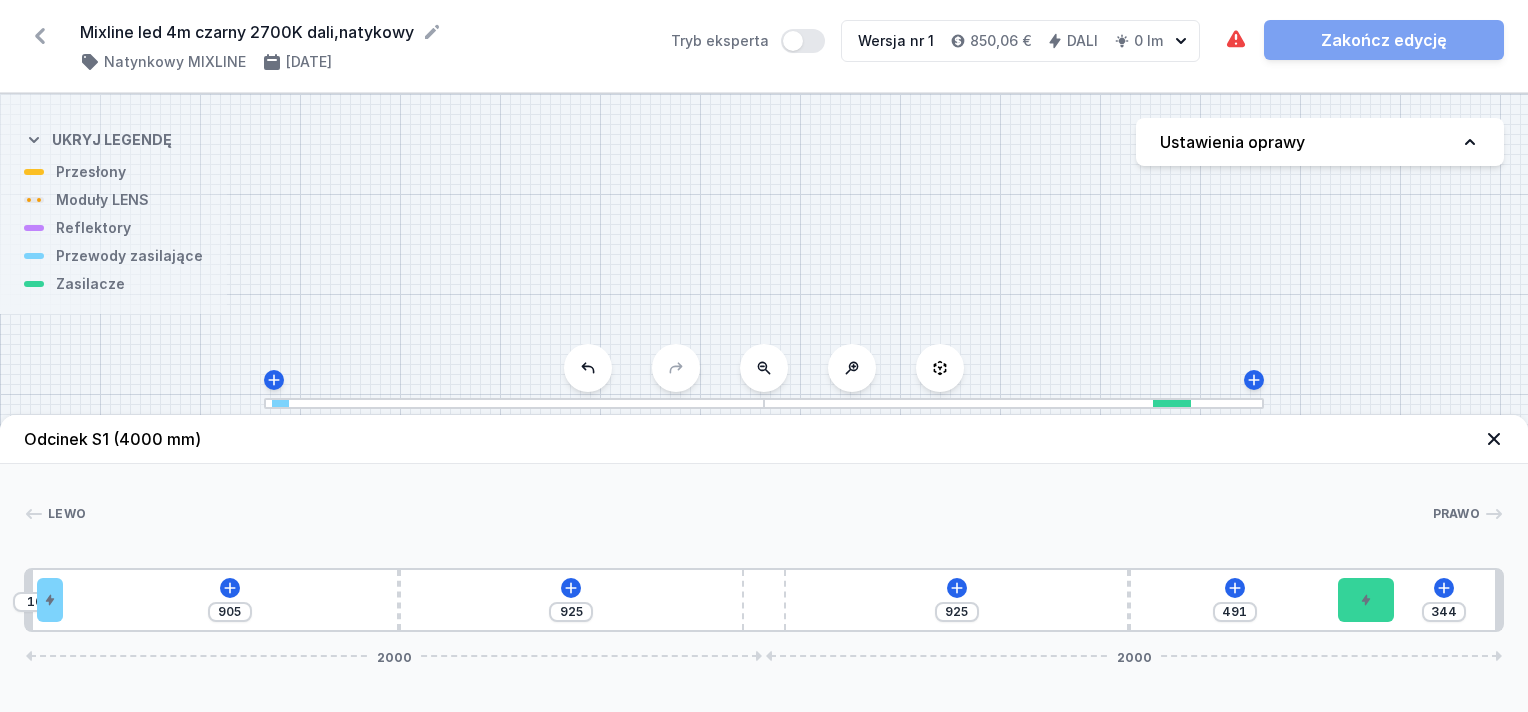 type on "357" 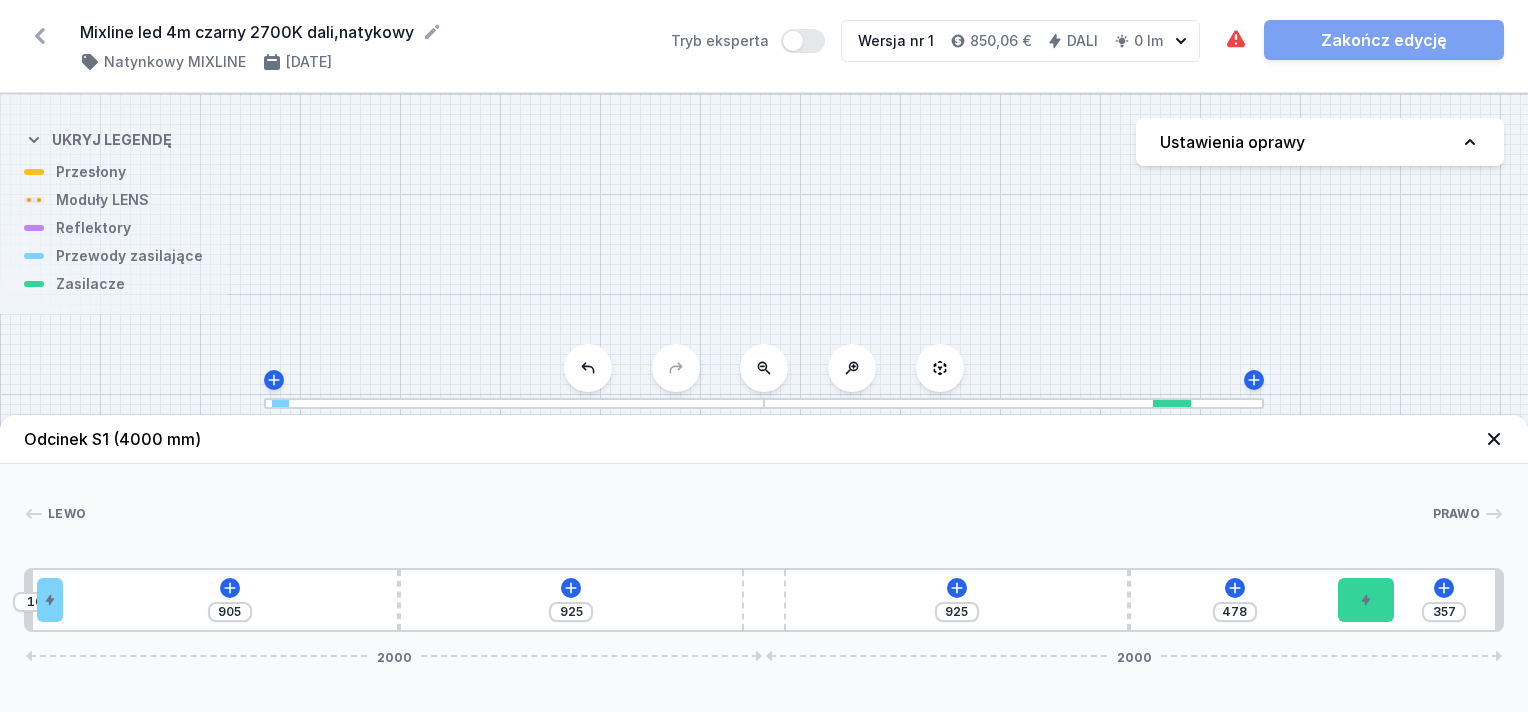 type on "365" 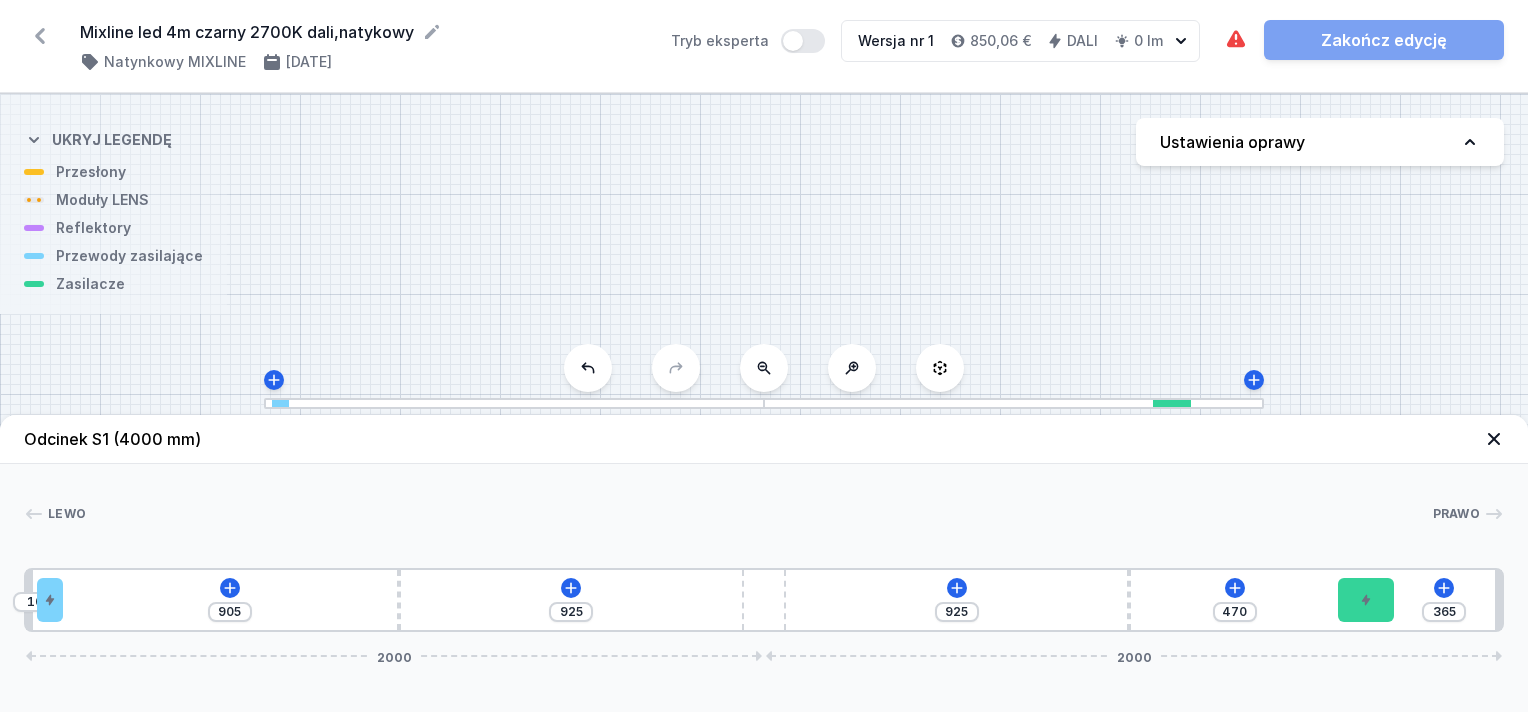 type on "371" 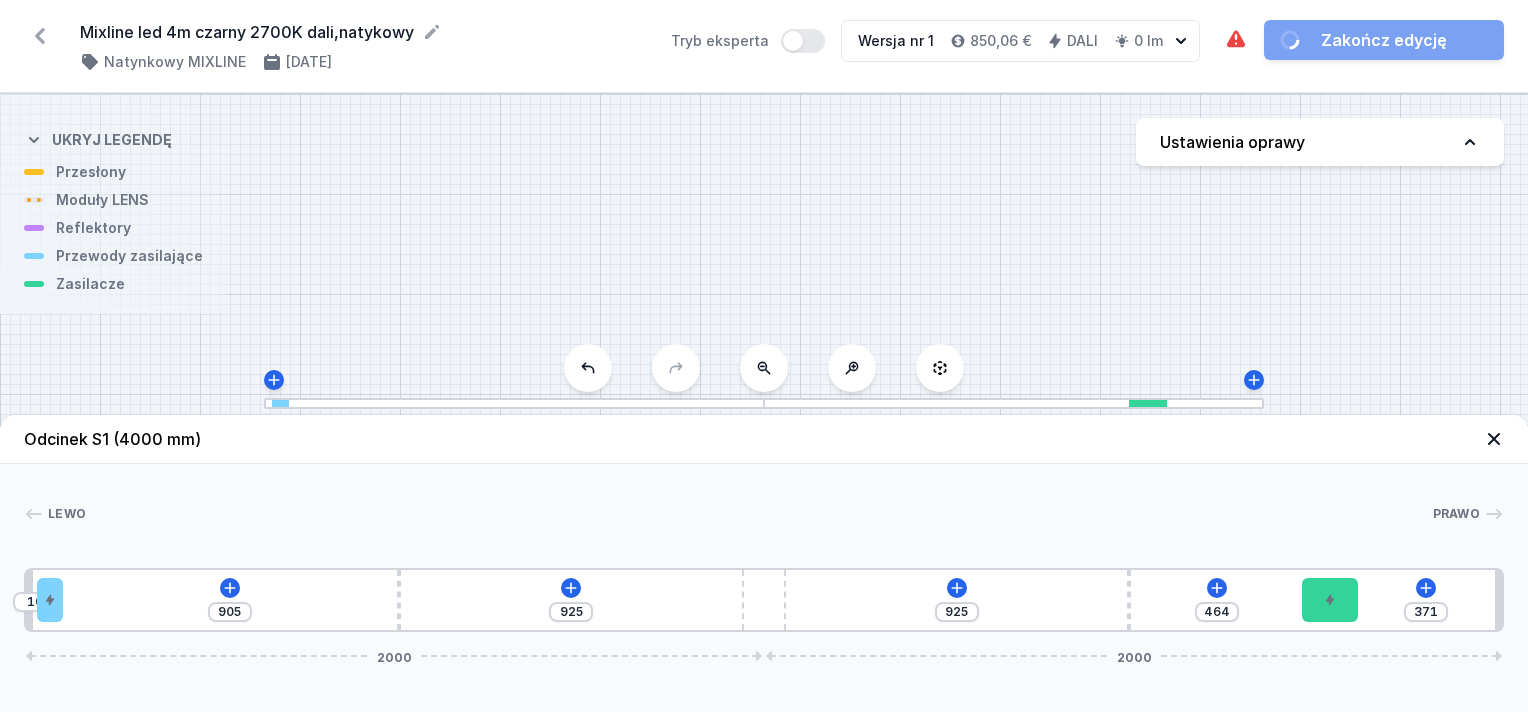 type on "985" 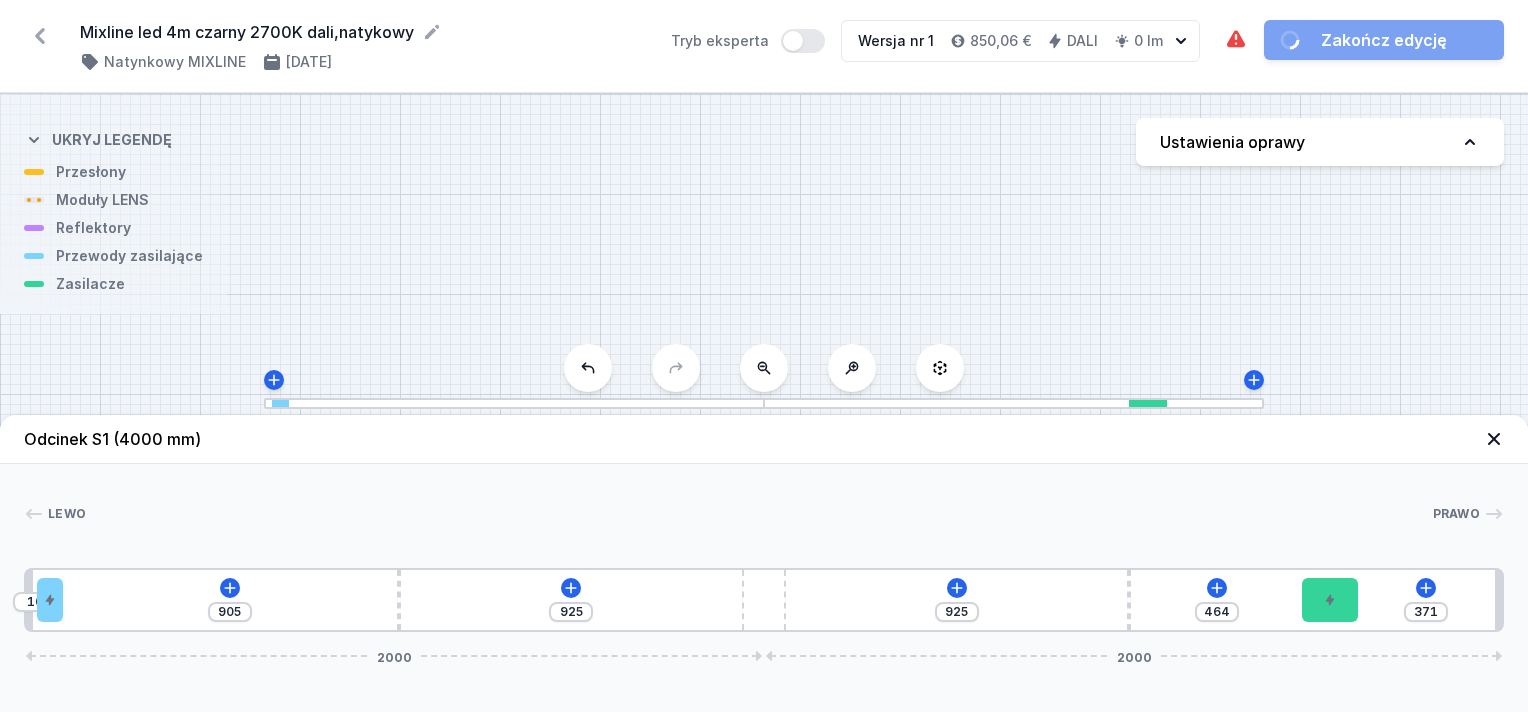 type on "925" 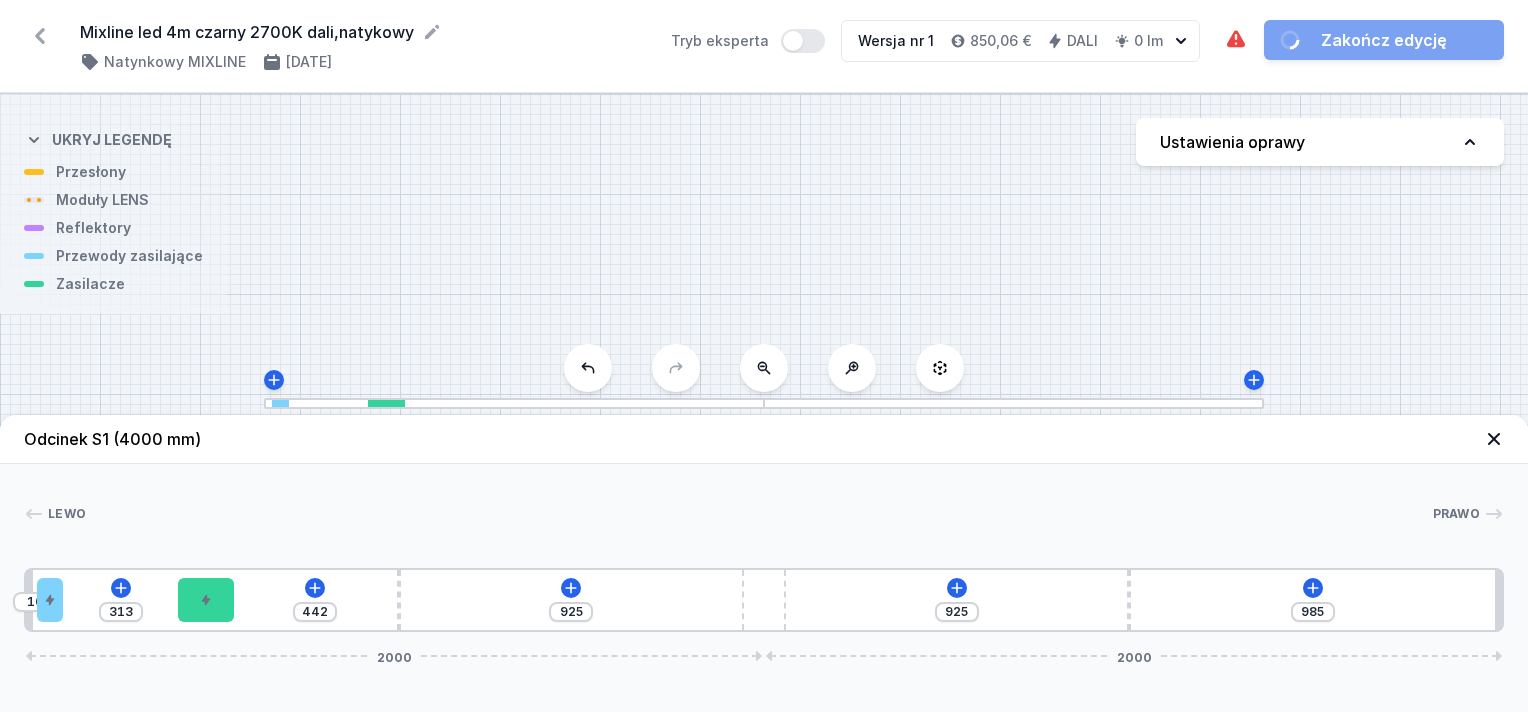 type on "445" 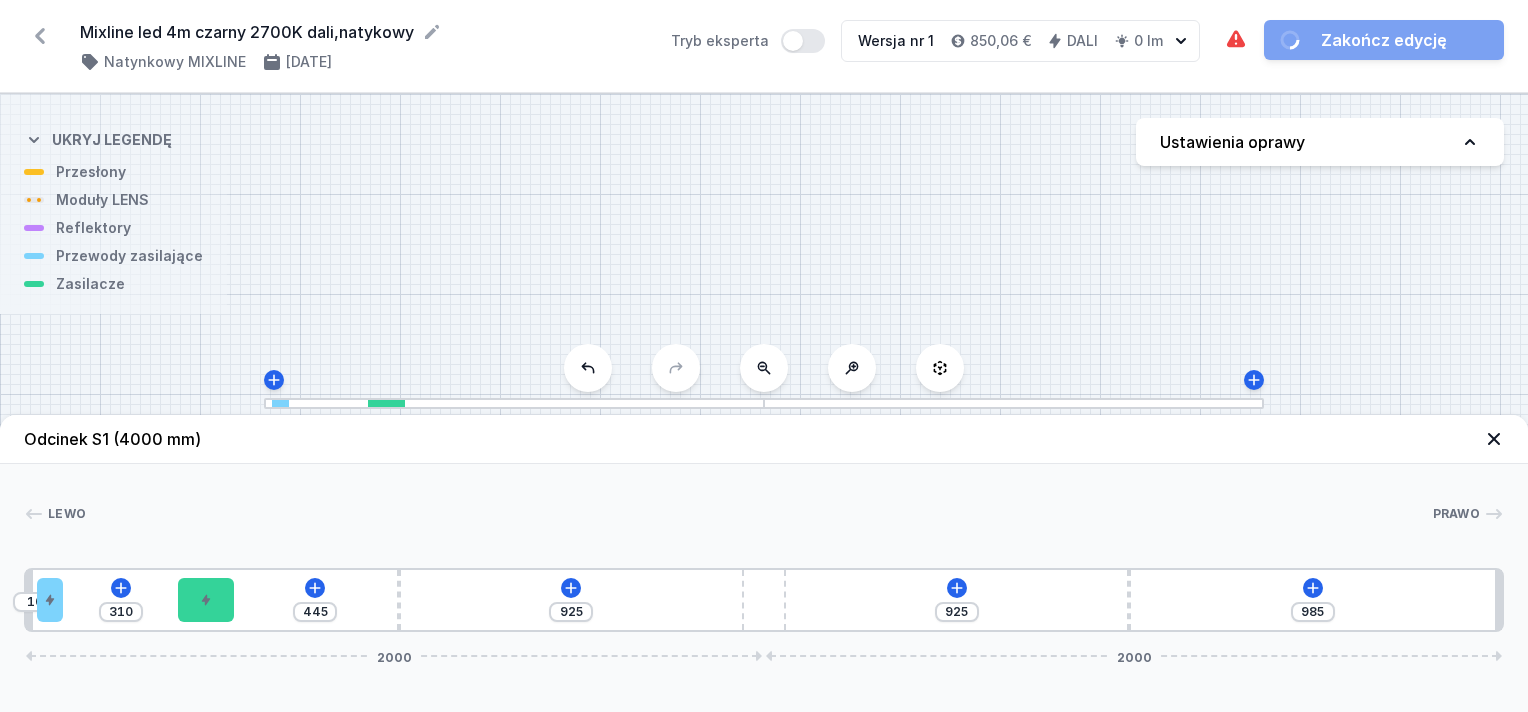 type on "450" 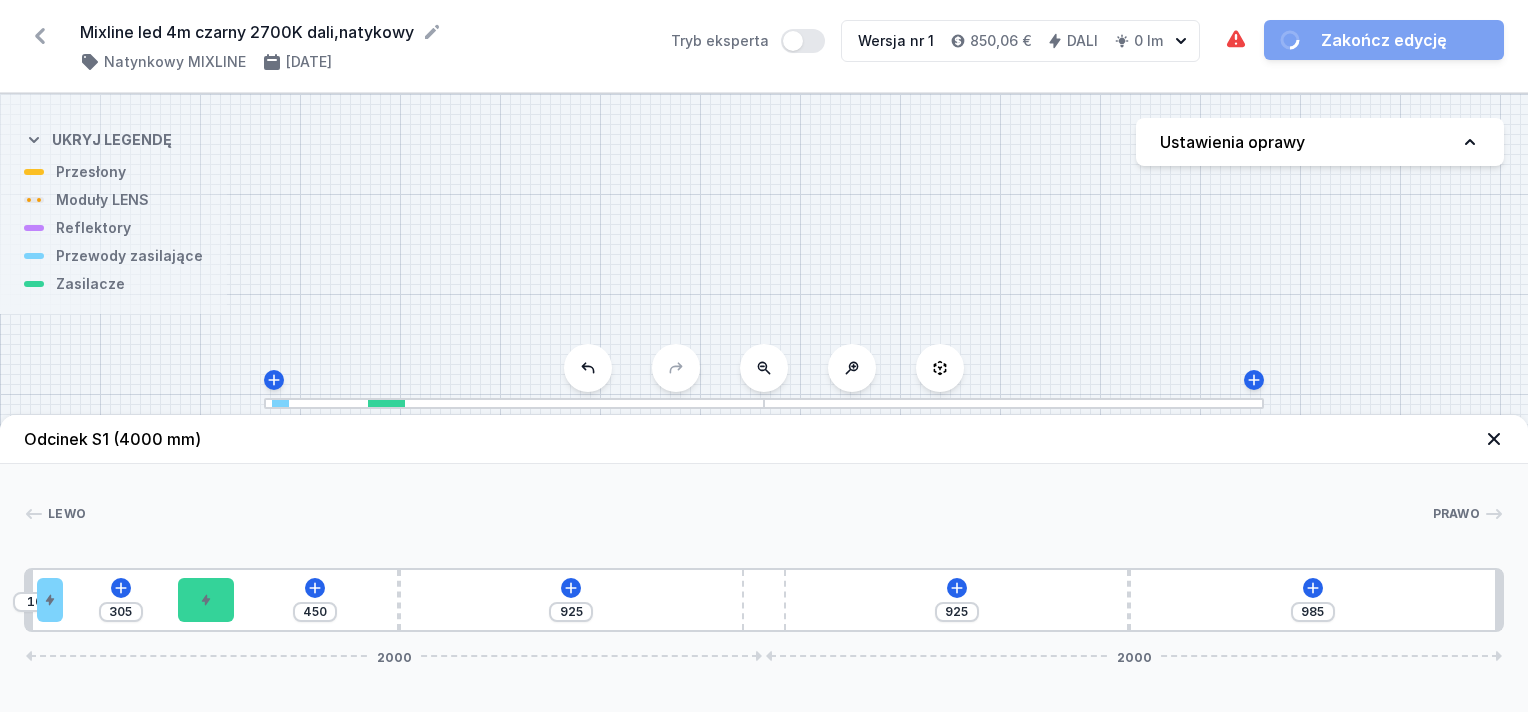 type on "453" 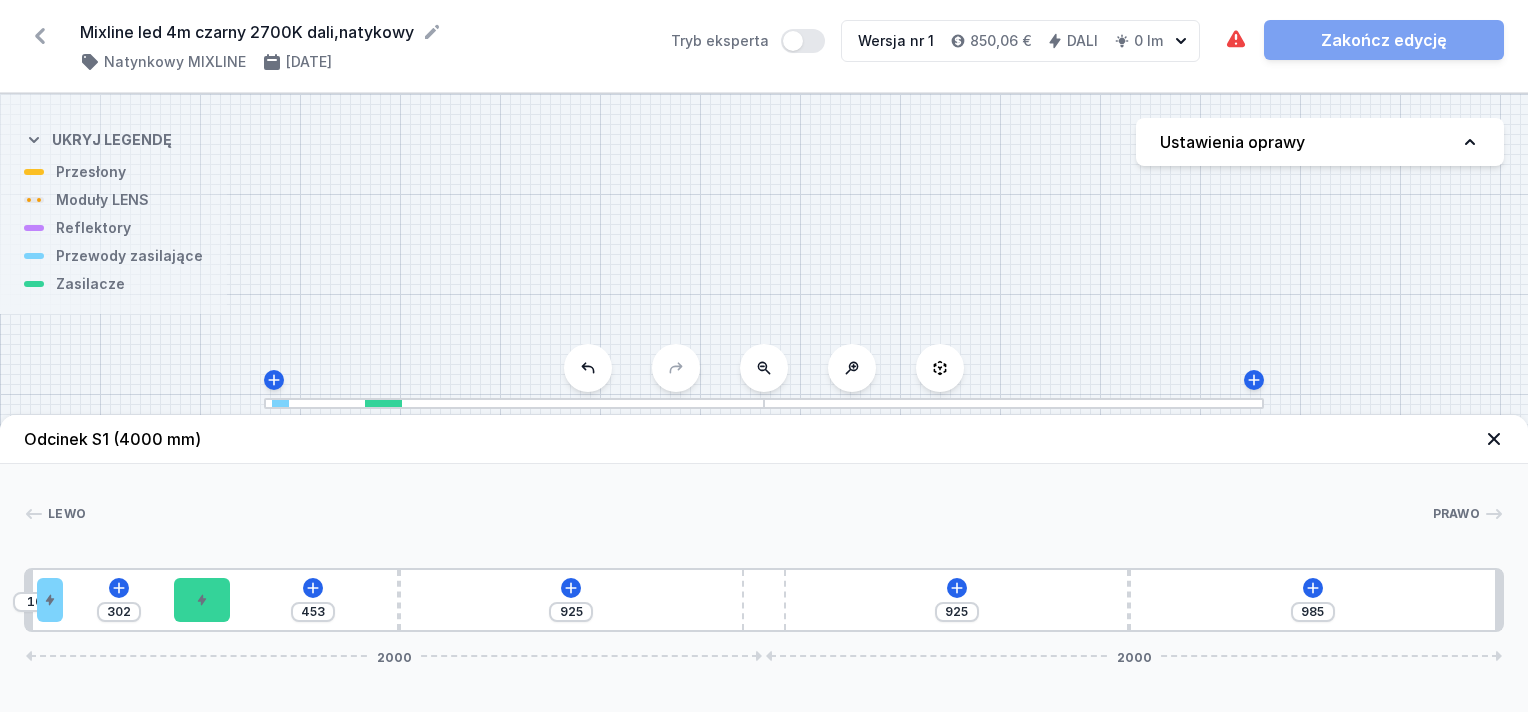type on "445" 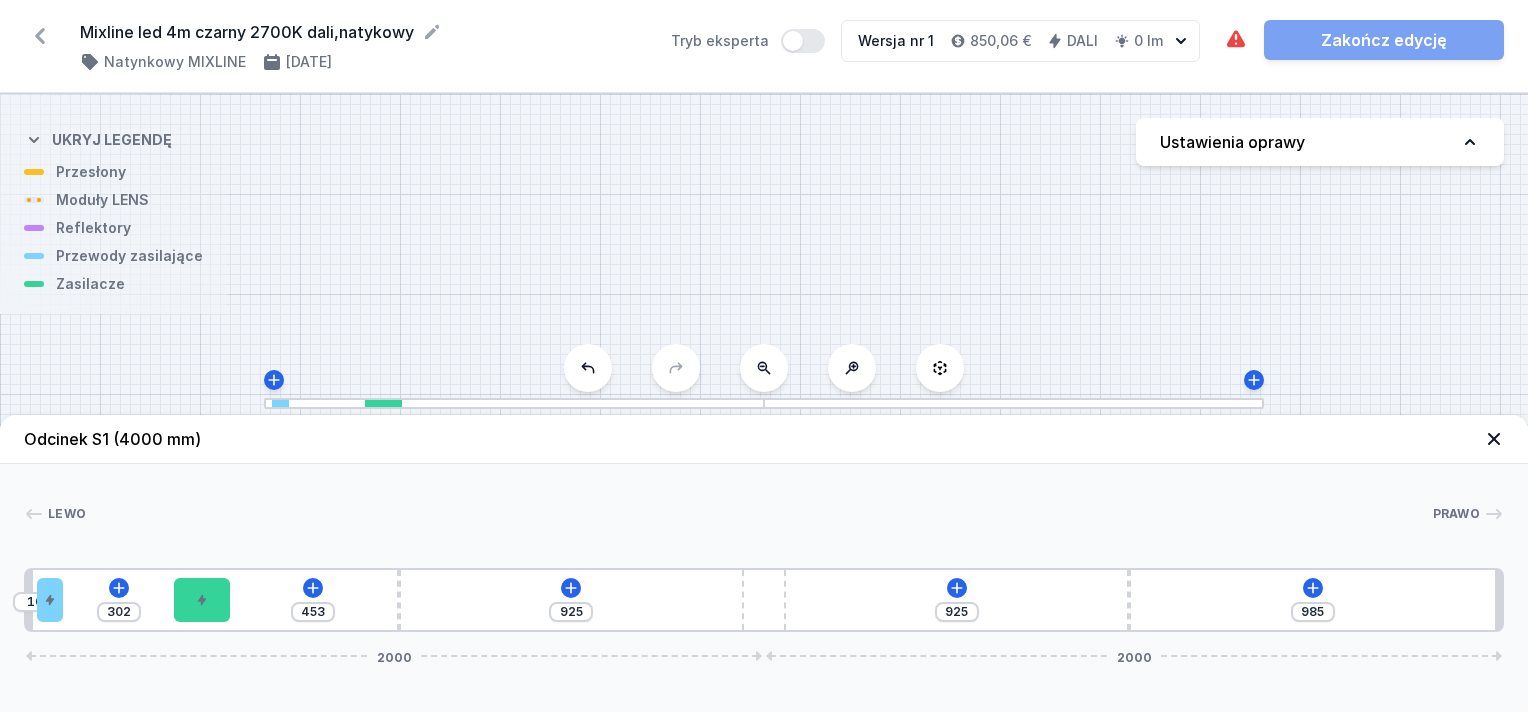 type on "310" 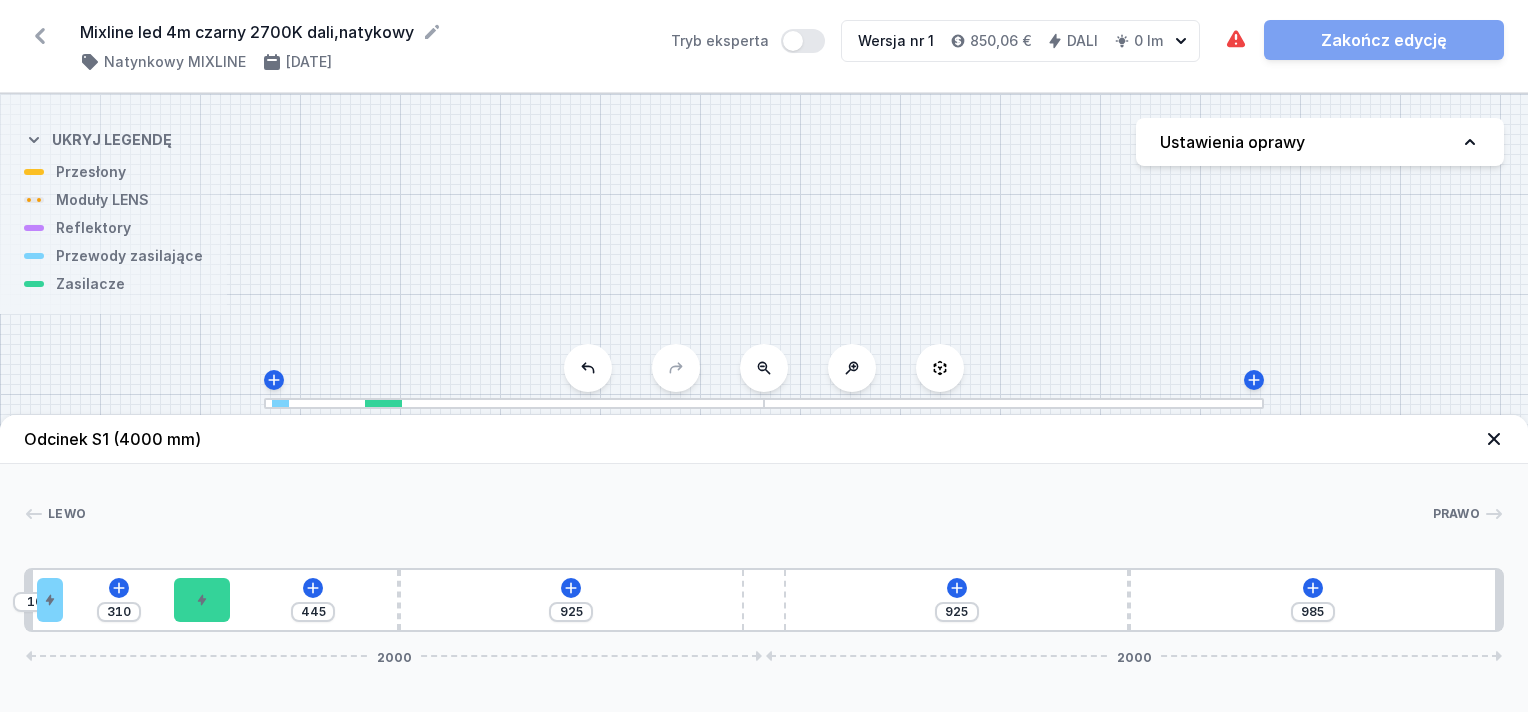 type on "378" 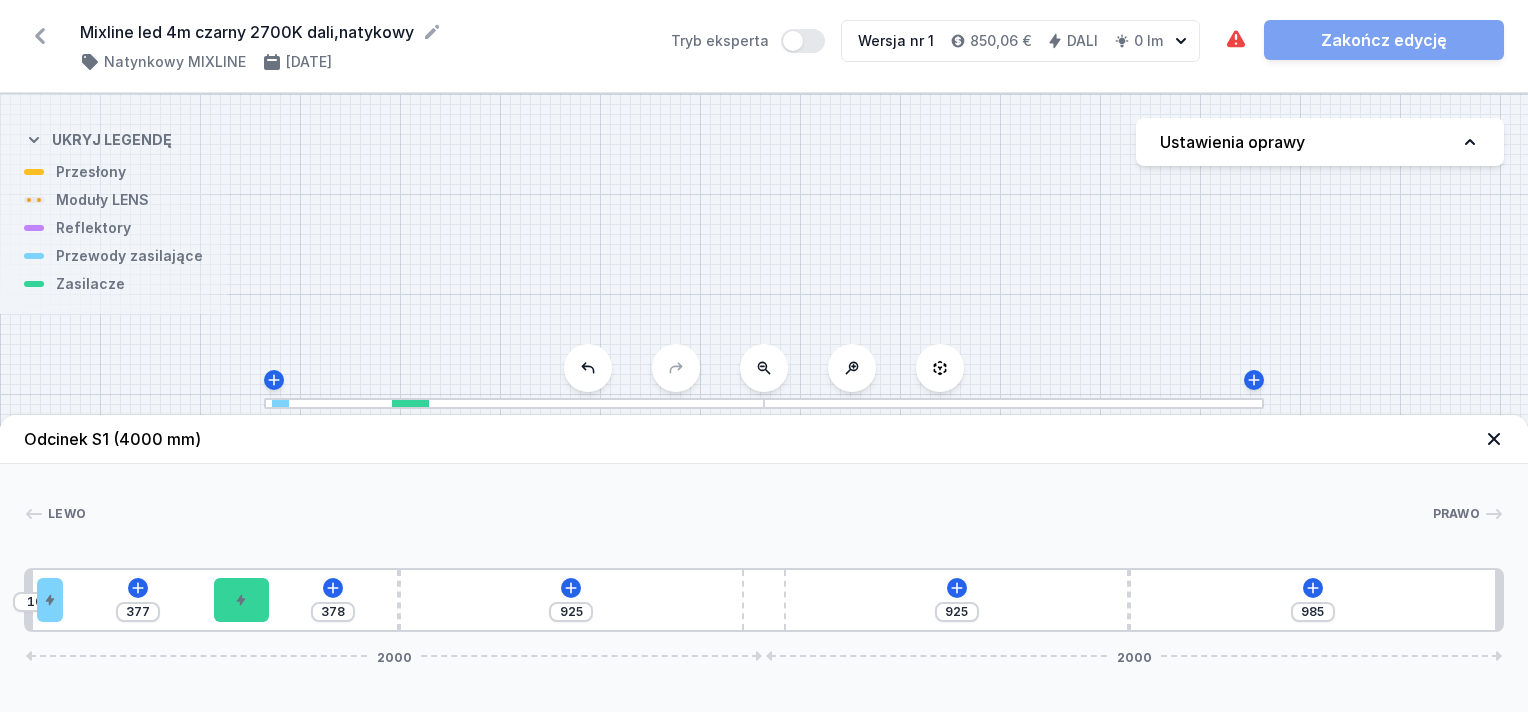 type on "303" 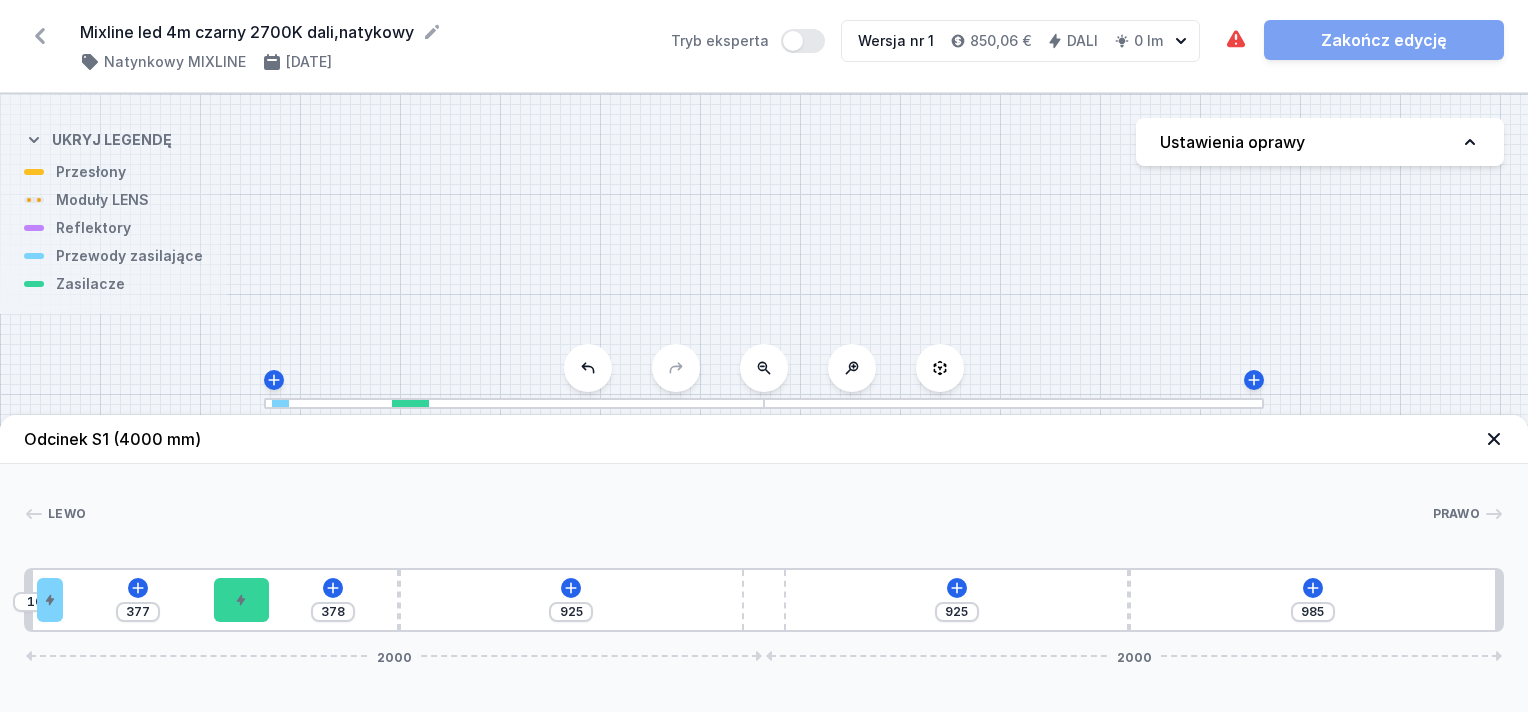 type on "452" 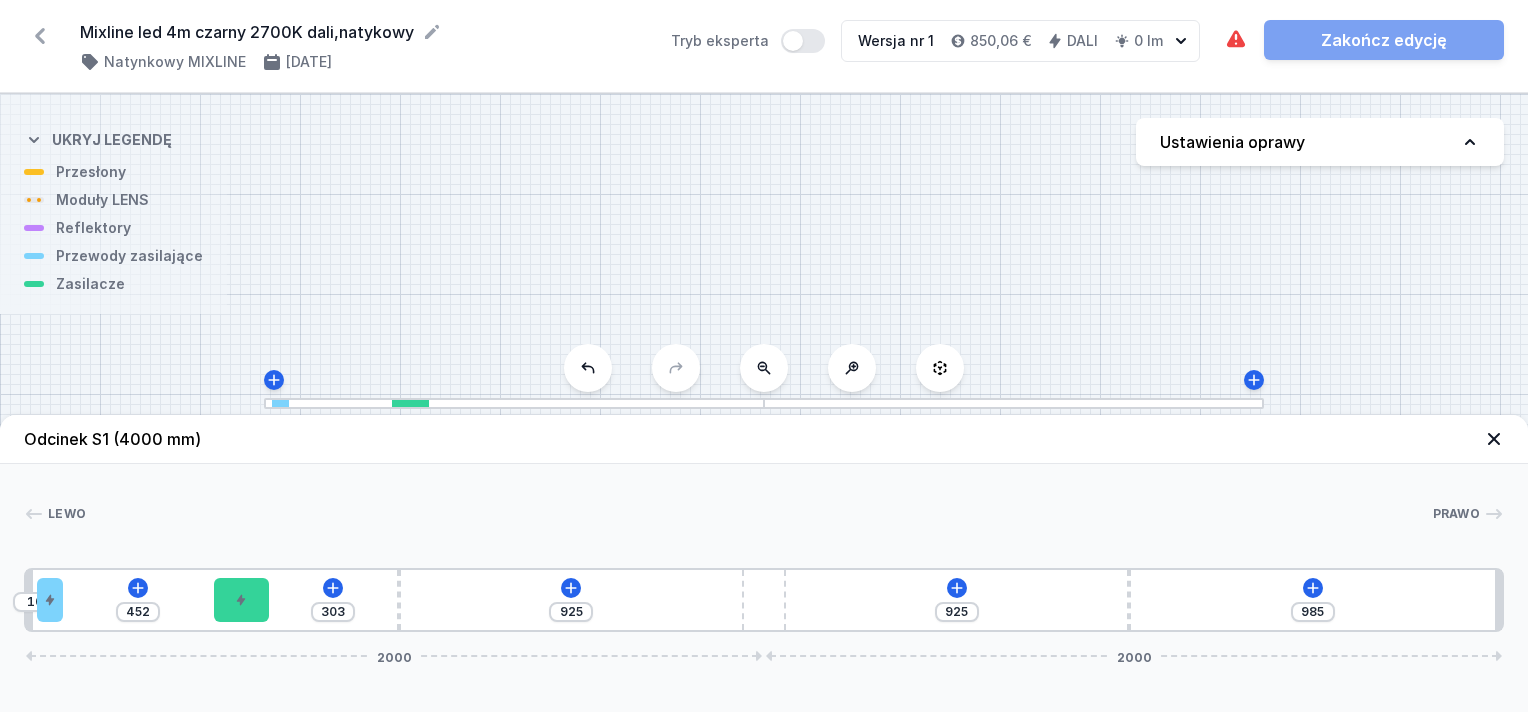 type on "273" 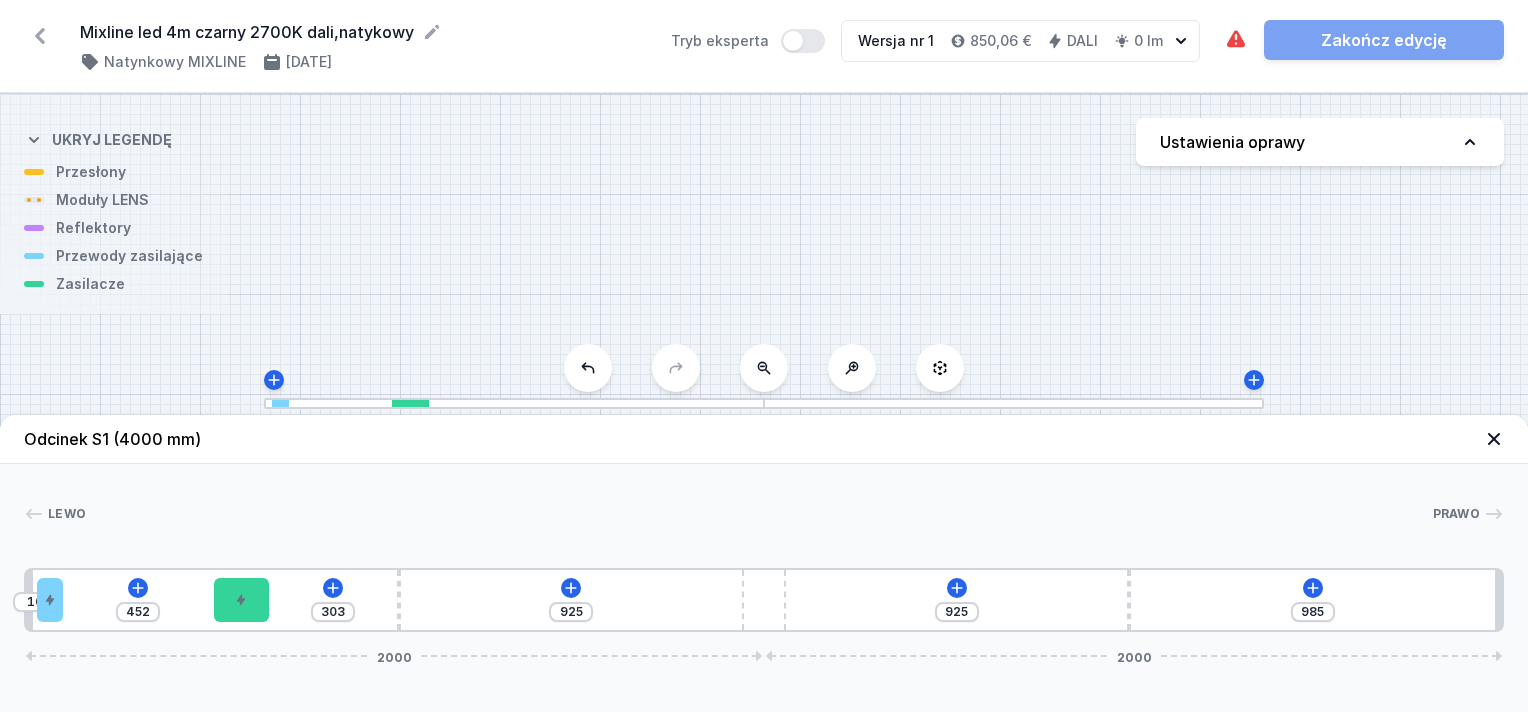 type on "482" 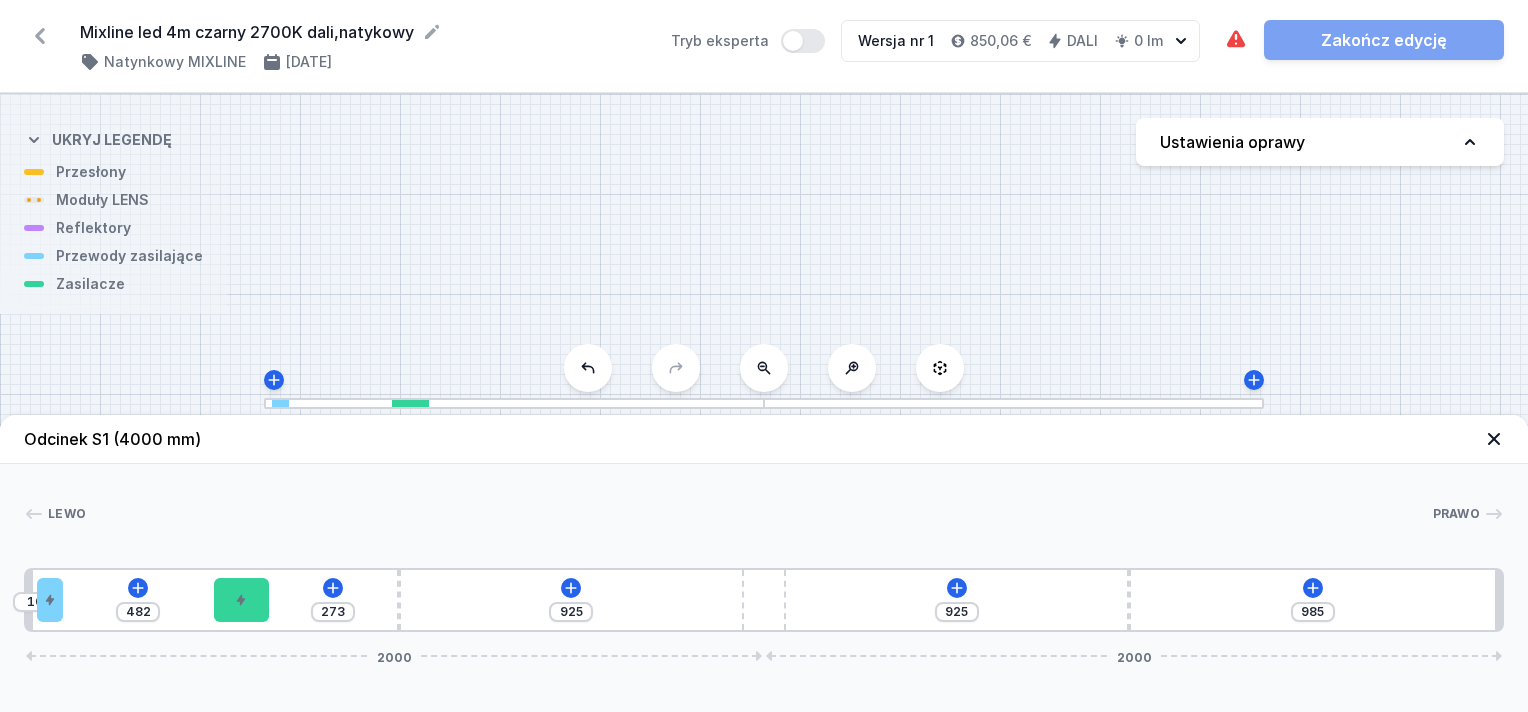 type on "260" 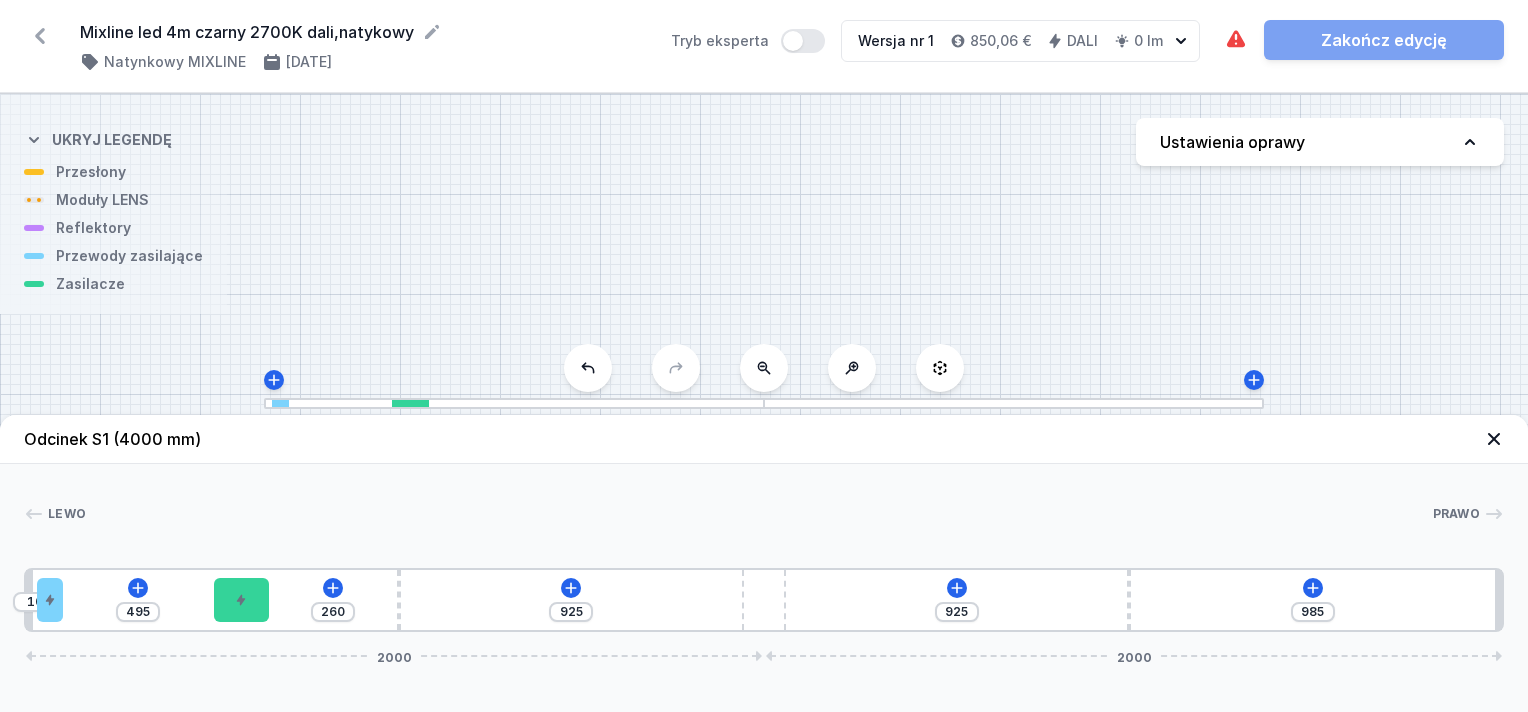 type on "255" 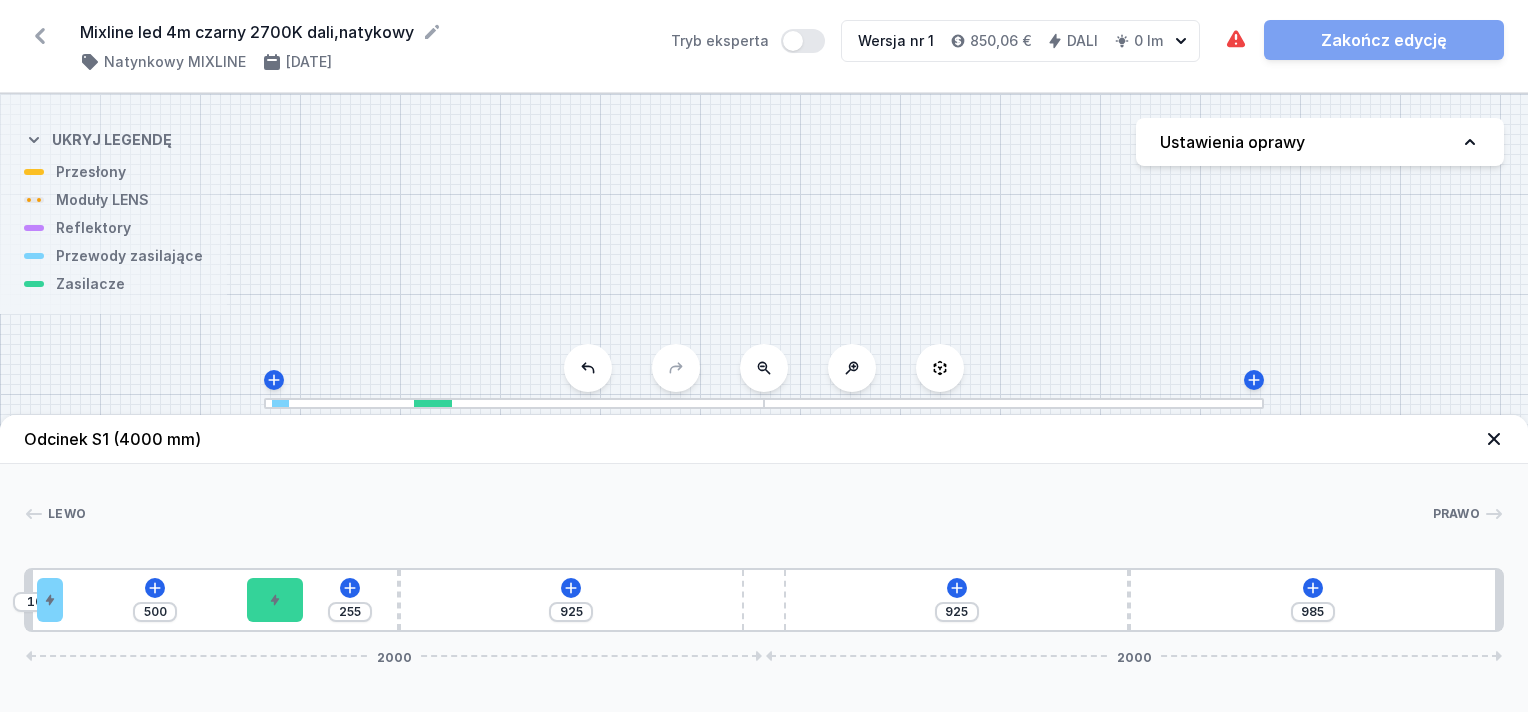 type on "276" 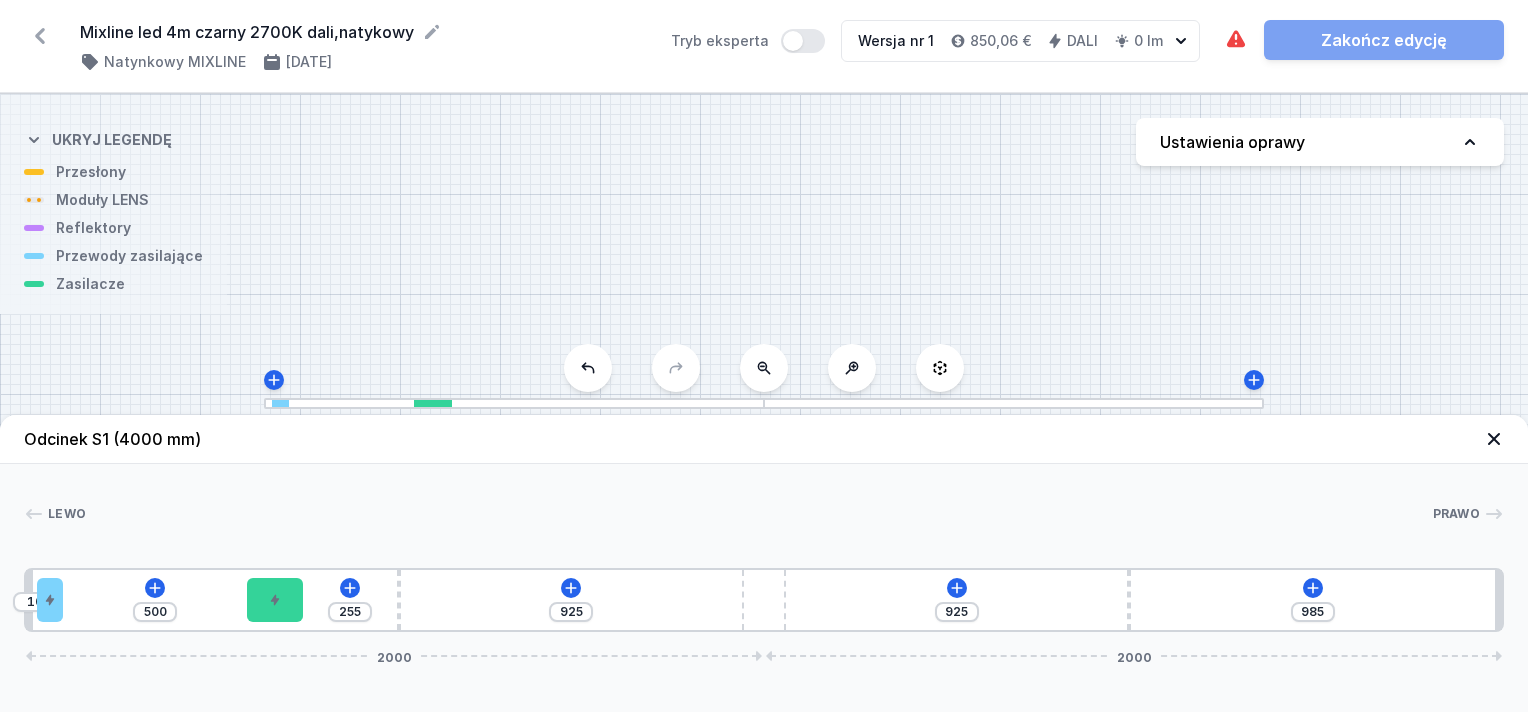 type on "479" 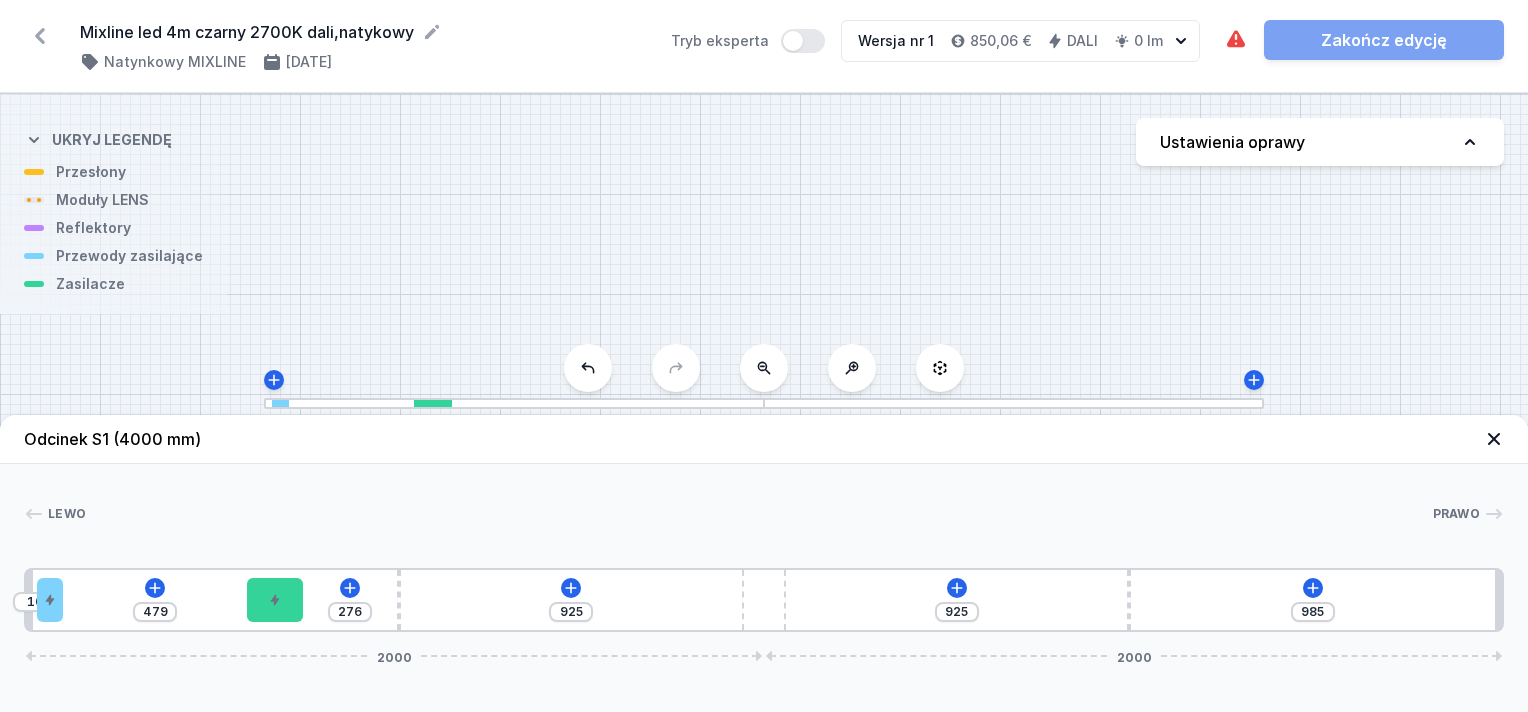 type on "284" 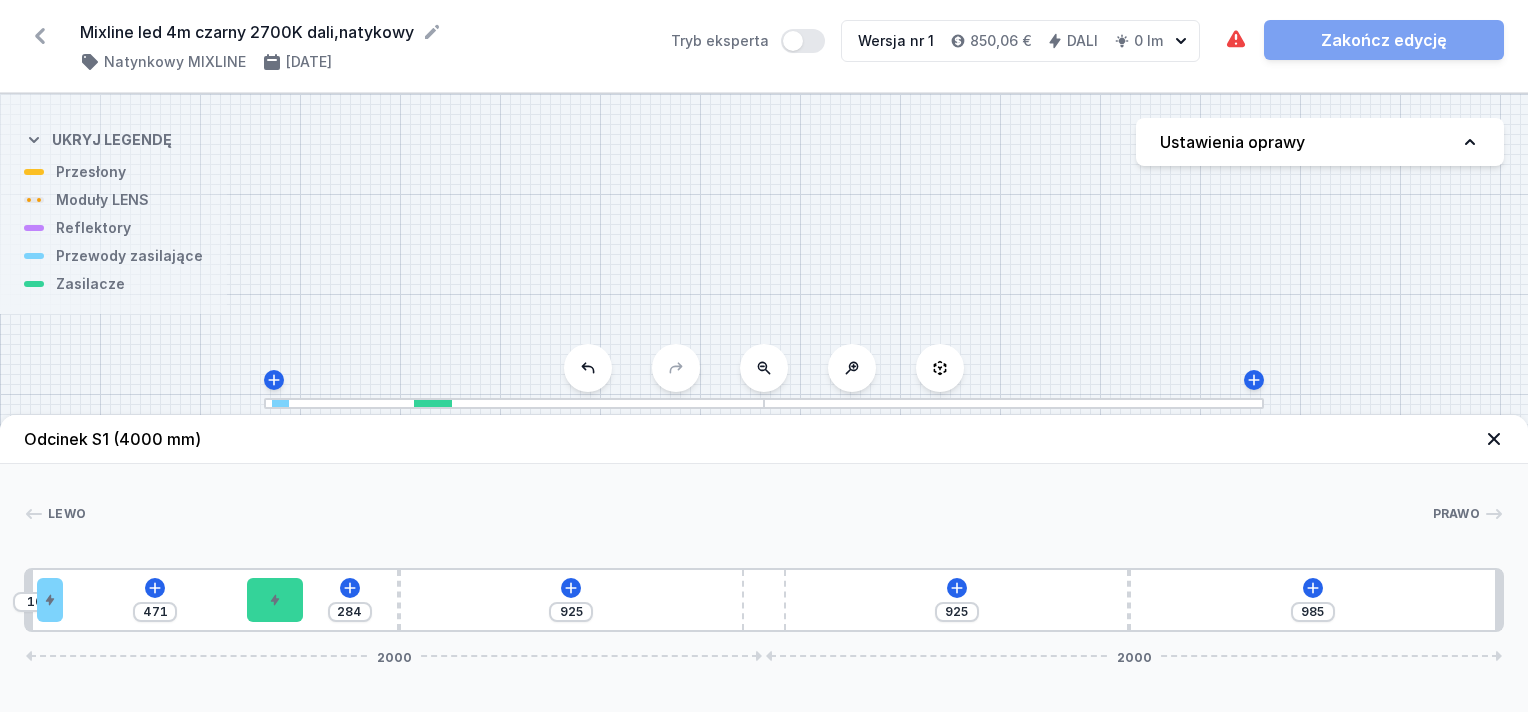type on "297" 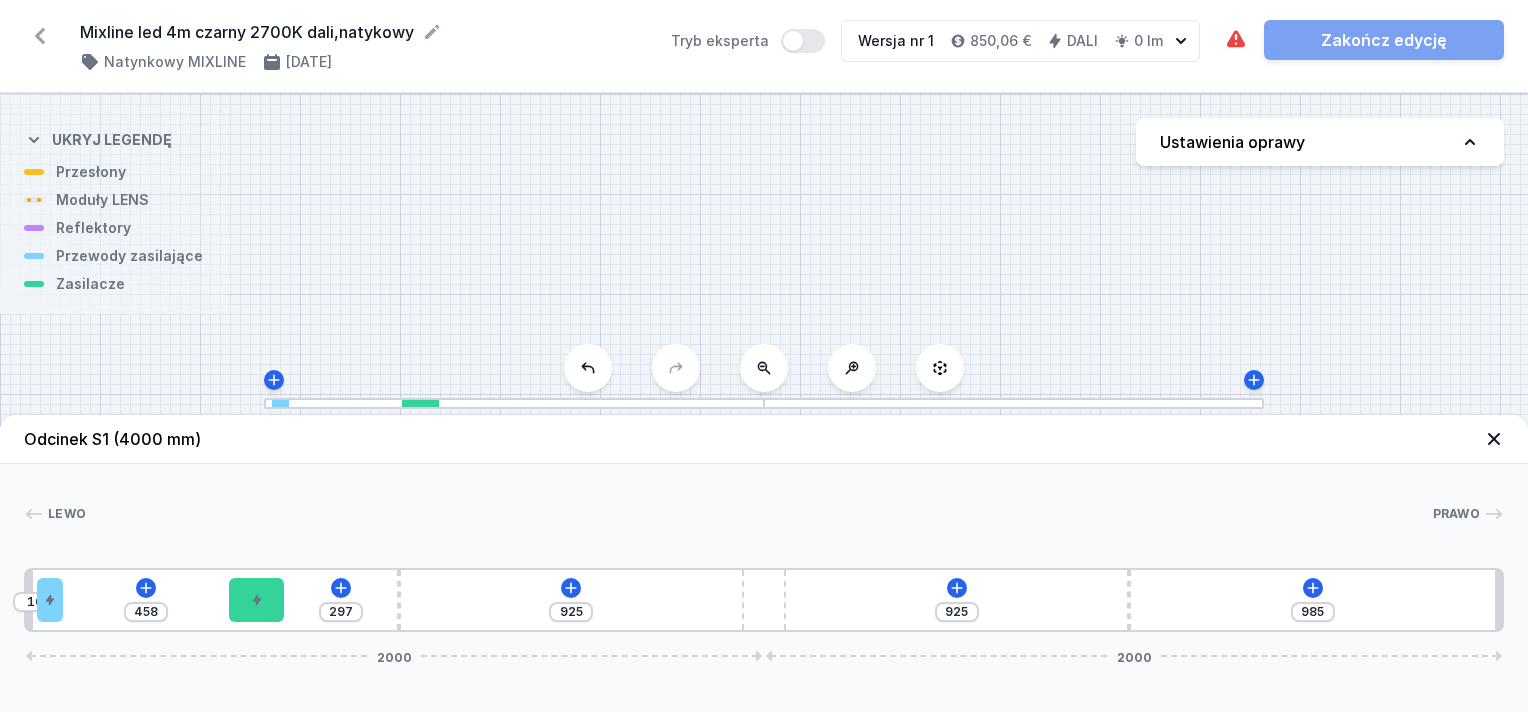 type on "305" 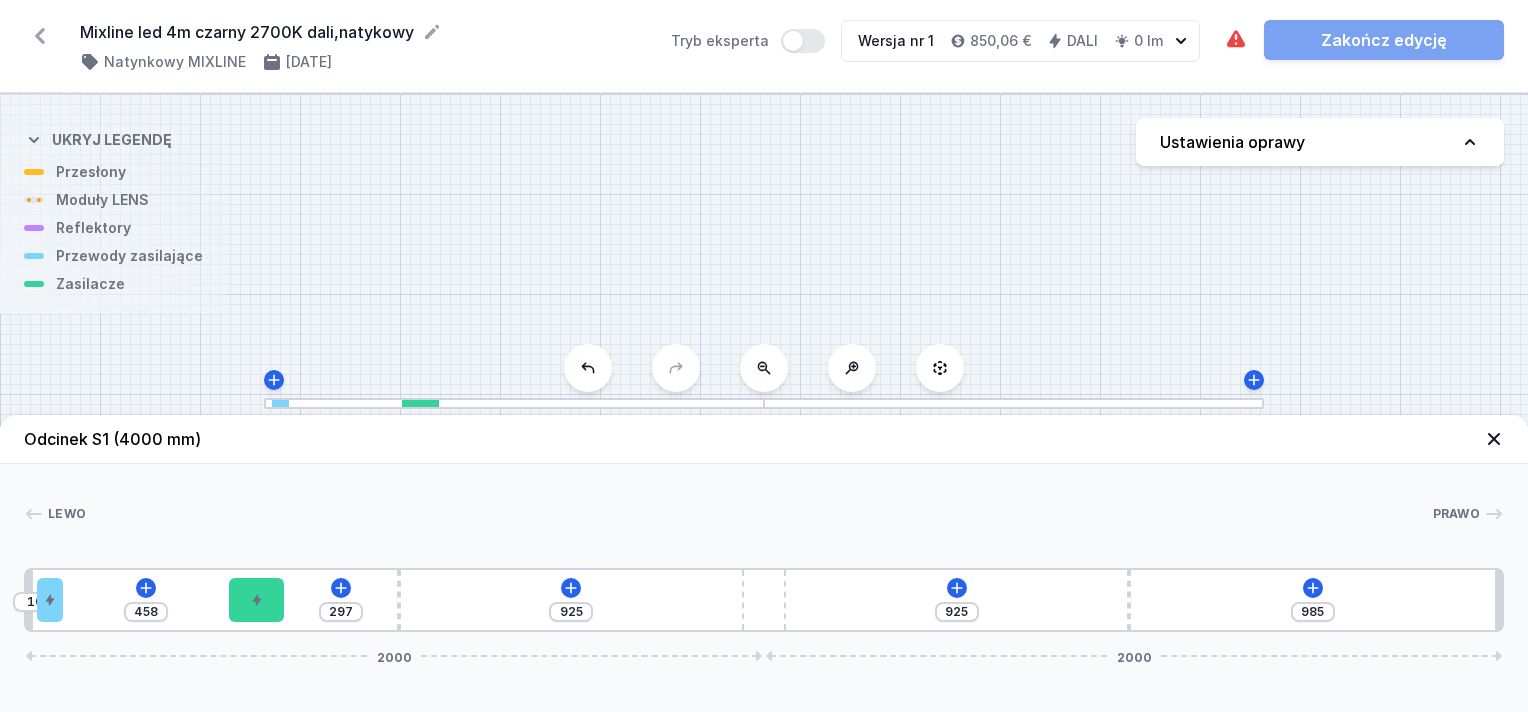 type on "450" 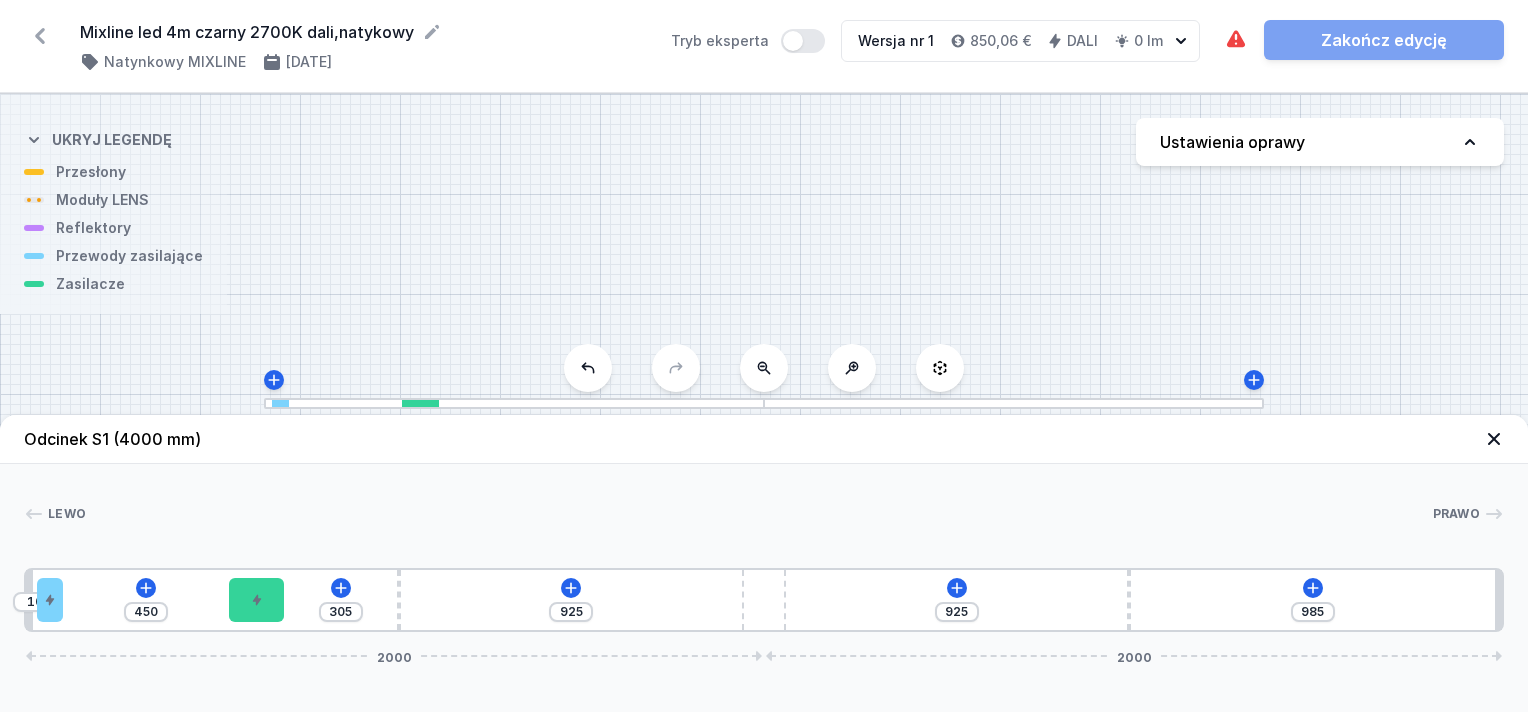 type on "313" 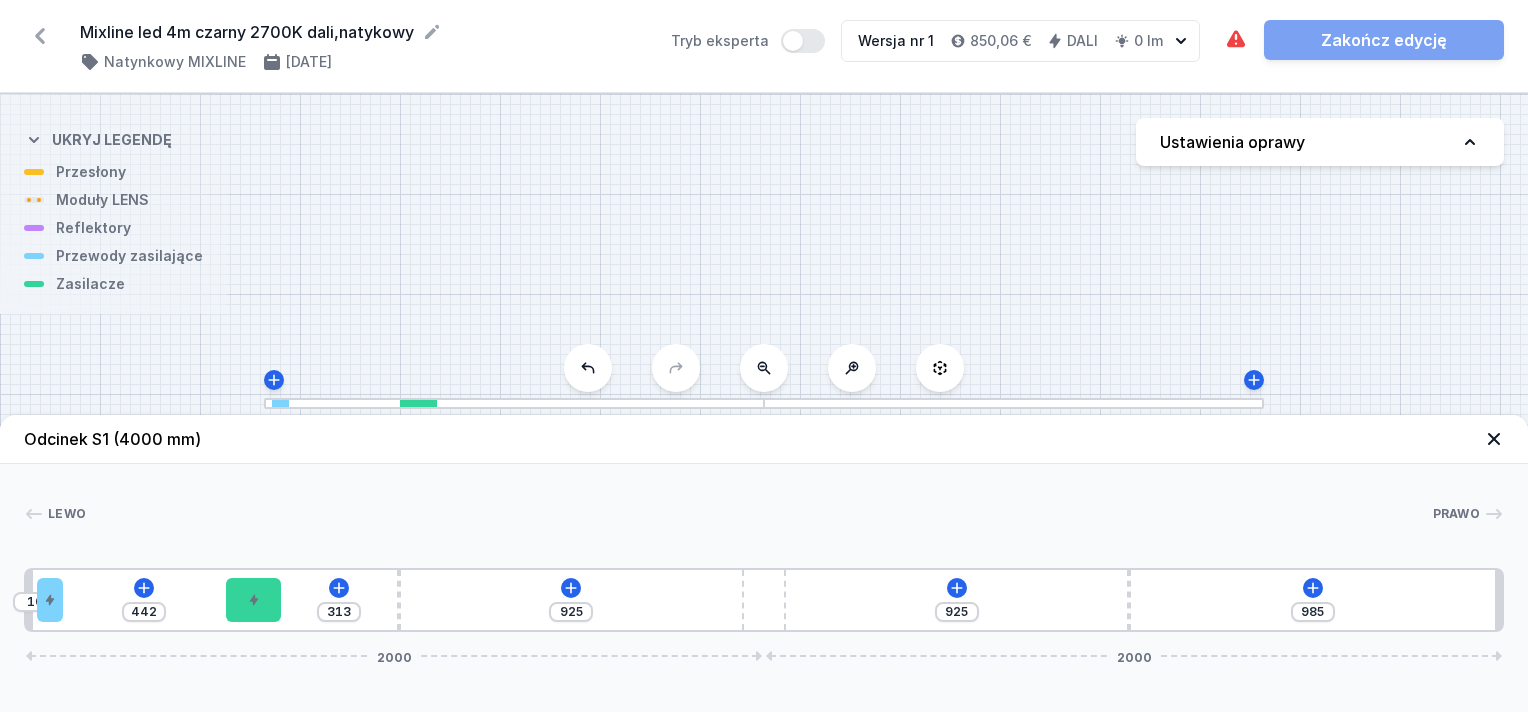 type on "335" 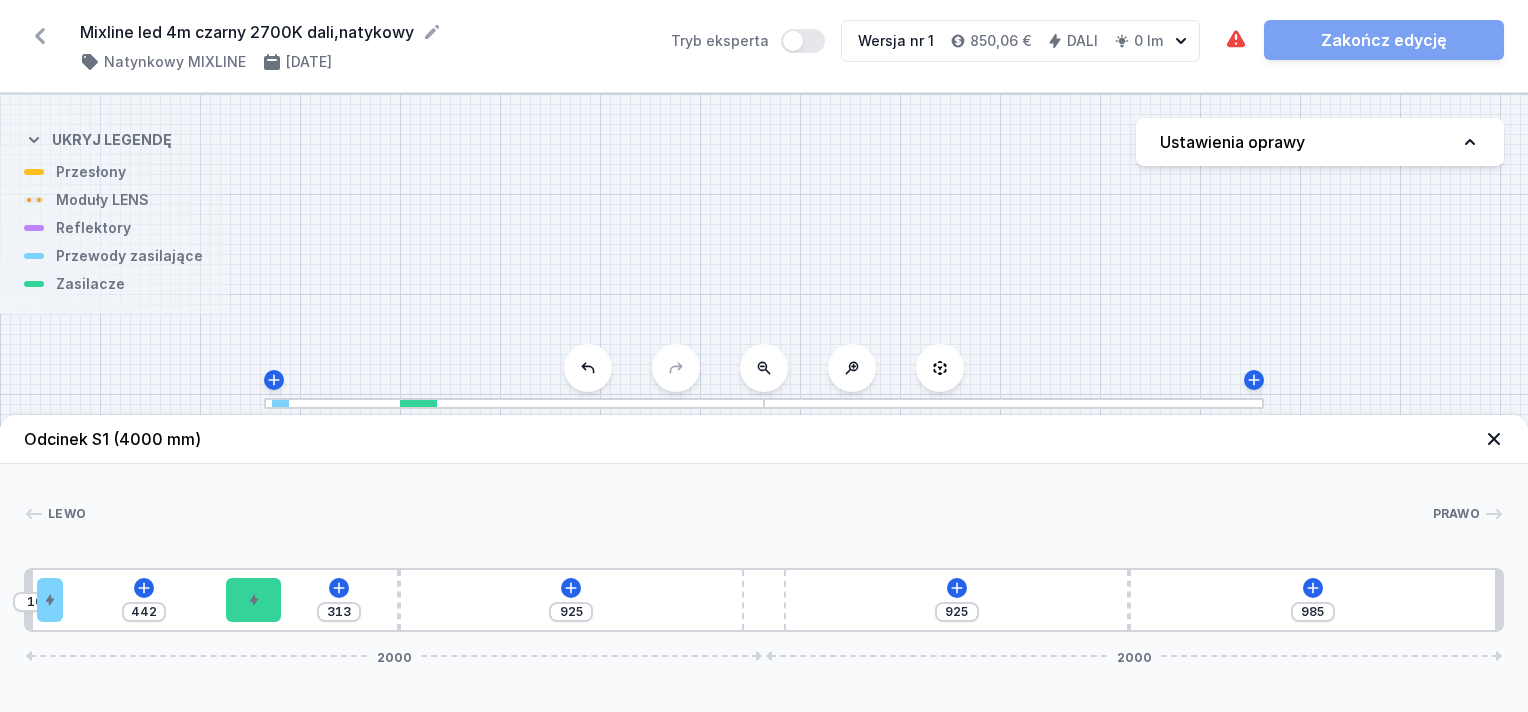 type on "420" 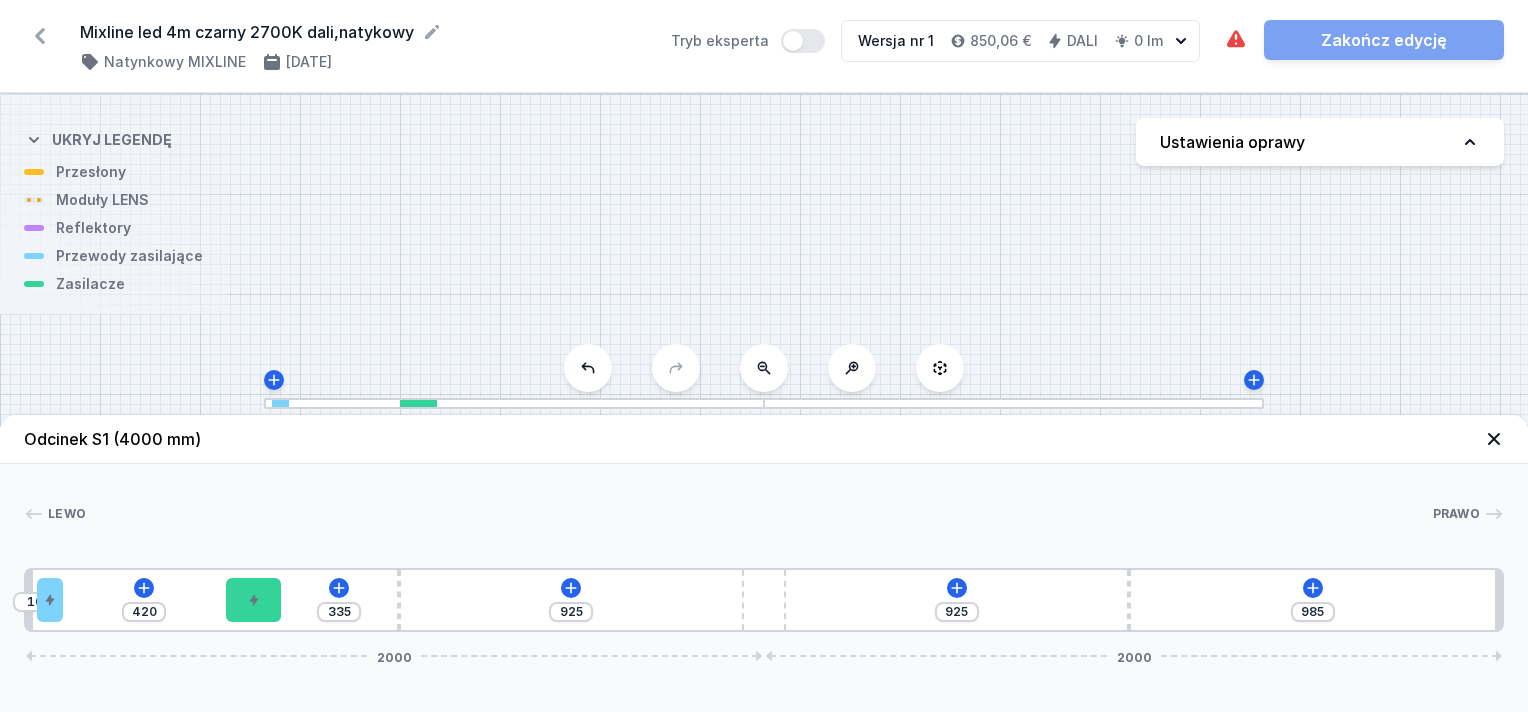 type on "338" 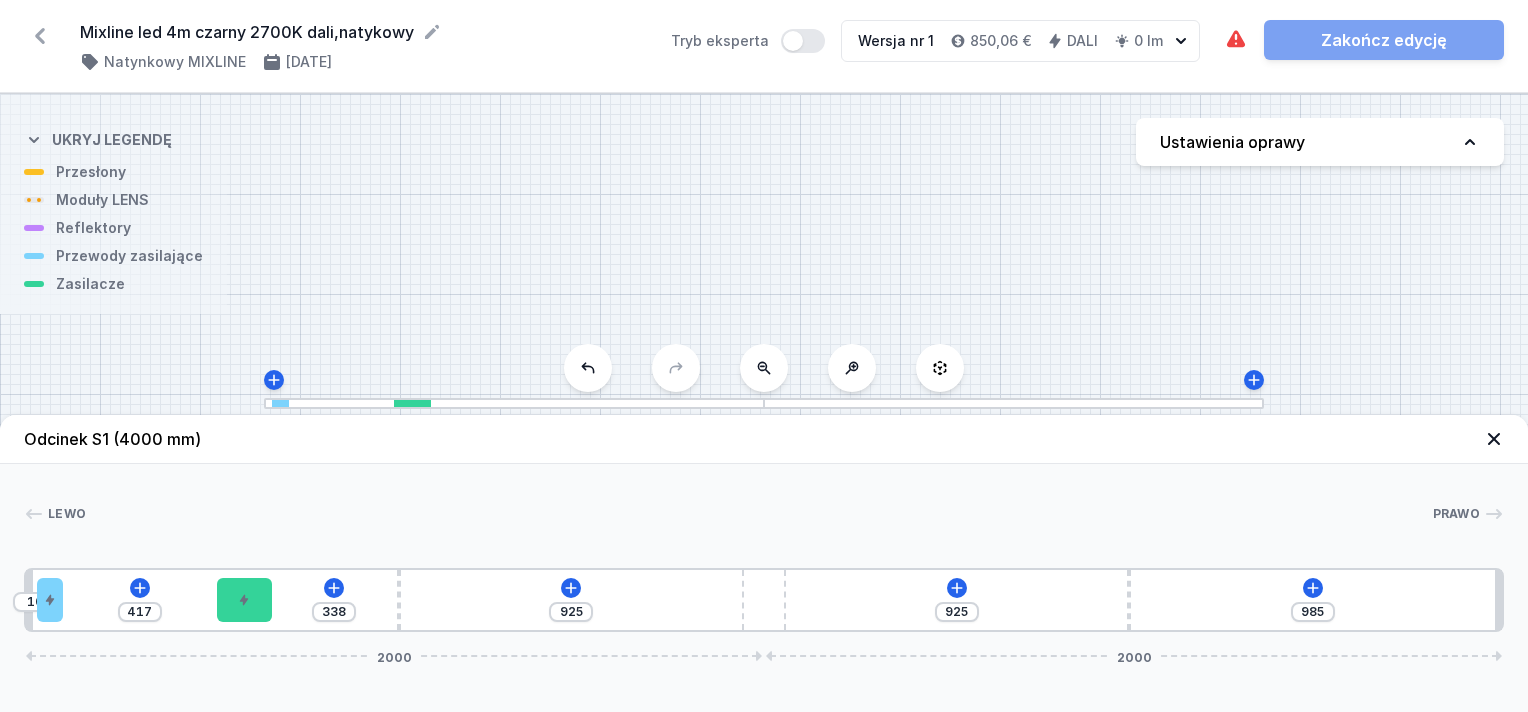 type on "340" 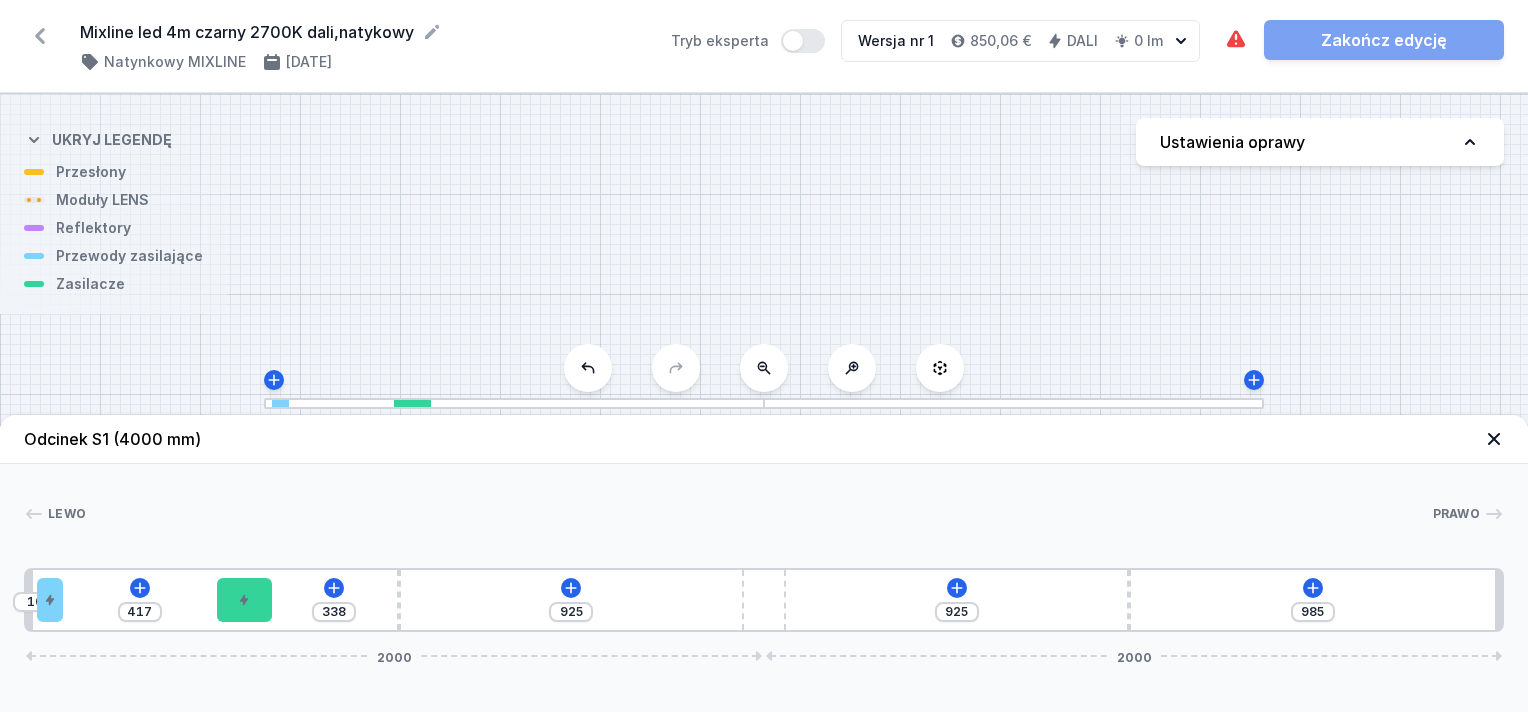 type on "415" 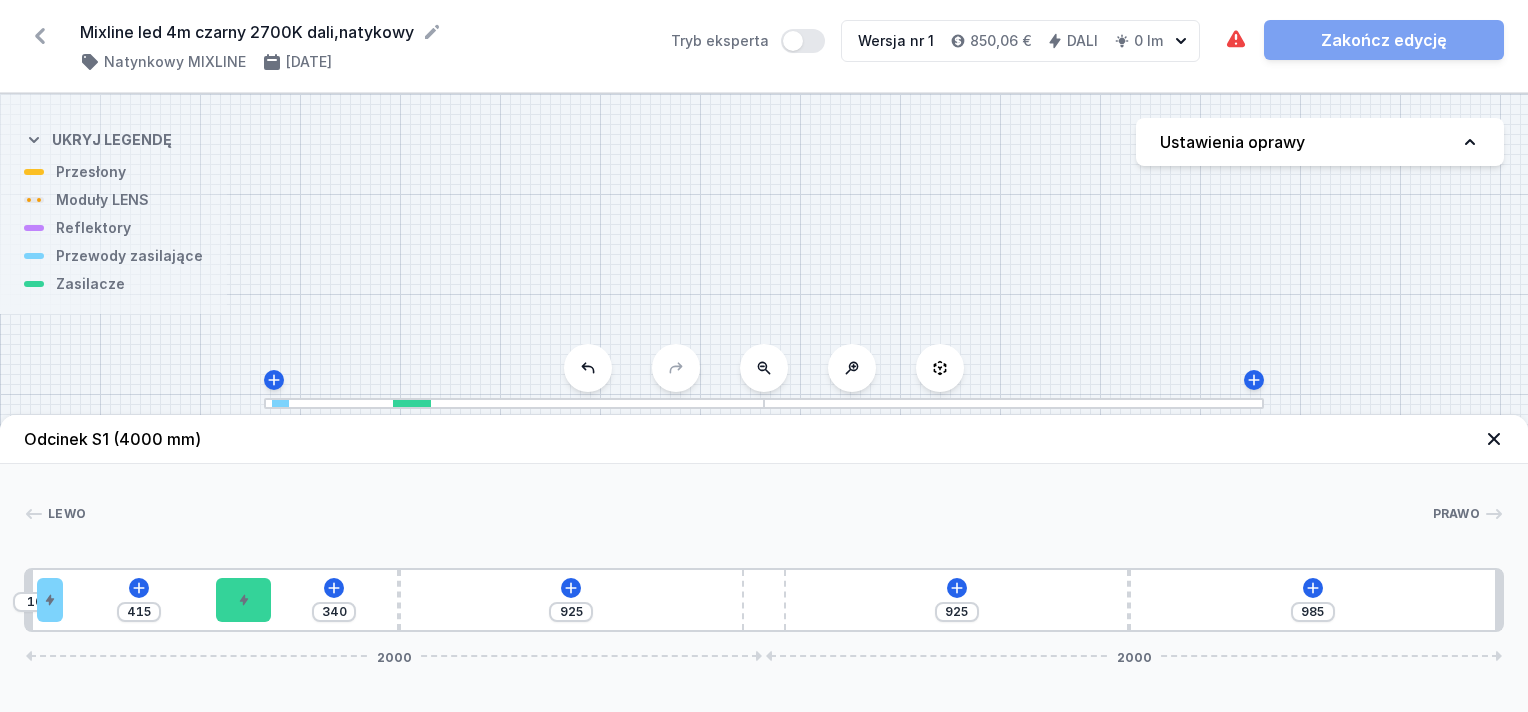 drag, startPoint x: 88, startPoint y: 611, endPoint x: 234, endPoint y: 571, distance: 151.38031 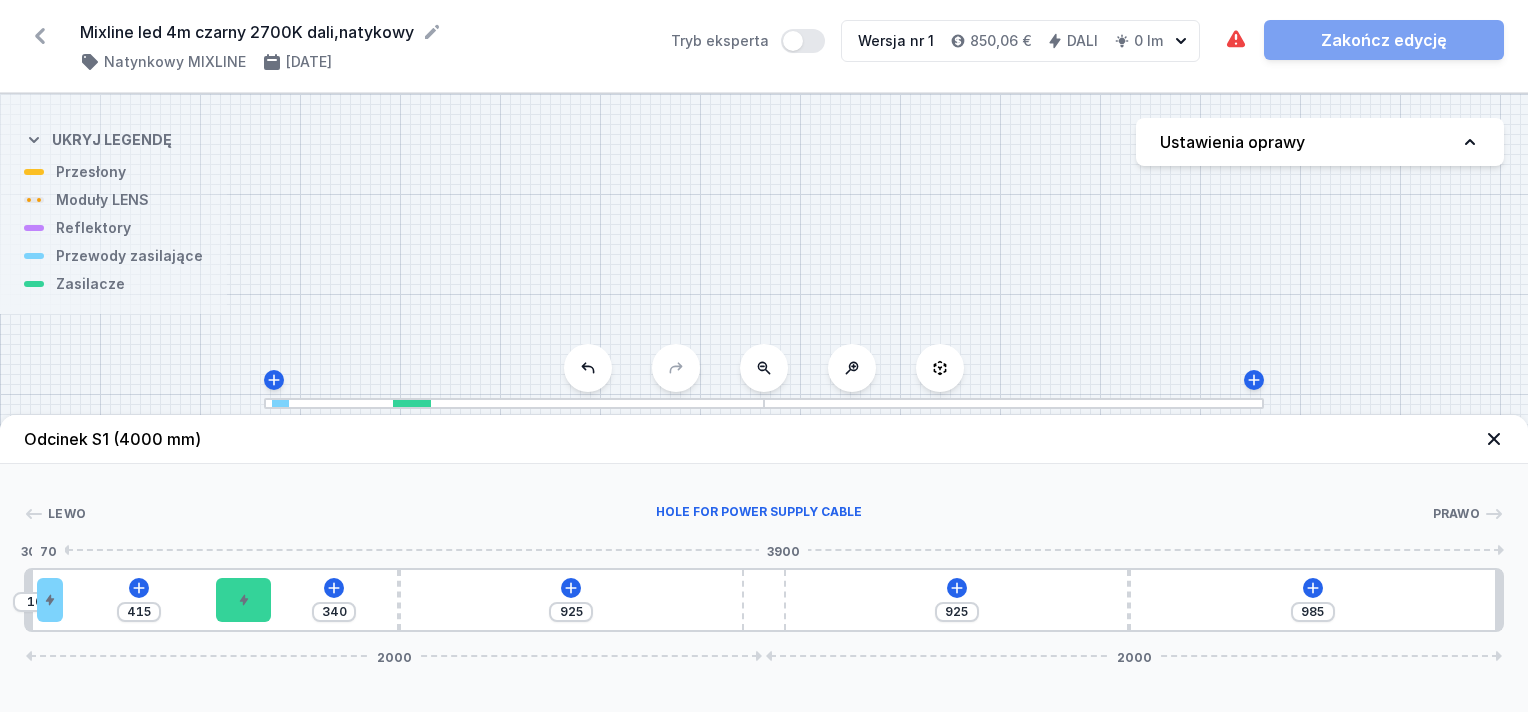 type on "340" 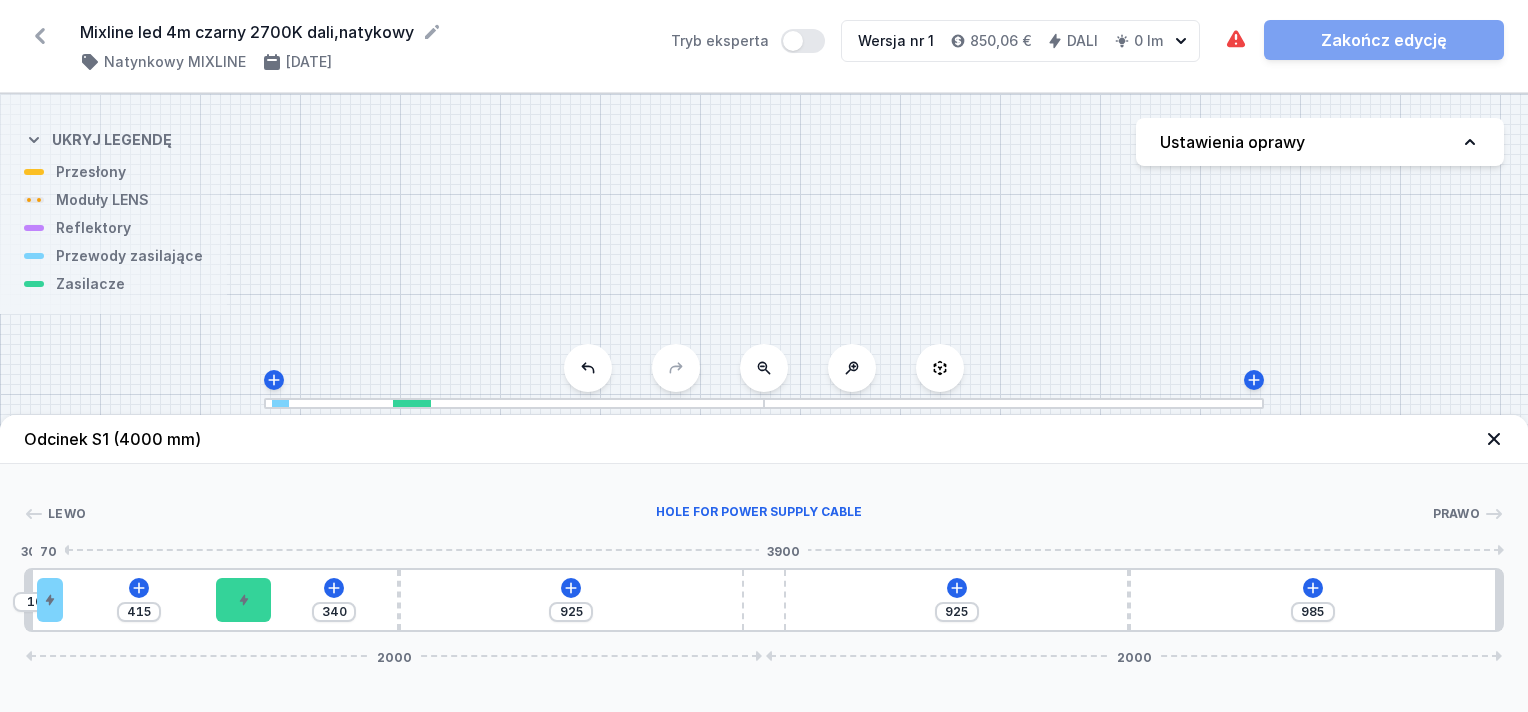 type on "416" 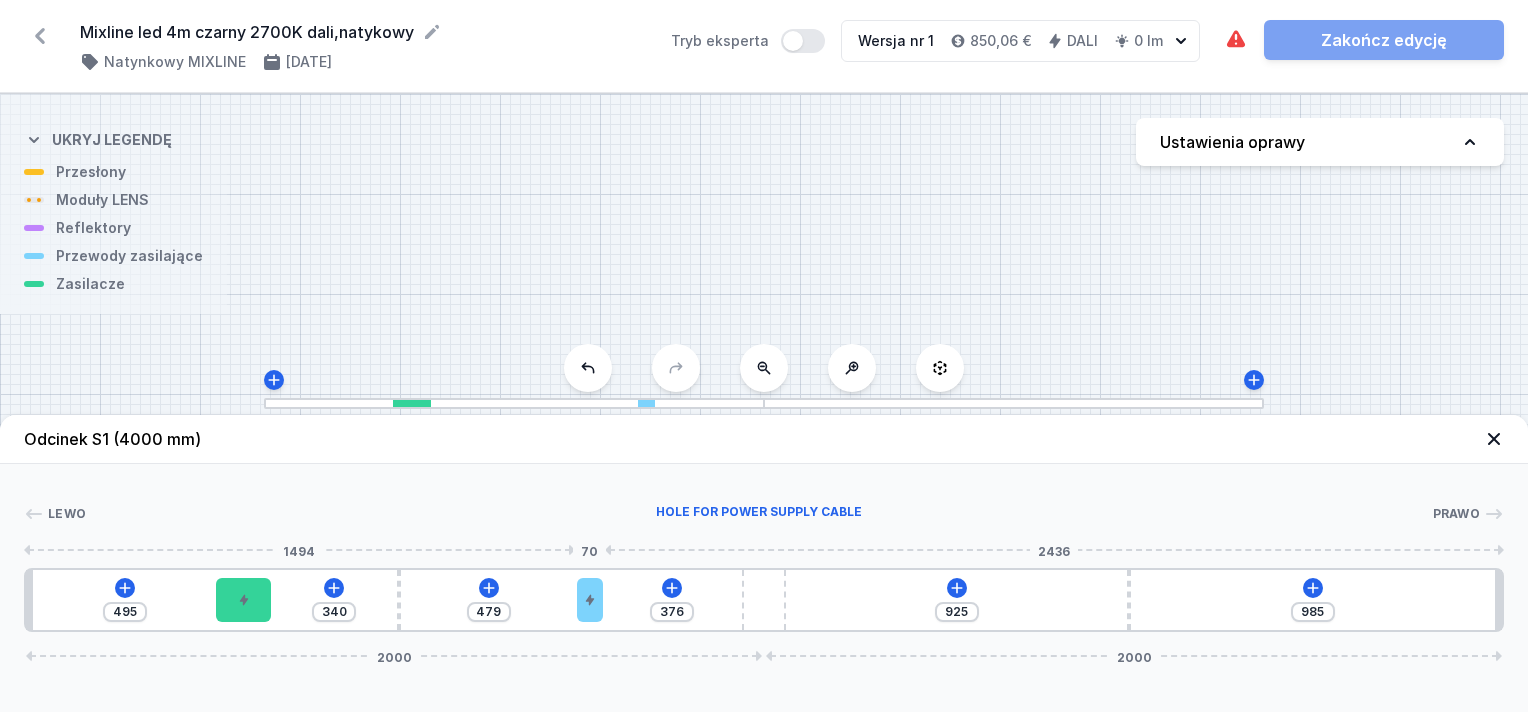 type on "335" 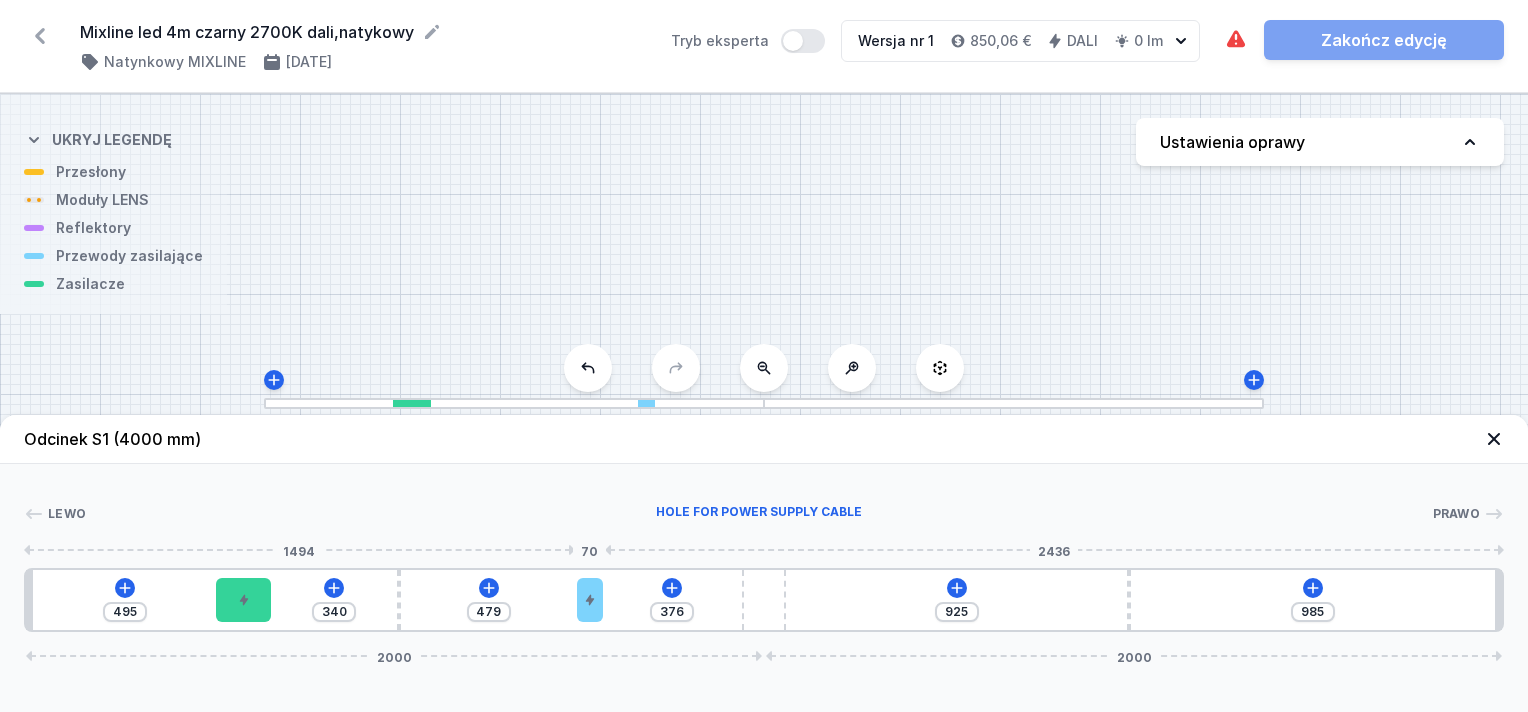 type on "520" 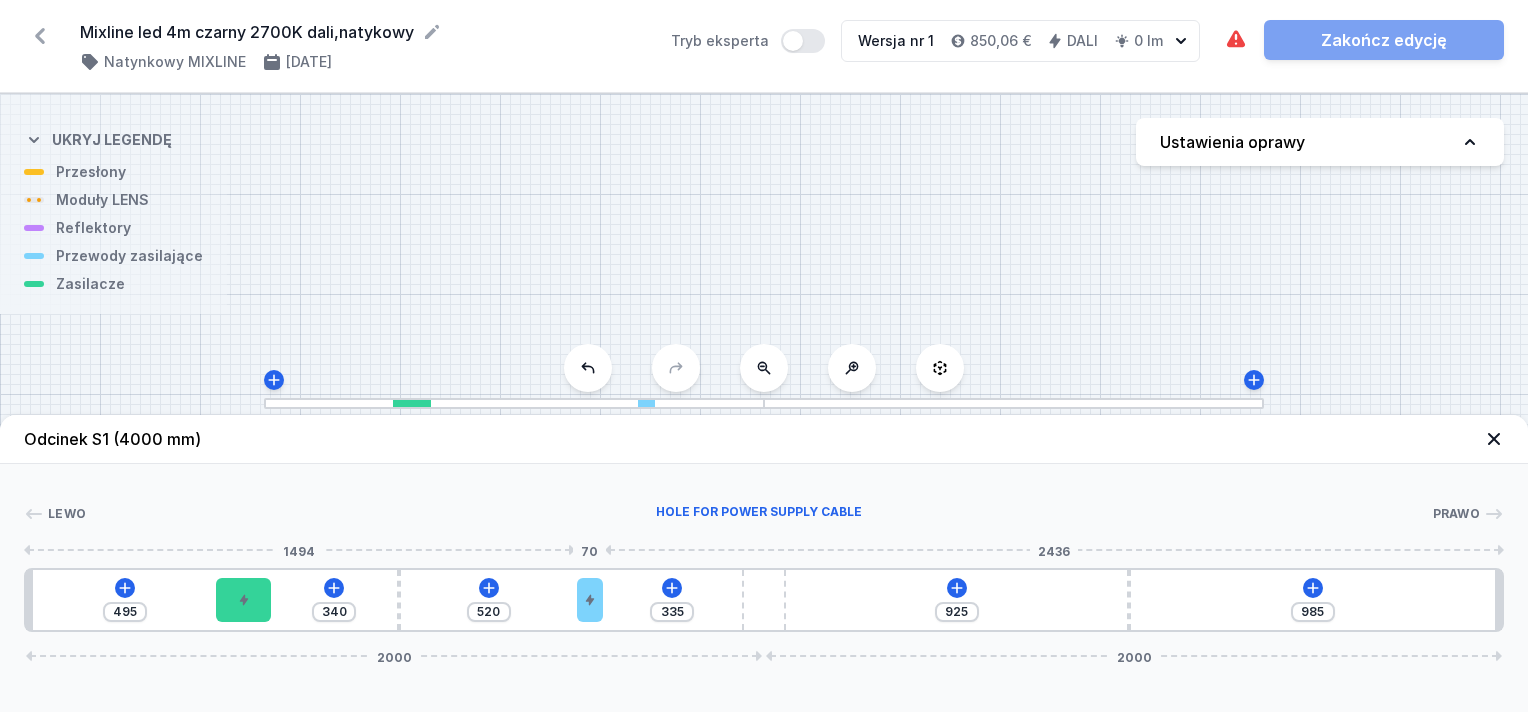 type on "325" 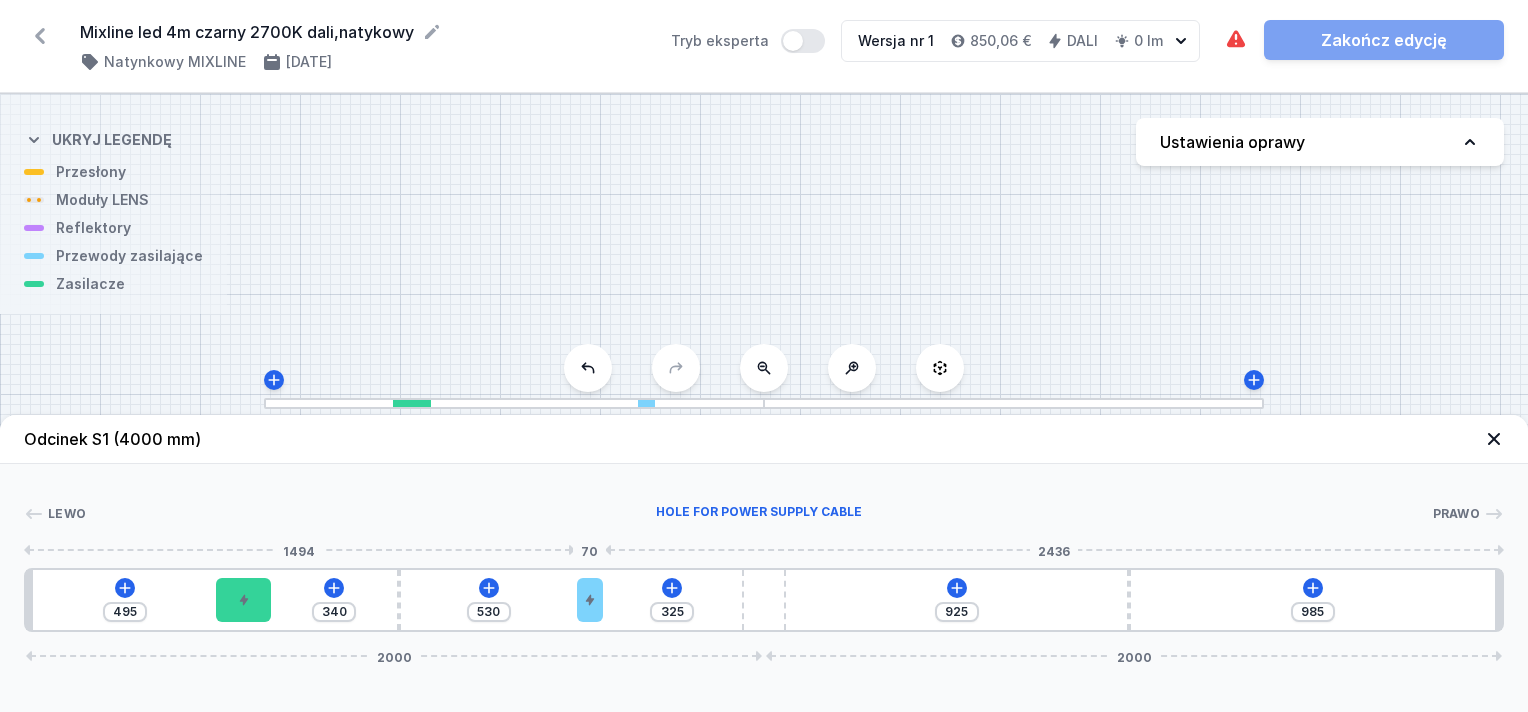 type on "119" 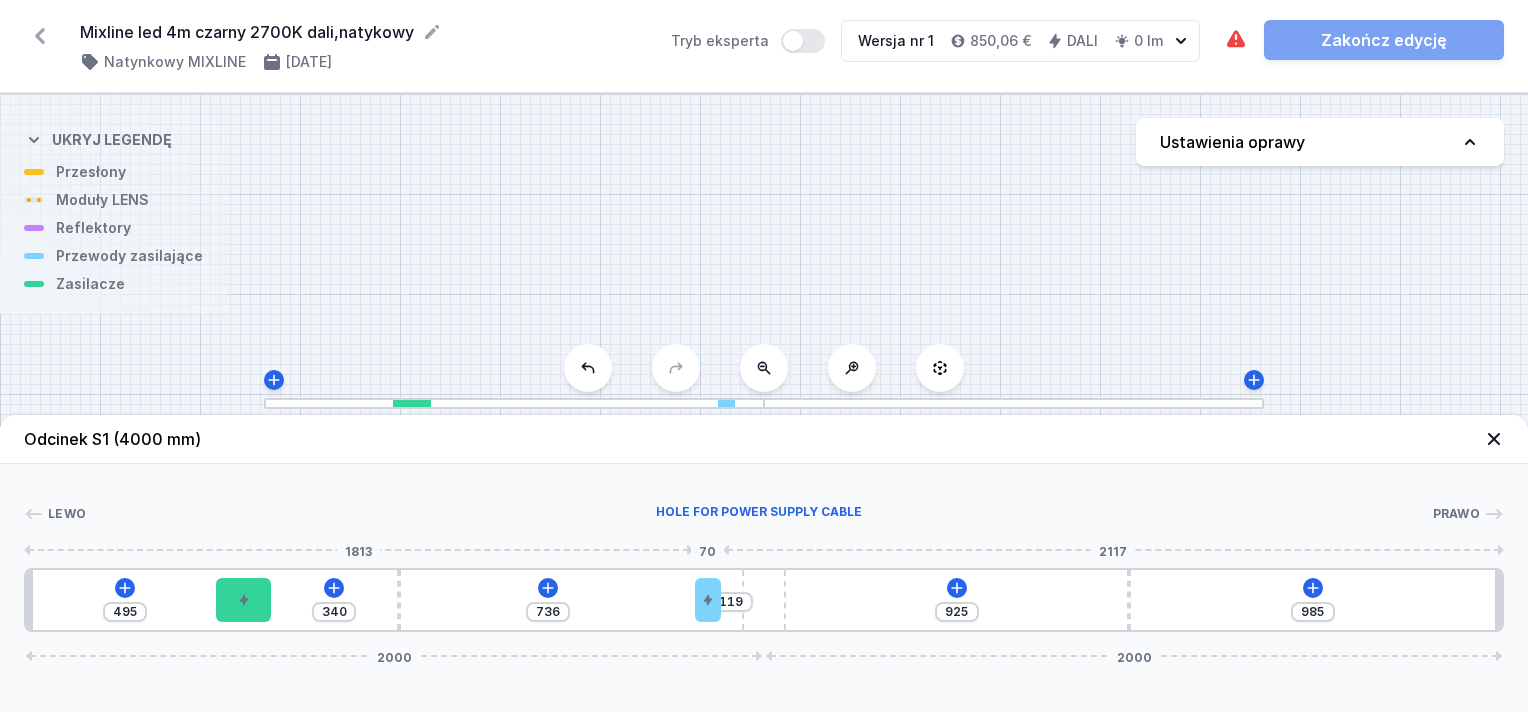 type on "57" 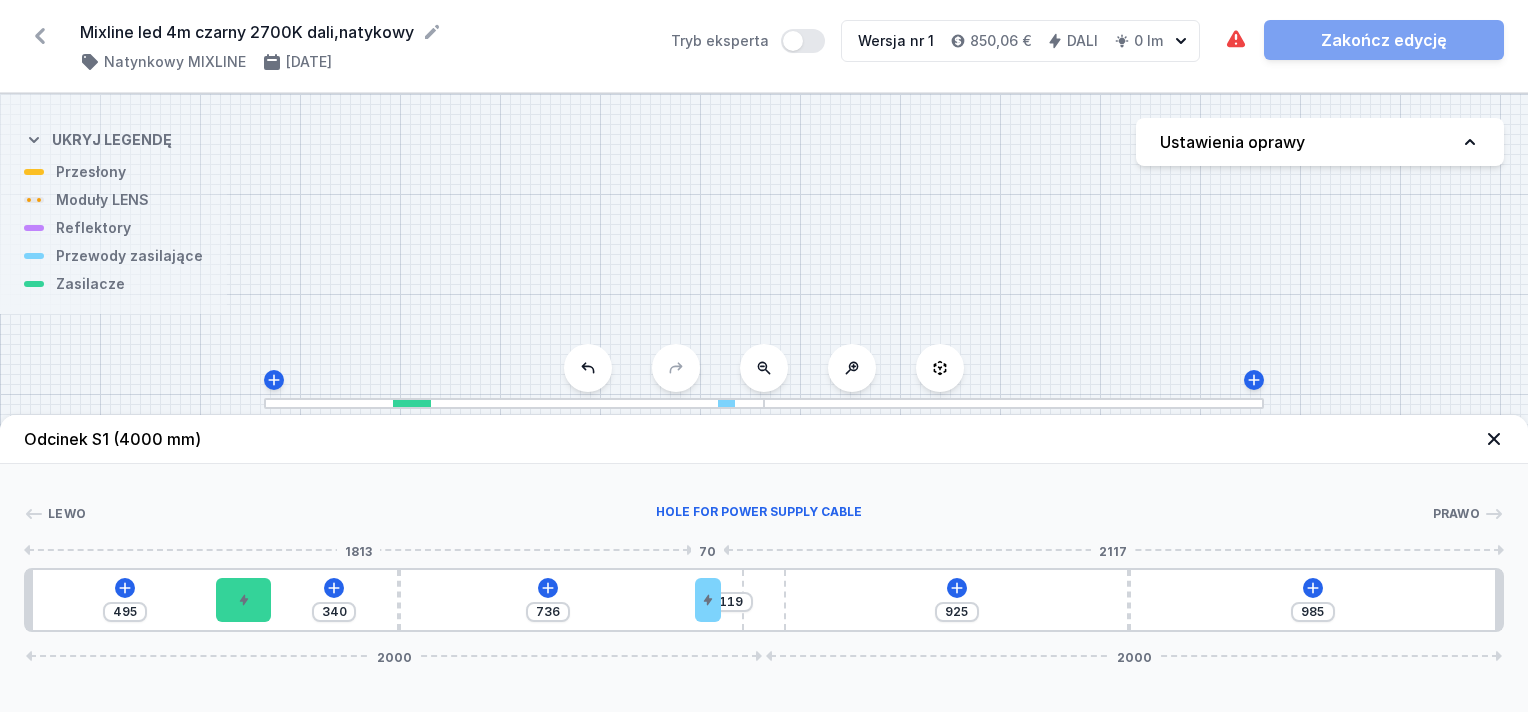 type on "798" 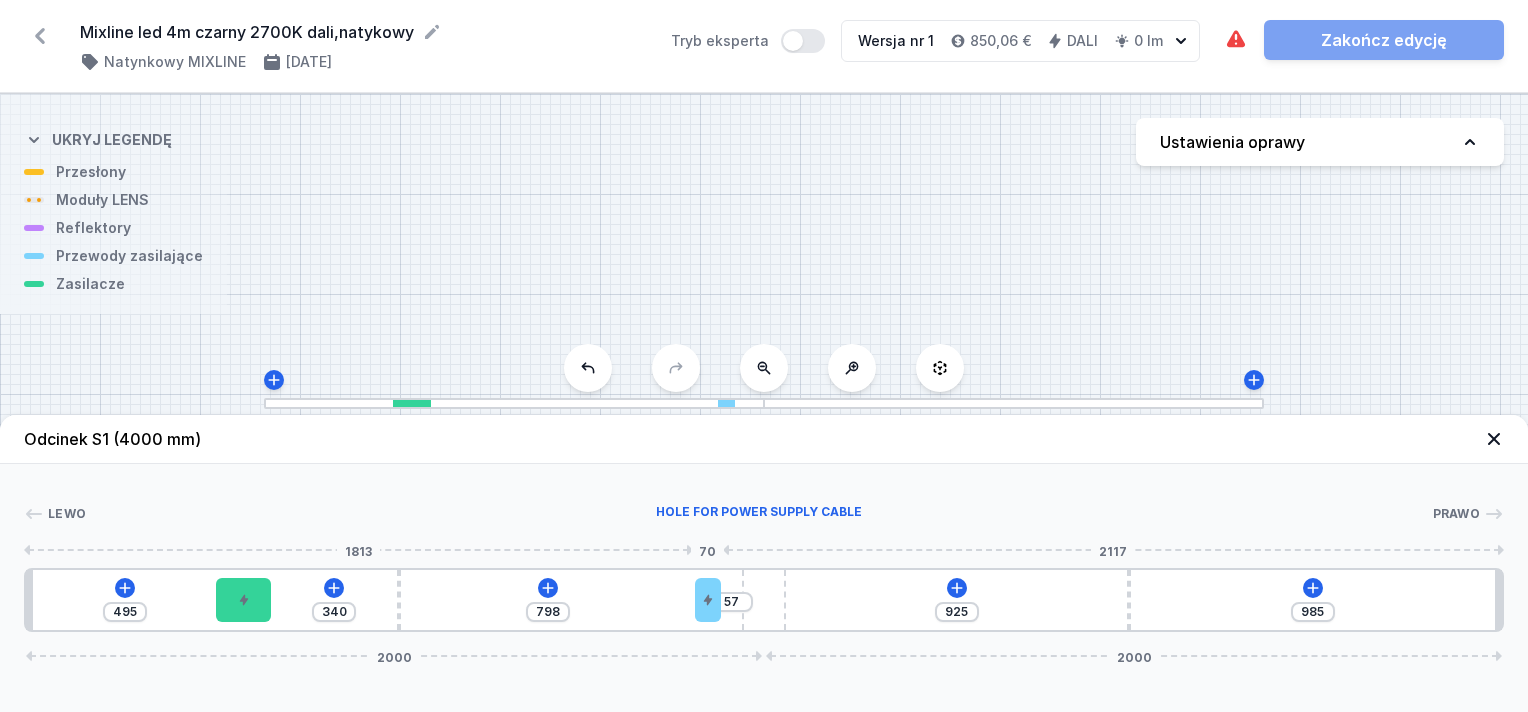 type on "10" 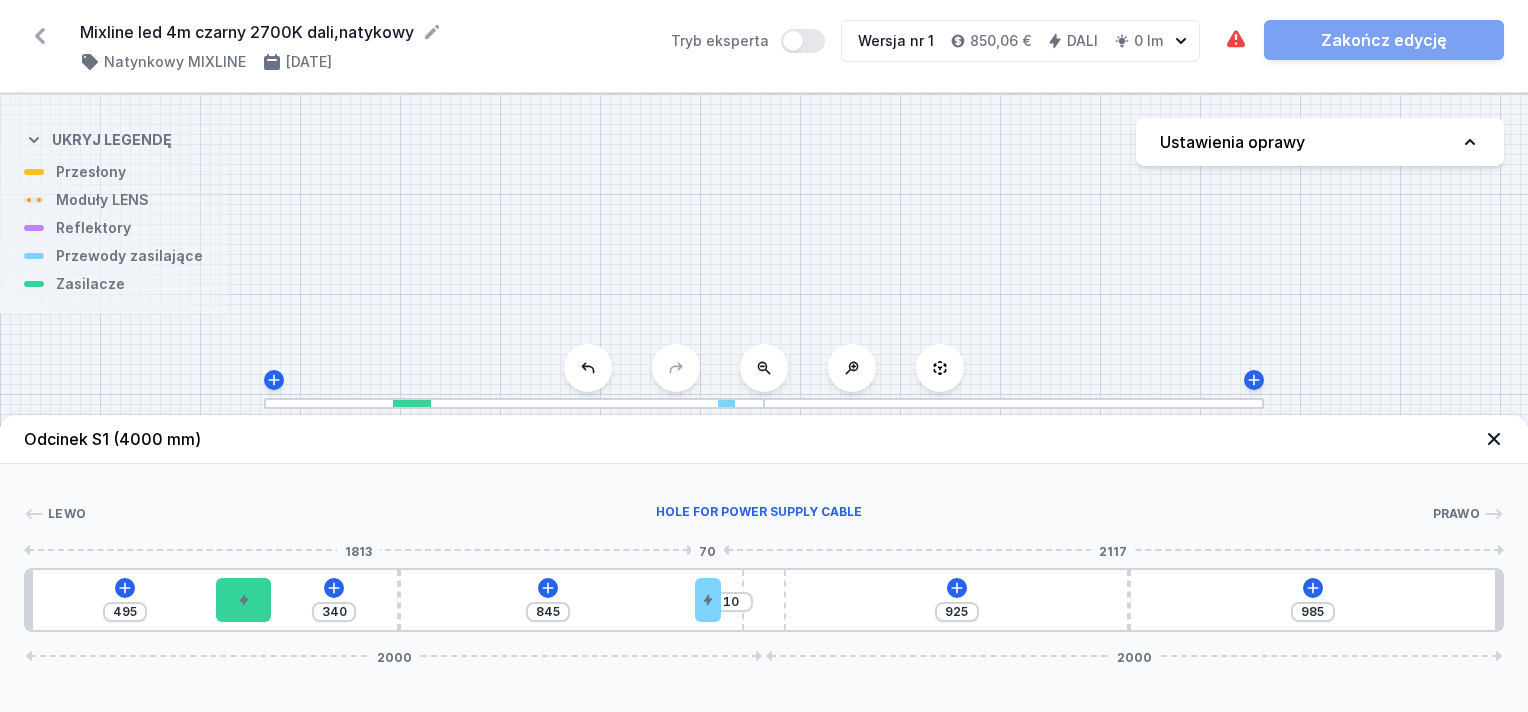 type on "925" 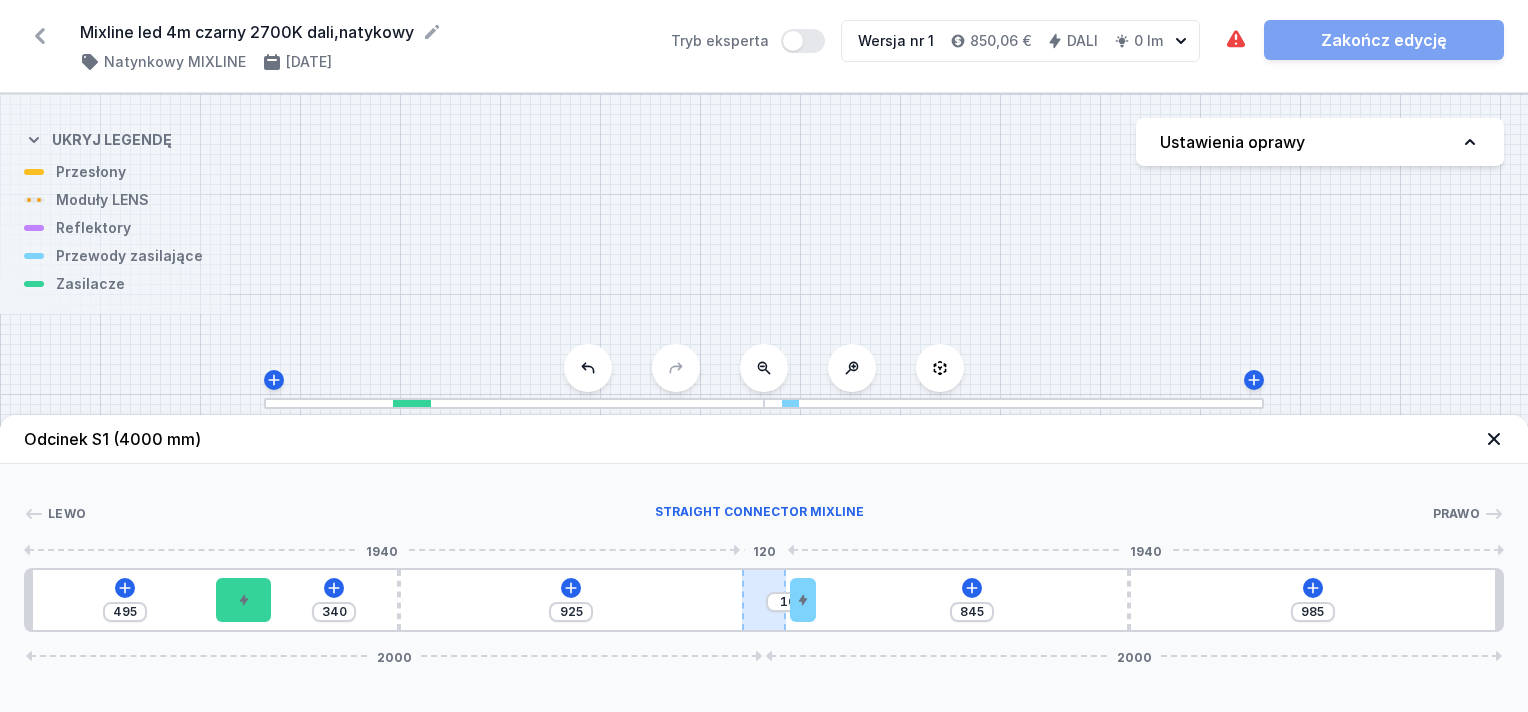 drag, startPoint x: 56, startPoint y: 601, endPoint x: 785, endPoint y: 620, distance: 729.24756 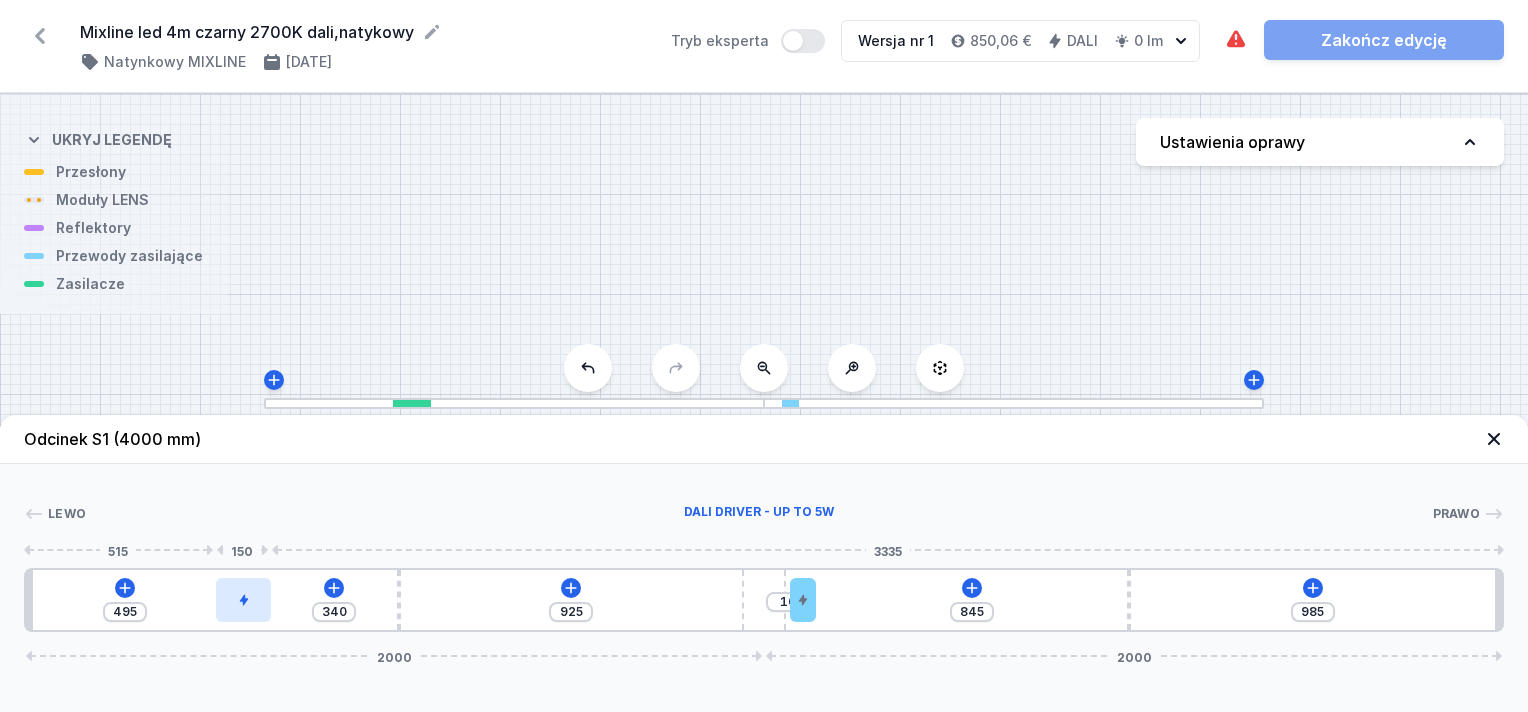 type on "326" 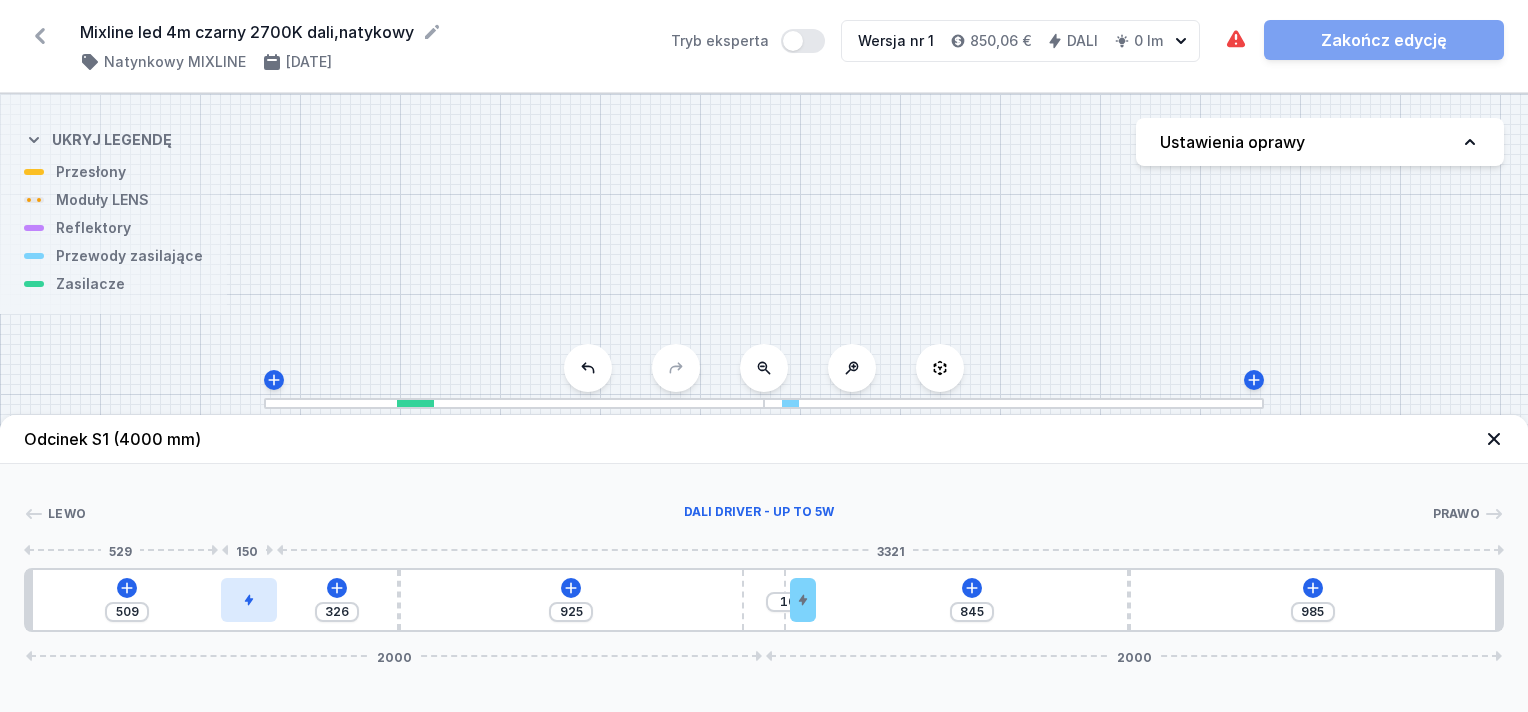 type on "382" 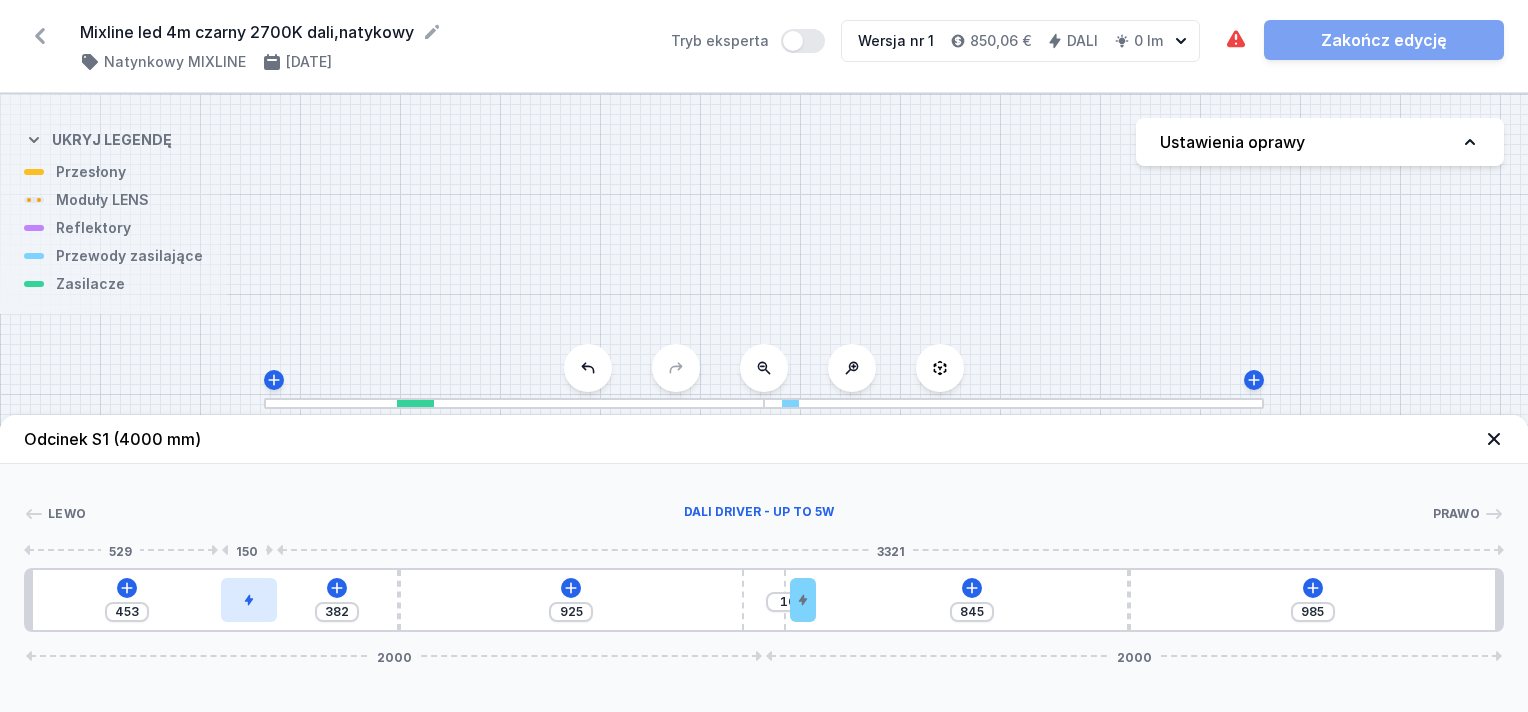 type on "538" 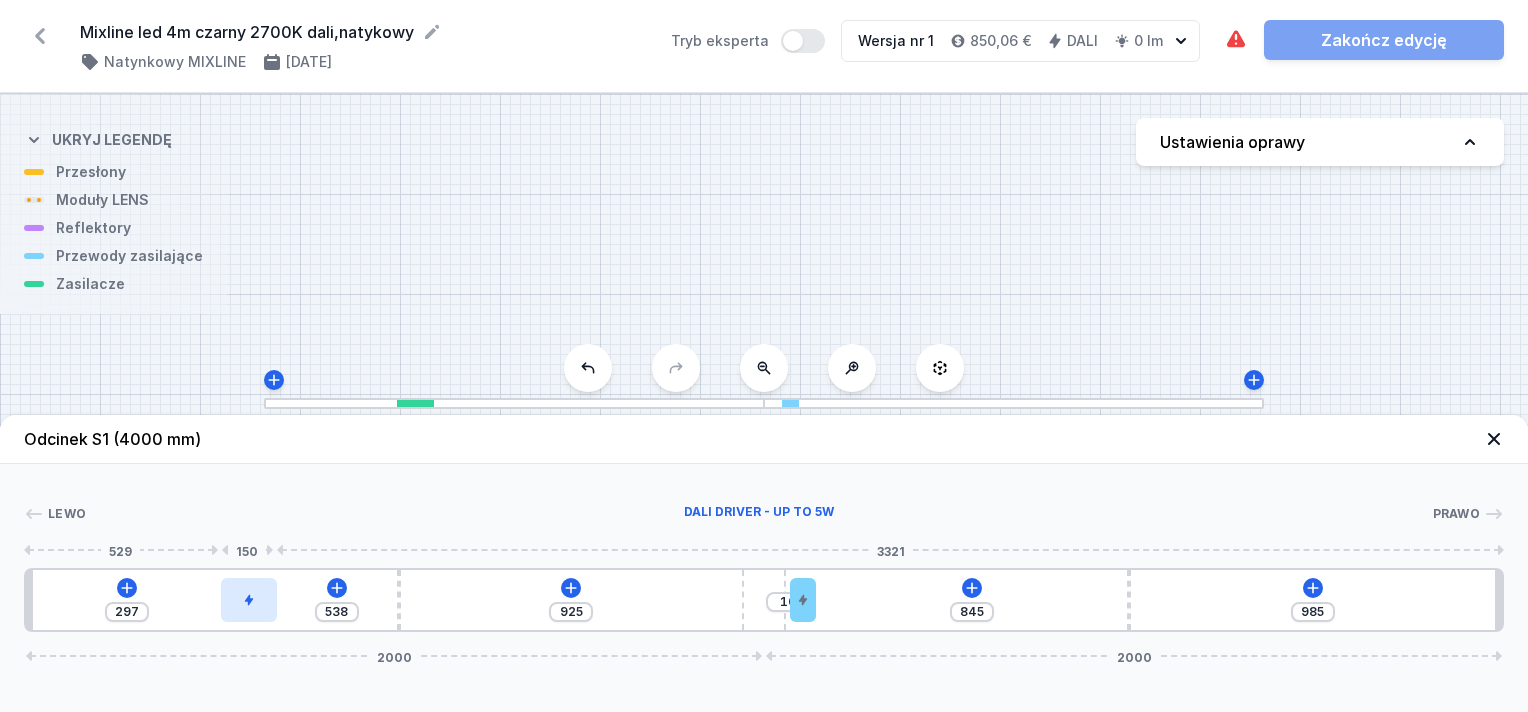 type on "605" 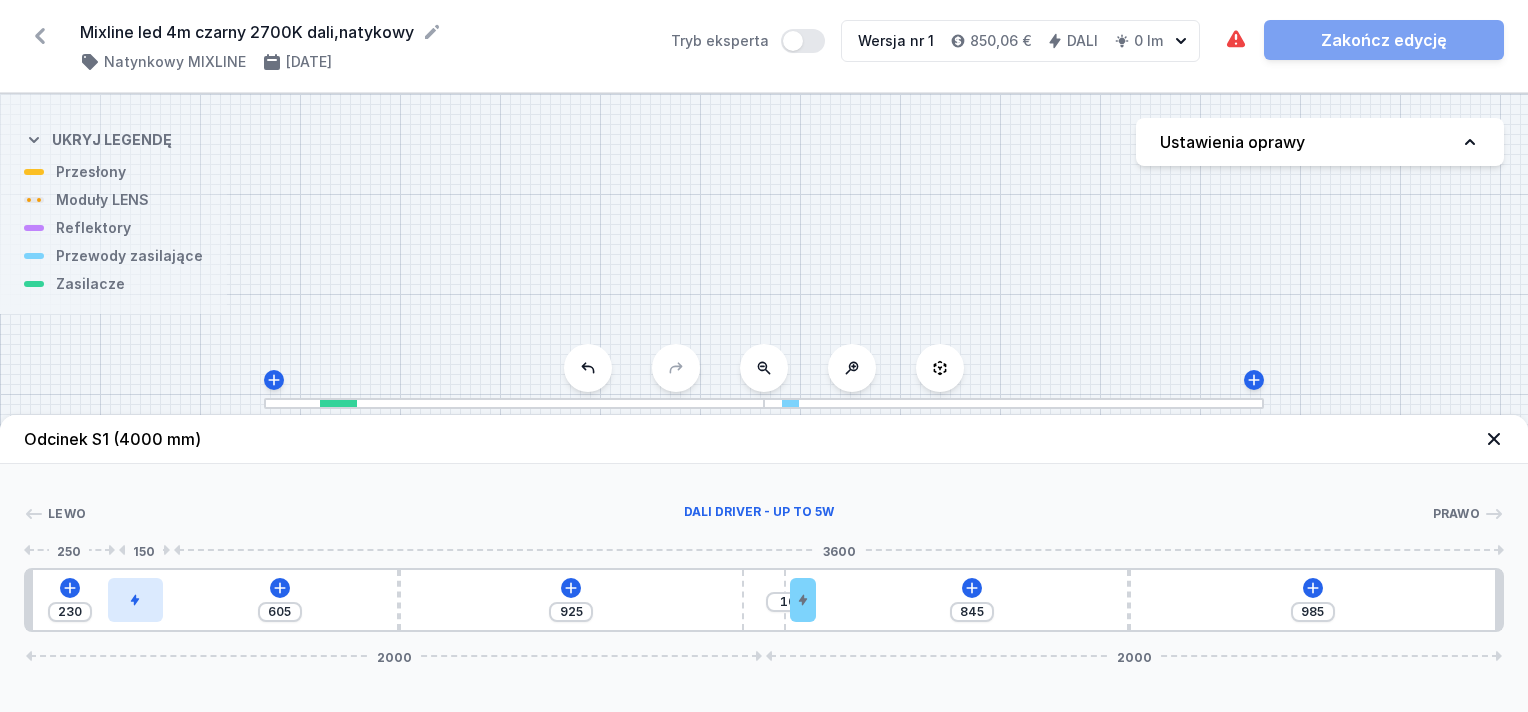 type on "634" 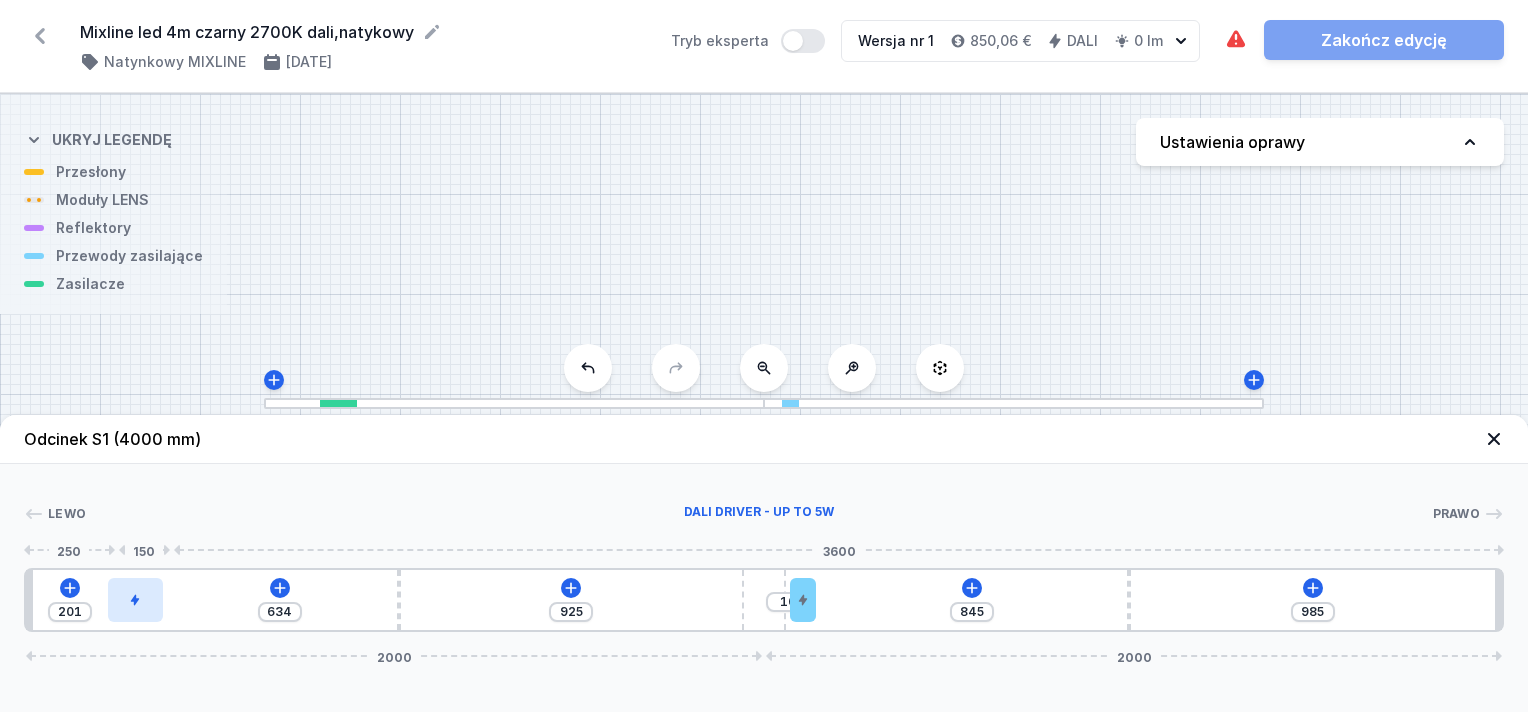 type on "650" 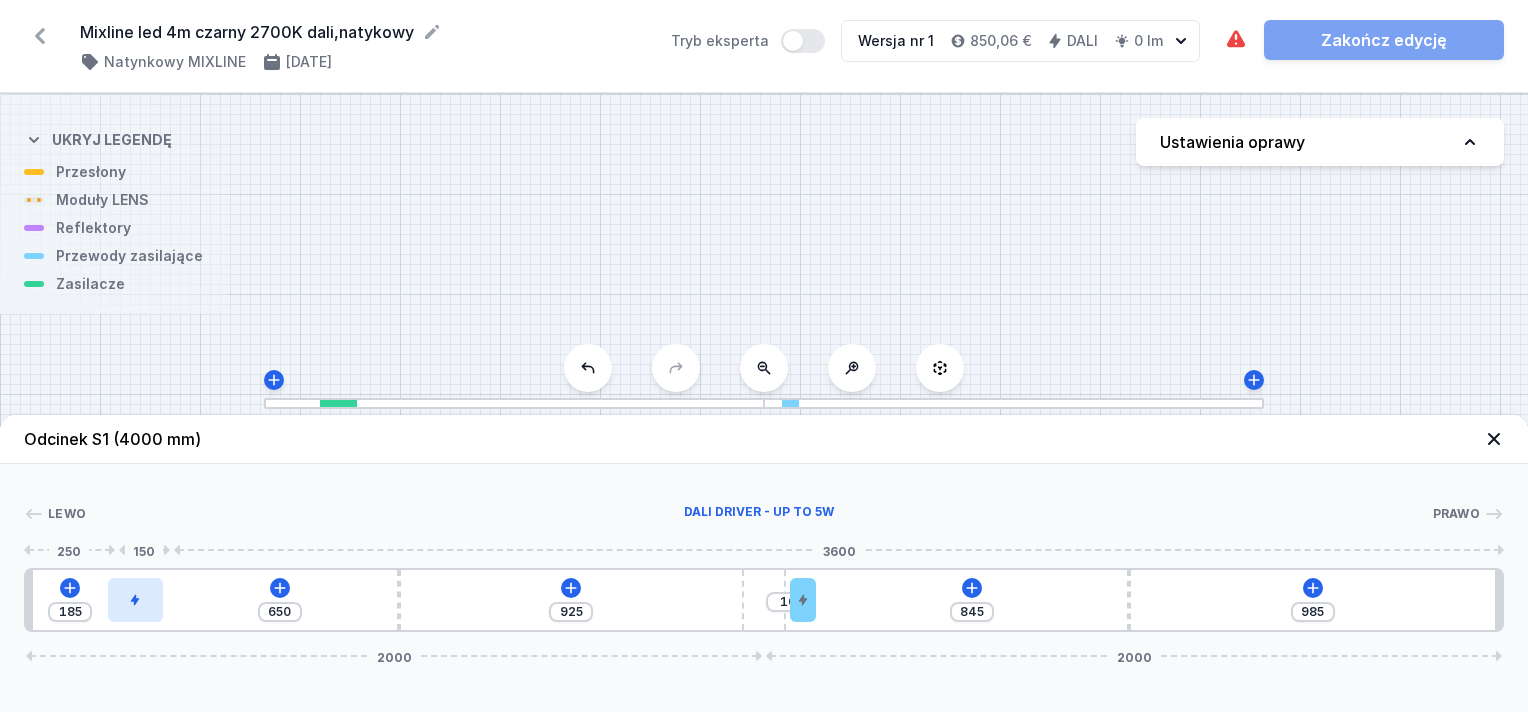 type on "658" 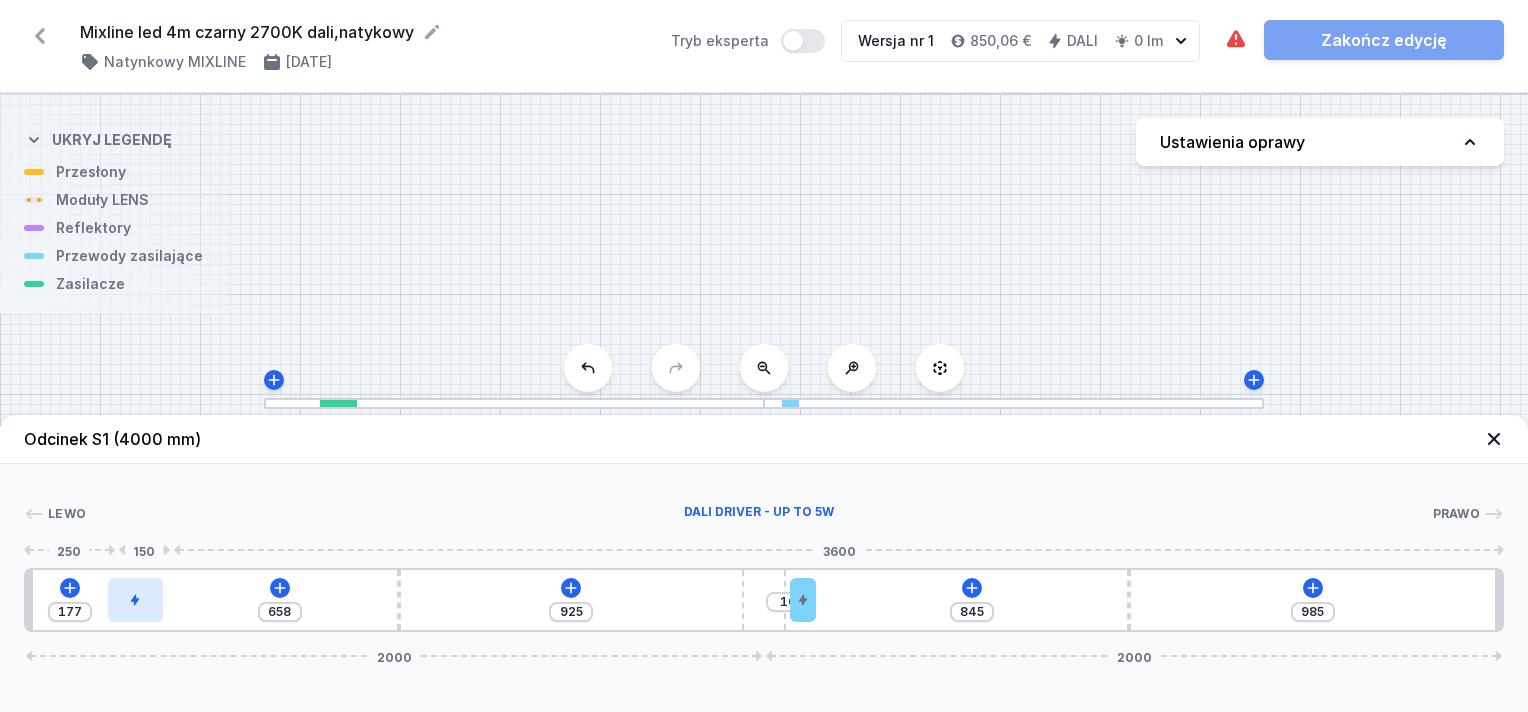 type 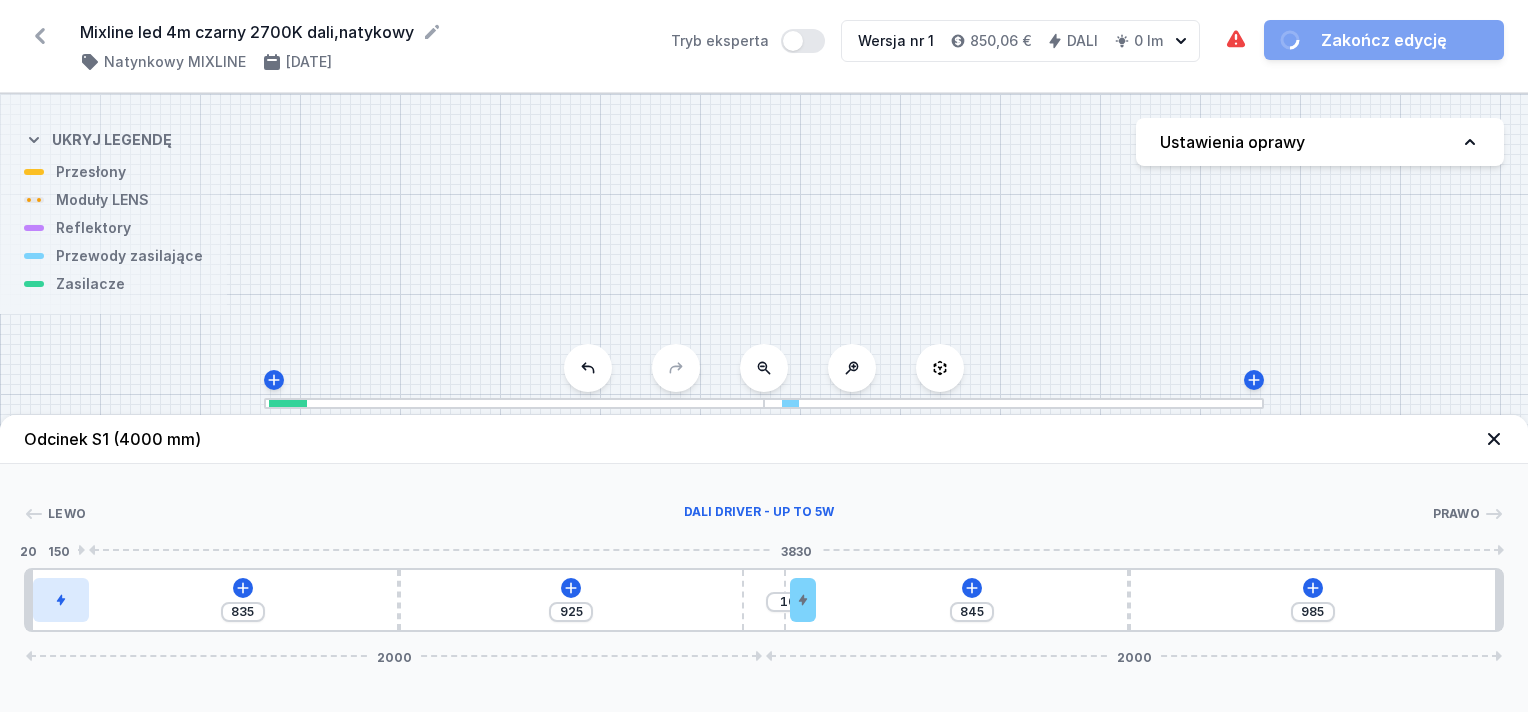 drag, startPoint x: 243, startPoint y: 602, endPoint x: 69, endPoint y: 606, distance: 174.04597 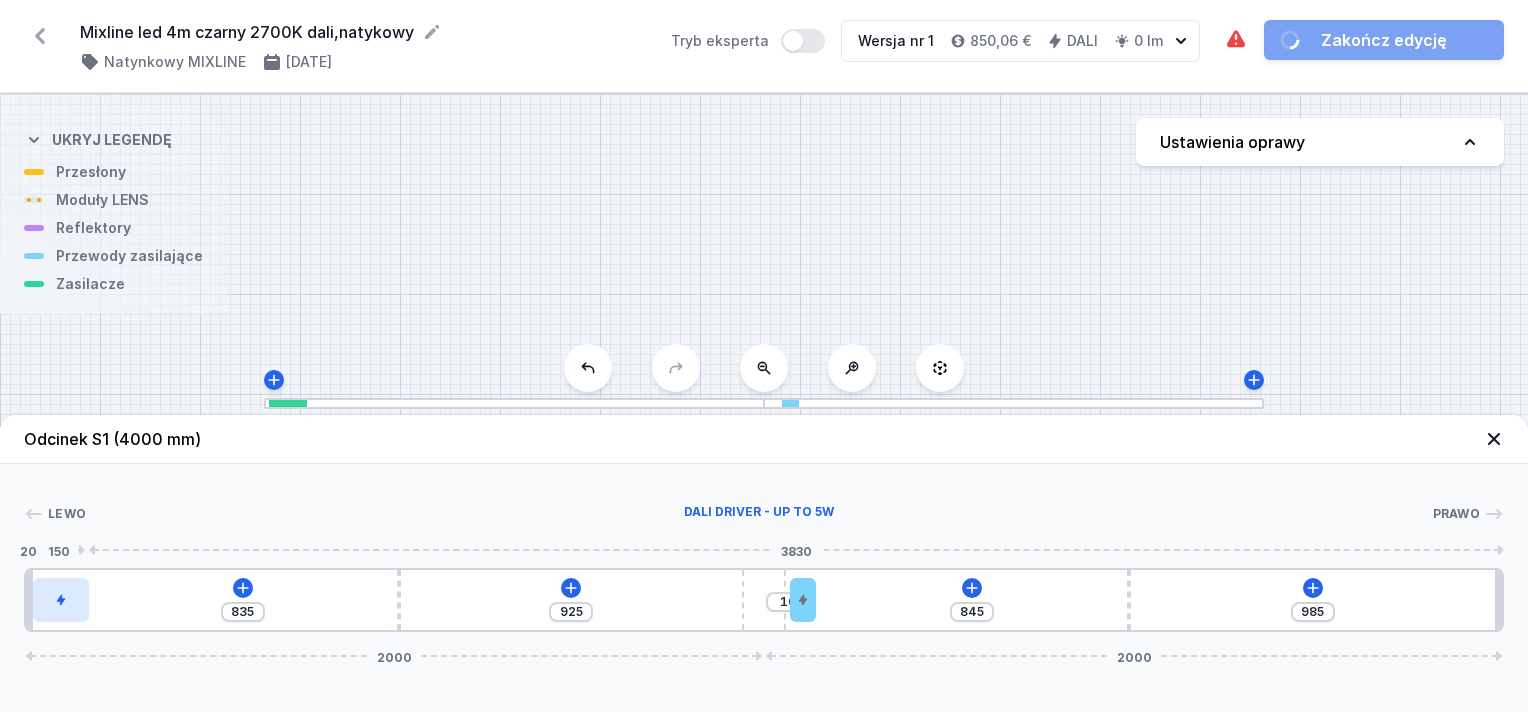 click at bounding box center [60, 600] 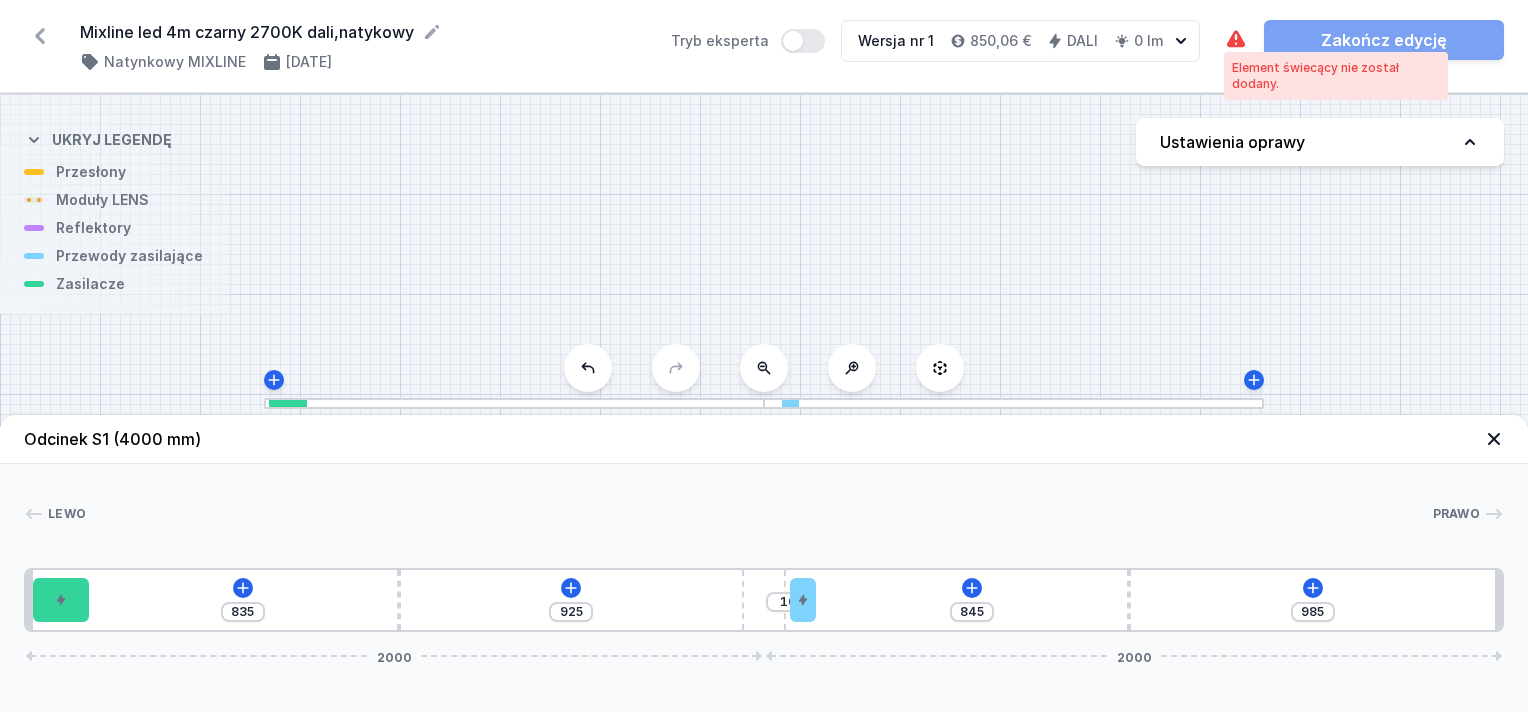 click 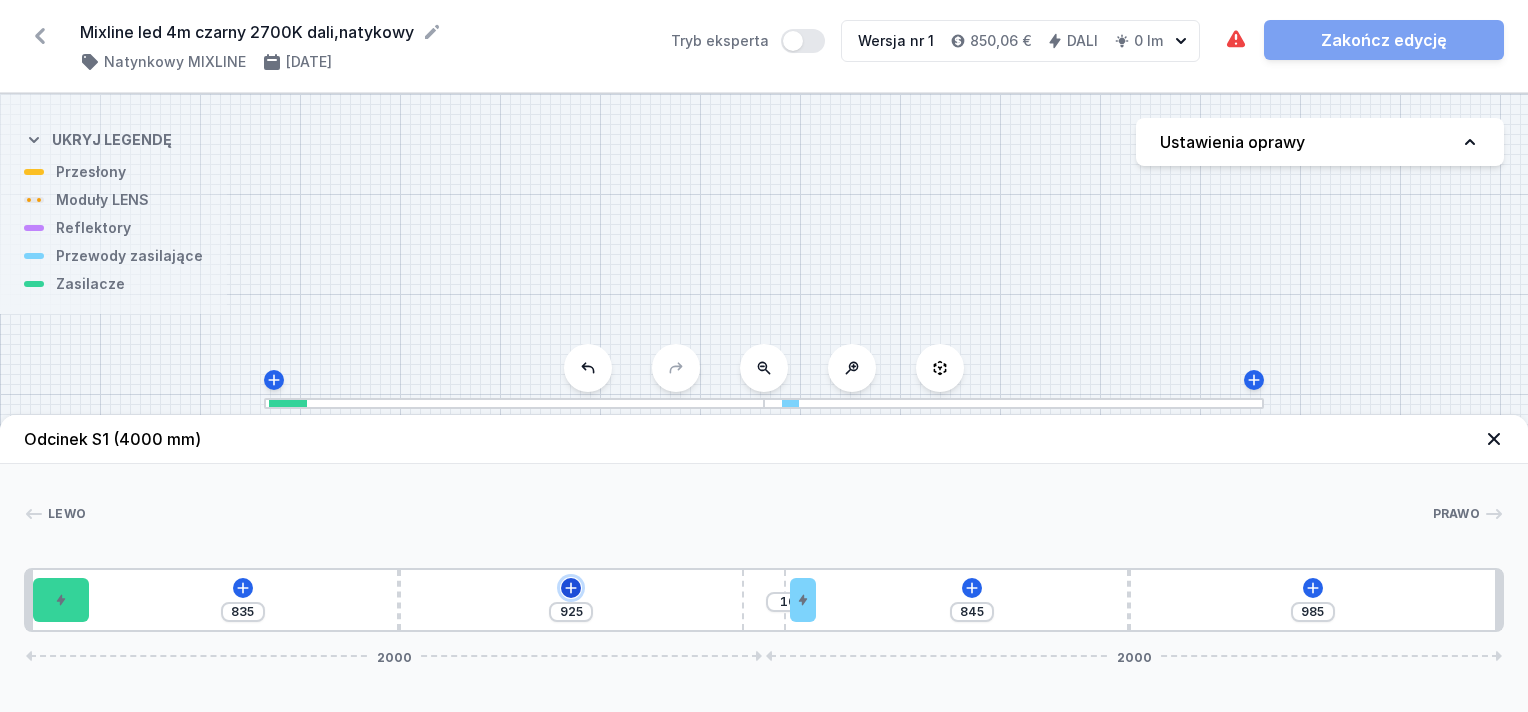 click 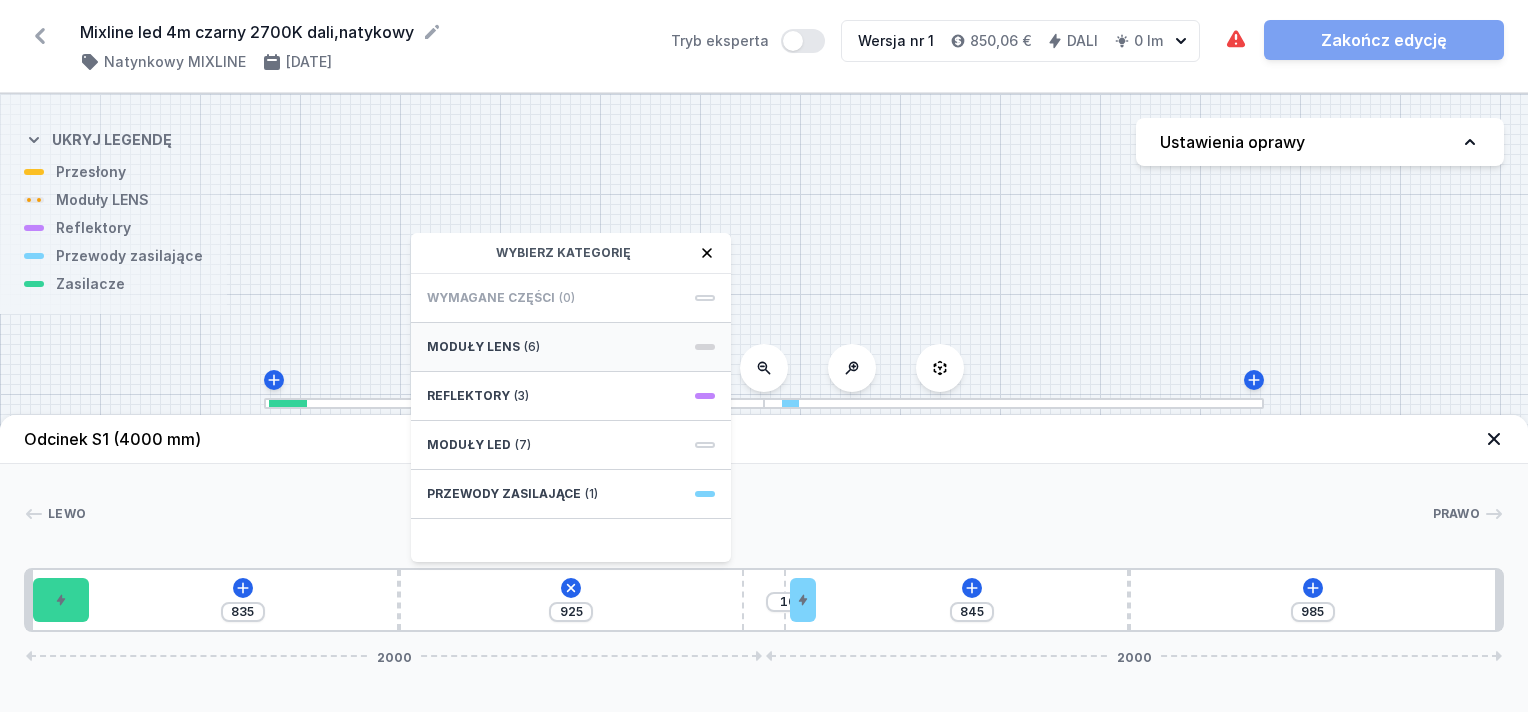 click on "Moduły LENS (6)" at bounding box center (571, 347) 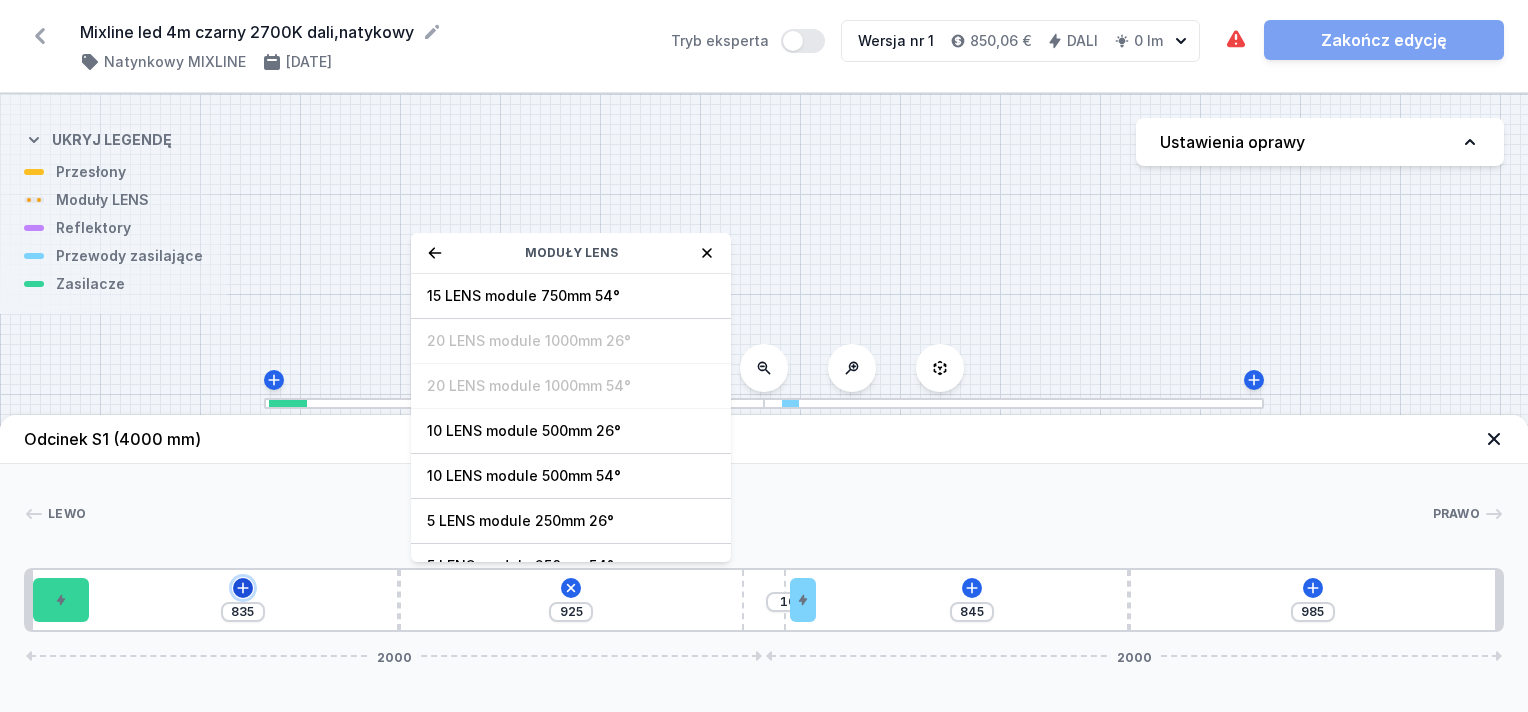click 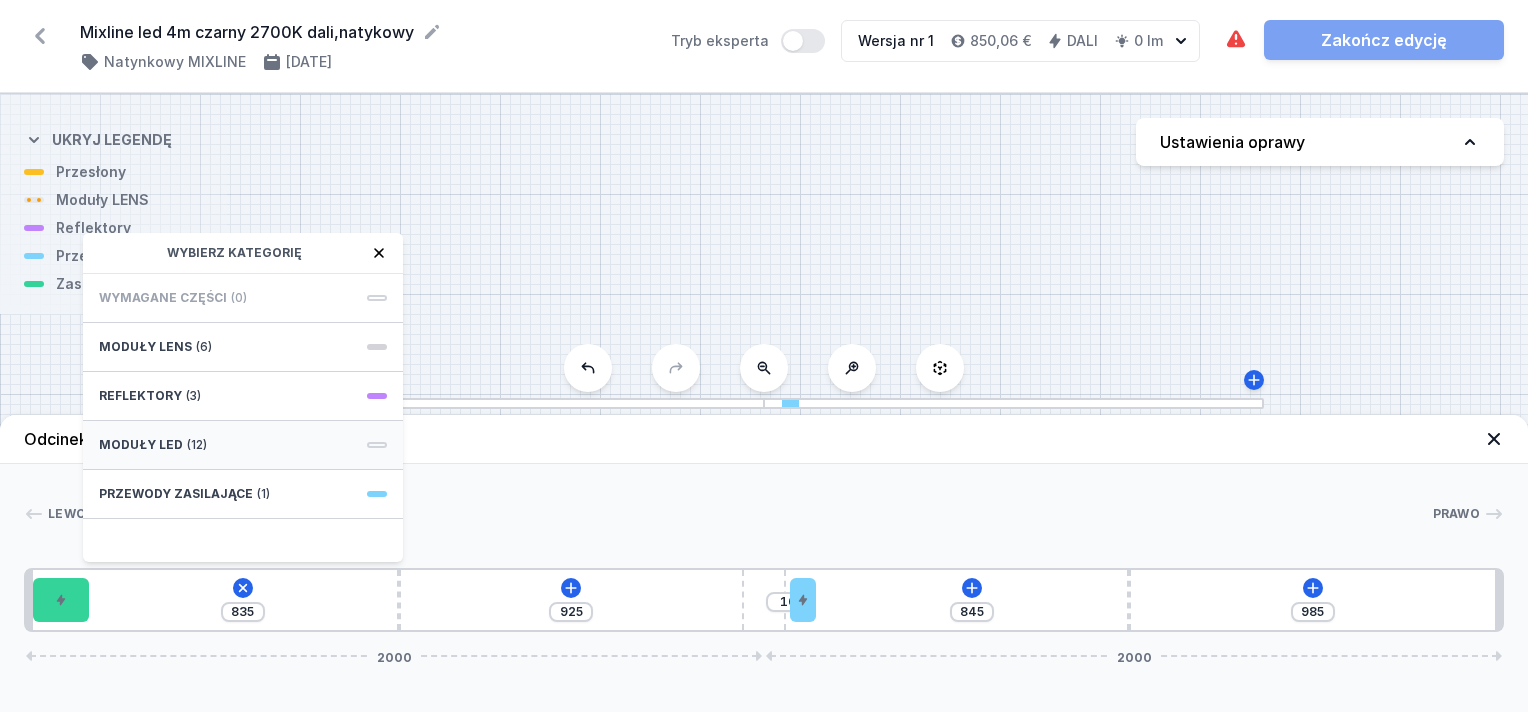 click on "Moduły LED (12)" at bounding box center (243, 445) 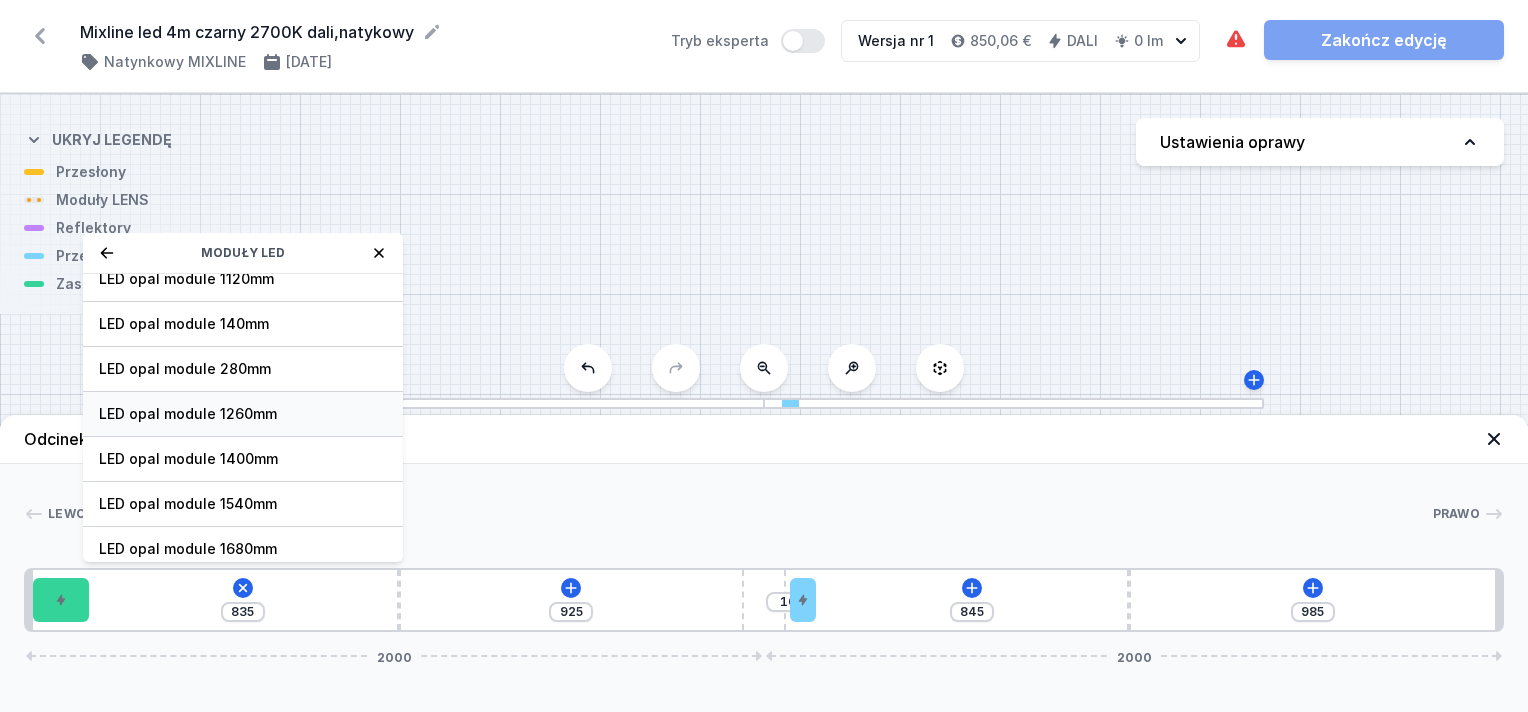 scroll, scrollTop: 249, scrollLeft: 0, axis: vertical 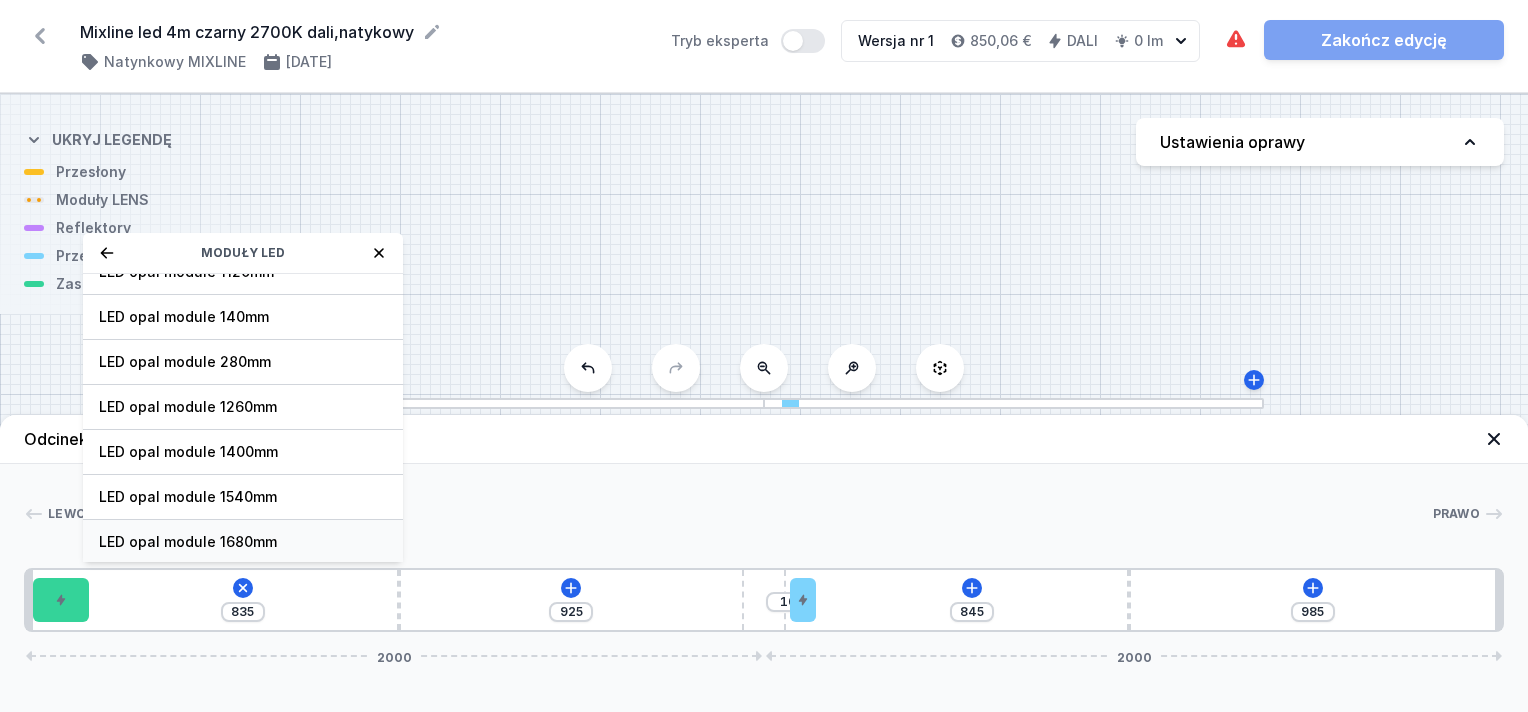 click on "LED opal module 1680mm" at bounding box center (243, 542) 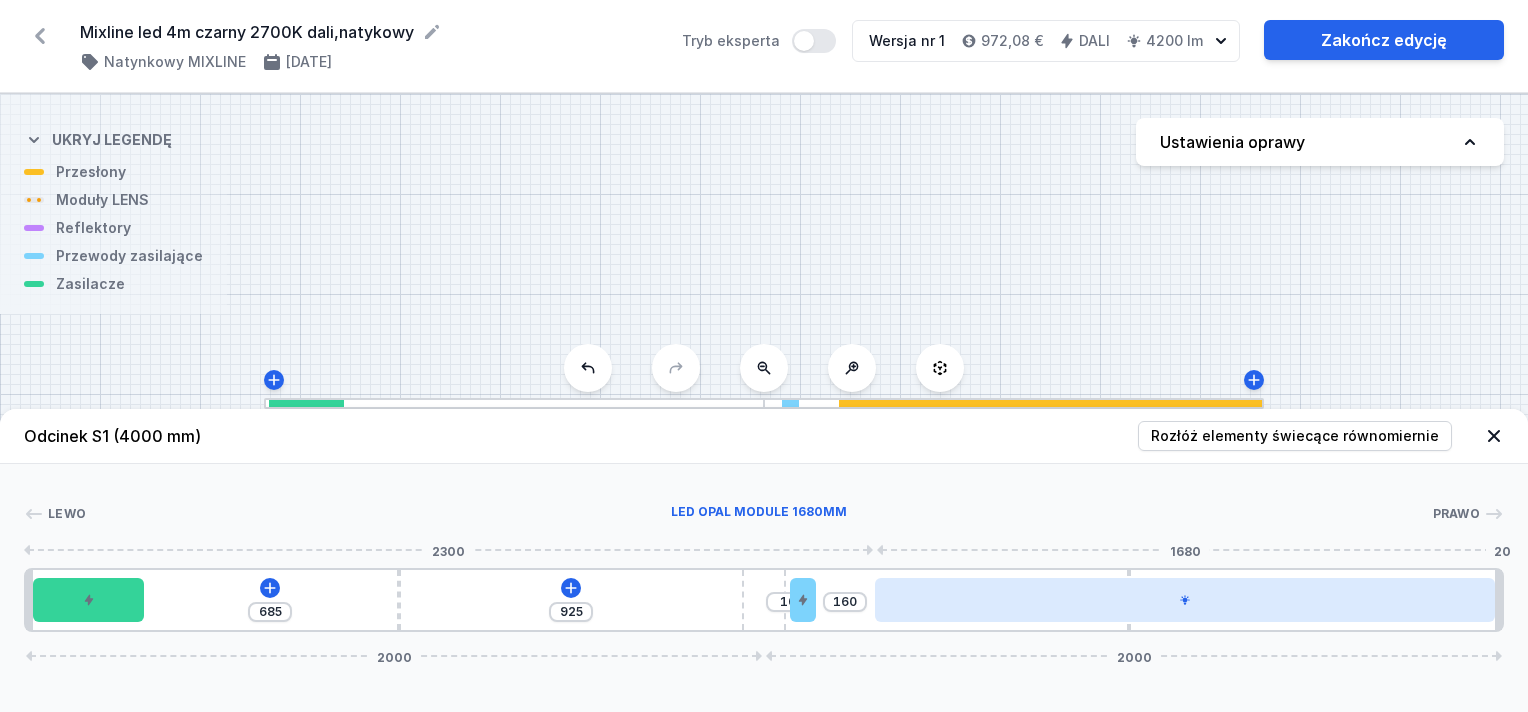 drag, startPoint x: 291, startPoint y: 600, endPoint x: 1136, endPoint y: 621, distance: 845.2609 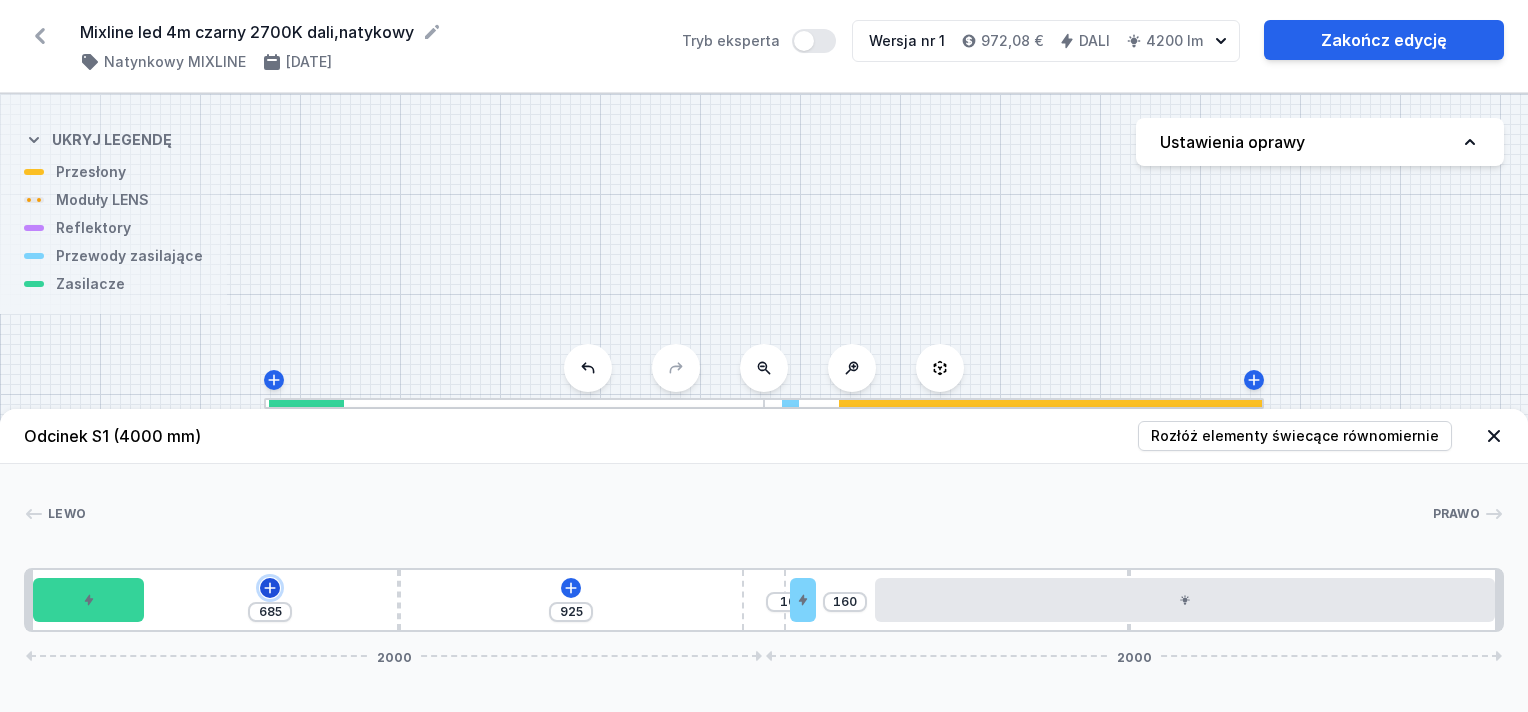 click 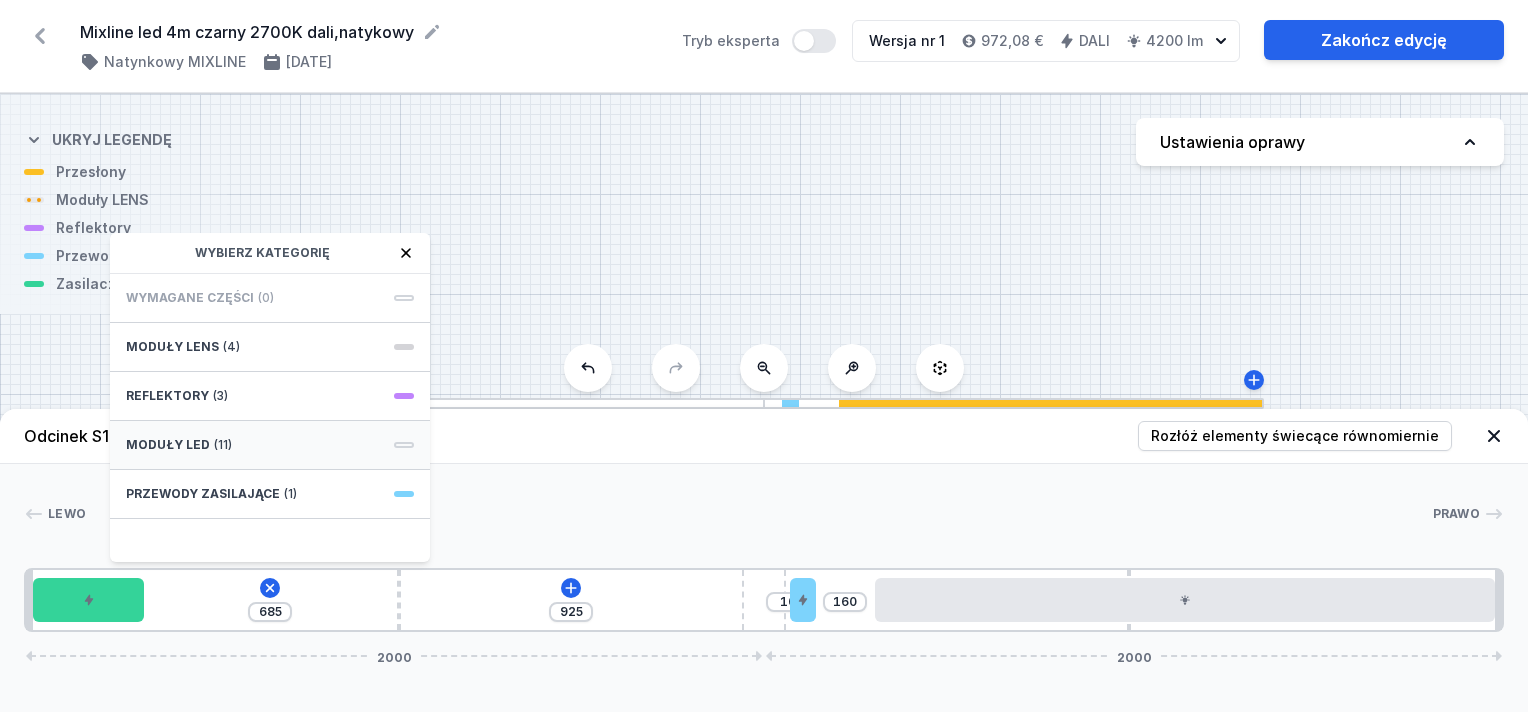 click on "Moduły LED (11)" at bounding box center (270, 445) 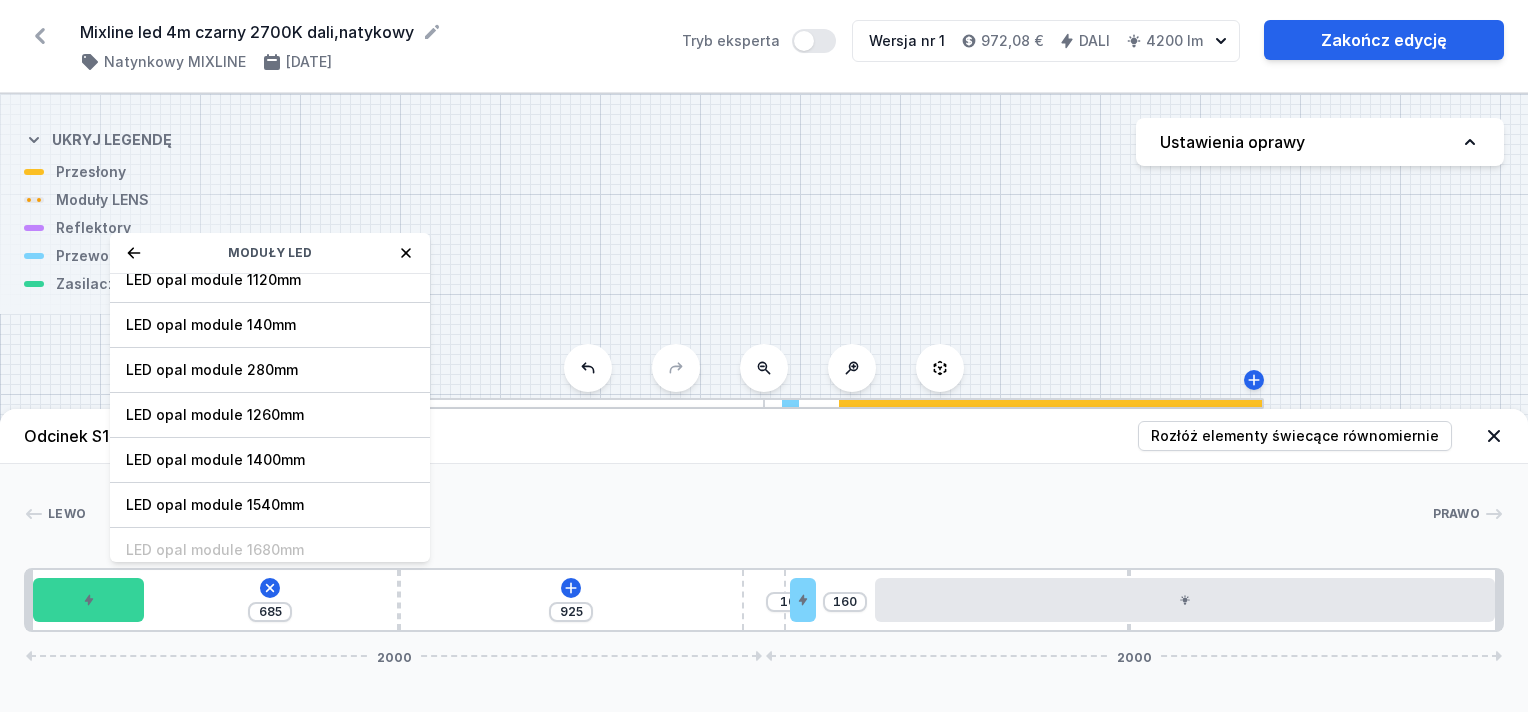 scroll, scrollTop: 249, scrollLeft: 0, axis: vertical 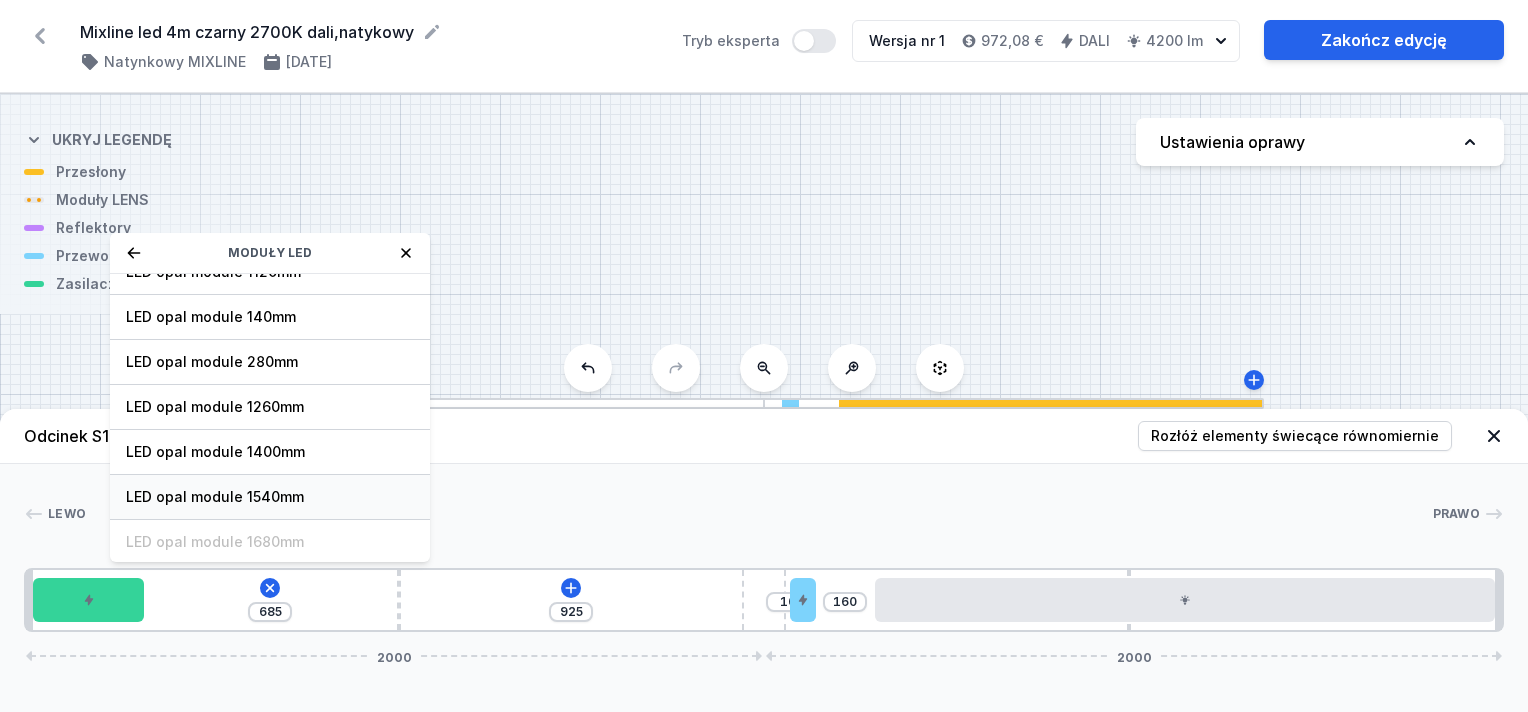 click on "LED opal module 1540mm" at bounding box center (270, 497) 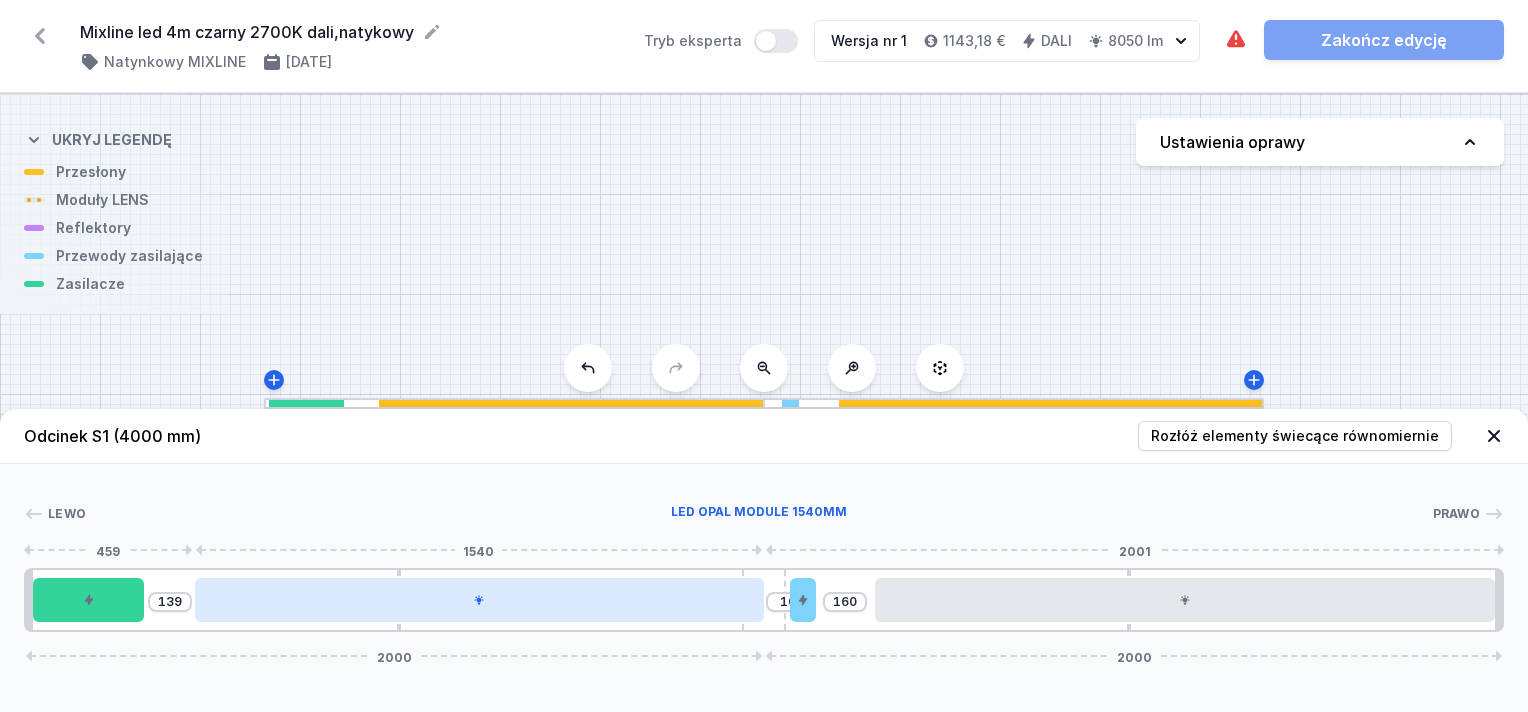 drag, startPoint x: 316, startPoint y: 596, endPoint x: 431, endPoint y: 599, distance: 115.03912 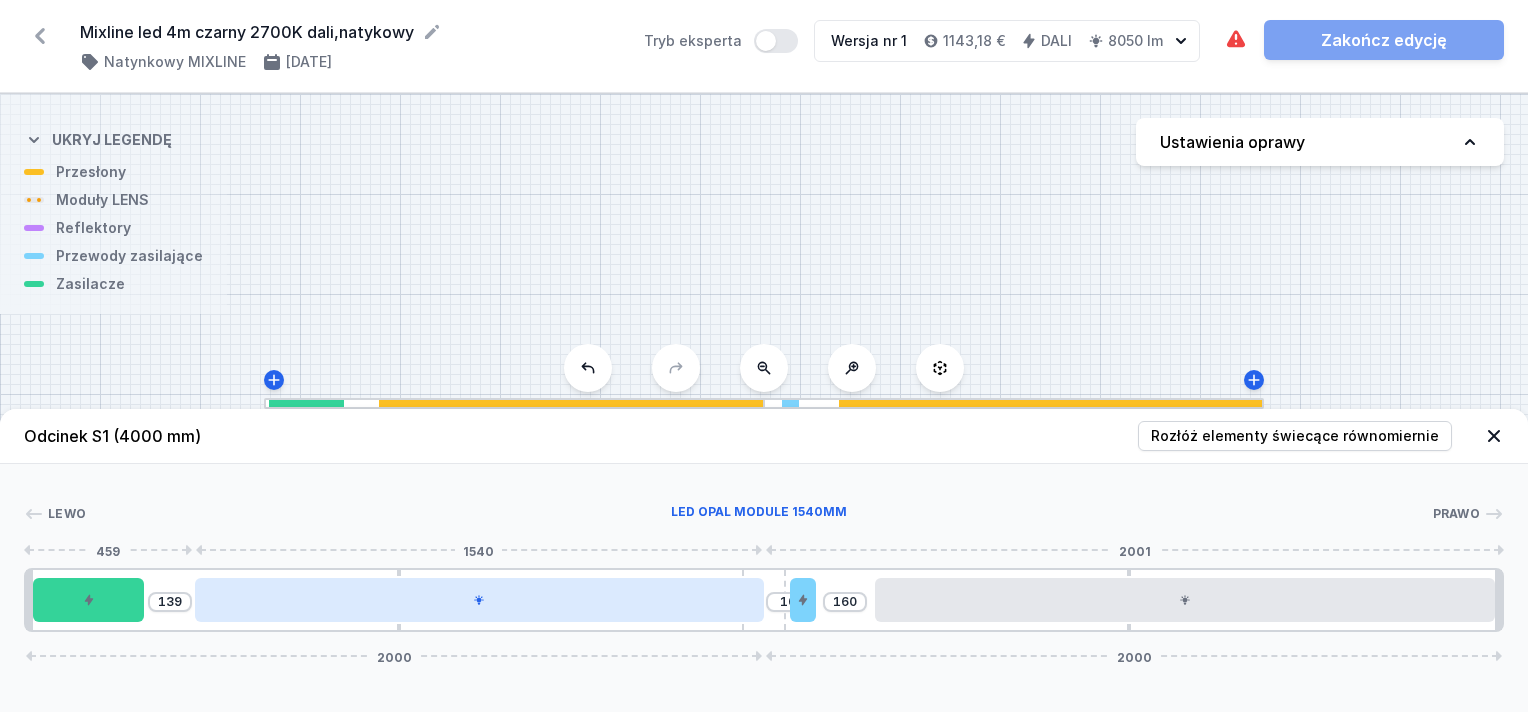 click at bounding box center (479, 600) 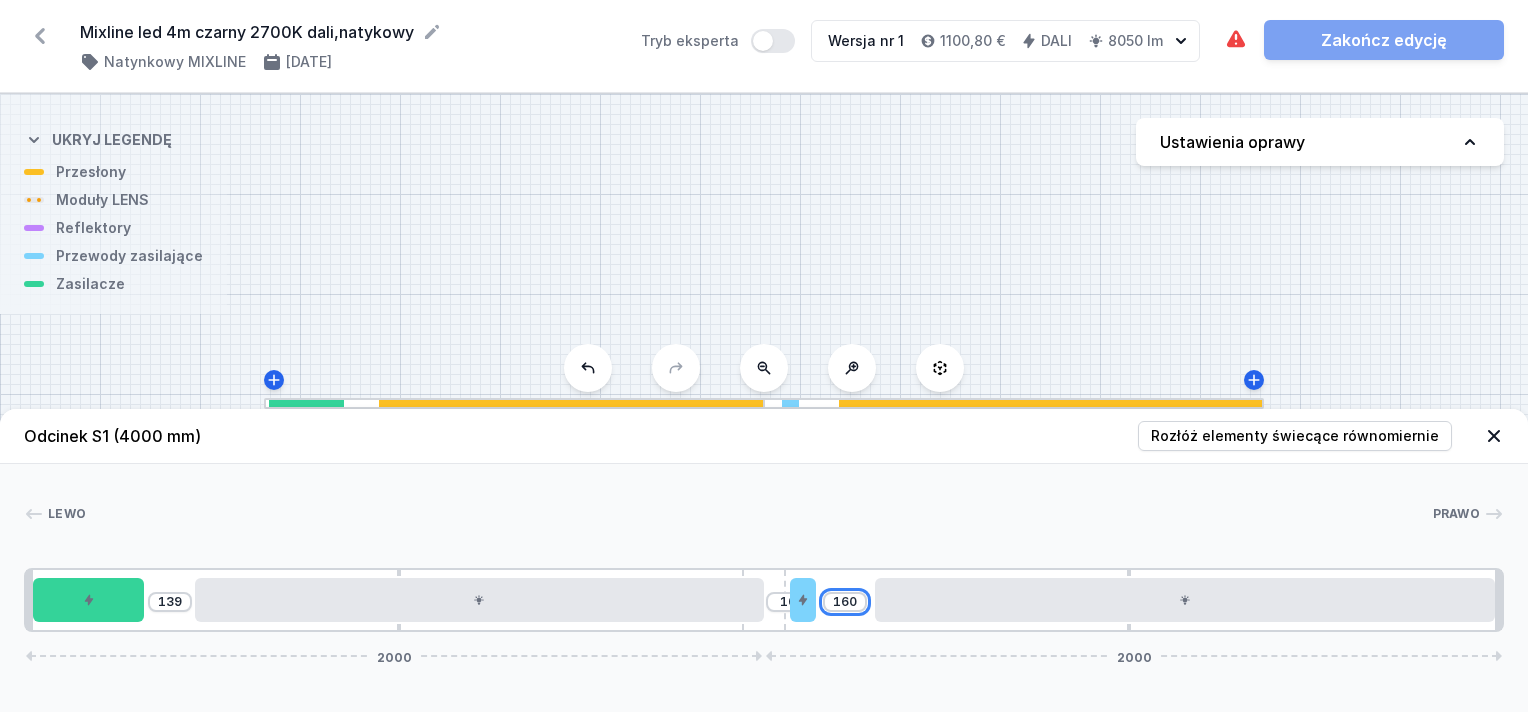 click on "160" at bounding box center [845, 602] 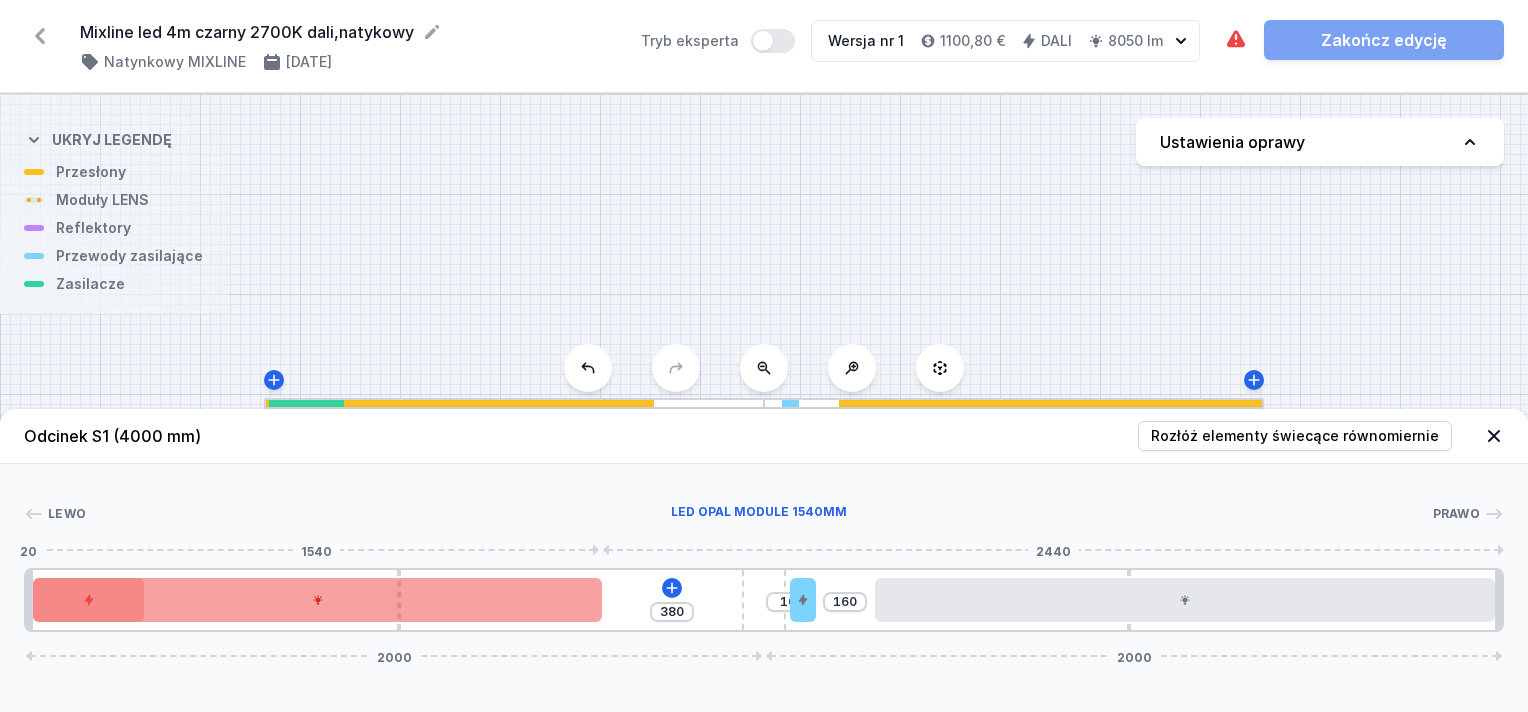 drag, startPoint x: 564, startPoint y: 608, endPoint x: 347, endPoint y: 616, distance: 217.14742 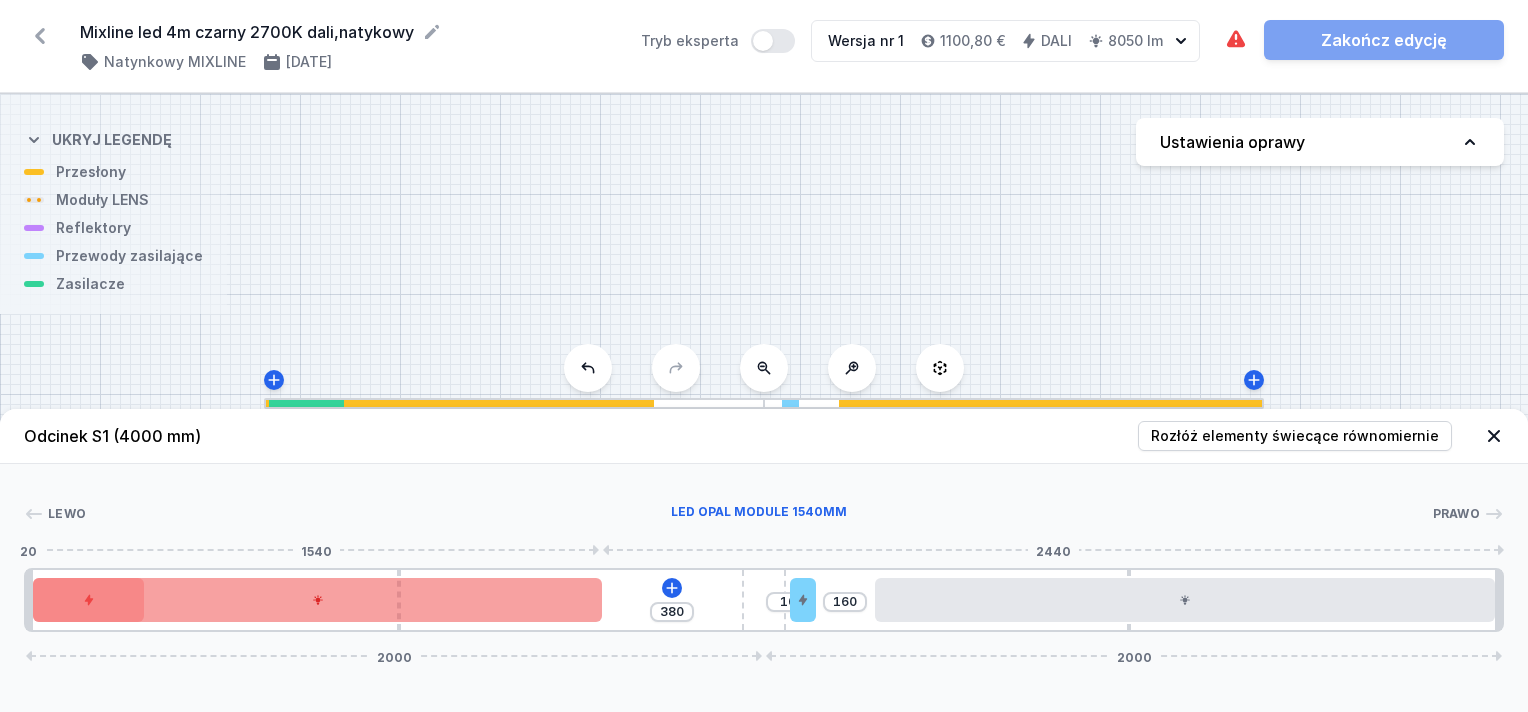 click at bounding box center (317, 600) 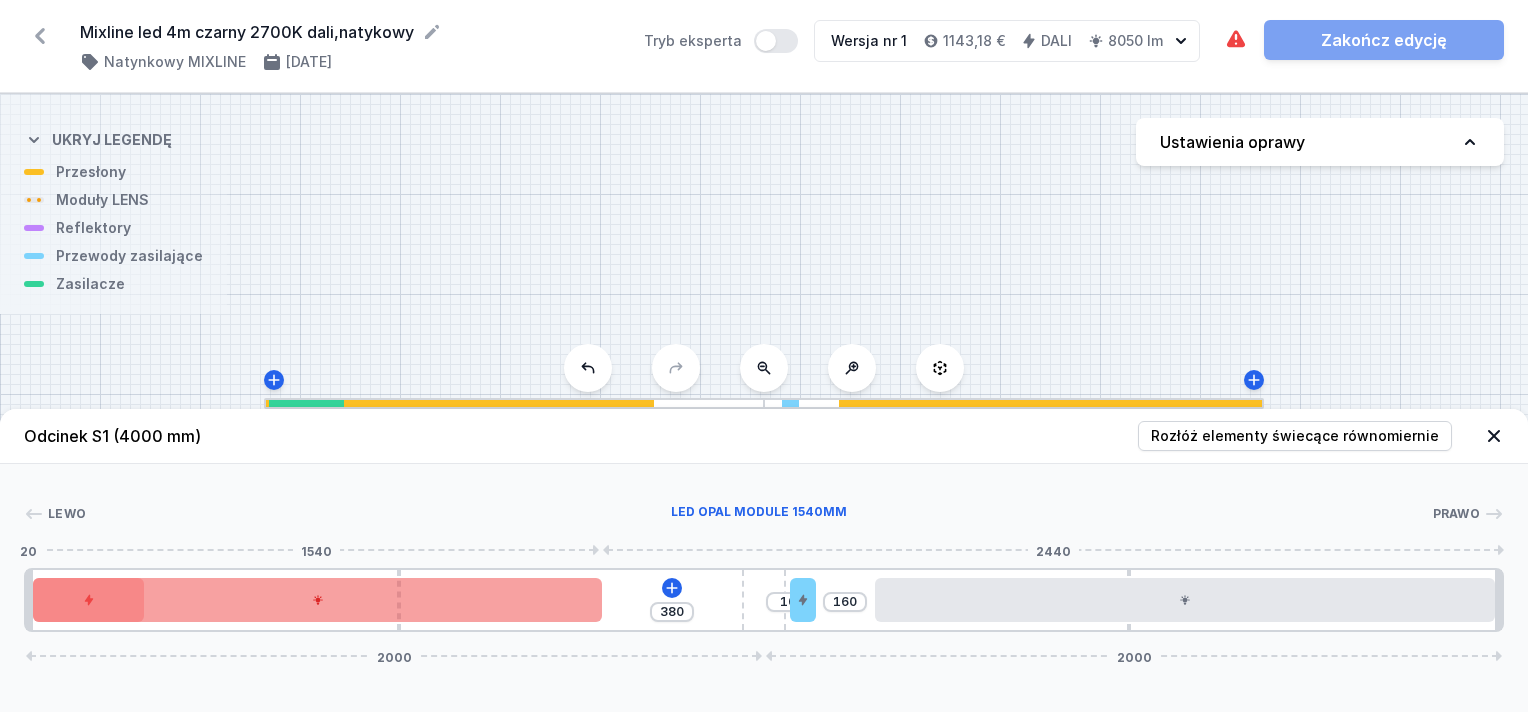 click at bounding box center (317, 600) 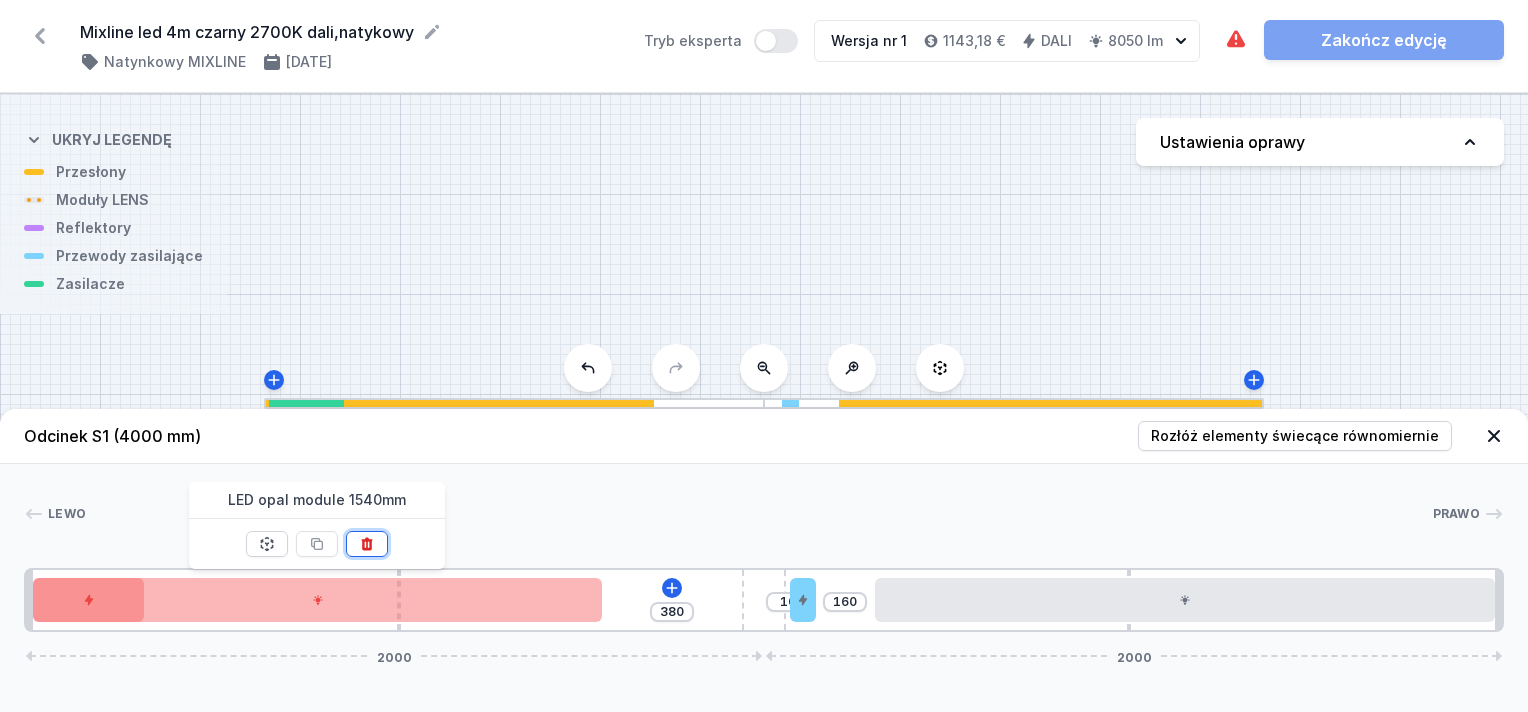 click 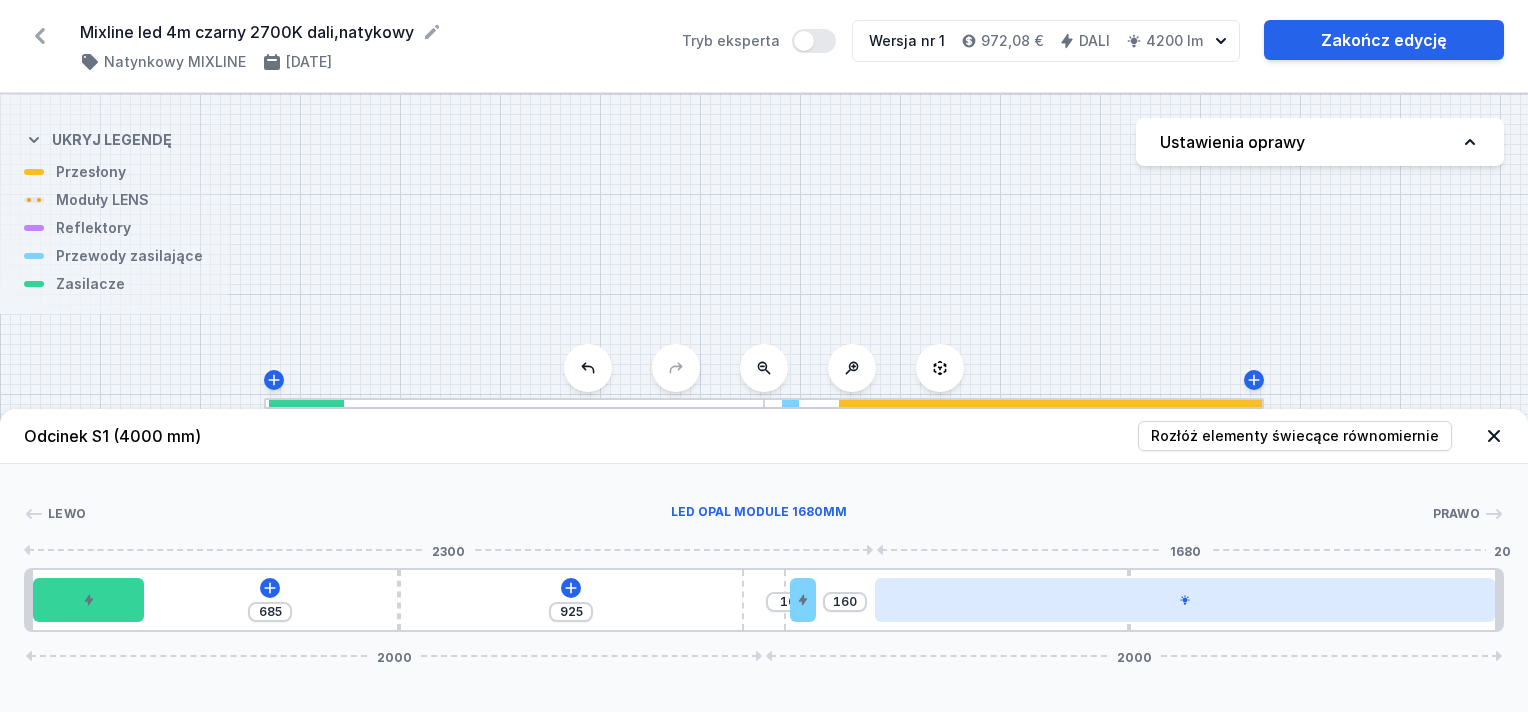 click at bounding box center (1185, 600) 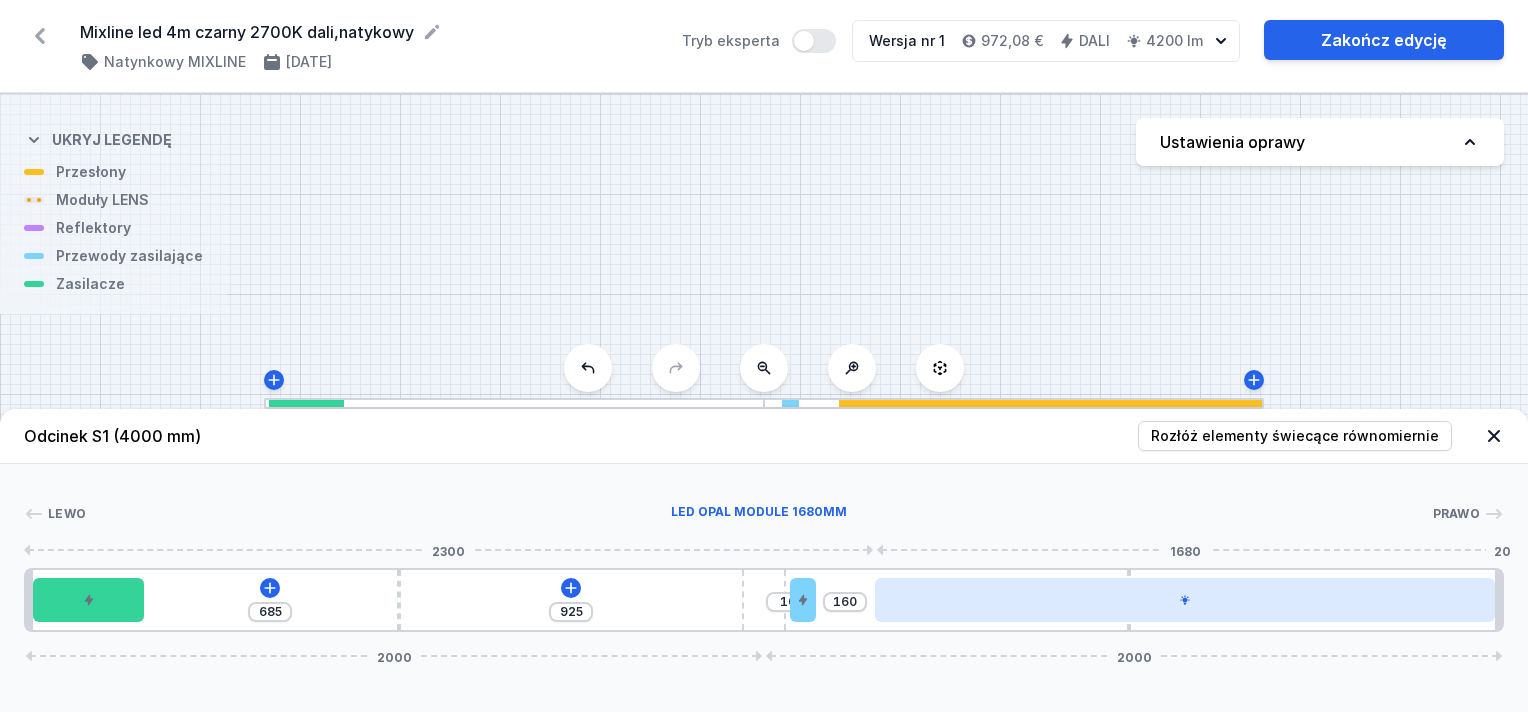 drag, startPoint x: 1236, startPoint y: 603, endPoint x: 1176, endPoint y: 607, distance: 60.133186 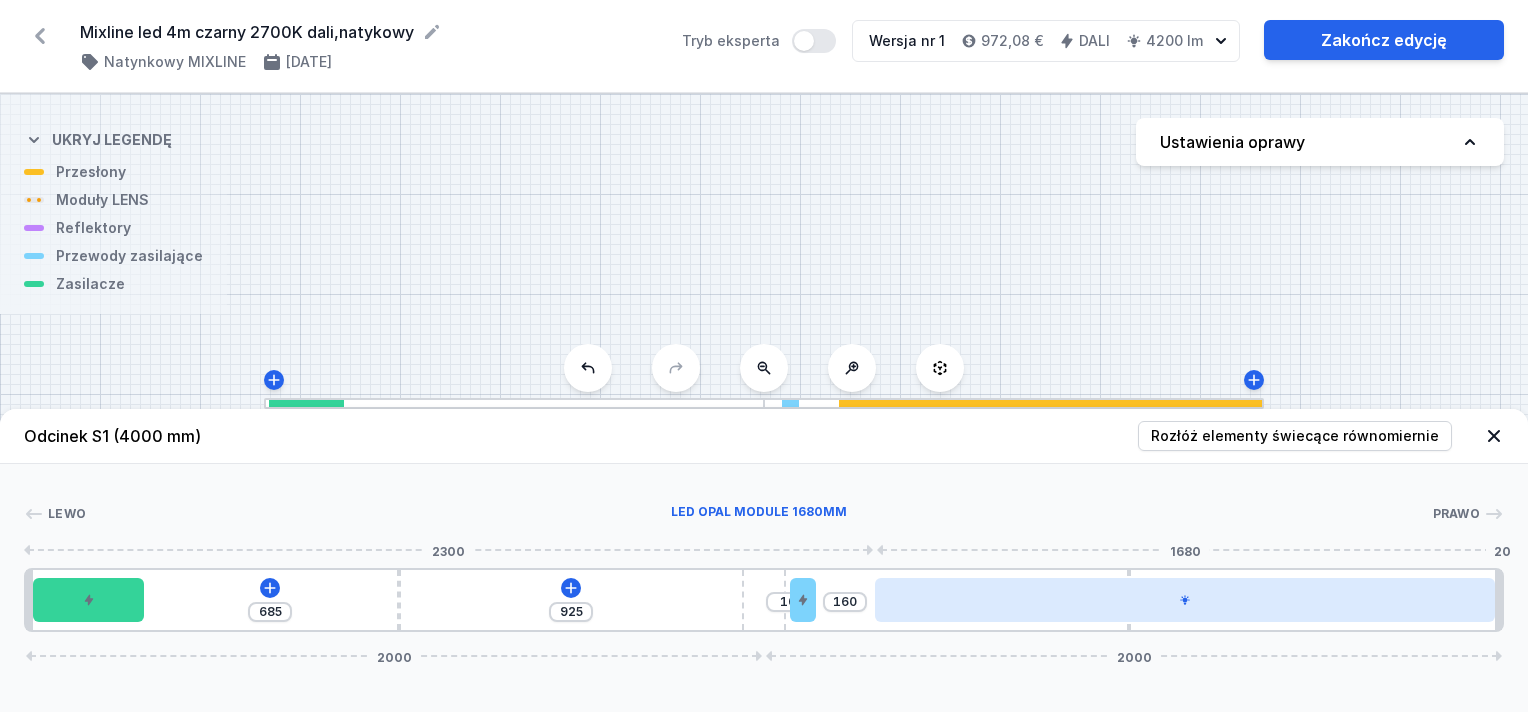 click at bounding box center [1185, 600] 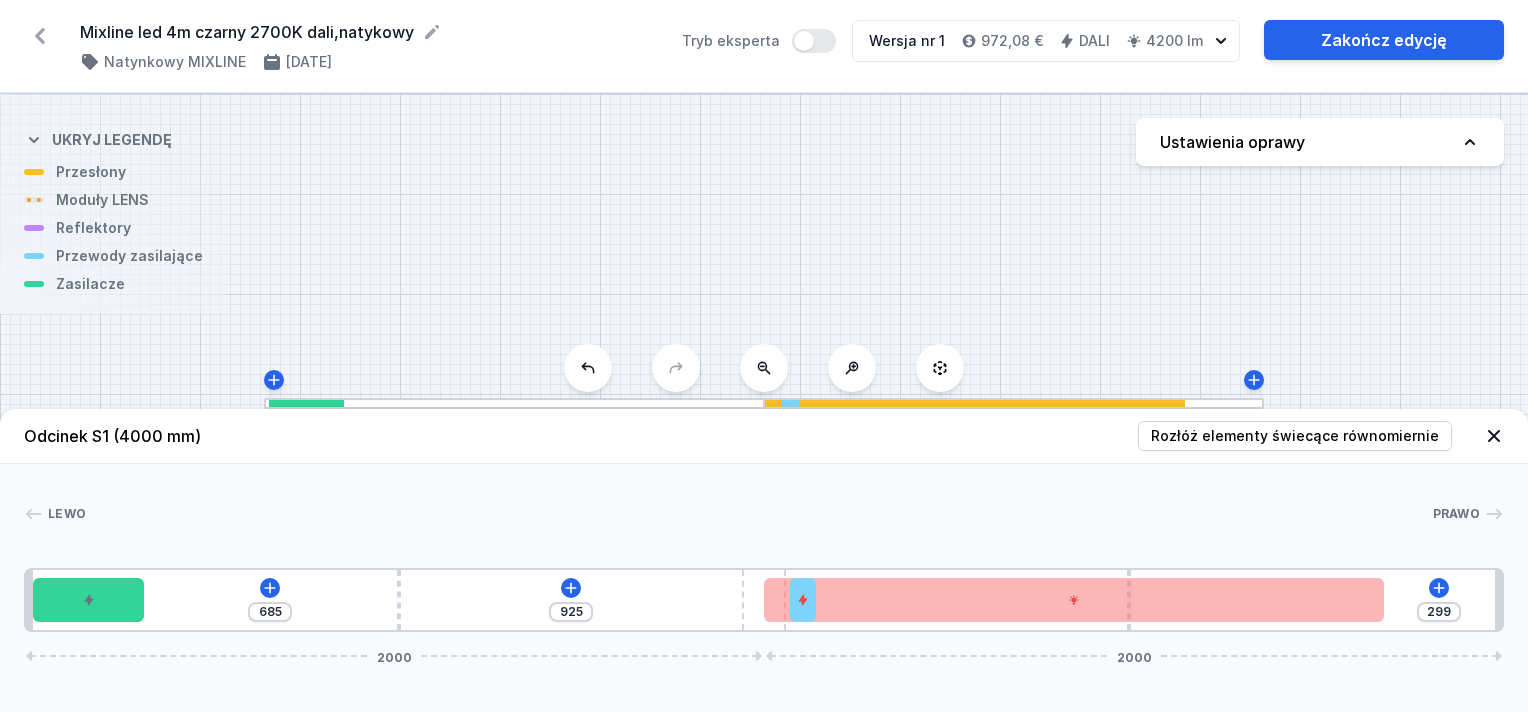 drag, startPoint x: 1113, startPoint y: 615, endPoint x: 941, endPoint y: 626, distance: 172.35138 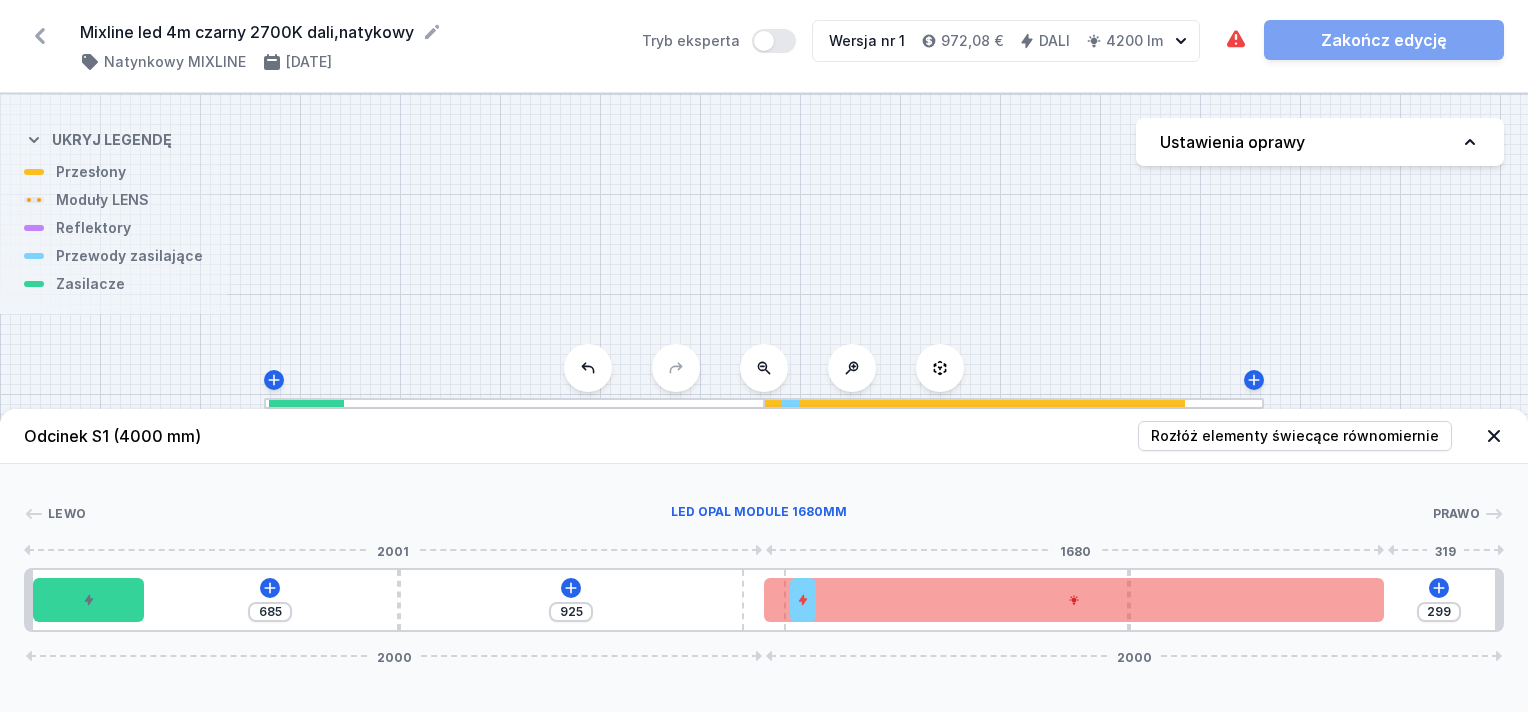 click at bounding box center (1074, 600) 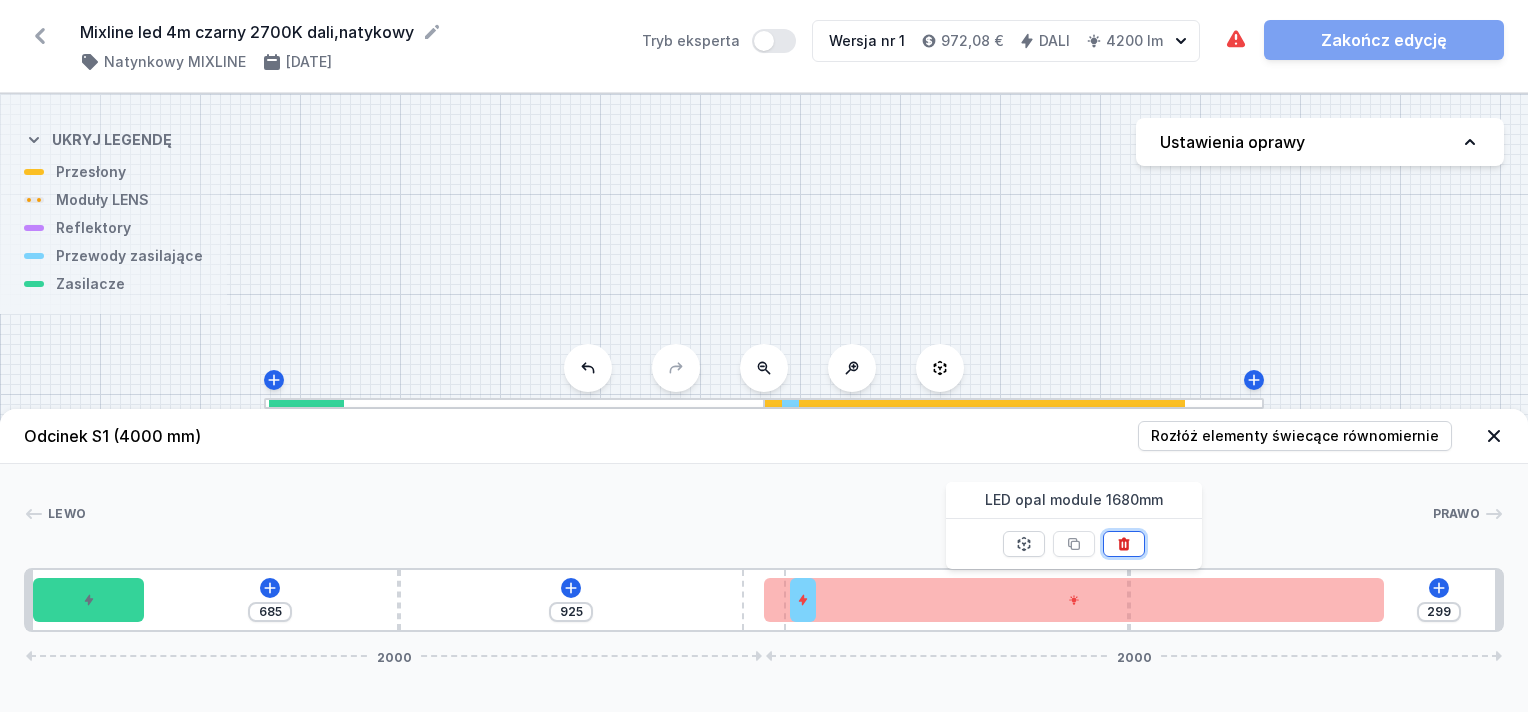 click 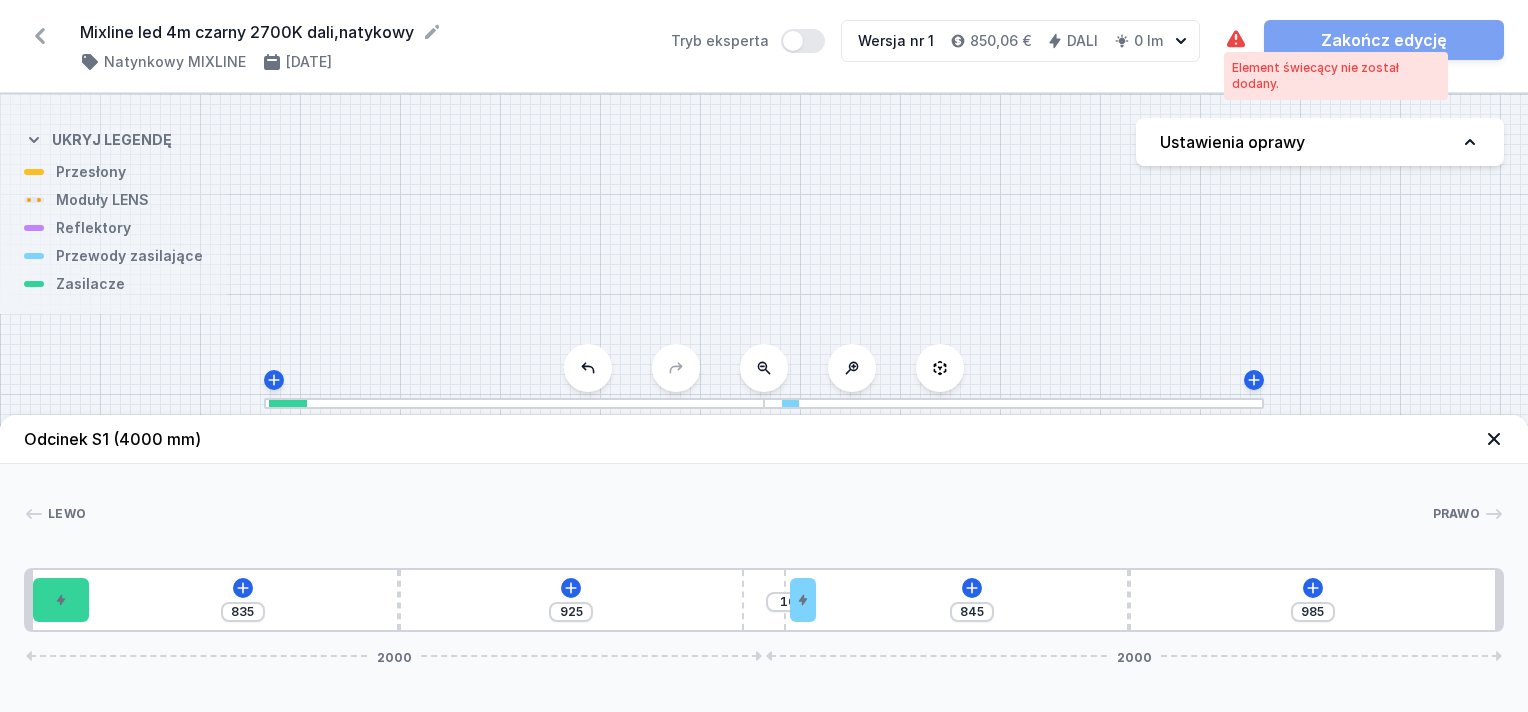 click 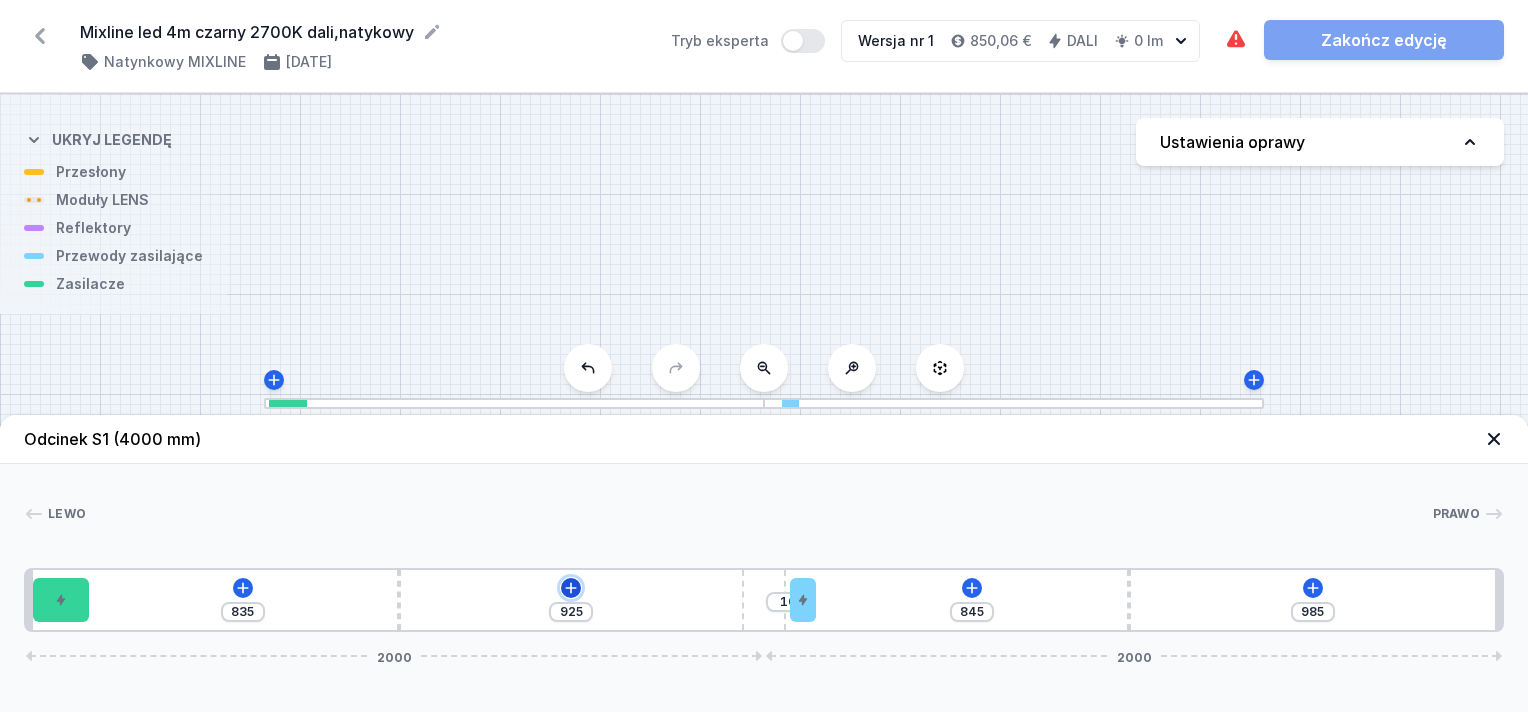 click 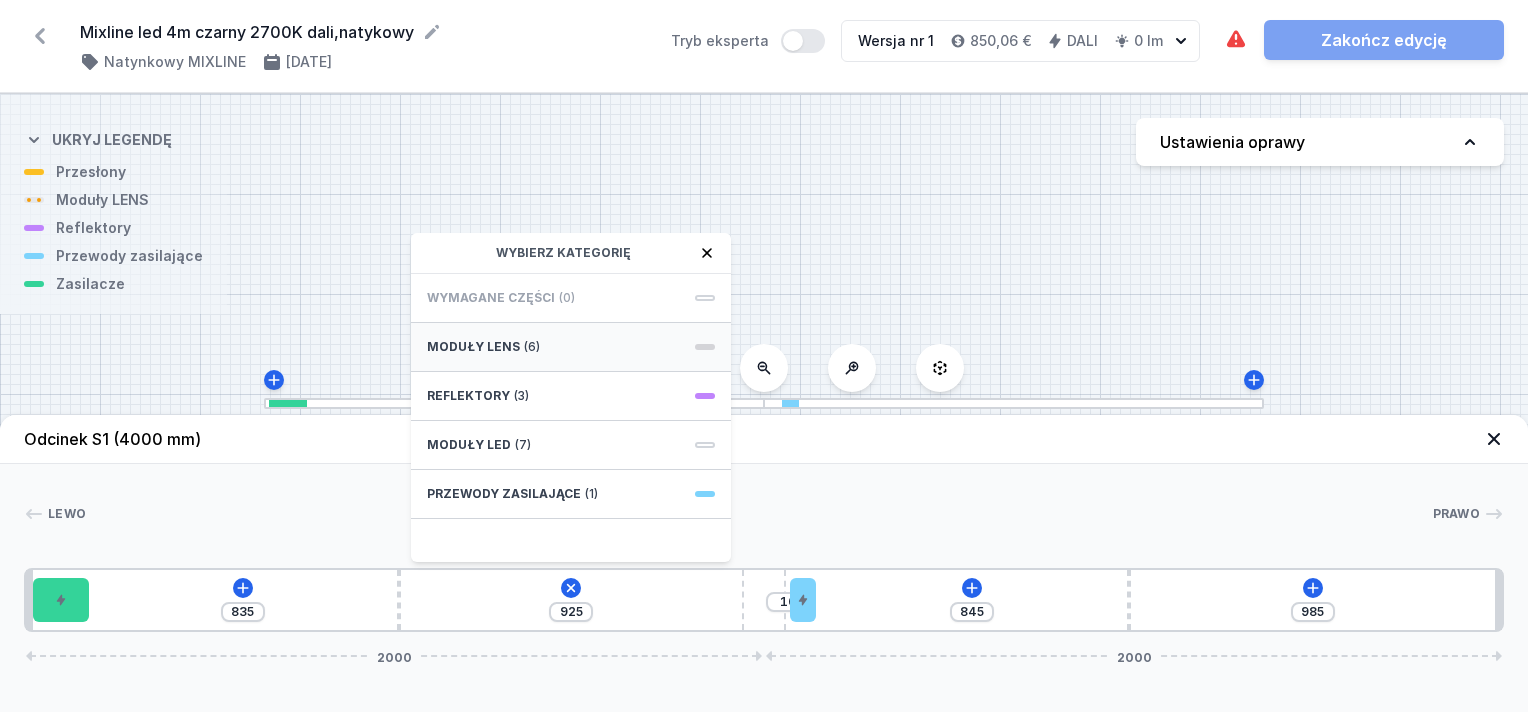 click on "Moduły LENS" at bounding box center [473, 347] 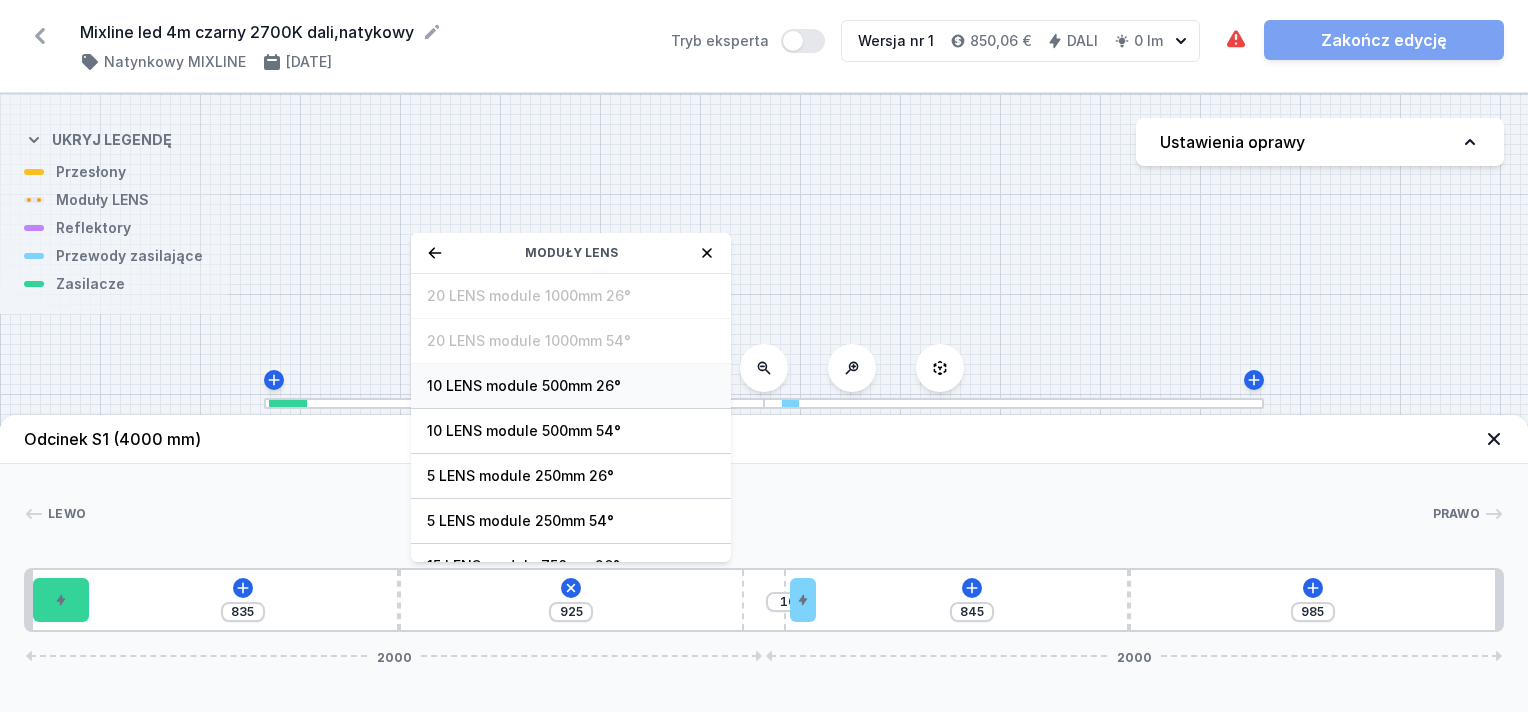 scroll, scrollTop: 70, scrollLeft: 0, axis: vertical 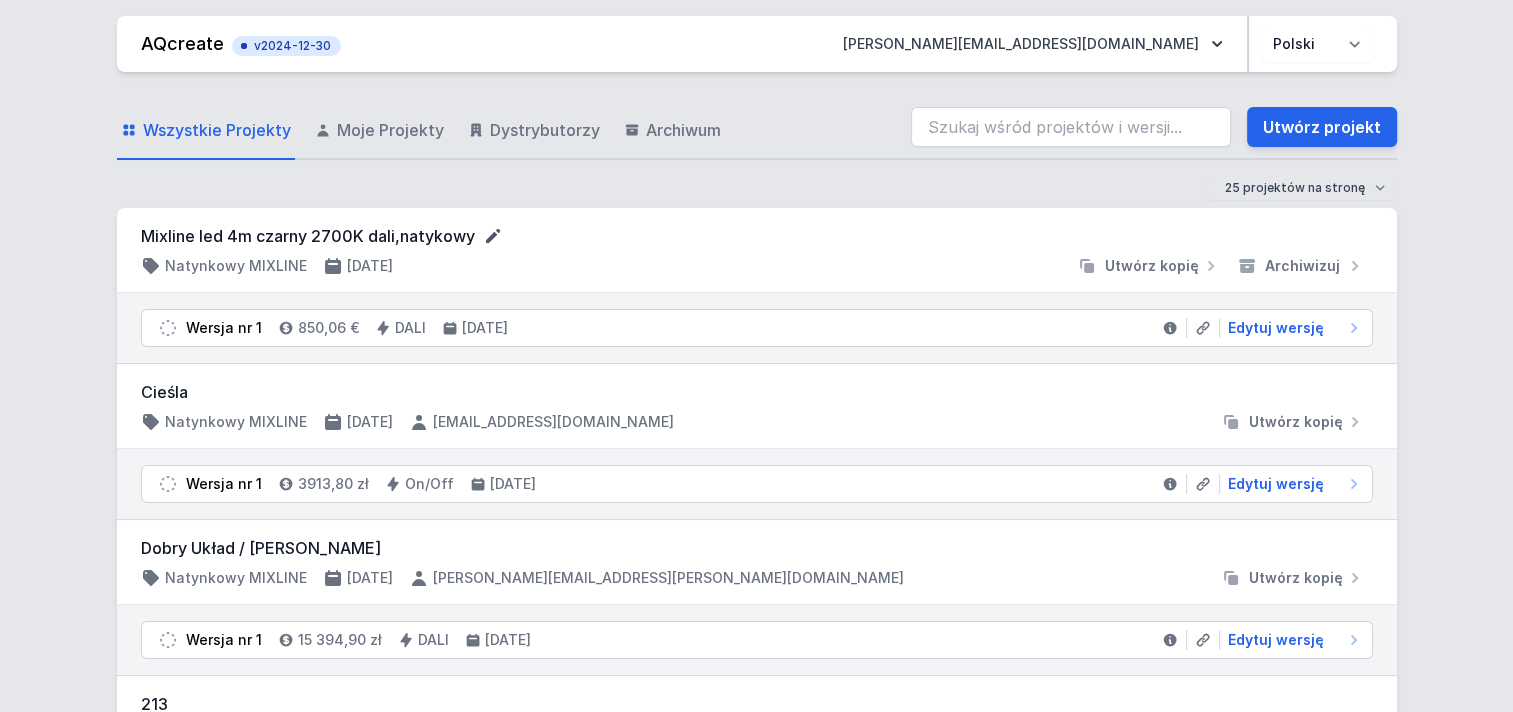 click 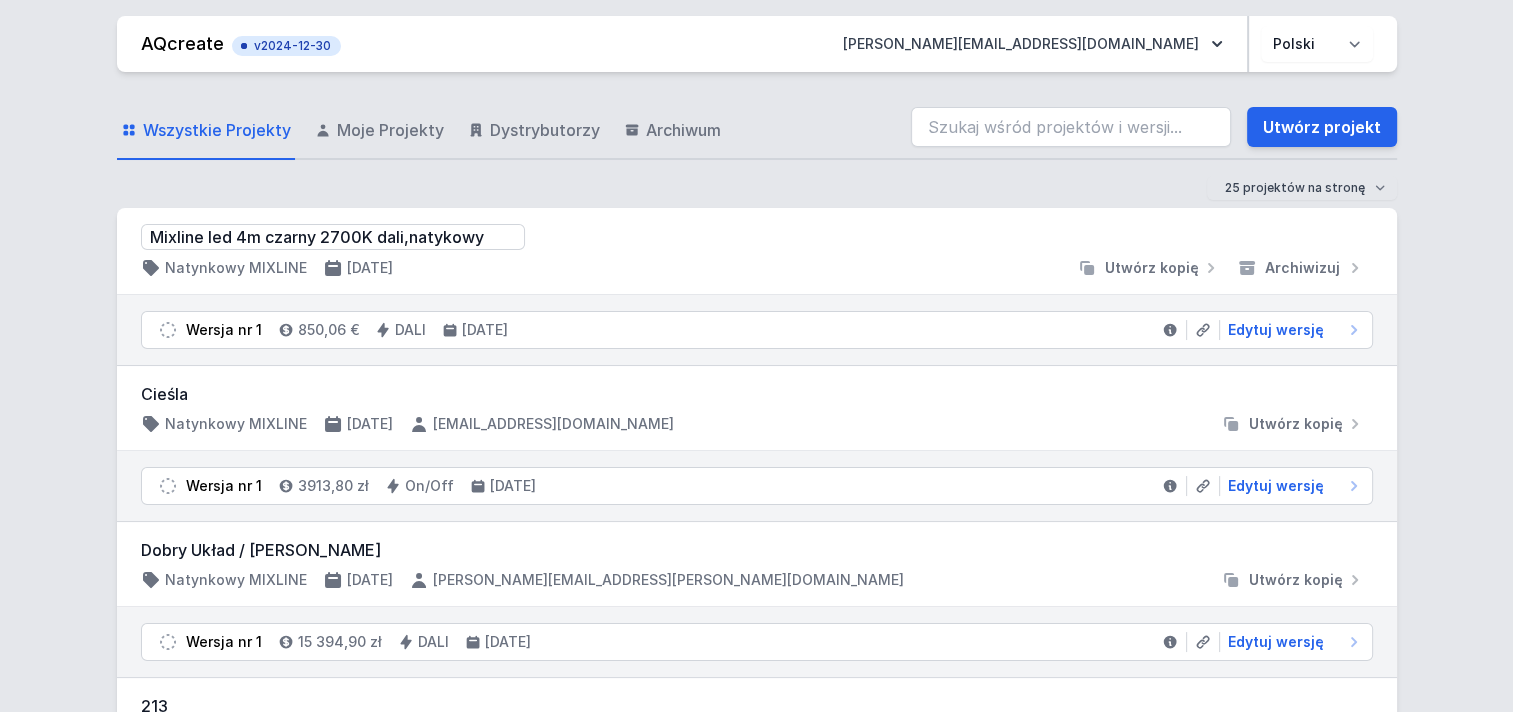 click on "Mixline led 4m czarny 2700K dali,natykowy" at bounding box center [333, 237] 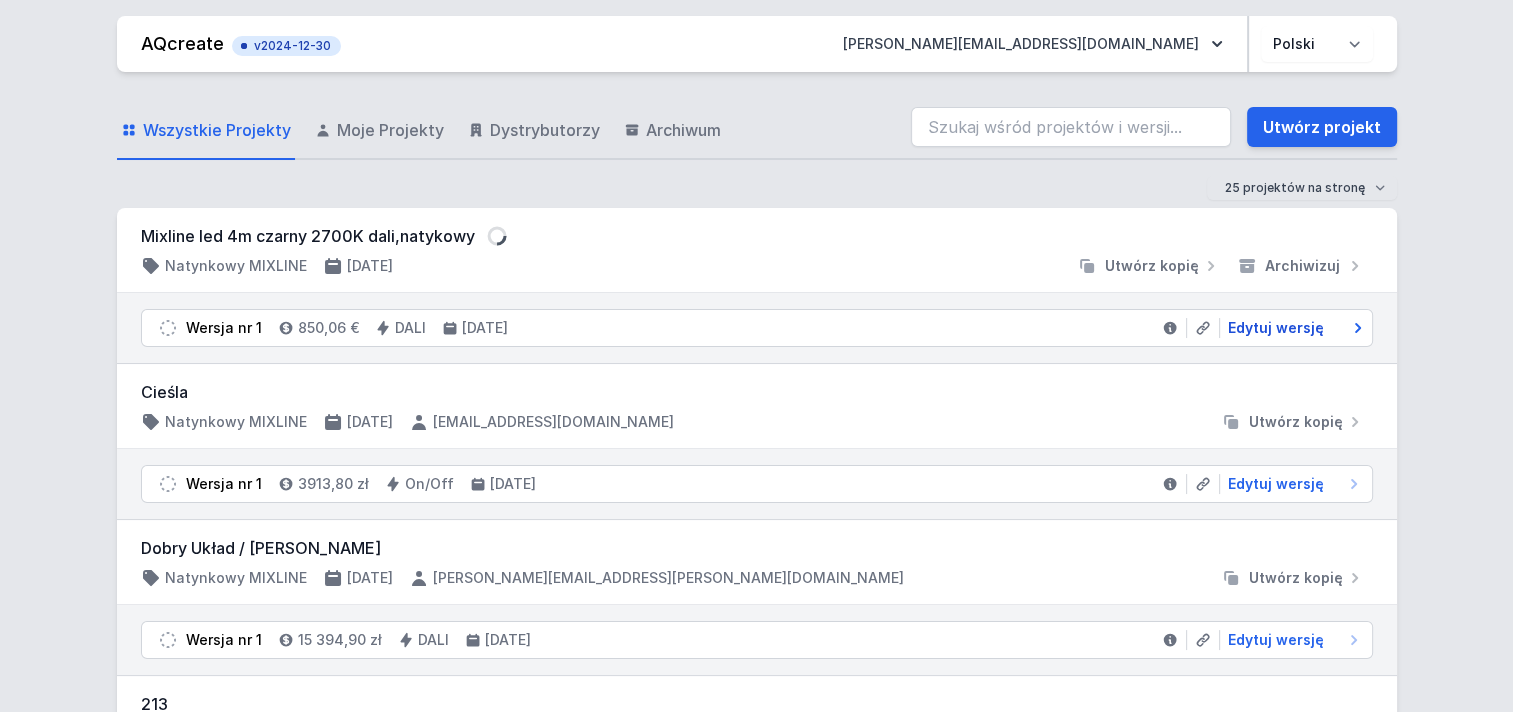 click on "Edytuj wersję" at bounding box center (1276, 328) 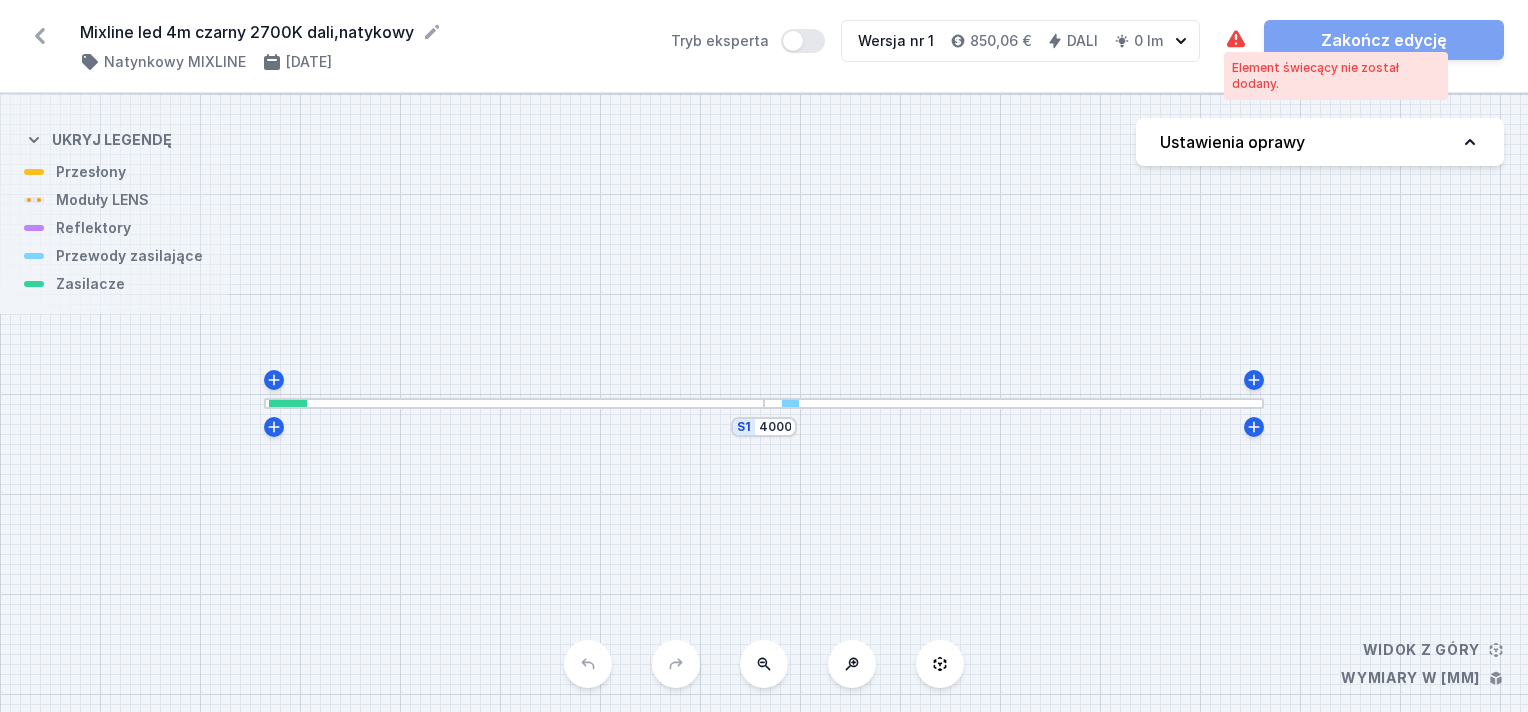 click 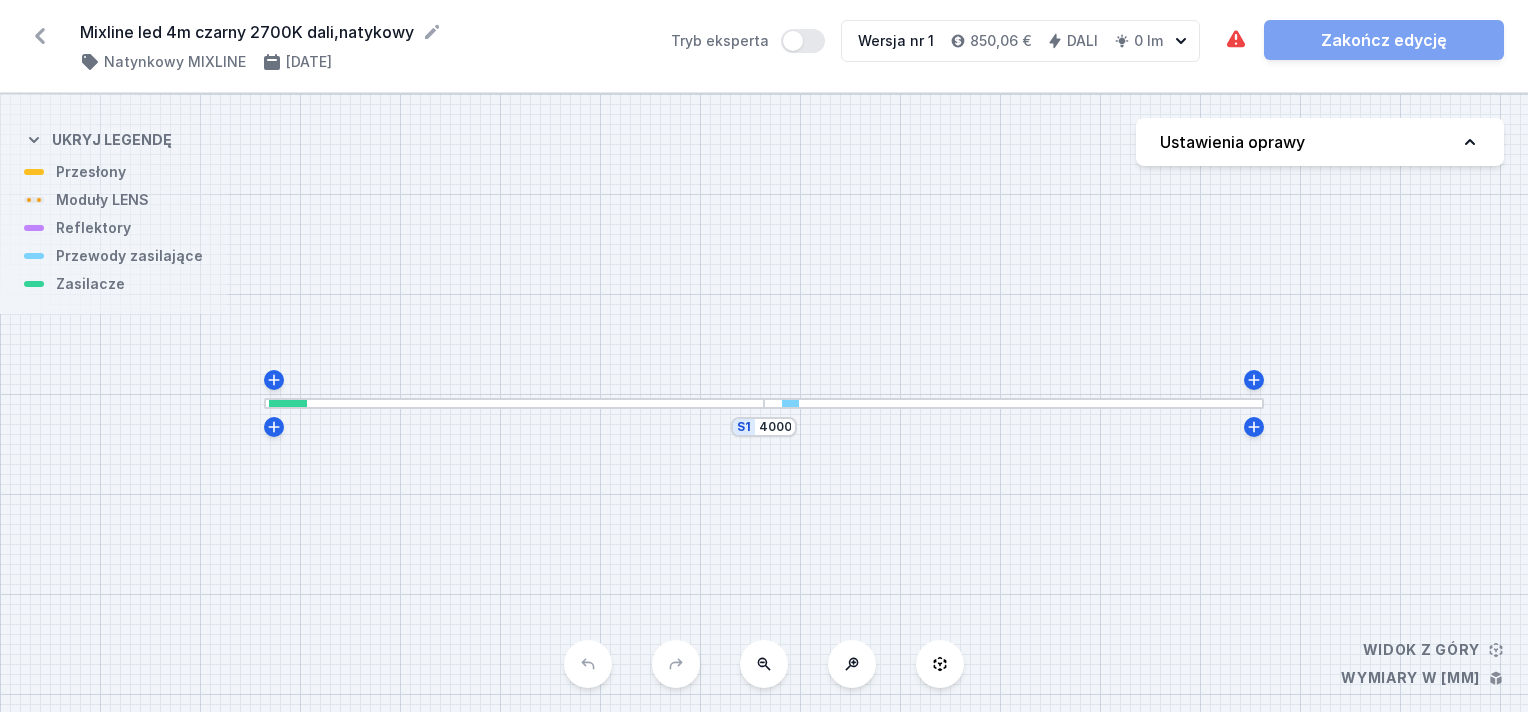 click at bounding box center (514, 403) 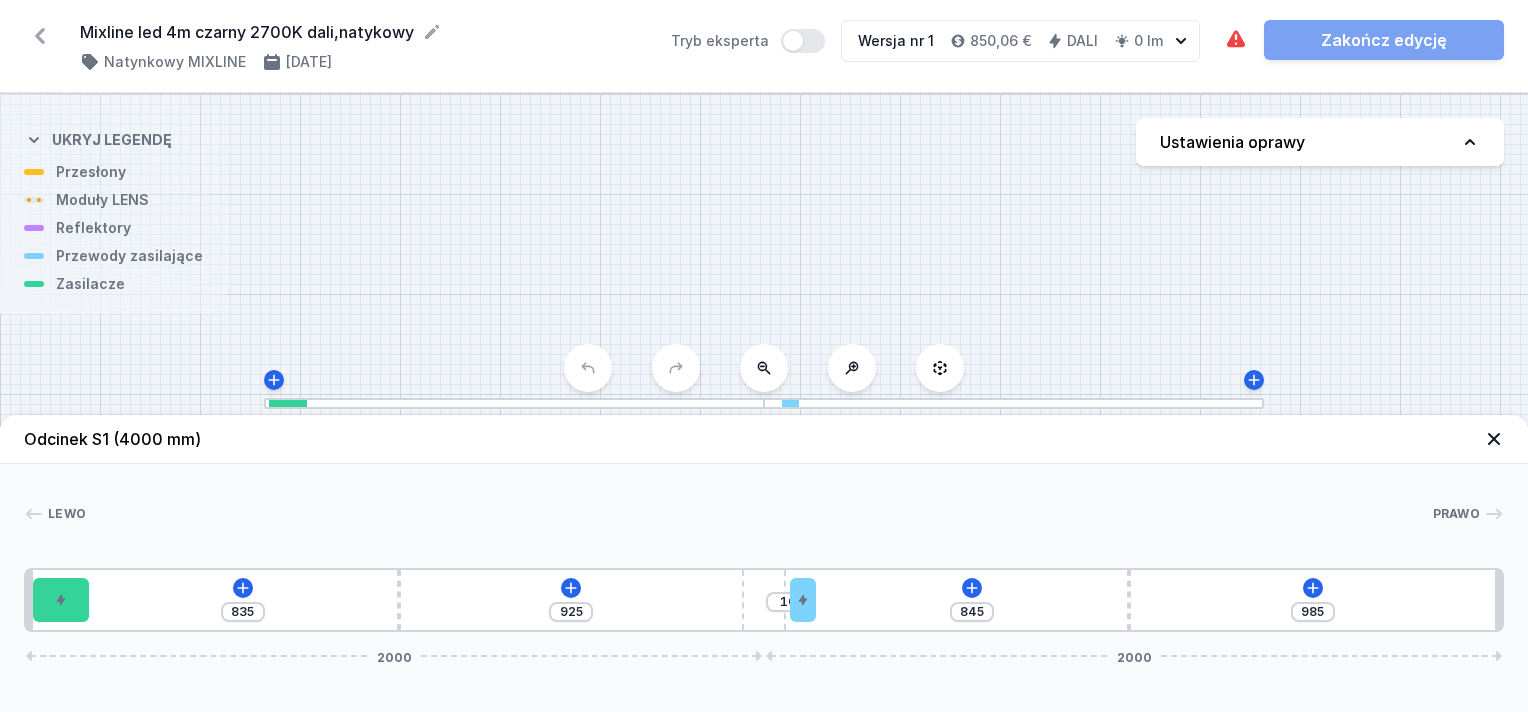 click at bounding box center (514, 403) 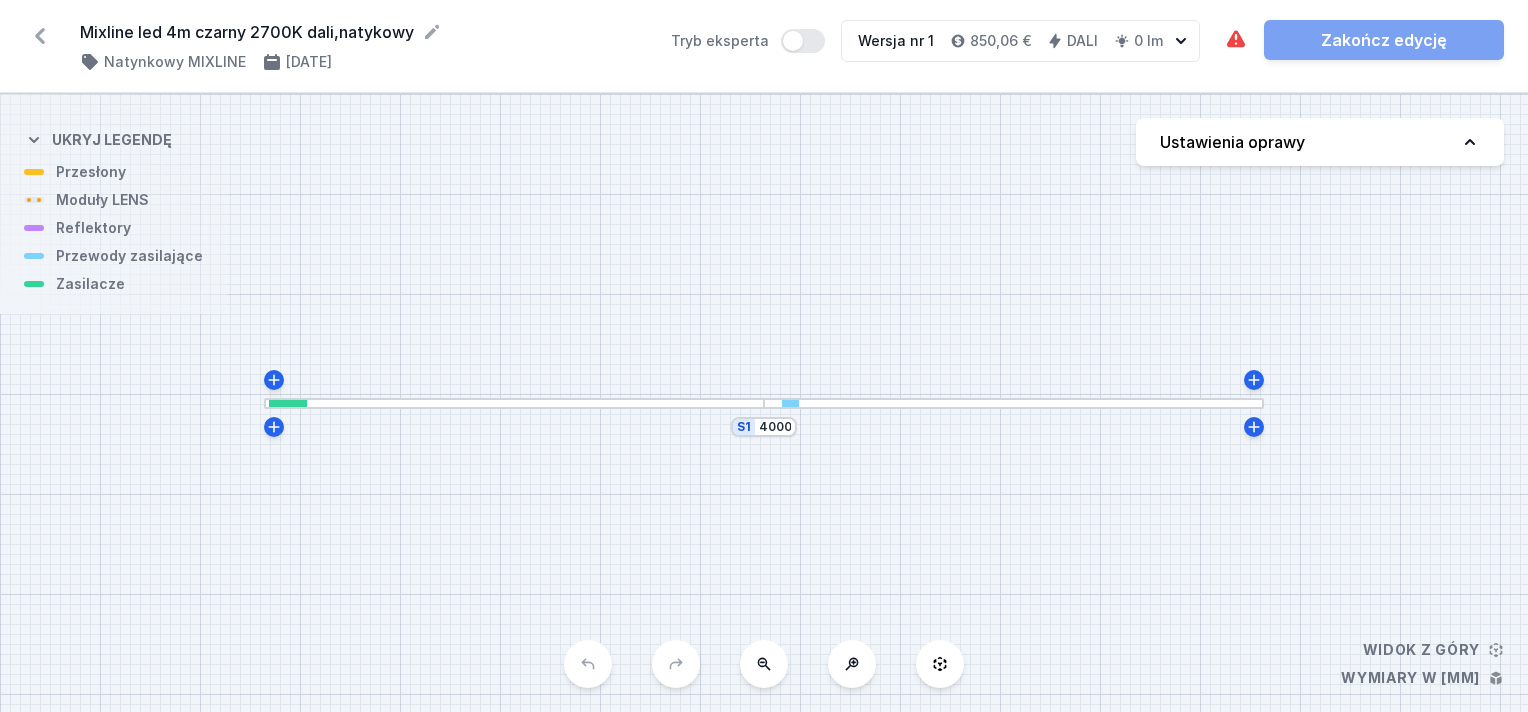click at bounding box center (514, 403) 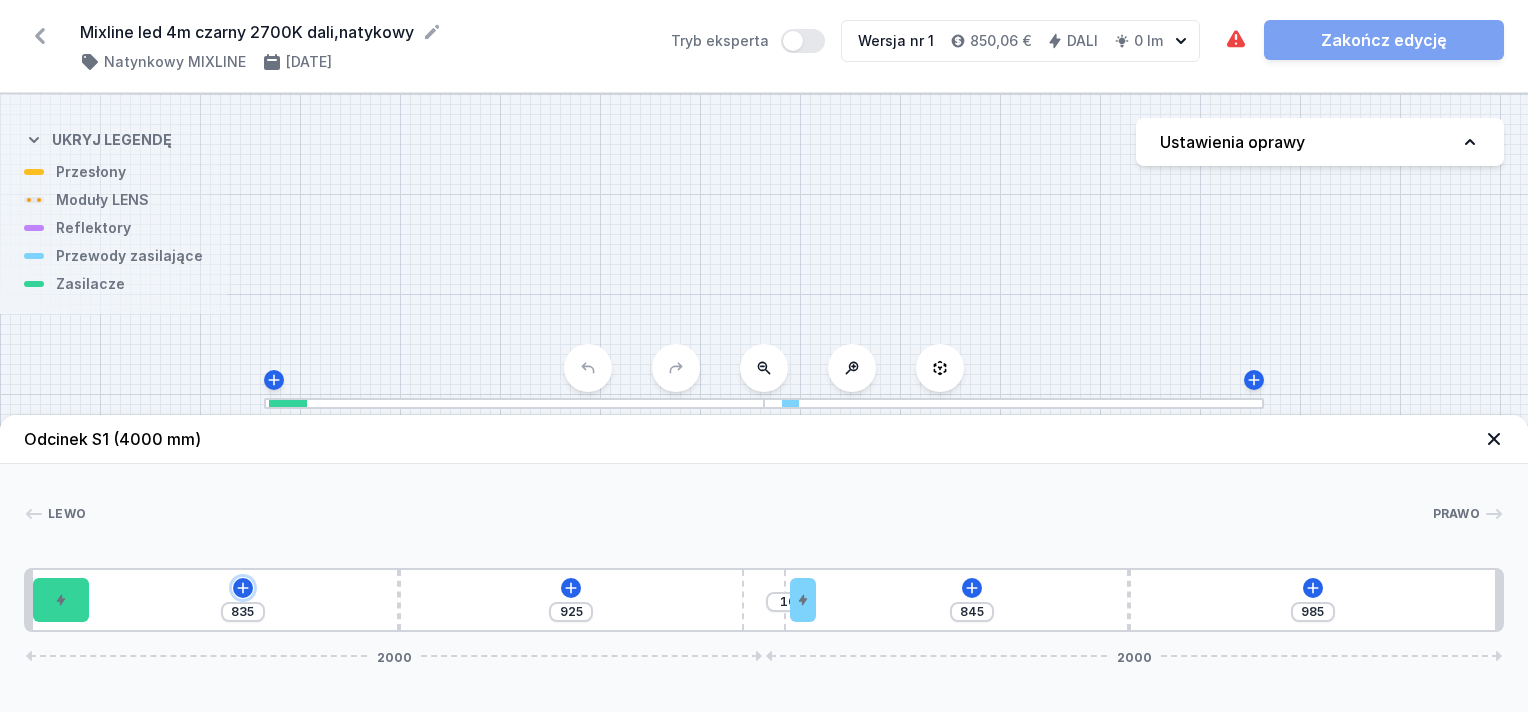 drag, startPoint x: 244, startPoint y: 584, endPoint x: 441, endPoint y: 589, distance: 197.06345 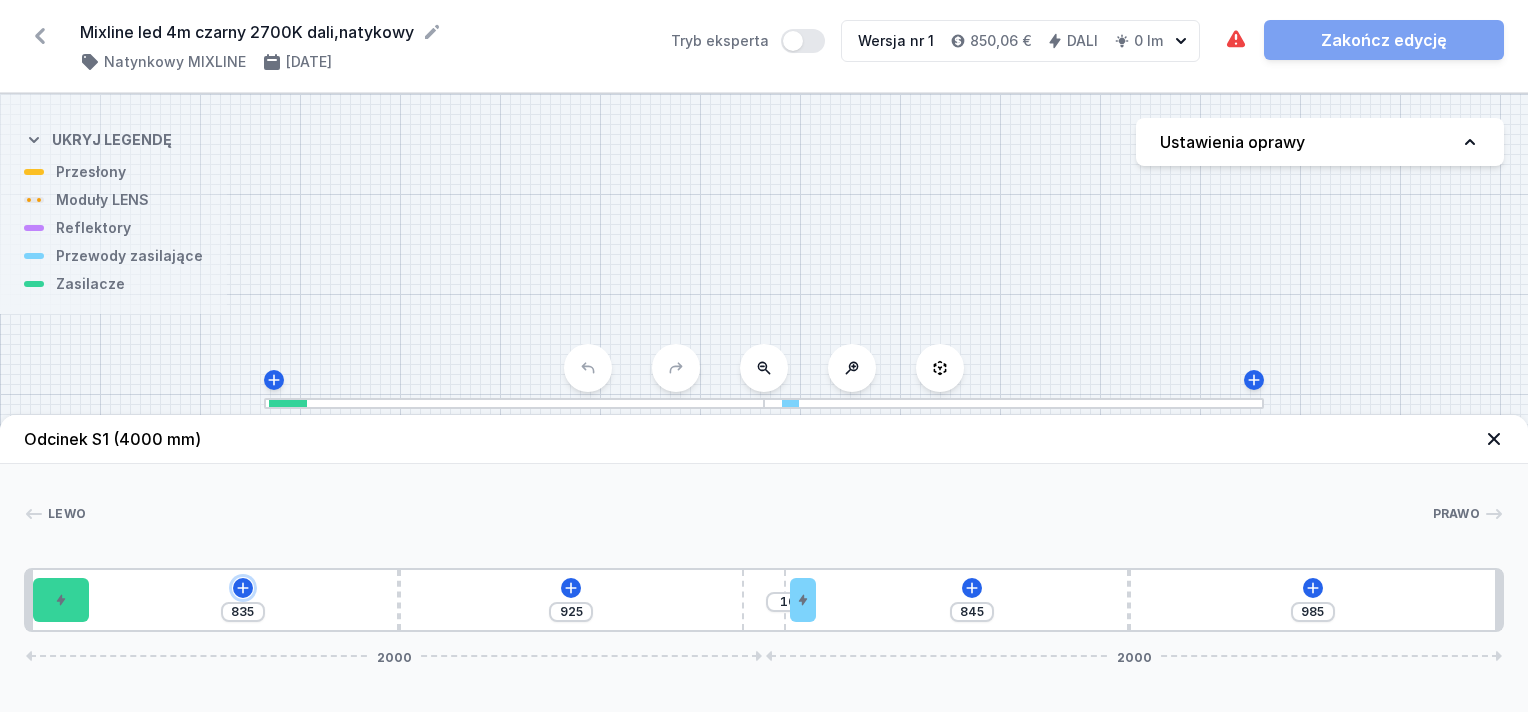 click on "835 925 10 845 985 2000 2000" at bounding box center [764, 600] 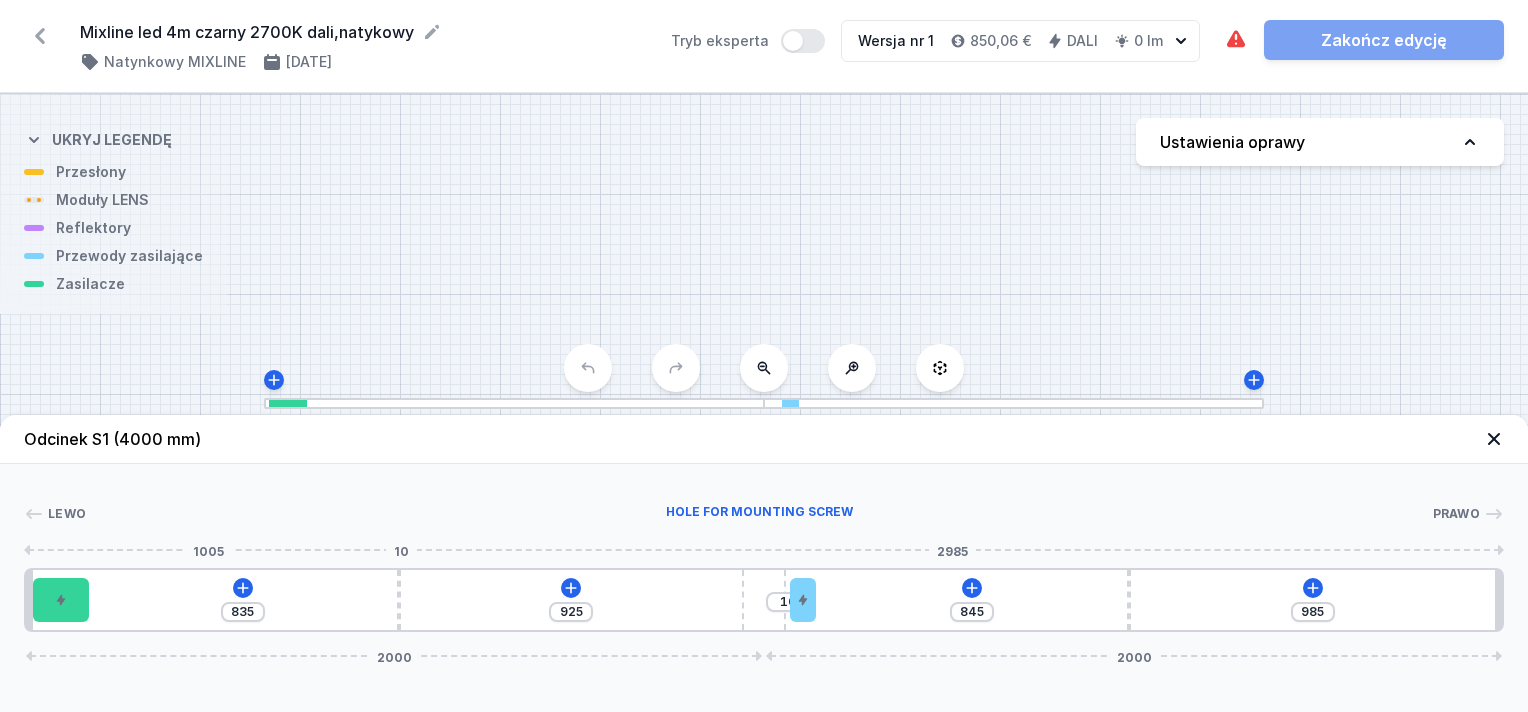 type on "878" 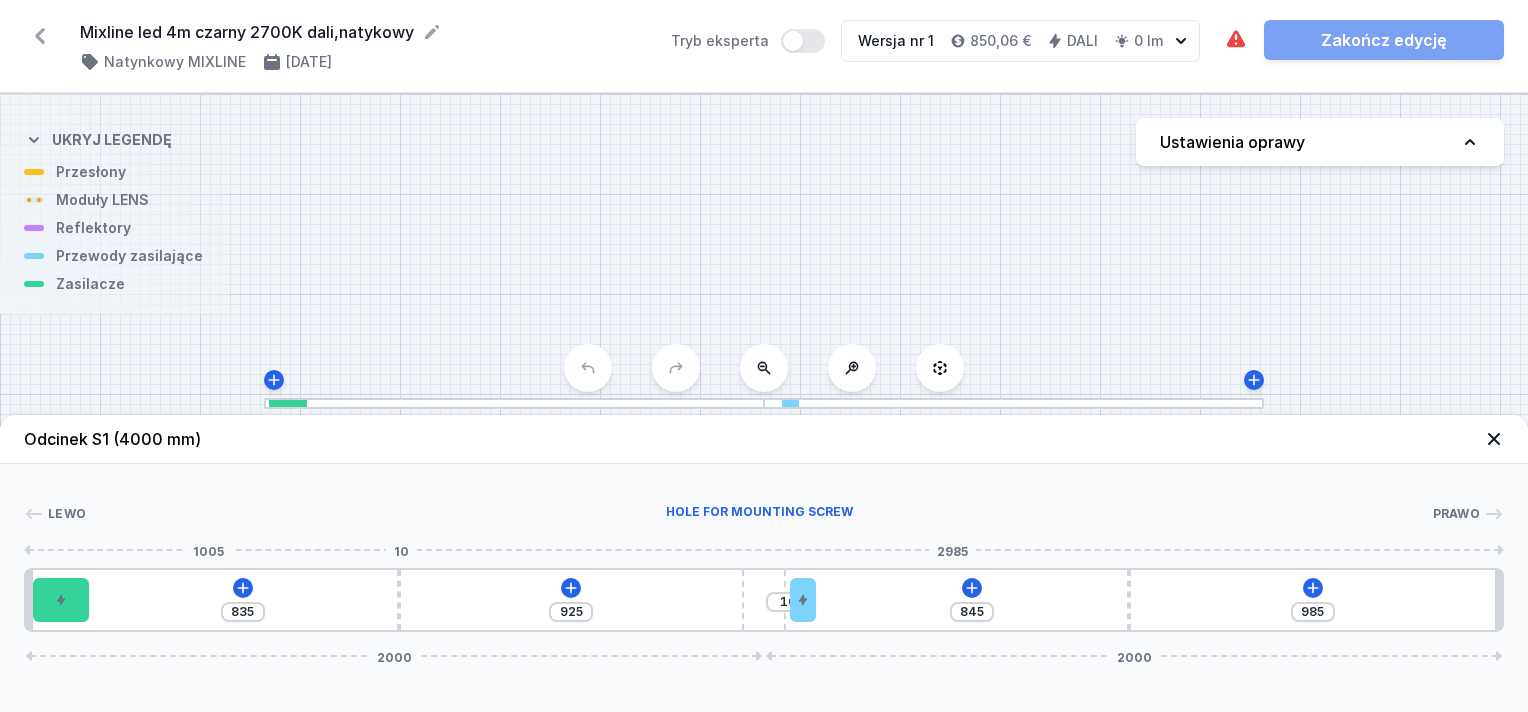 type on "882" 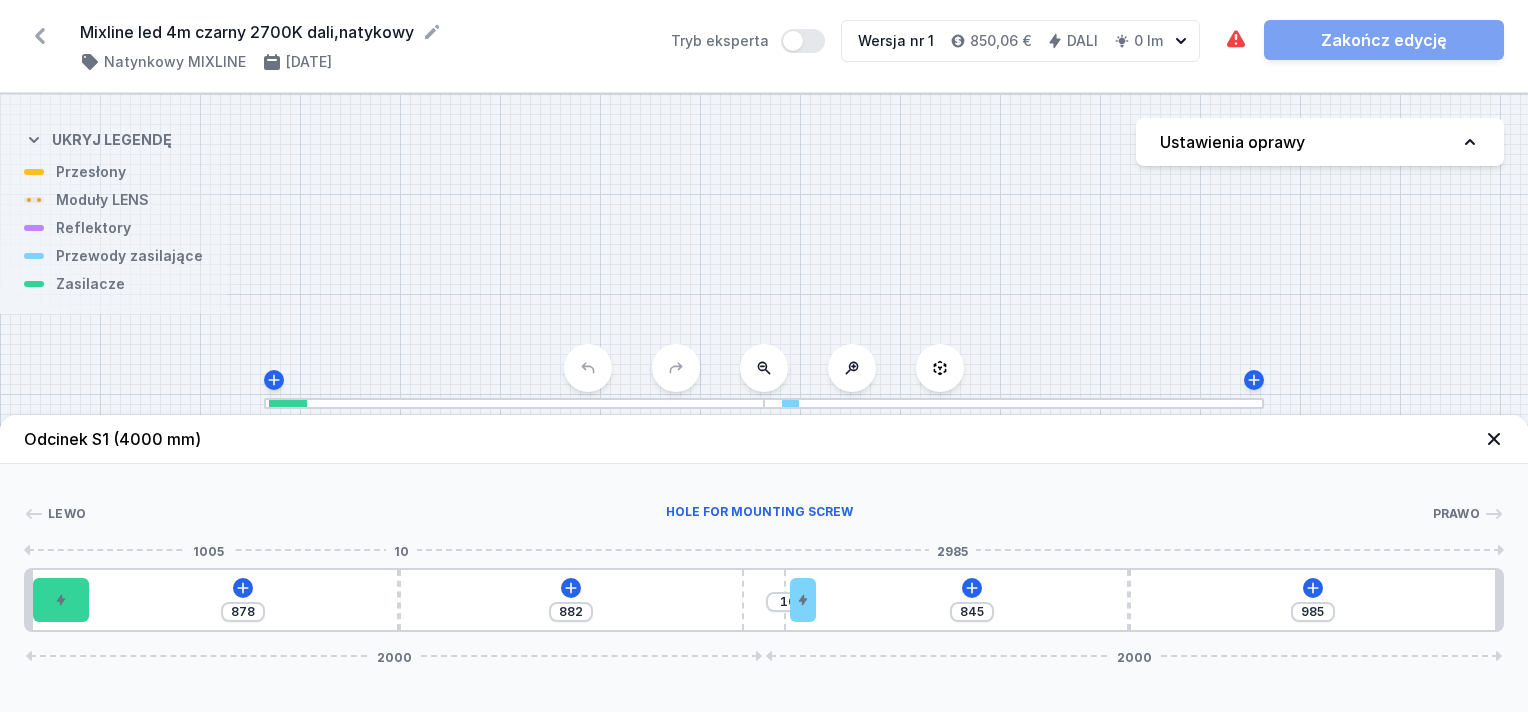 type on "891" 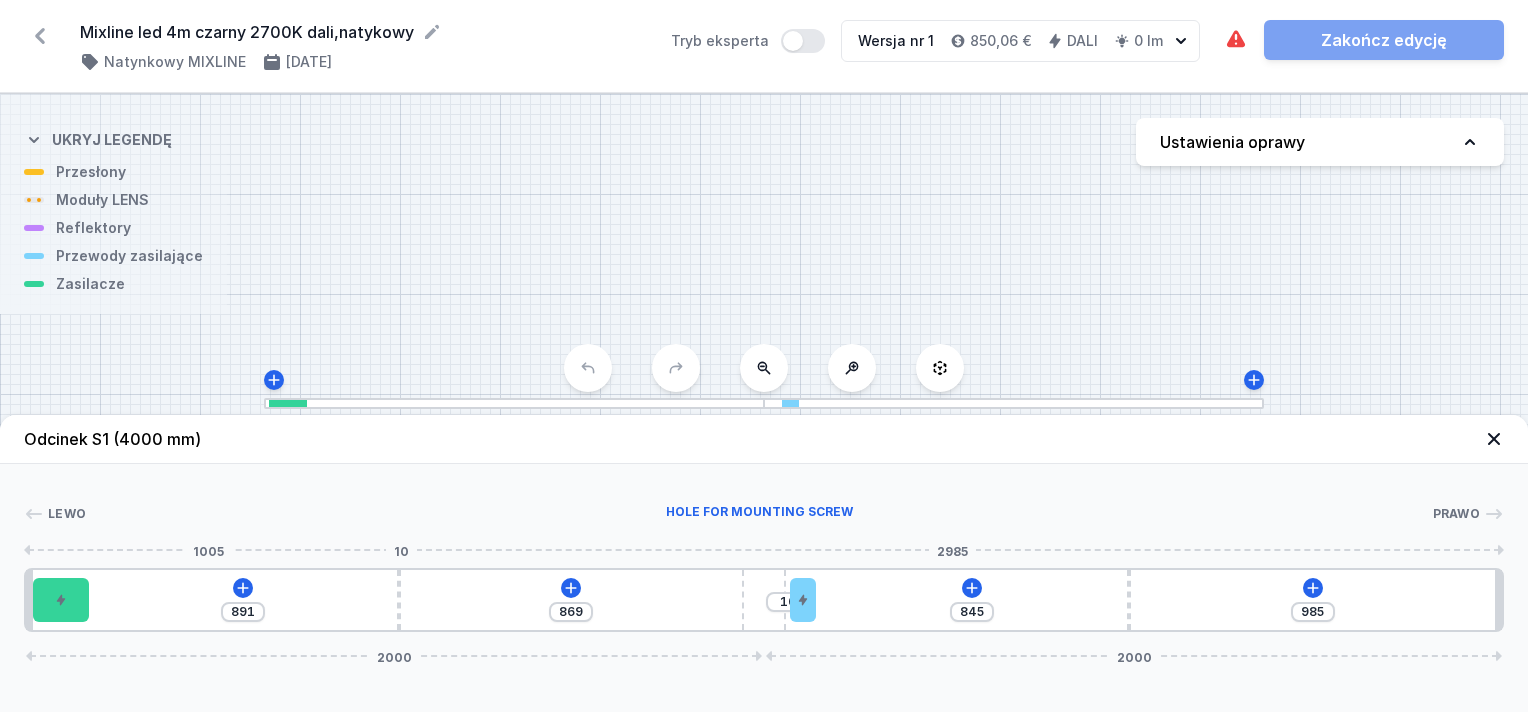 type on "918" 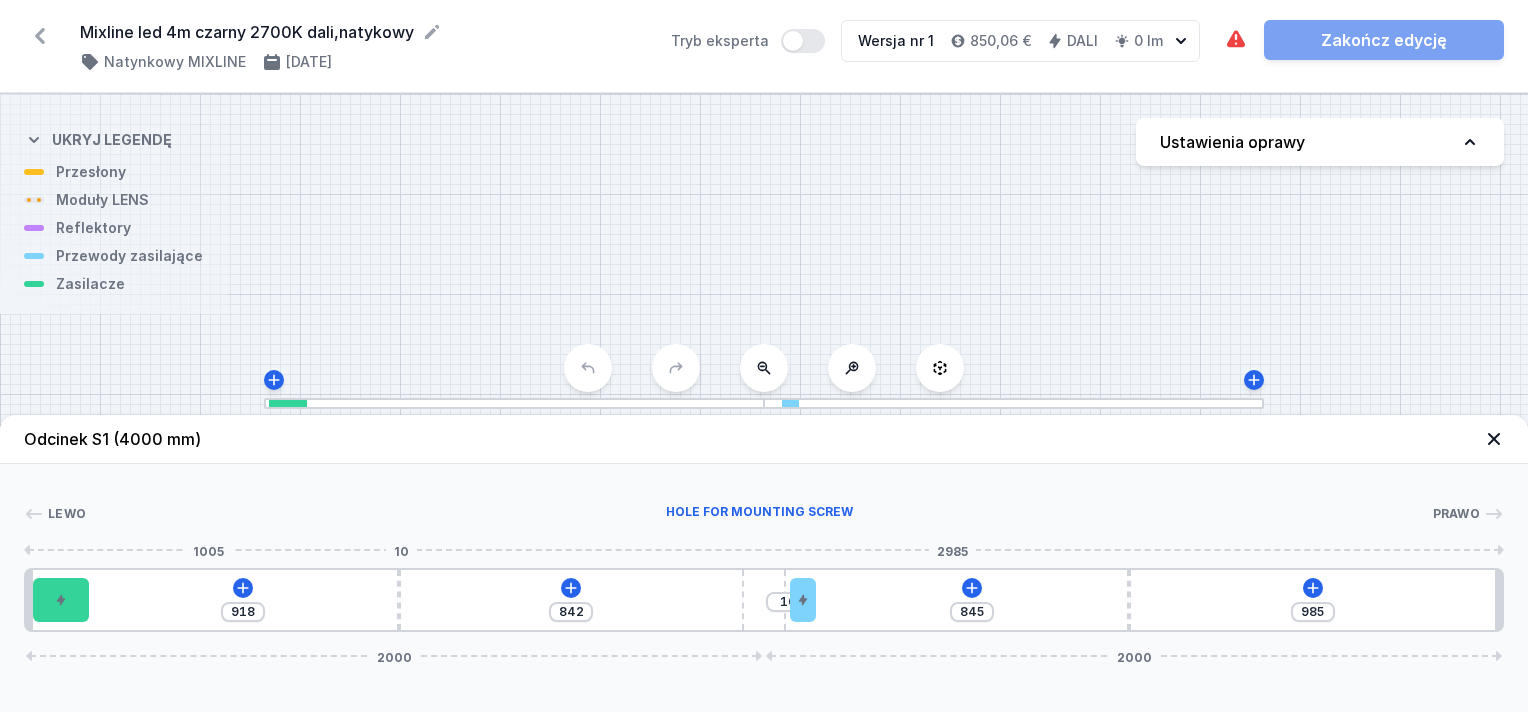 type on "990" 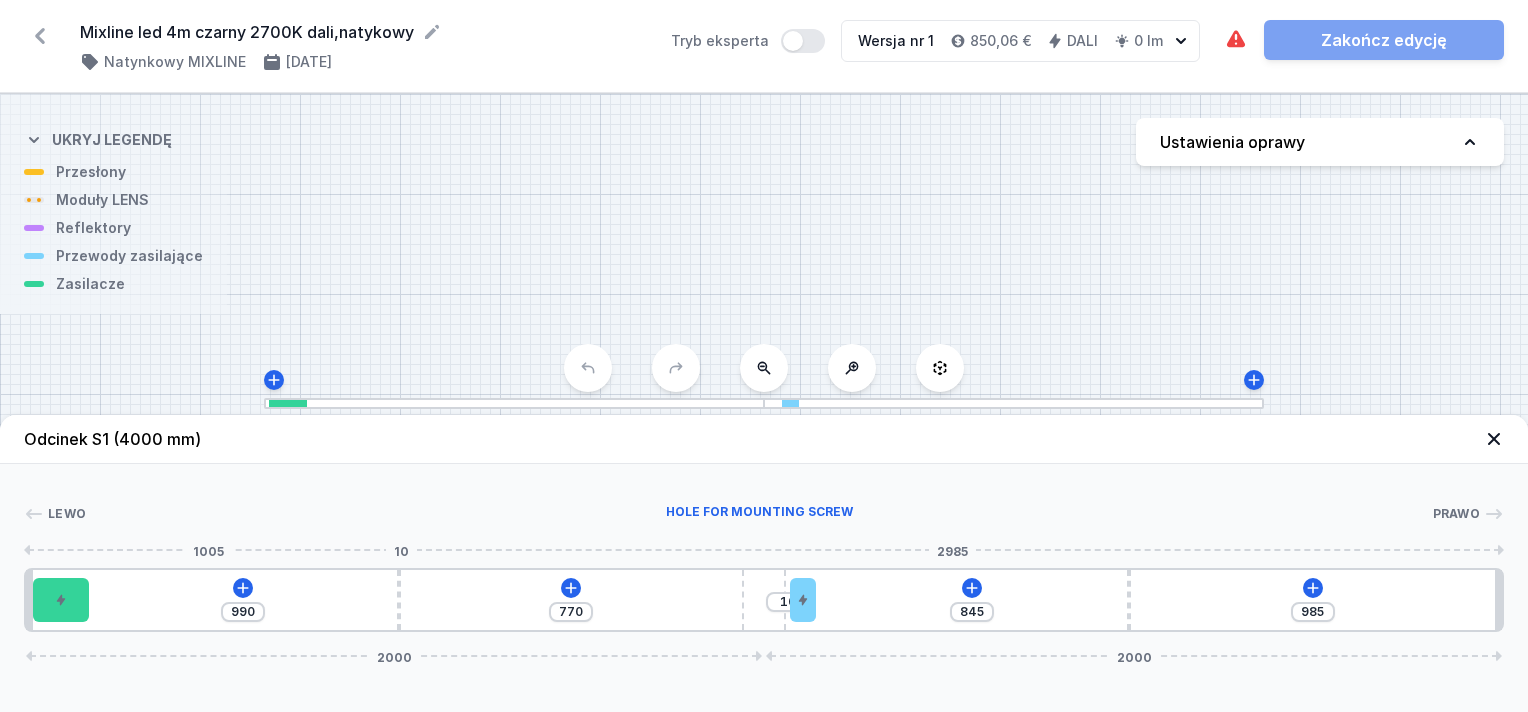 type on "1019" 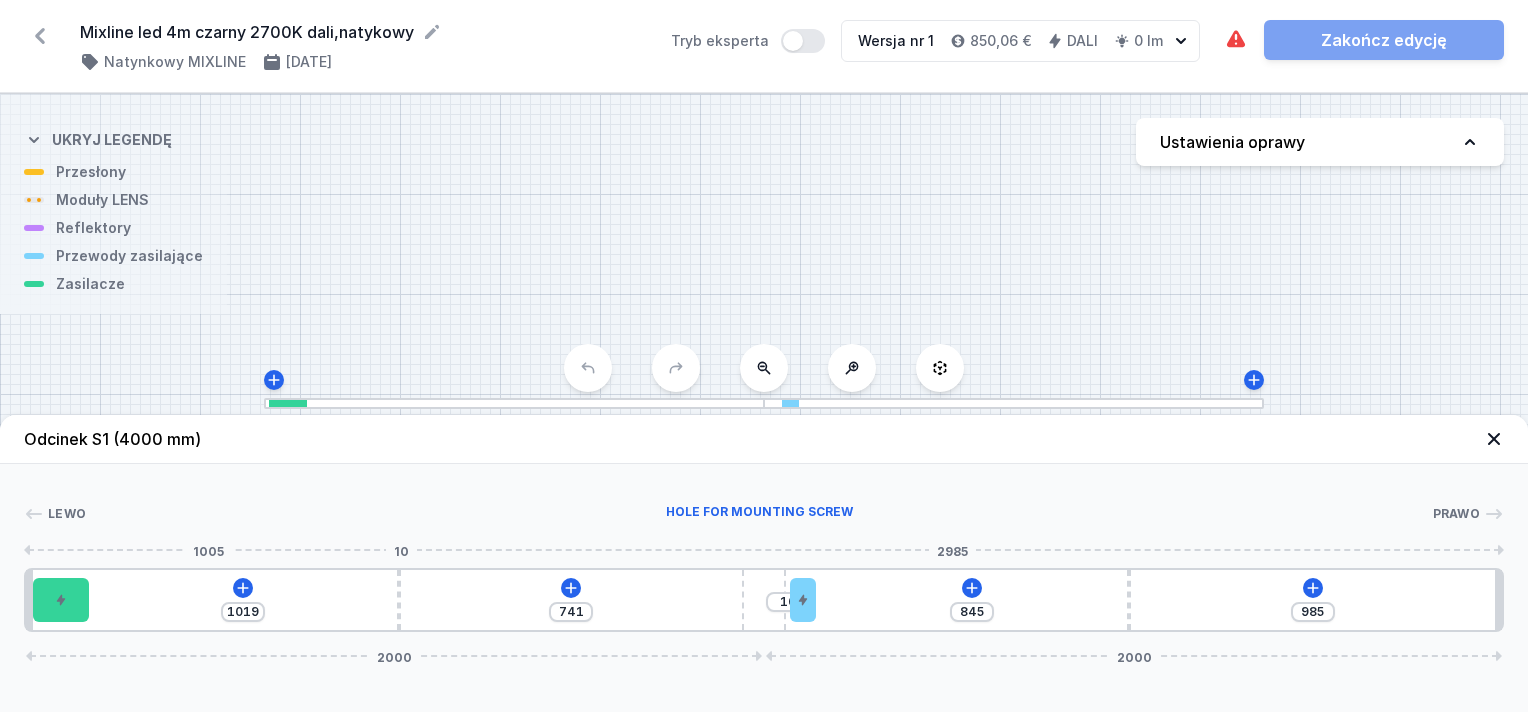 type on "1033" 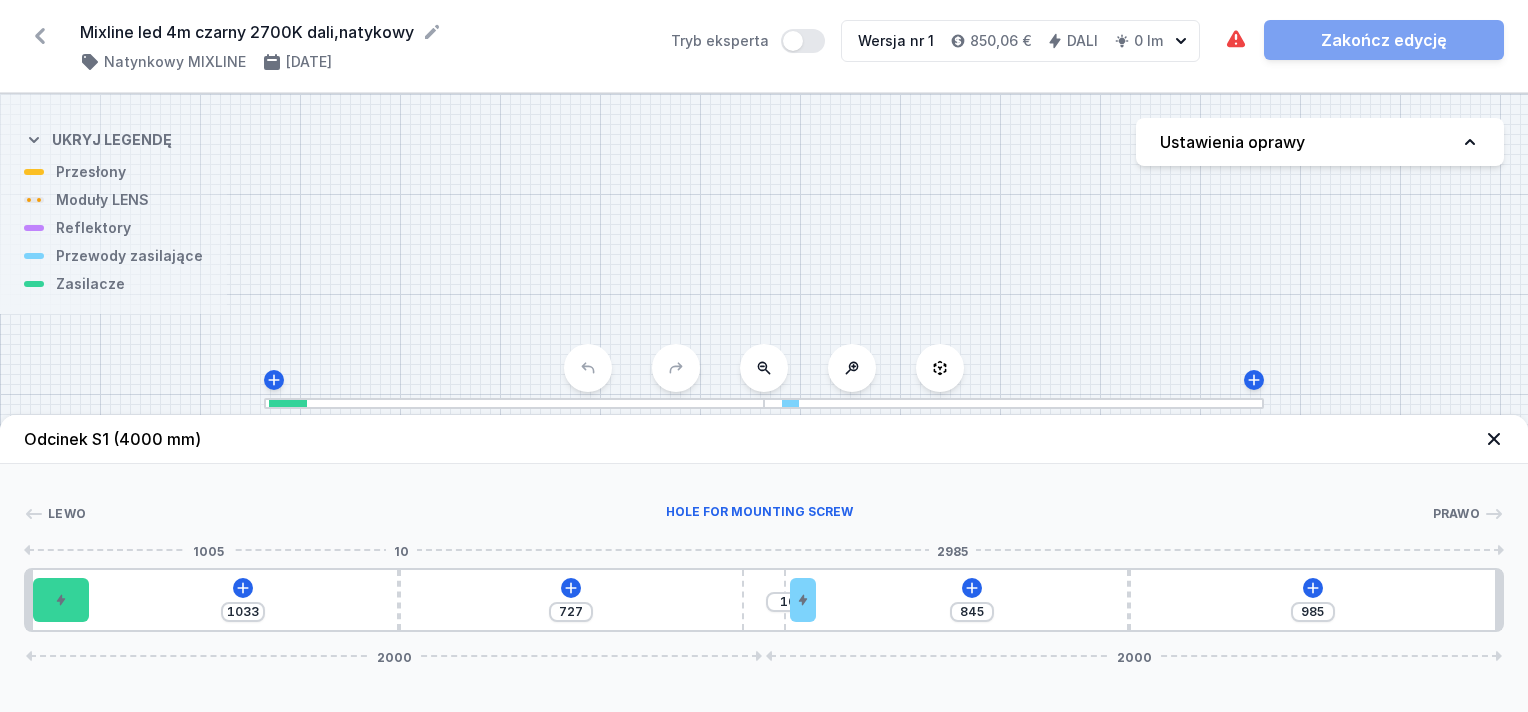 type on "1051" 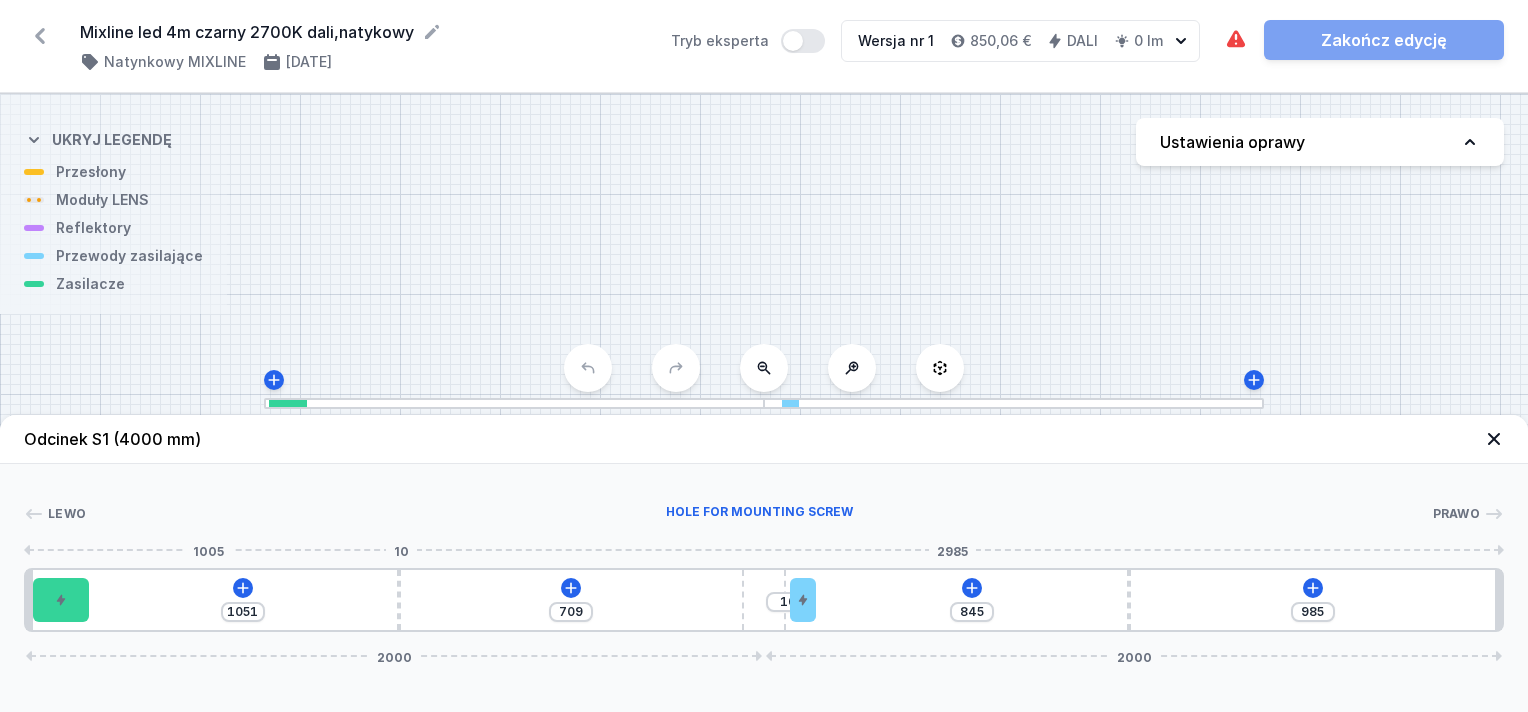 type on "1070" 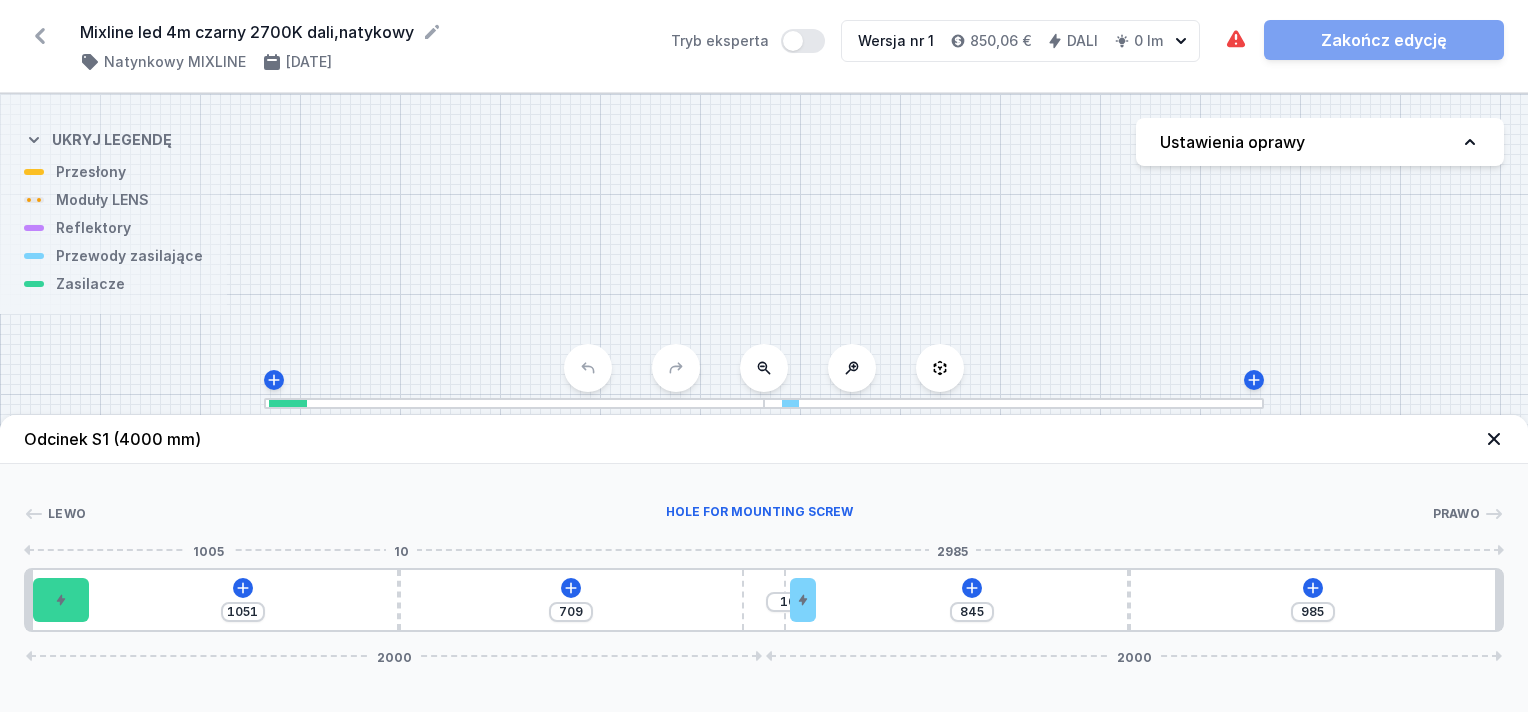 type on "690" 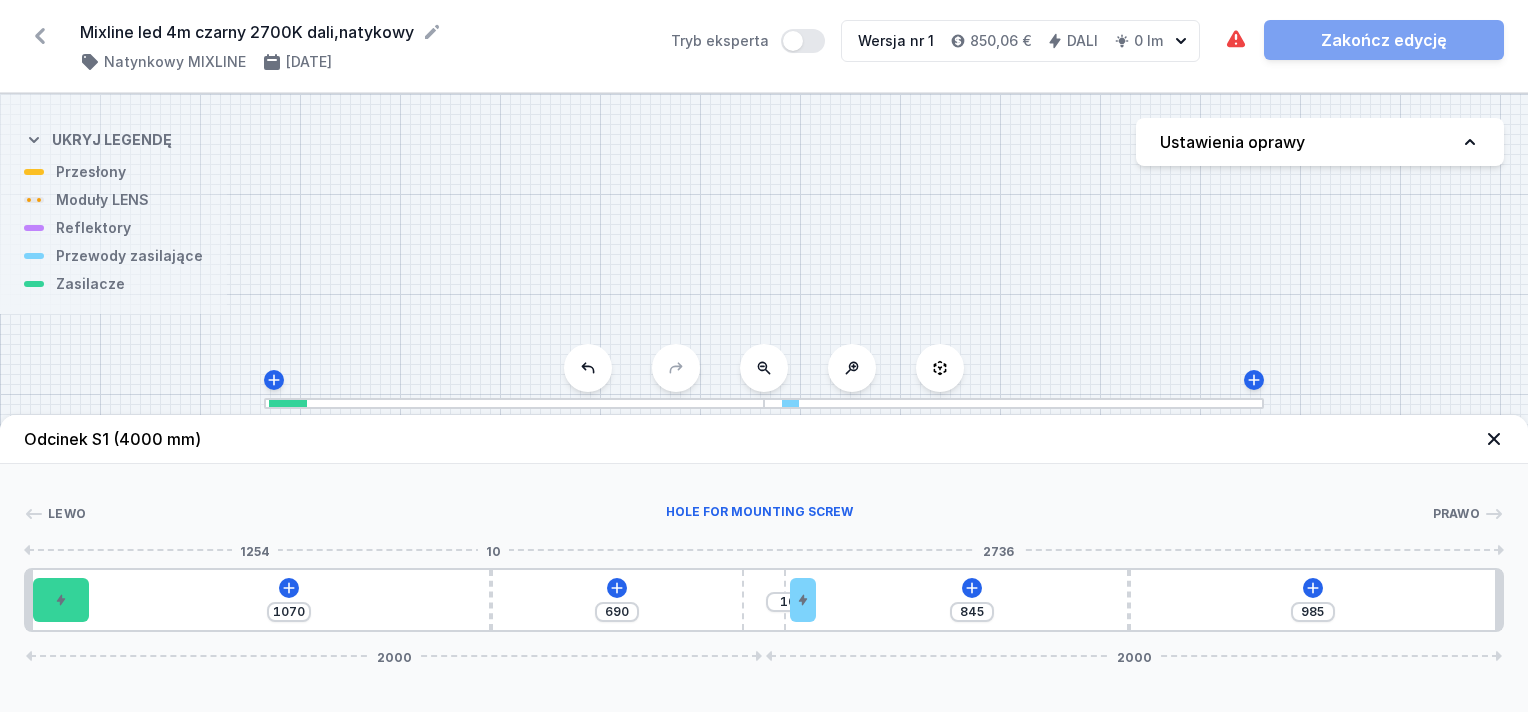 type on "1084" 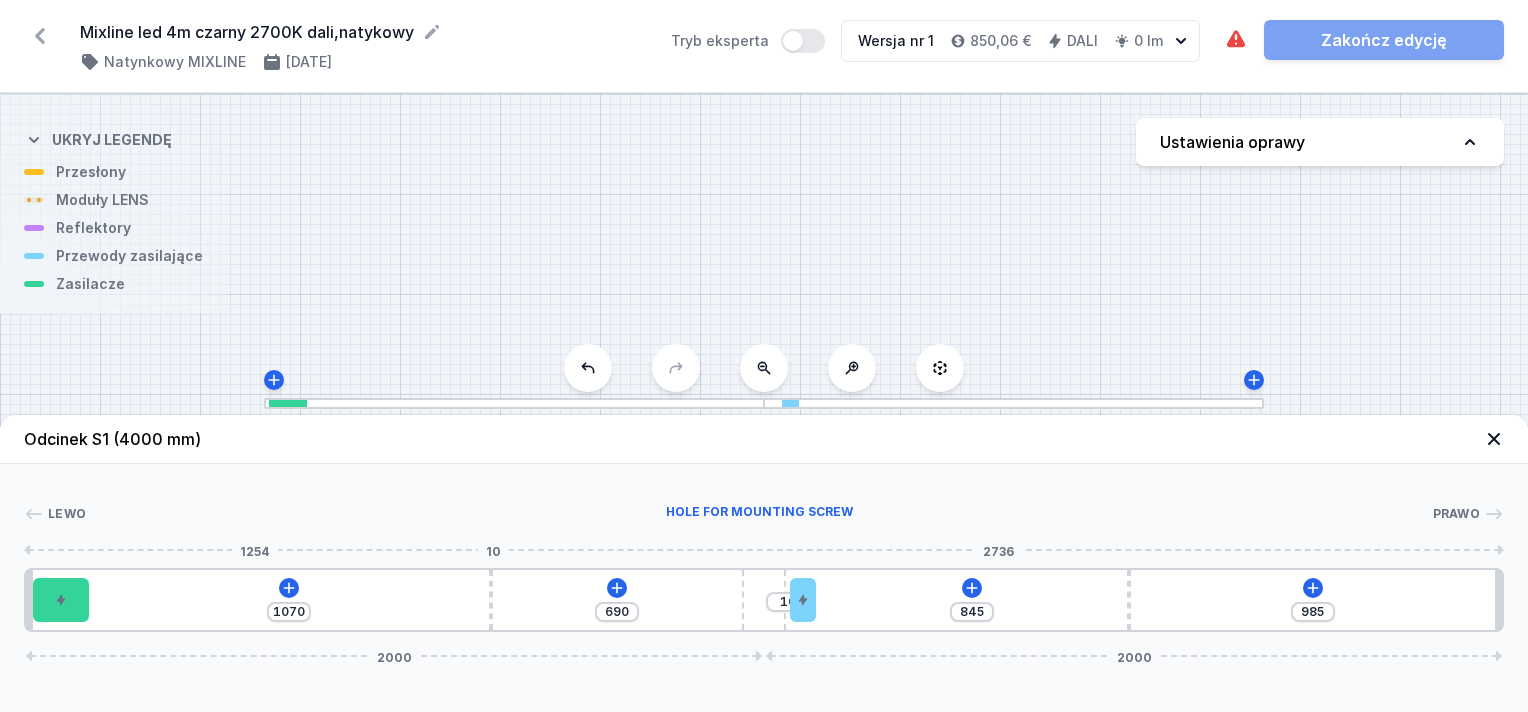 type on "676" 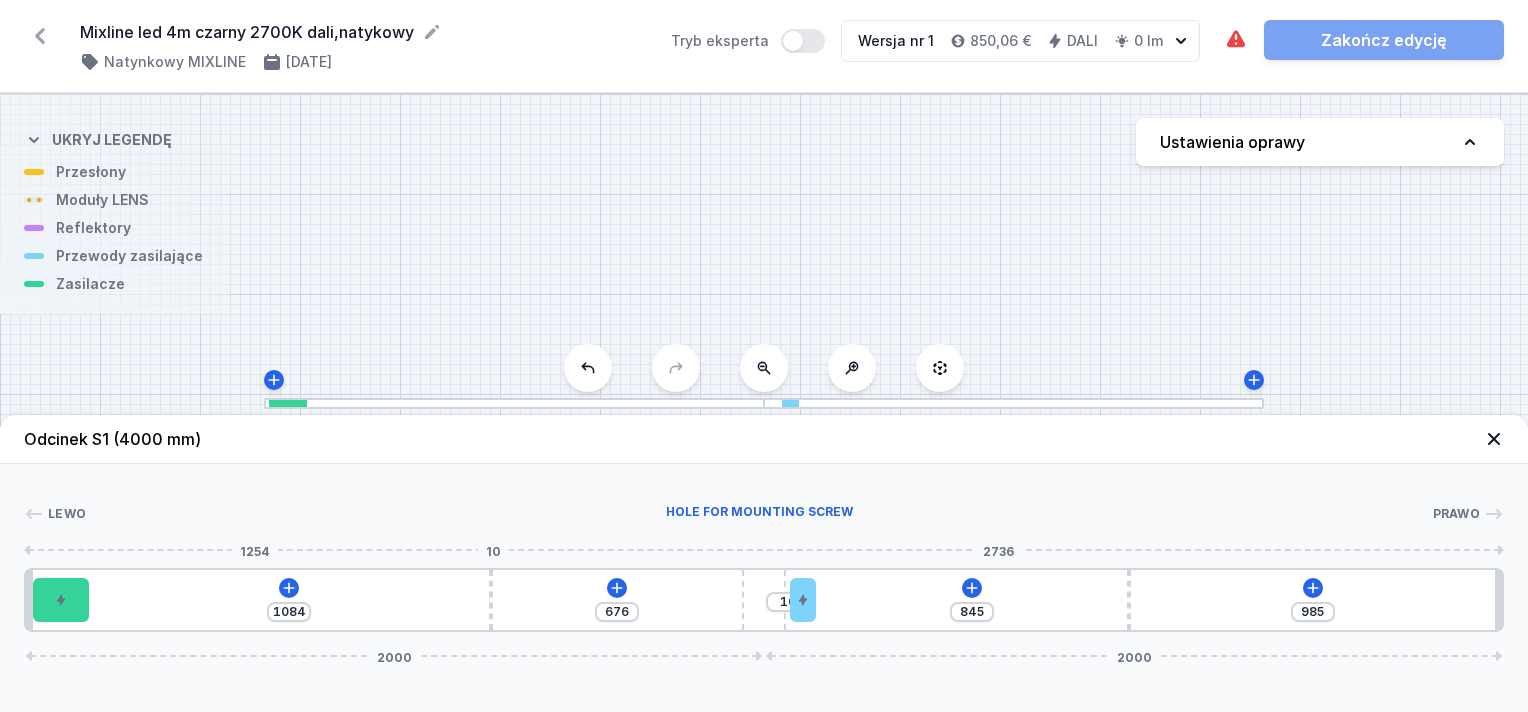 type on "1094" 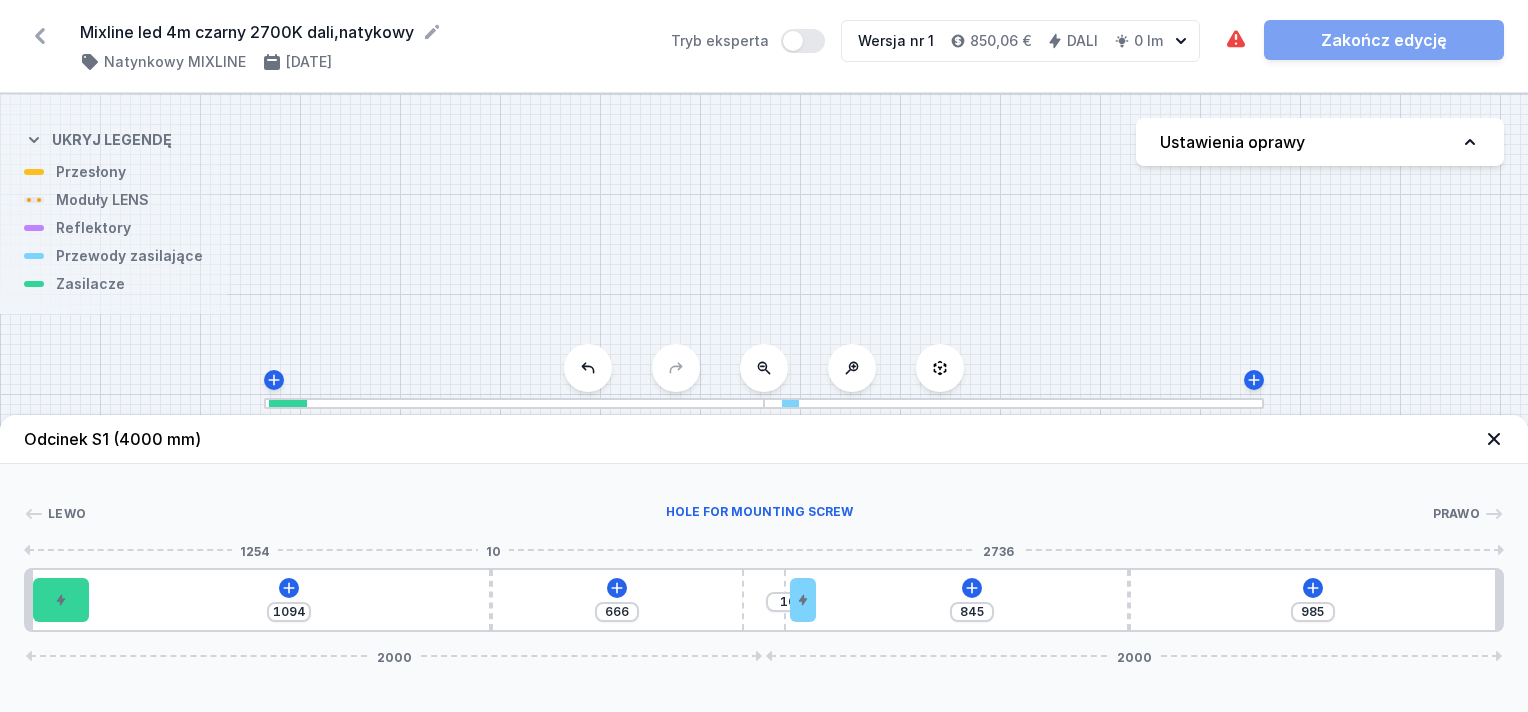 type on "1100" 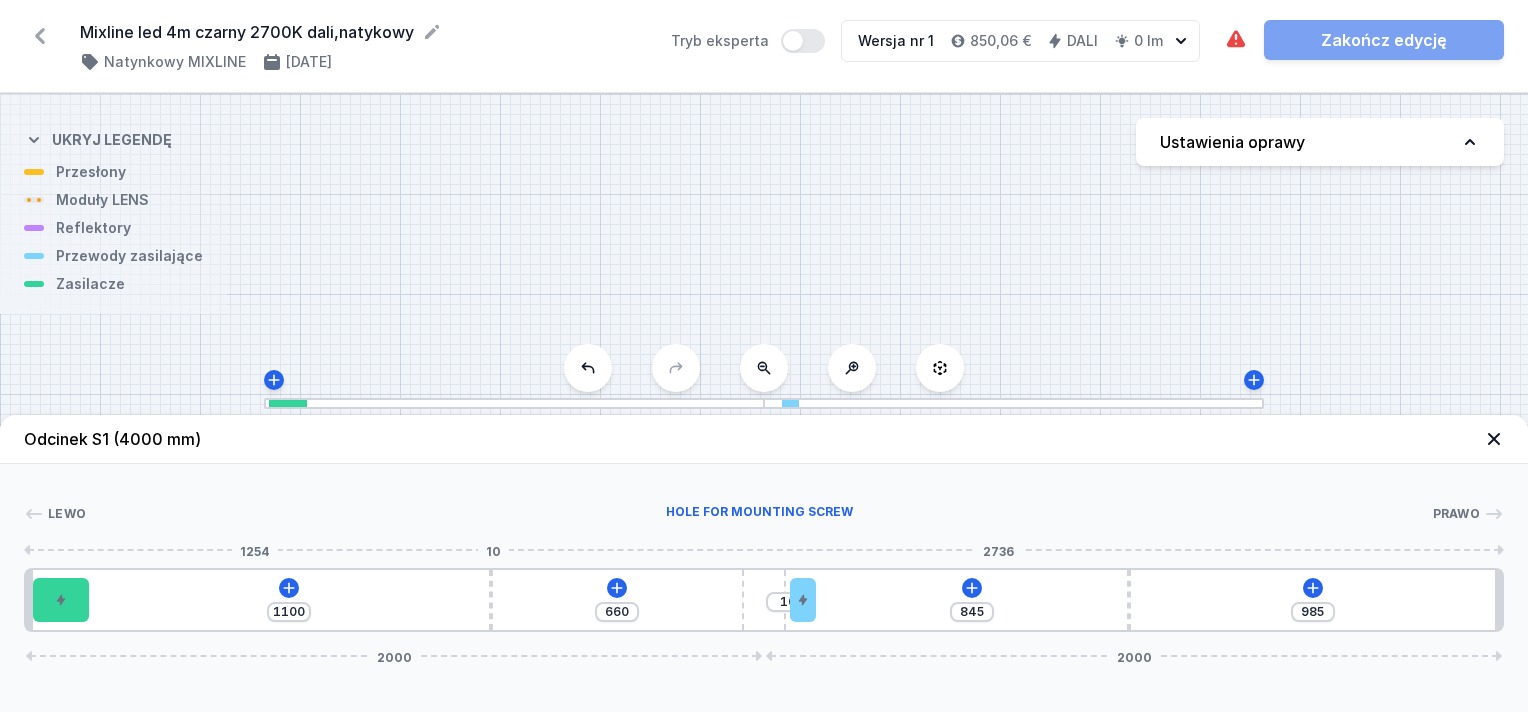 type on "1105" 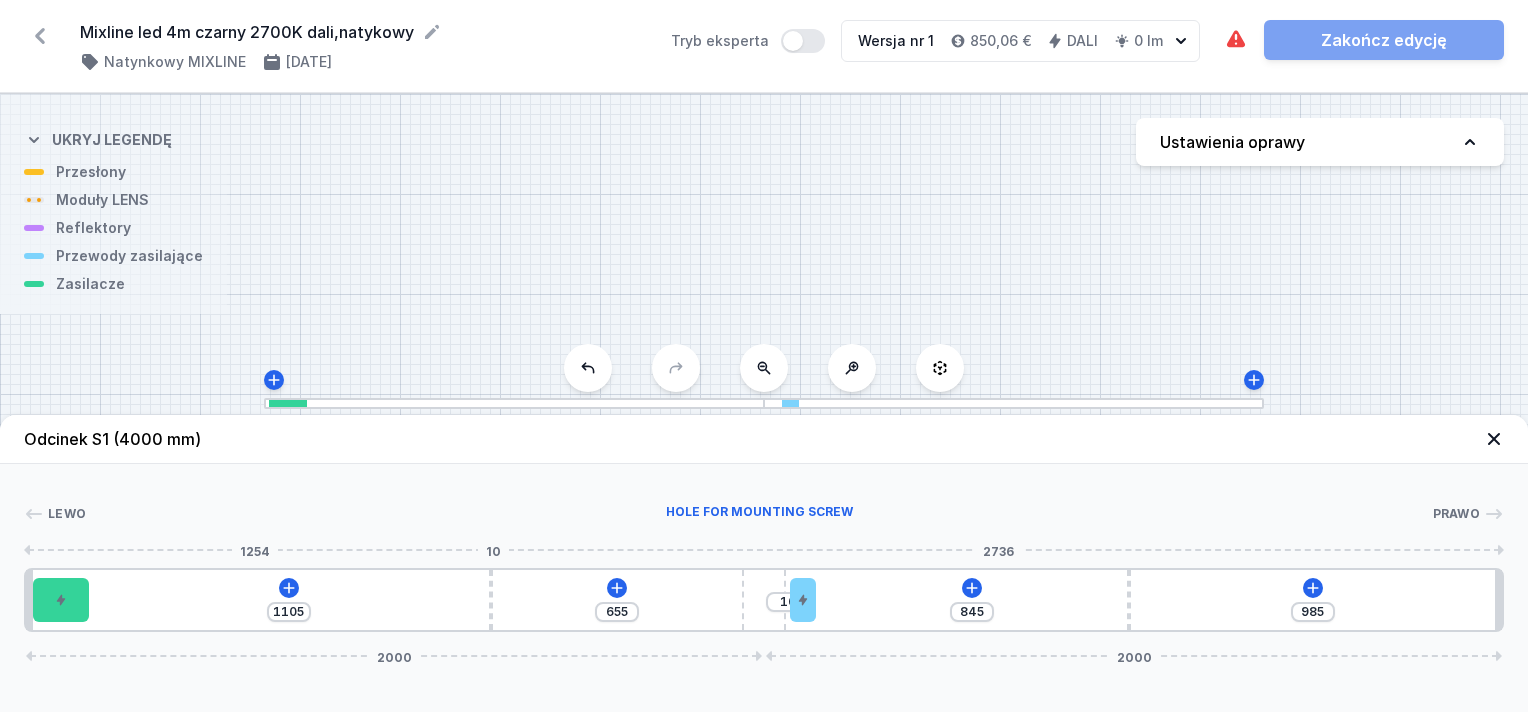 type on "1118" 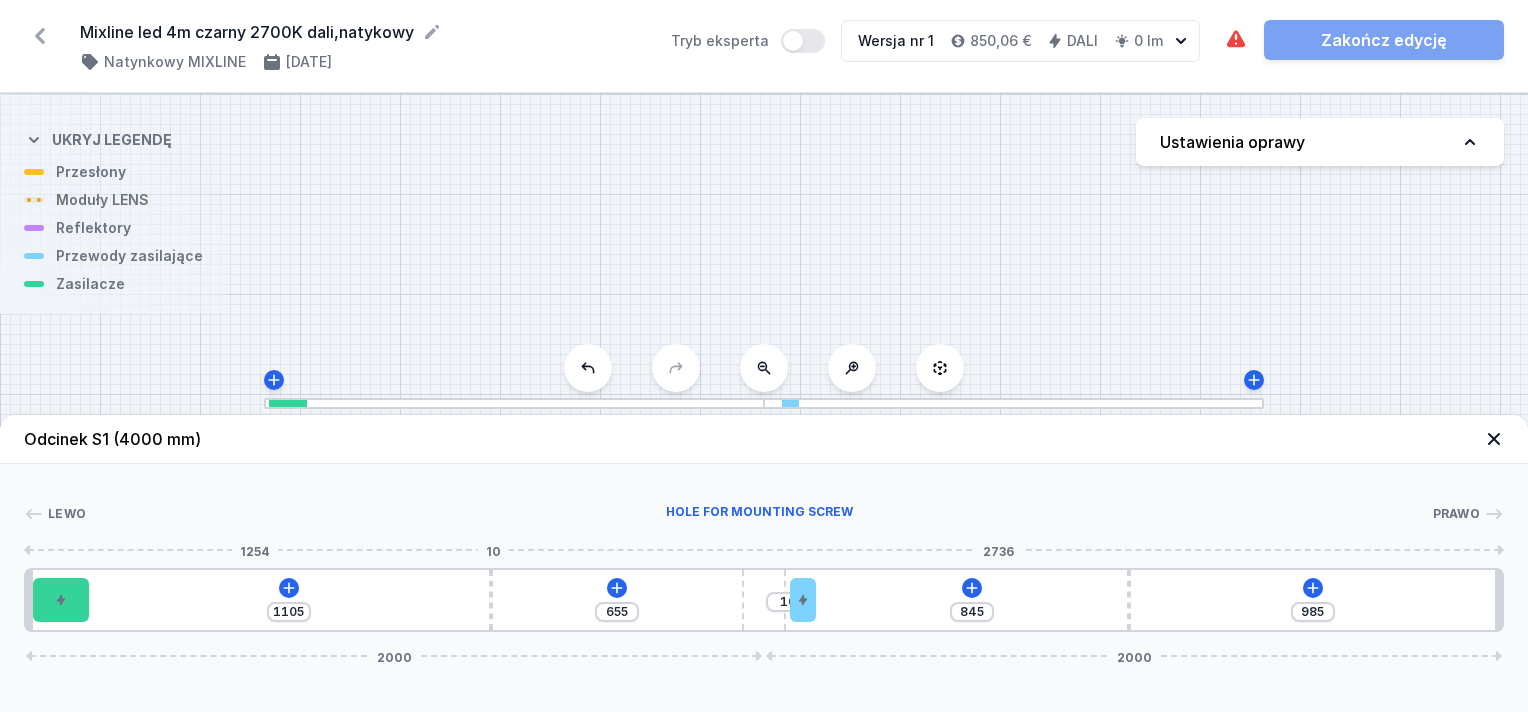 type on "642" 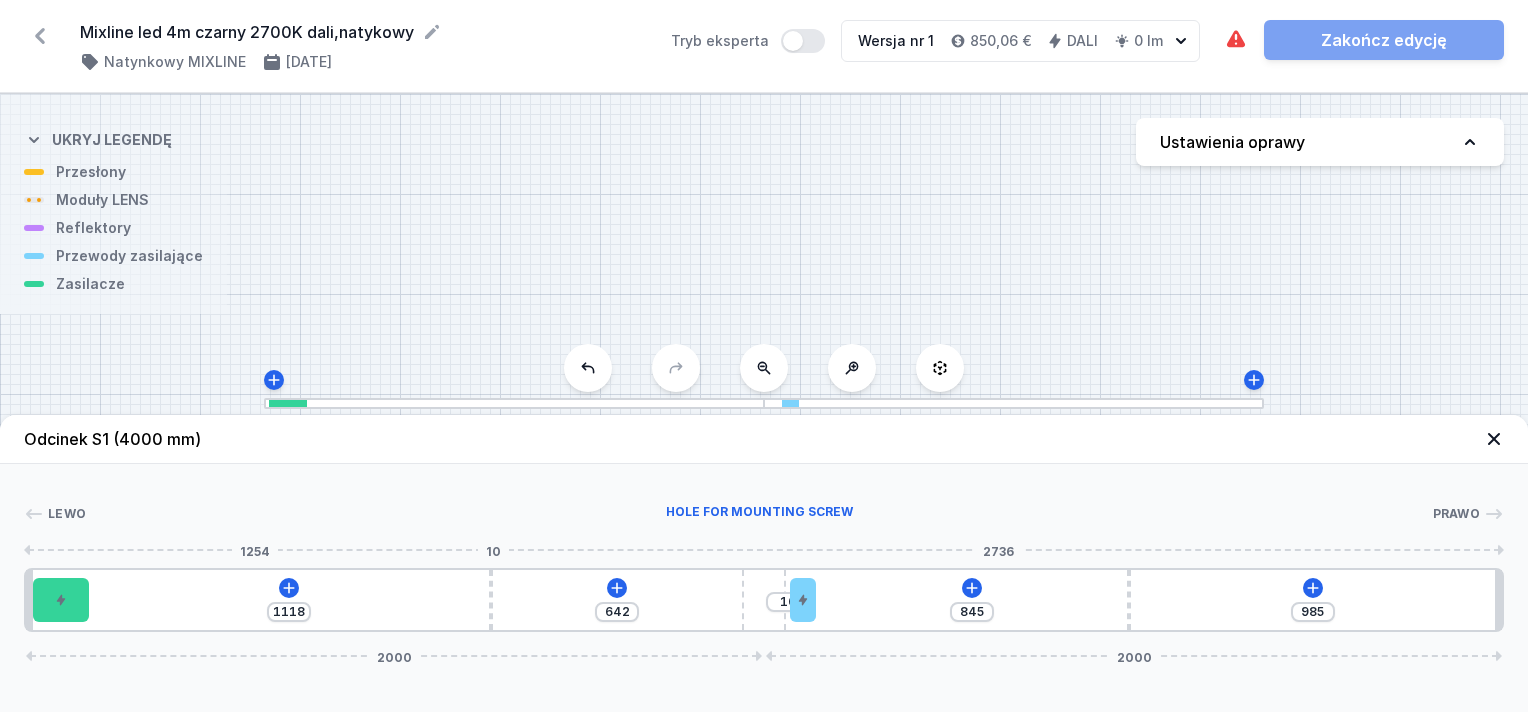 type on "1129" 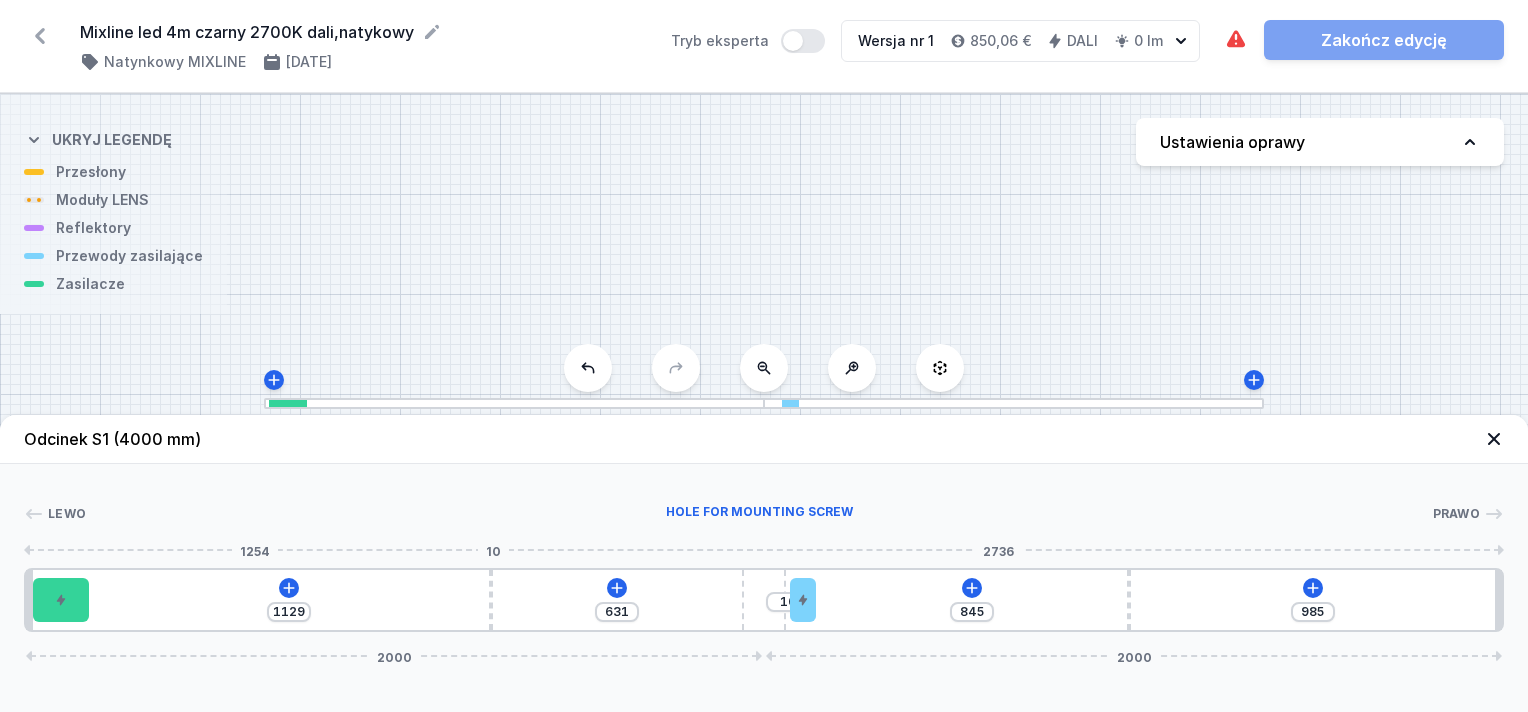 type on "1140" 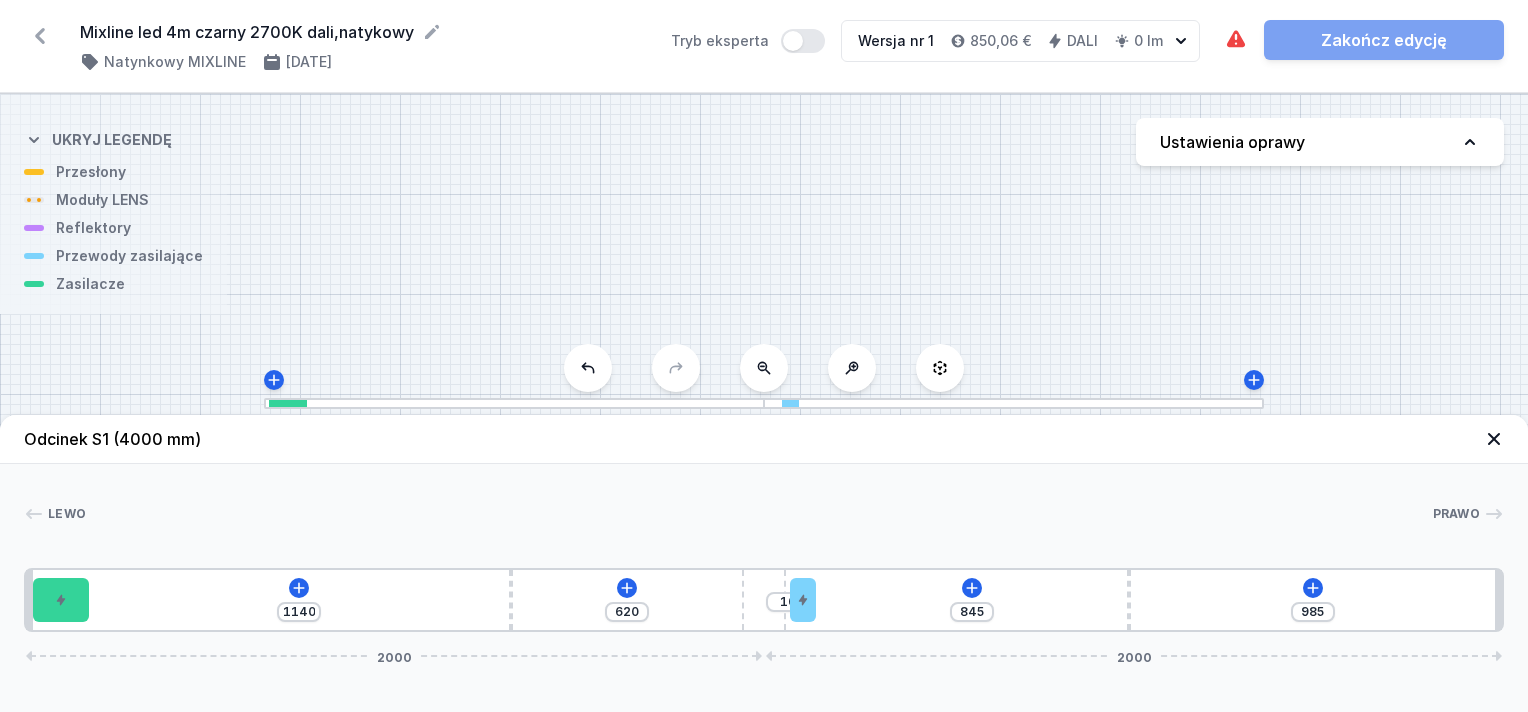 drag, startPoint x: 398, startPoint y: 592, endPoint x: 532, endPoint y: 604, distance: 134.53624 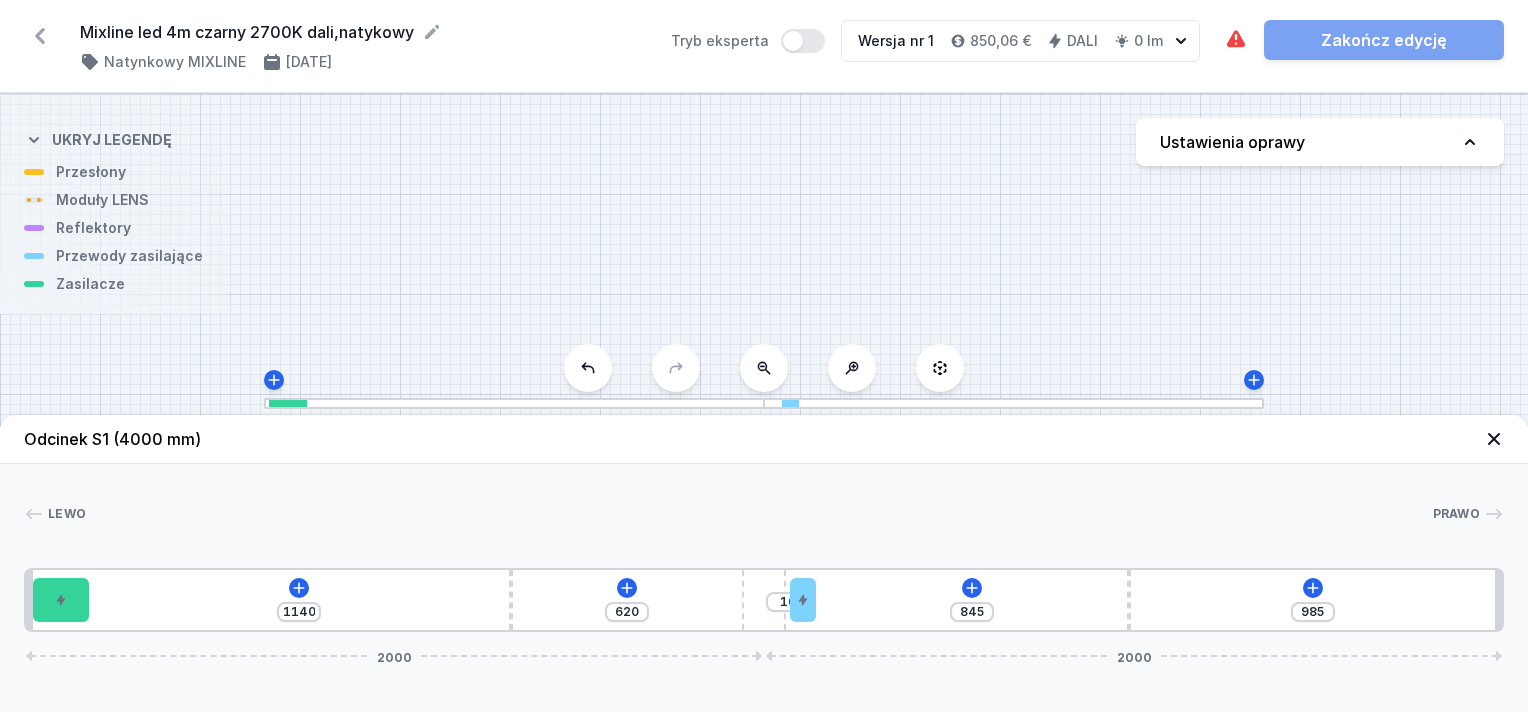 click on "1140 620 10 845 985 2000 2000" at bounding box center [764, 600] 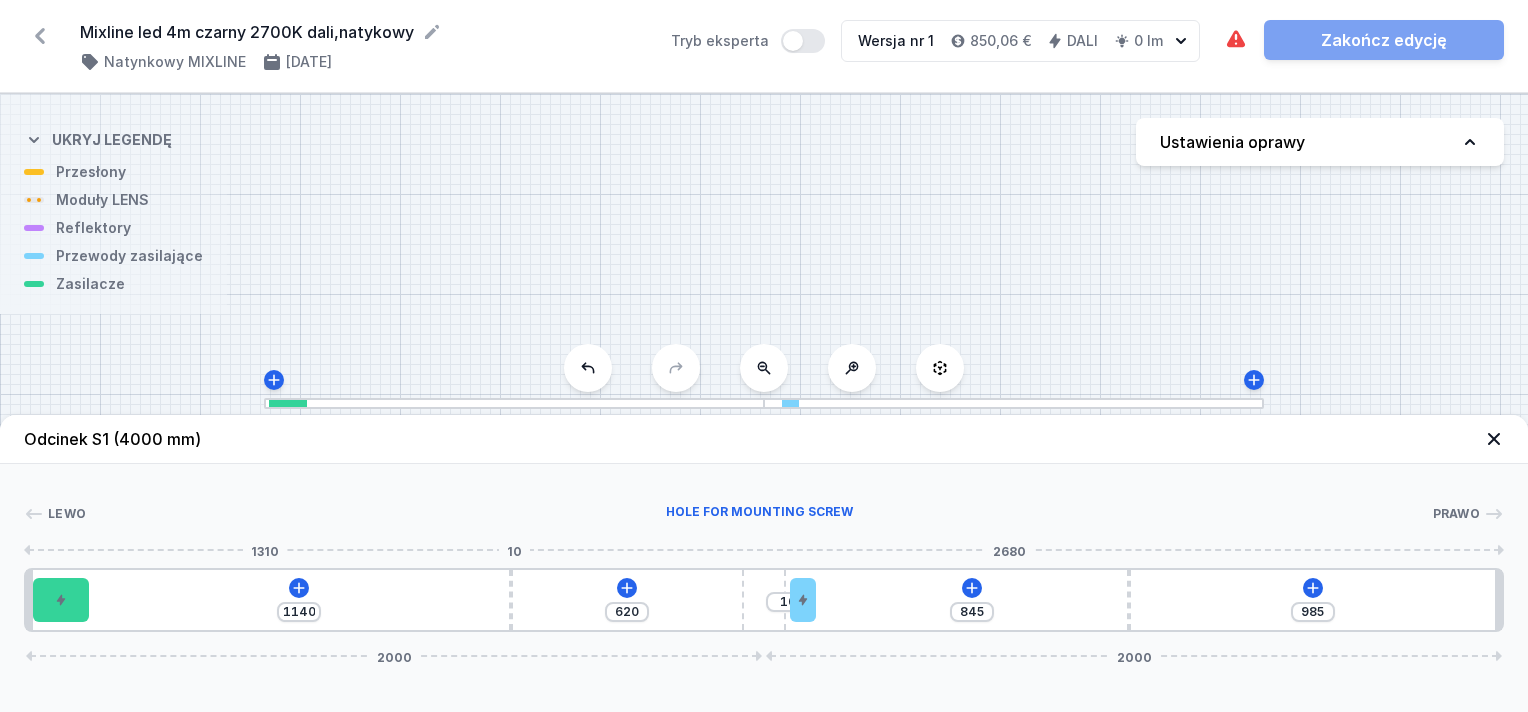 type on "1136" 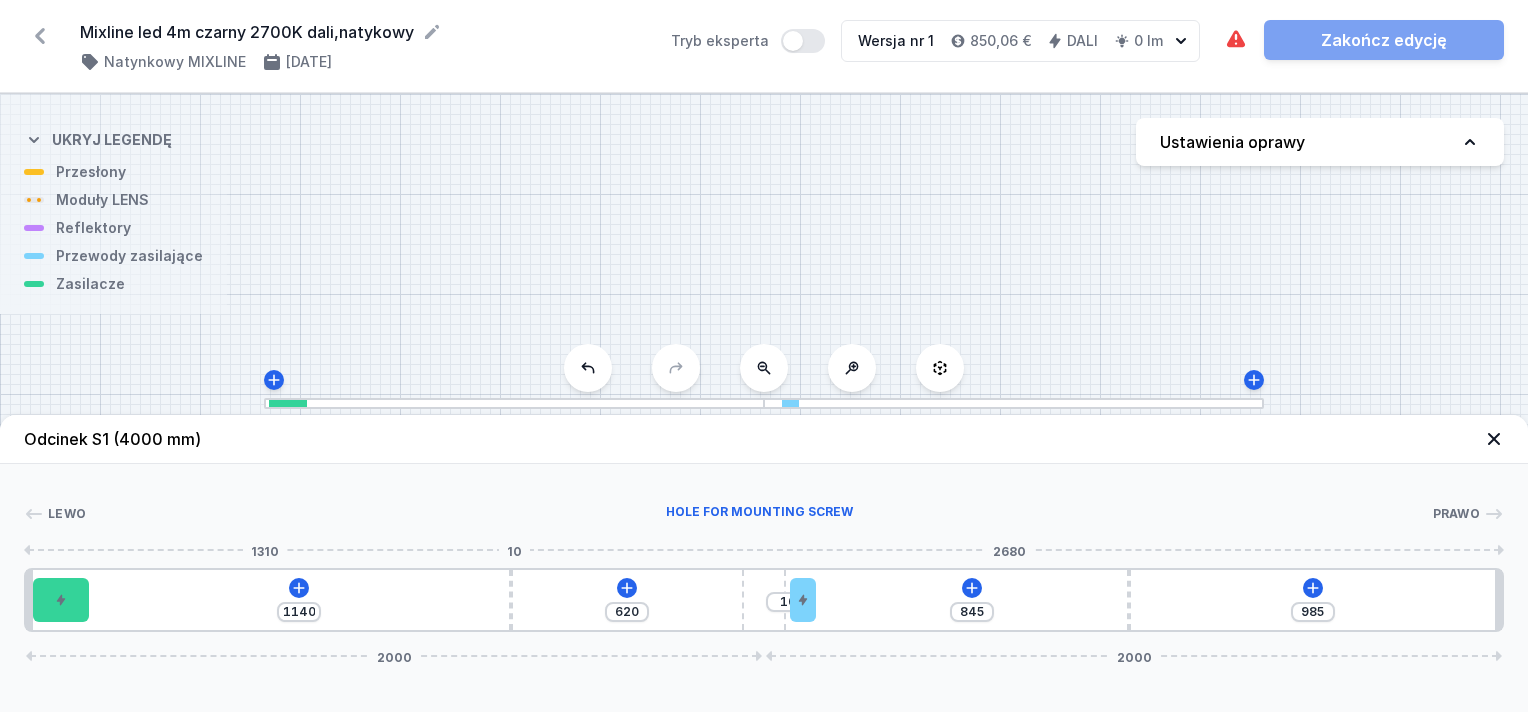 type on "624" 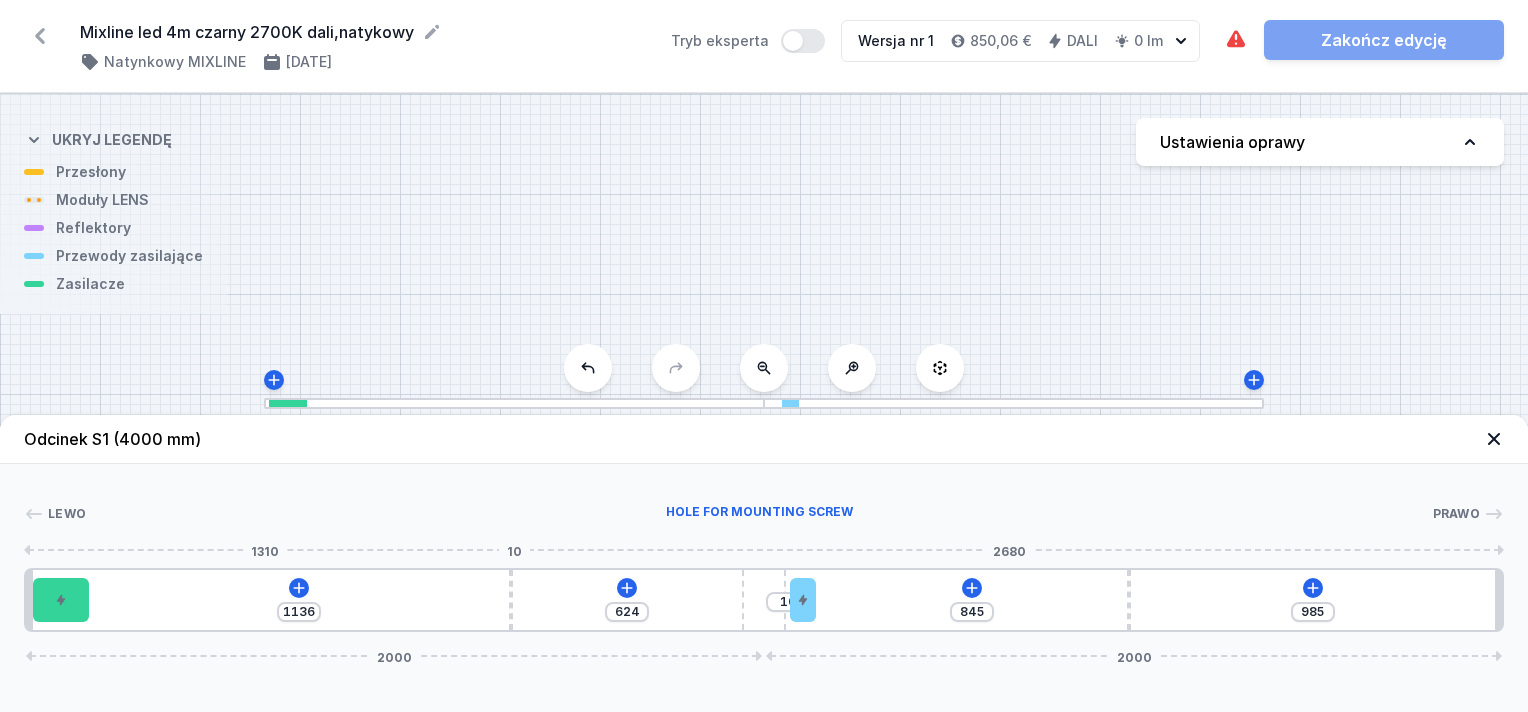 type on "1125" 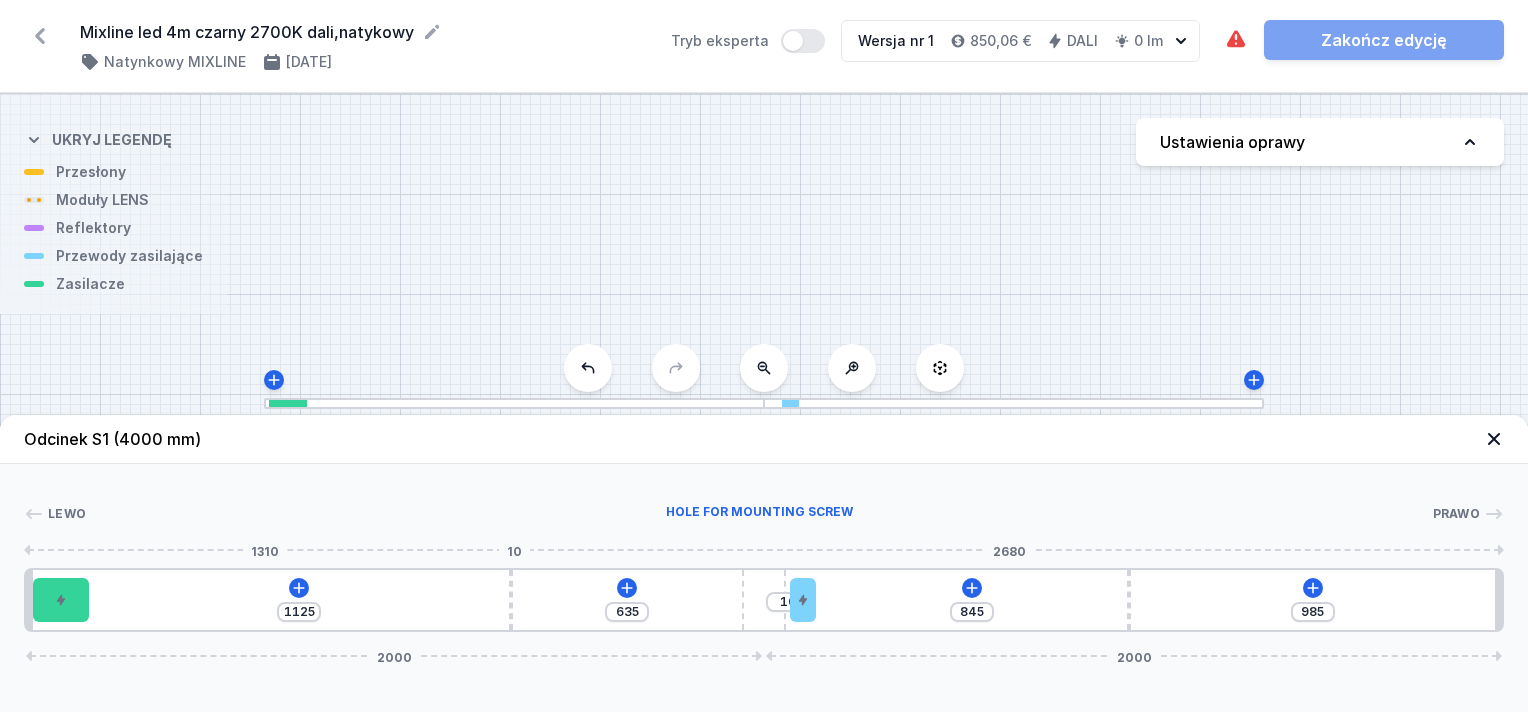 type on "1112" 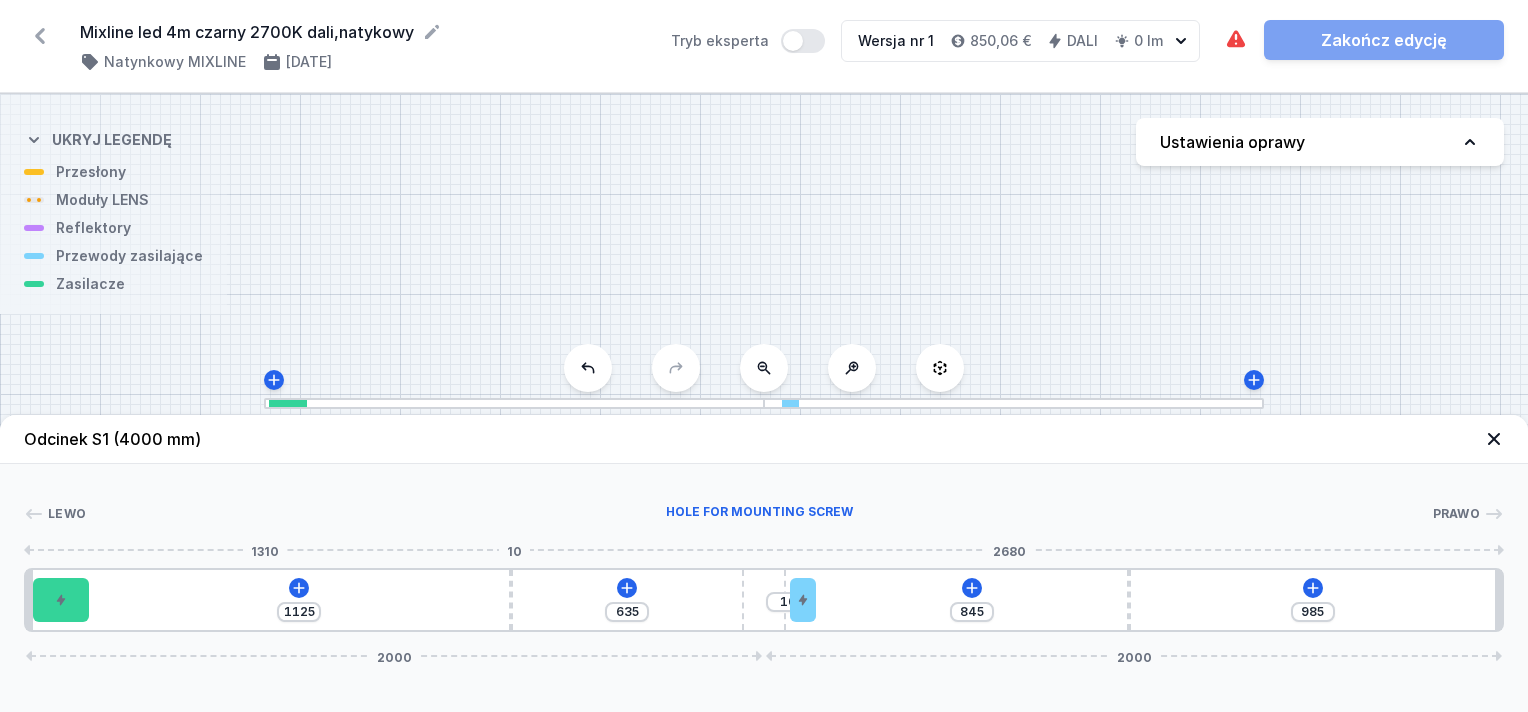 type on "648" 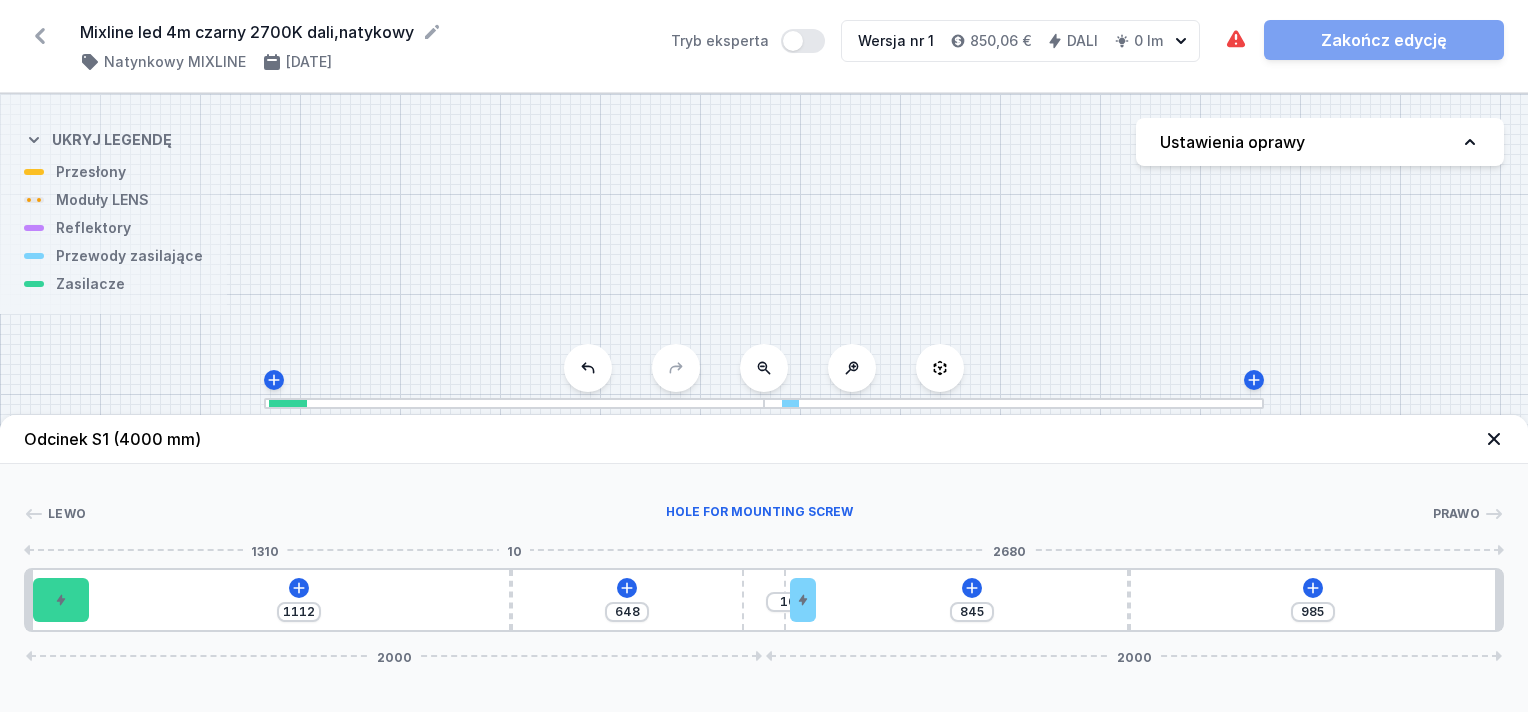 type on "1099" 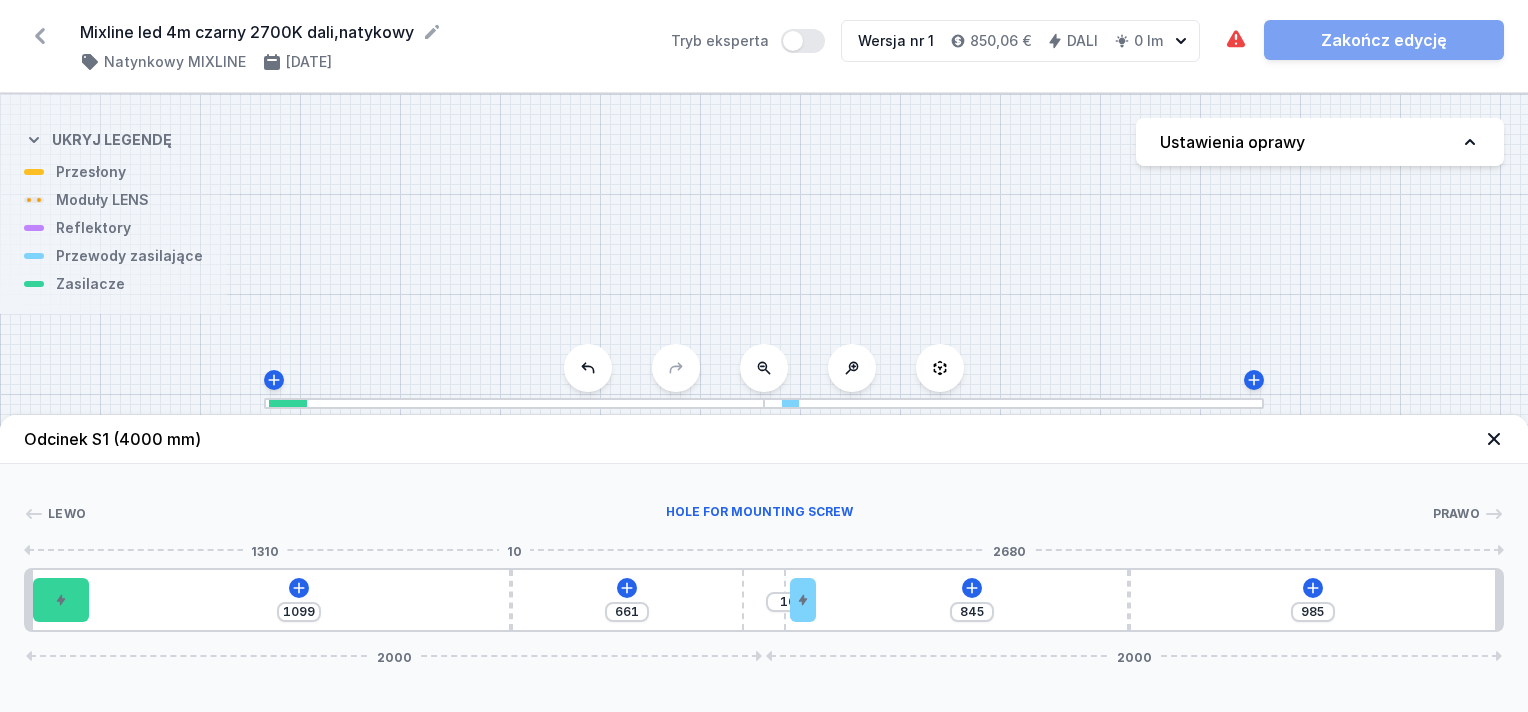 type on "1083" 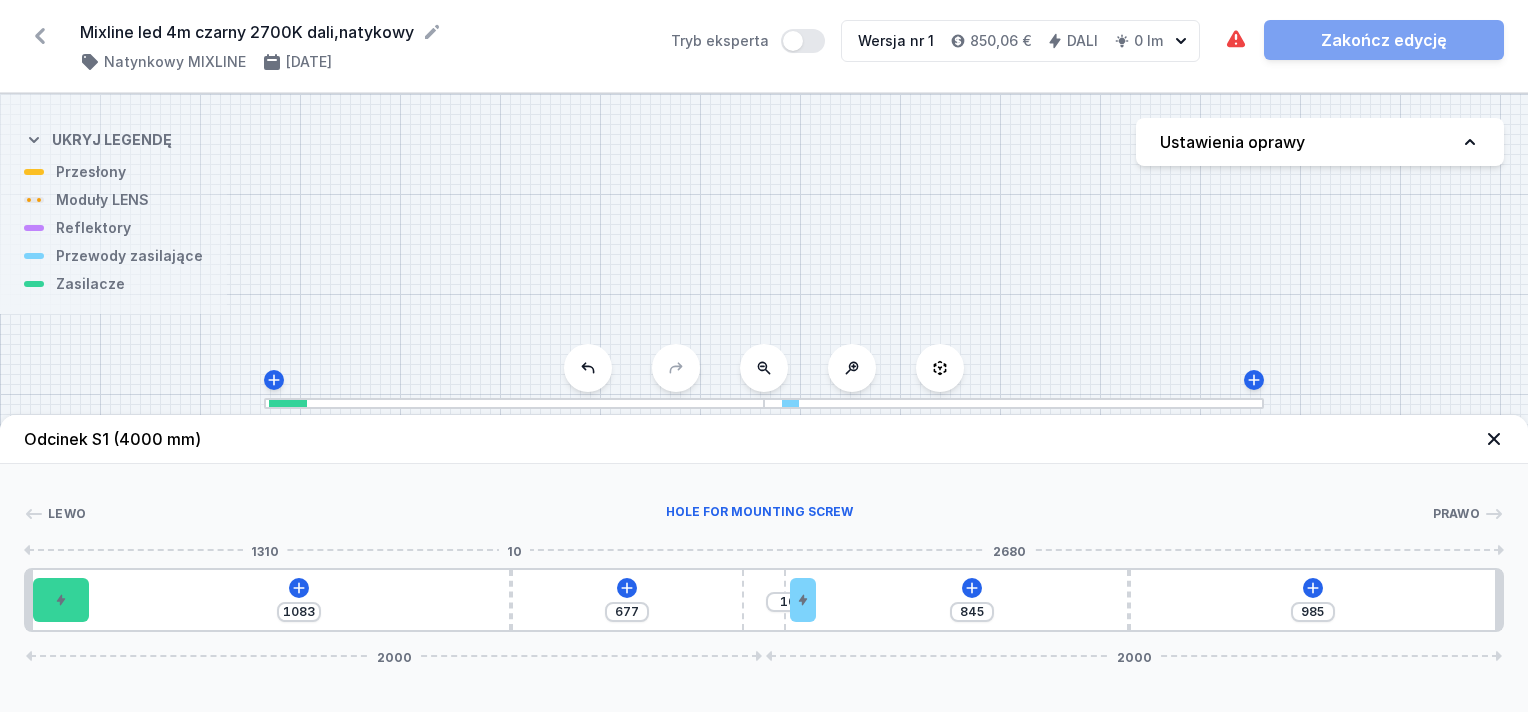 type on "1064" 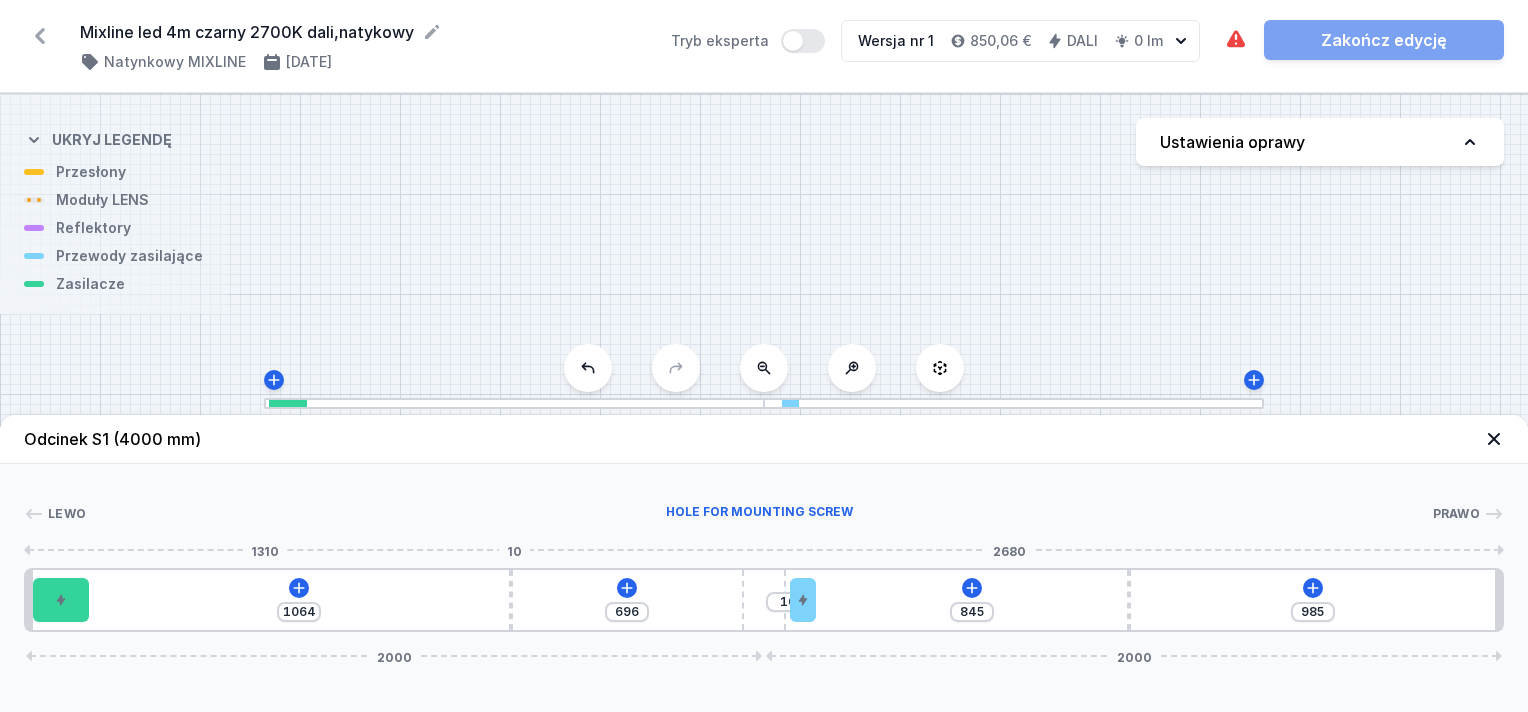 type on "1048" 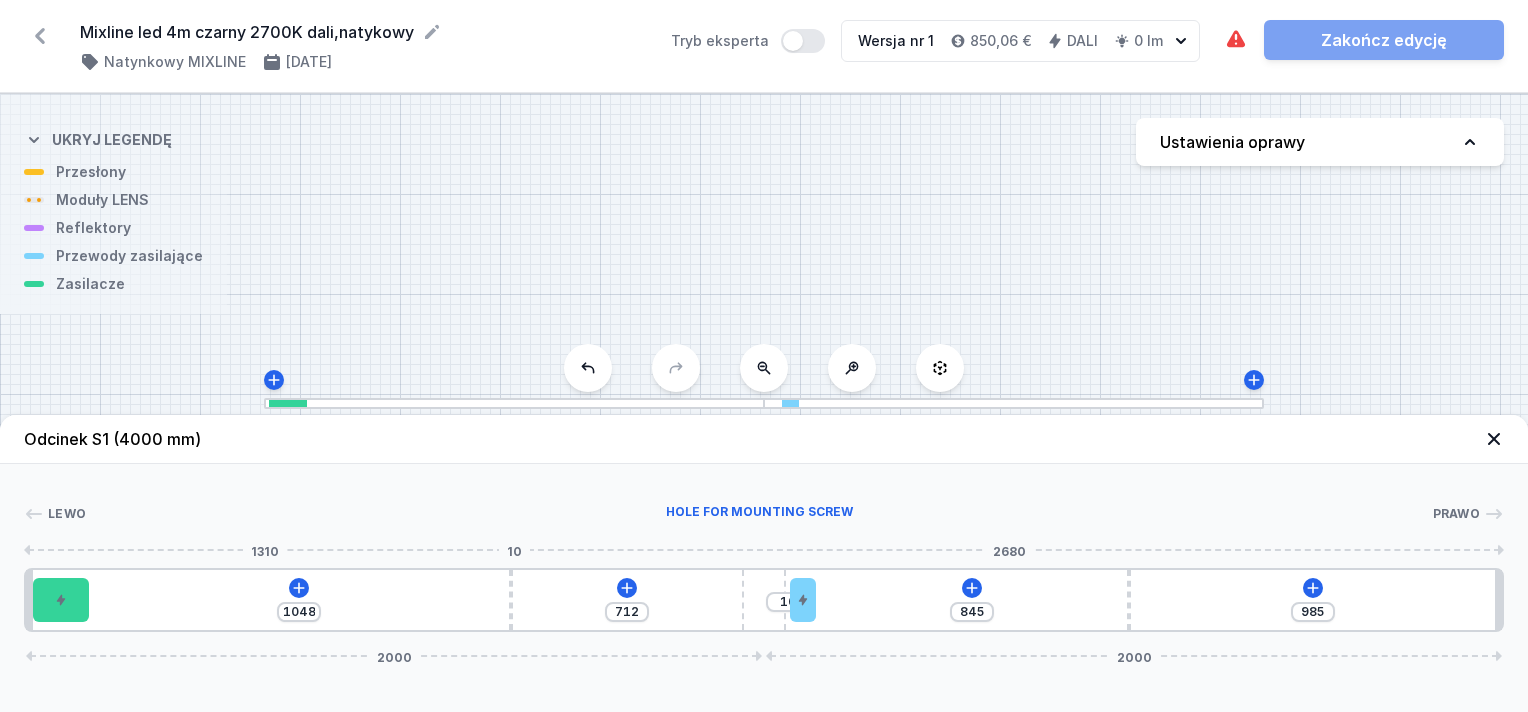 type on "1034" 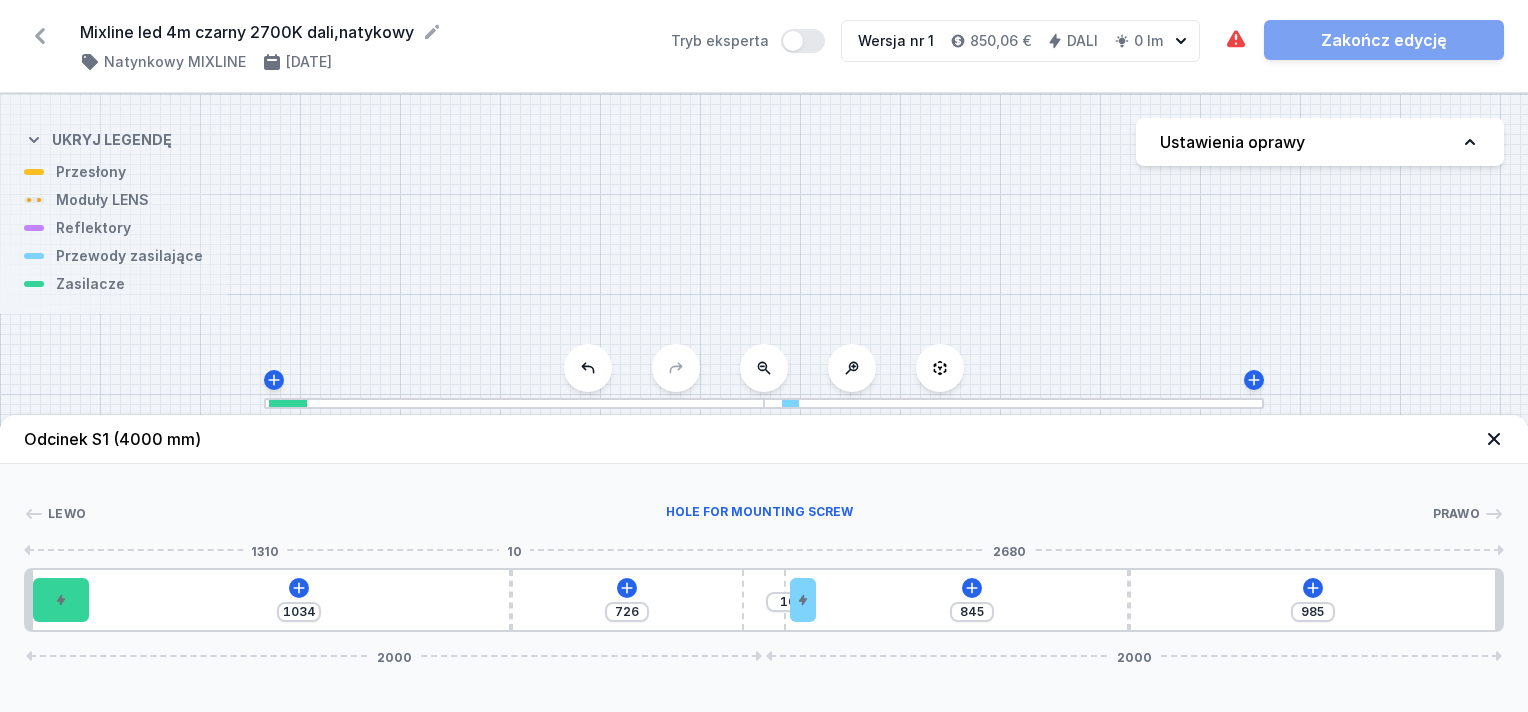 type on "1024" 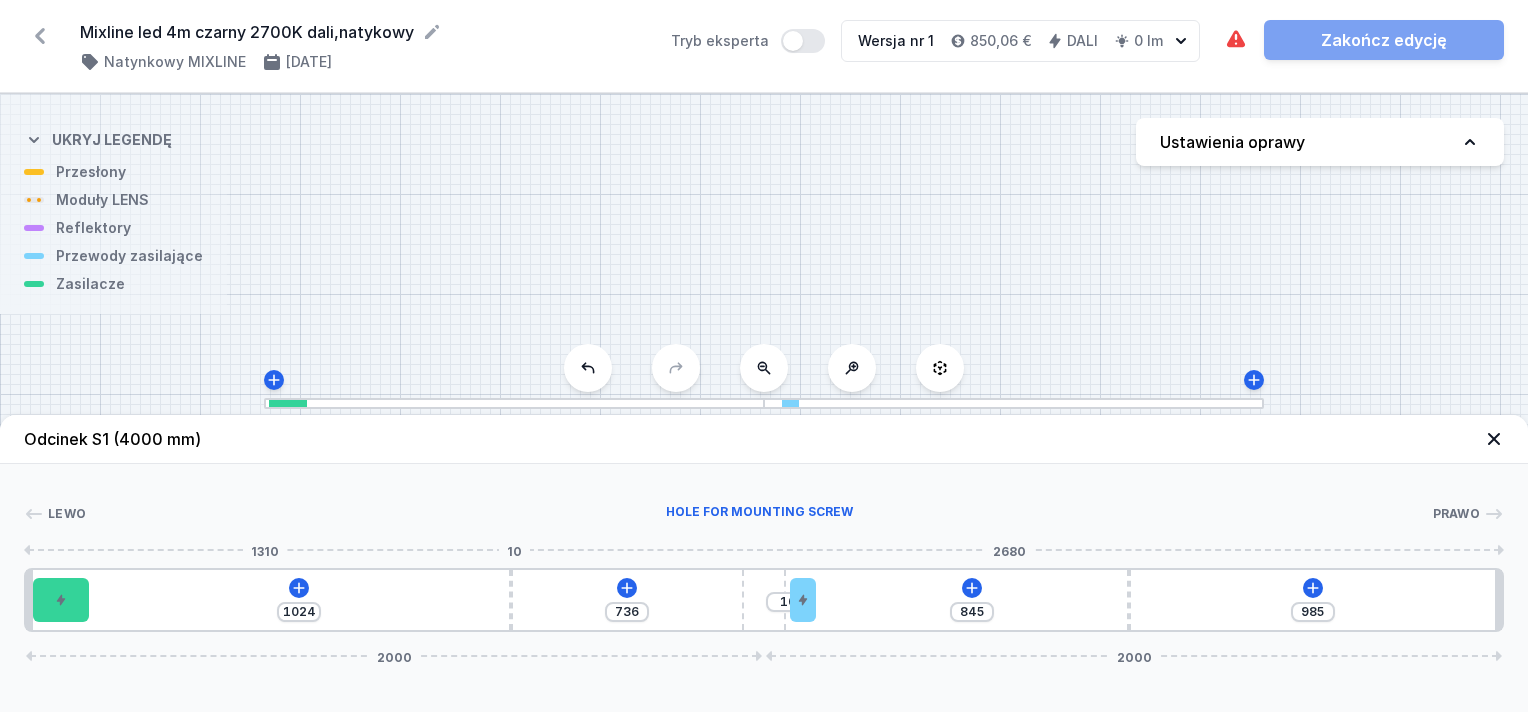 type on "1013" 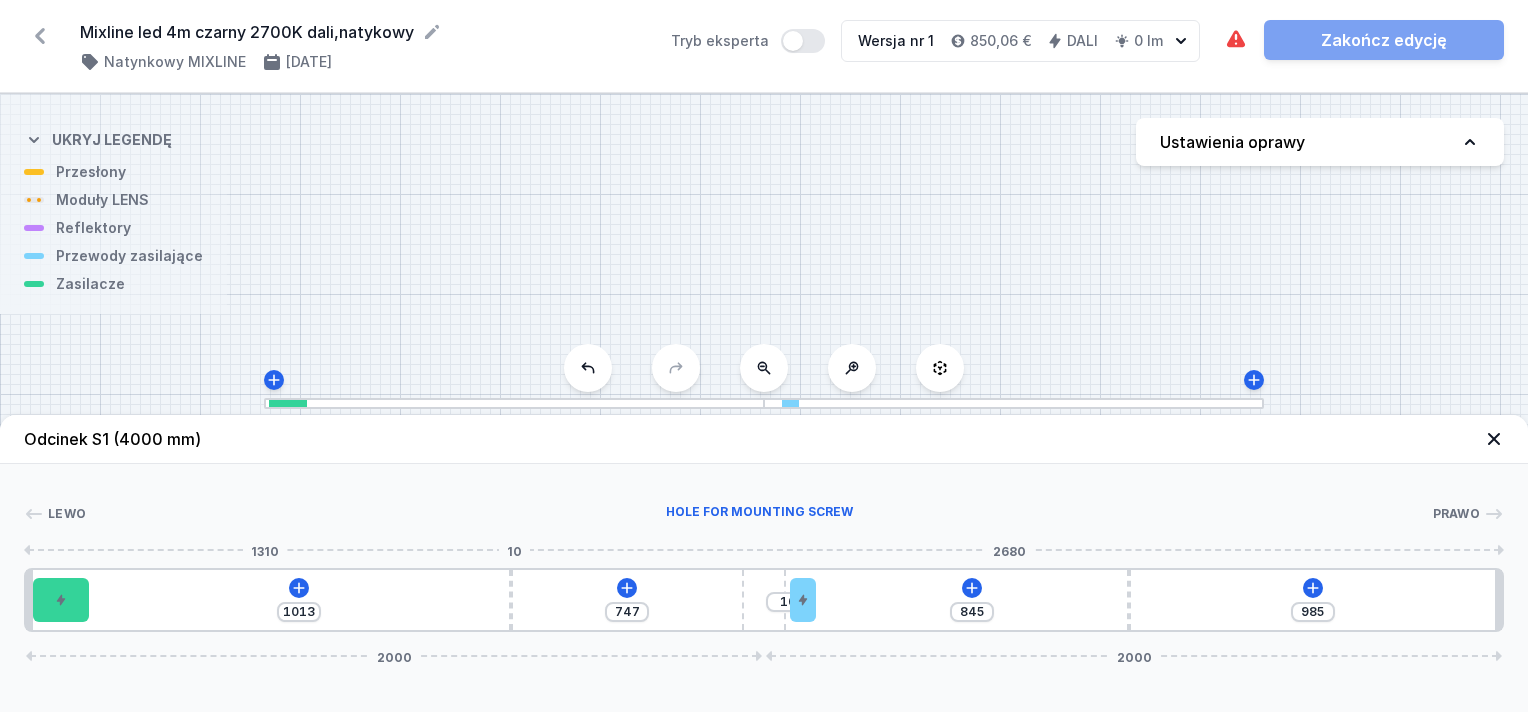 type on "1008" 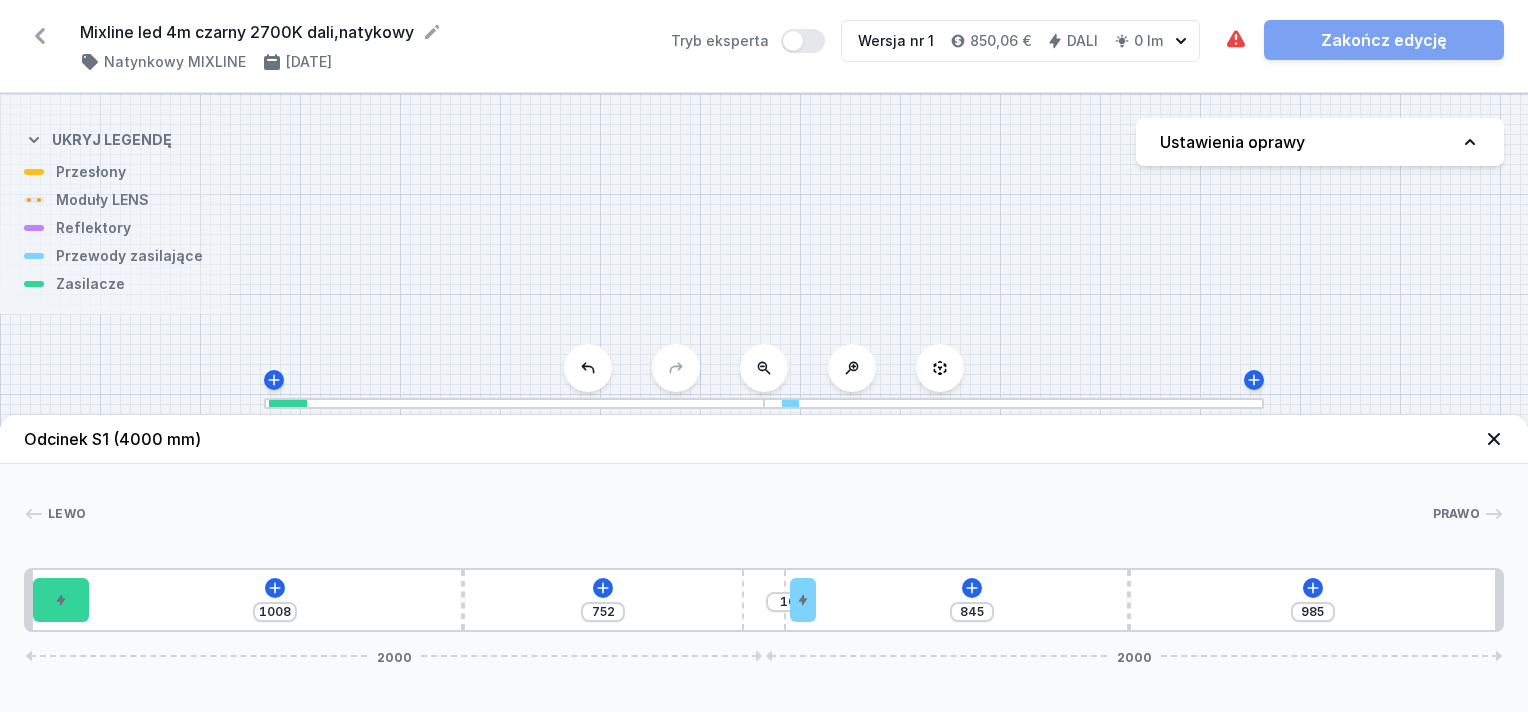 type on "1000" 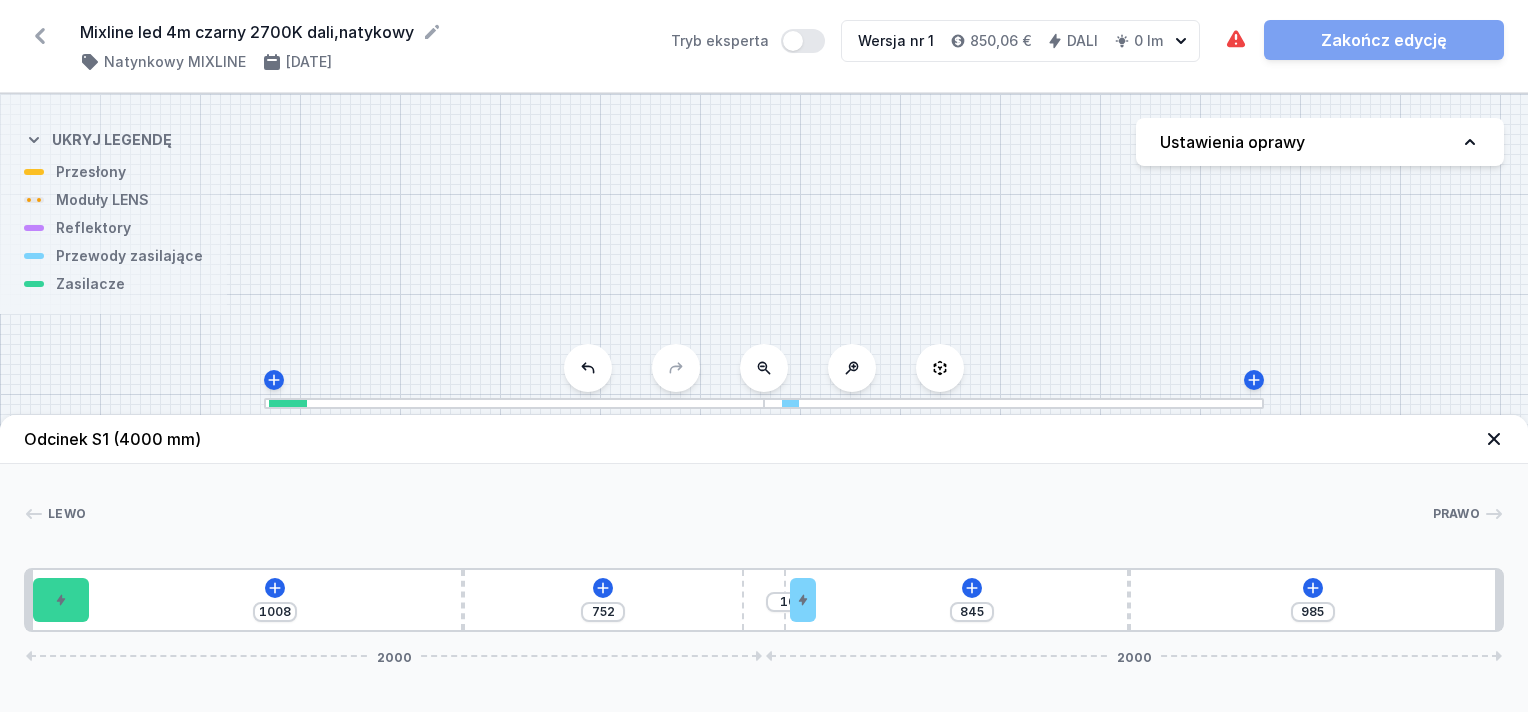 type on "760" 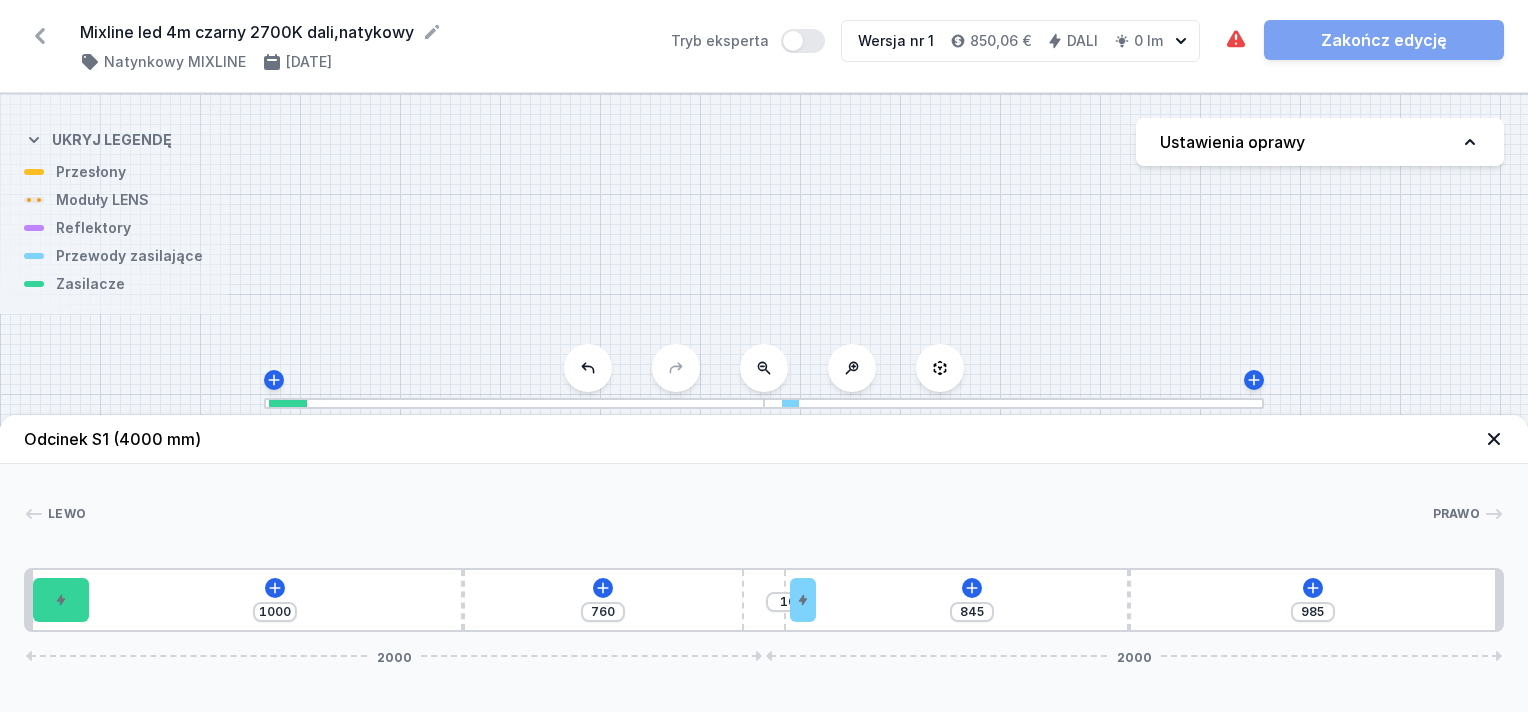 type on "992" 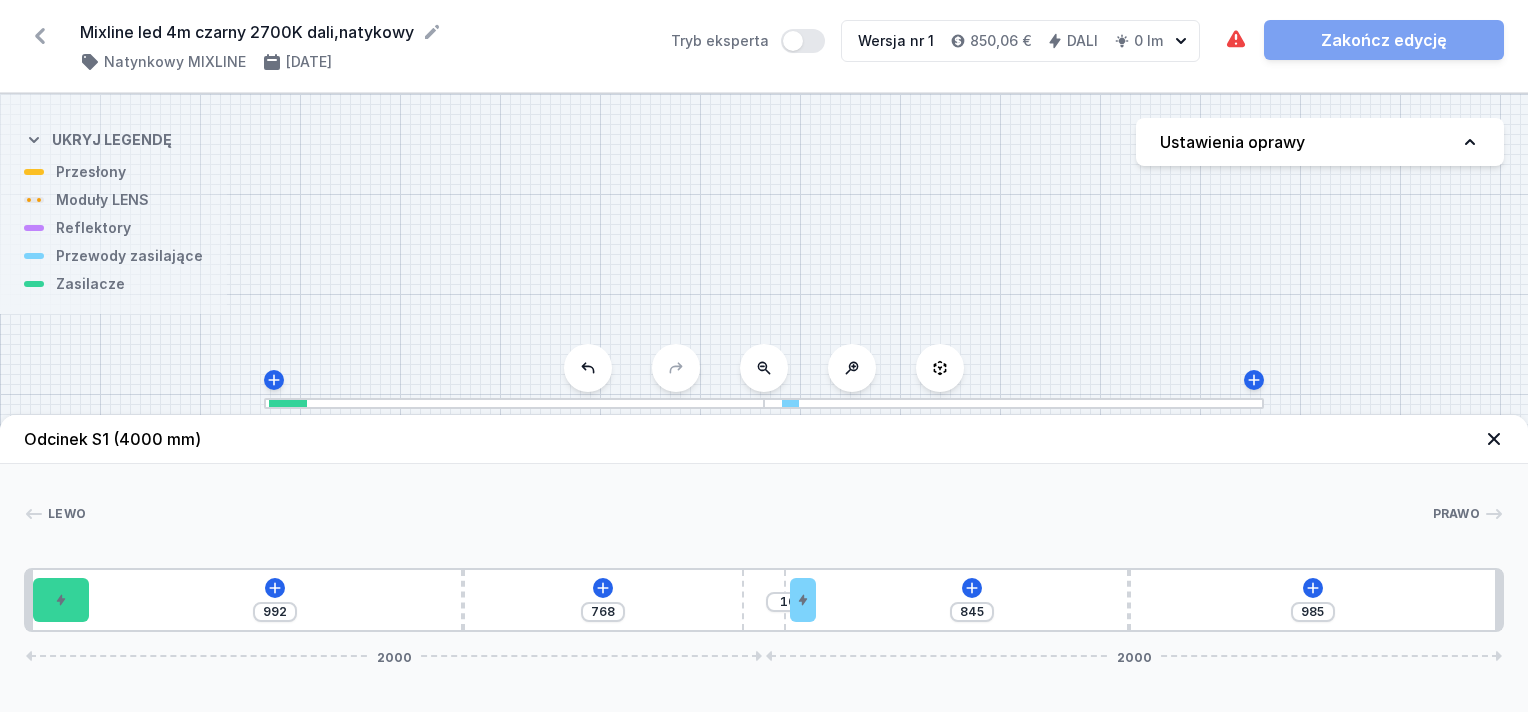 type on "984" 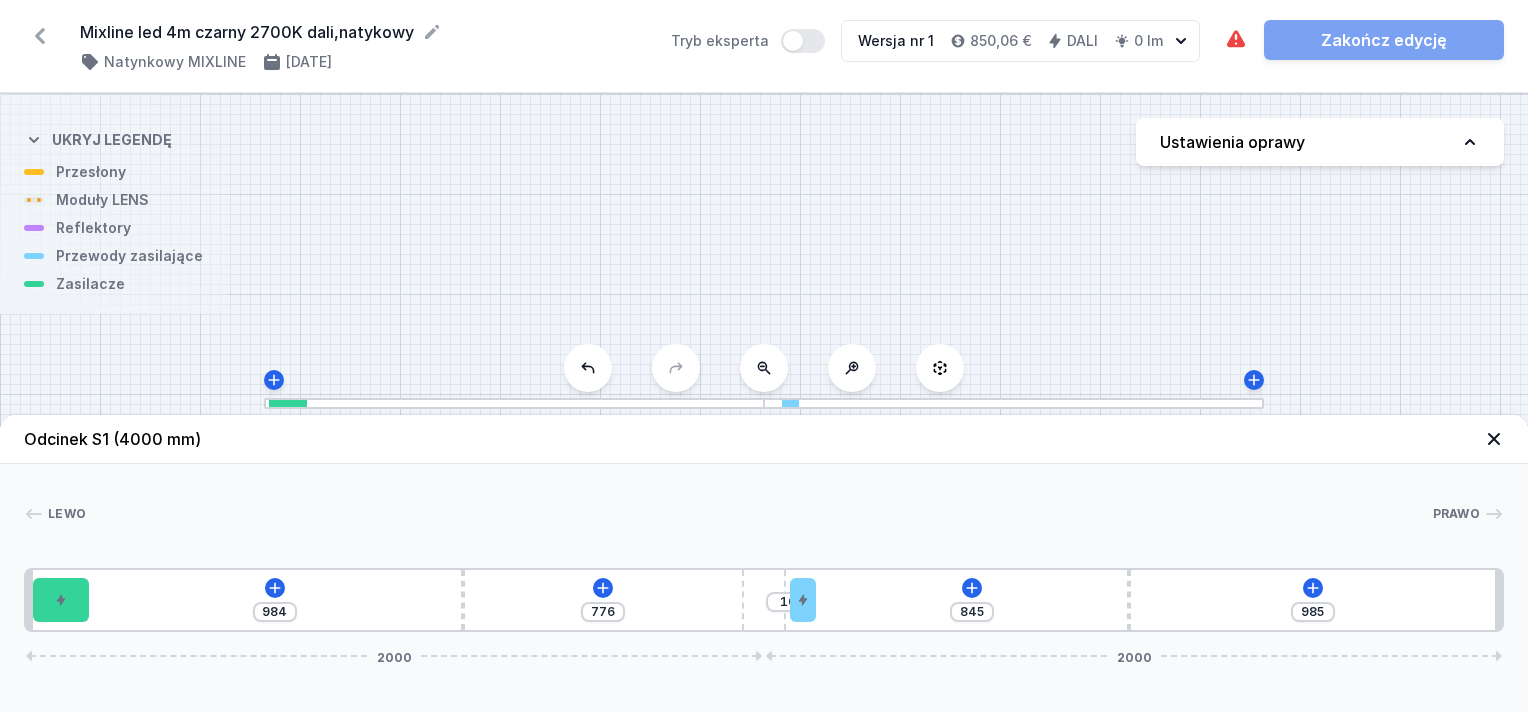 type on "981" 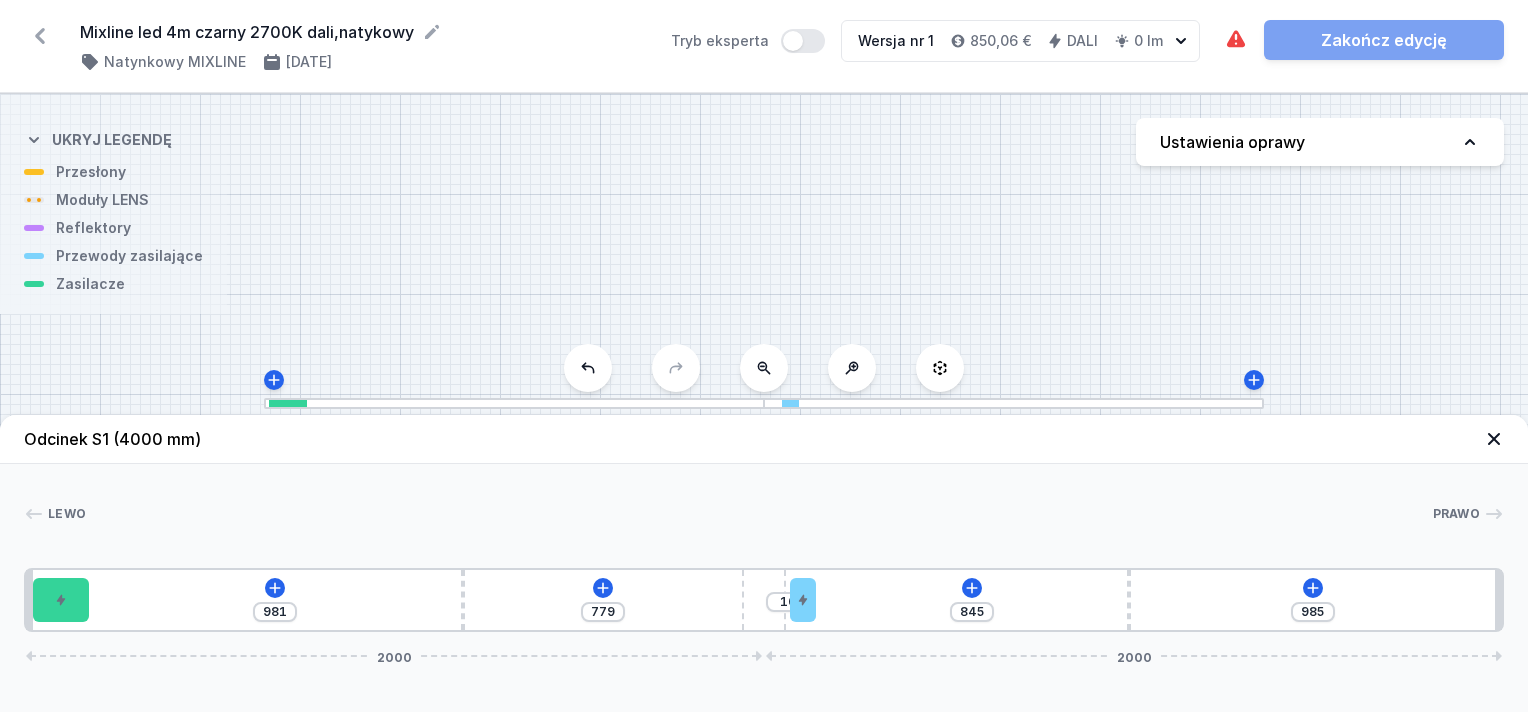 type on "976" 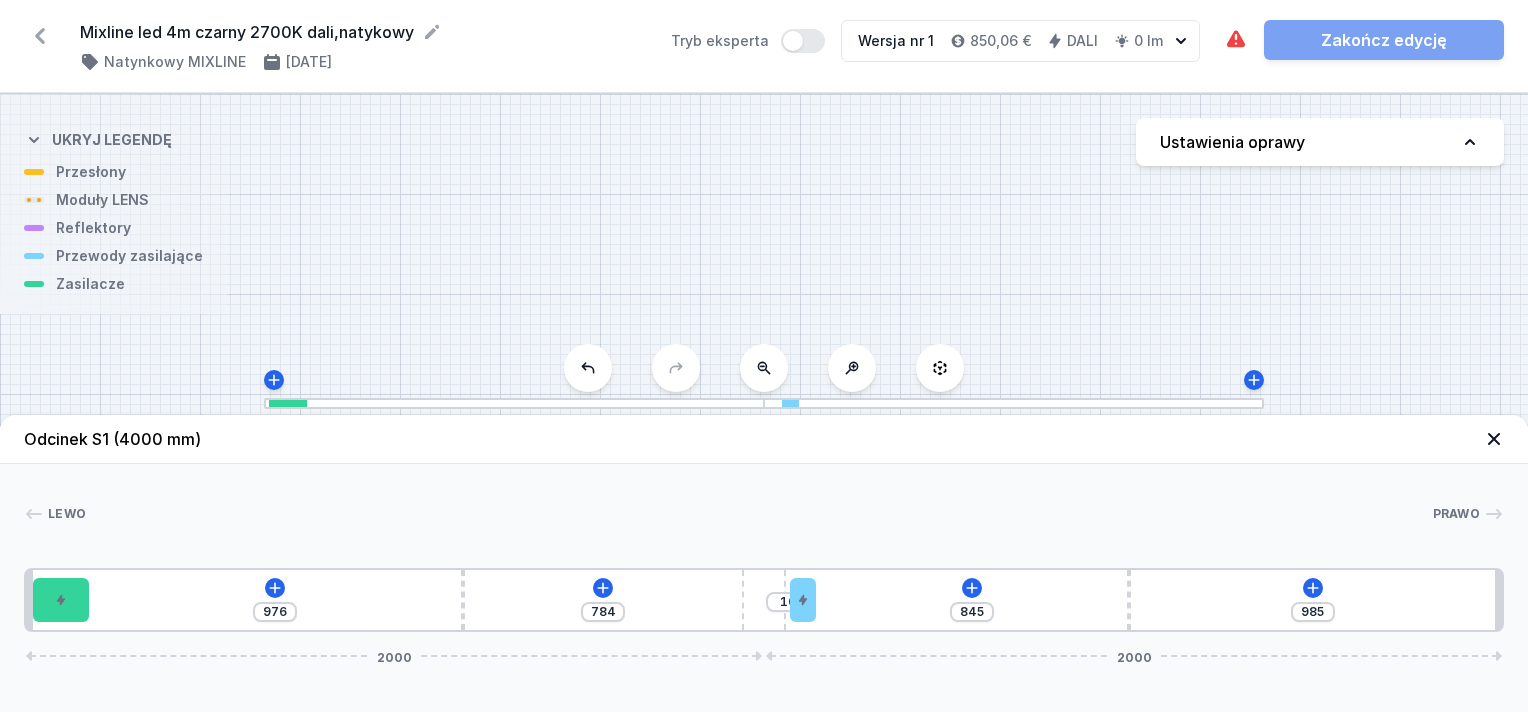 type on "970" 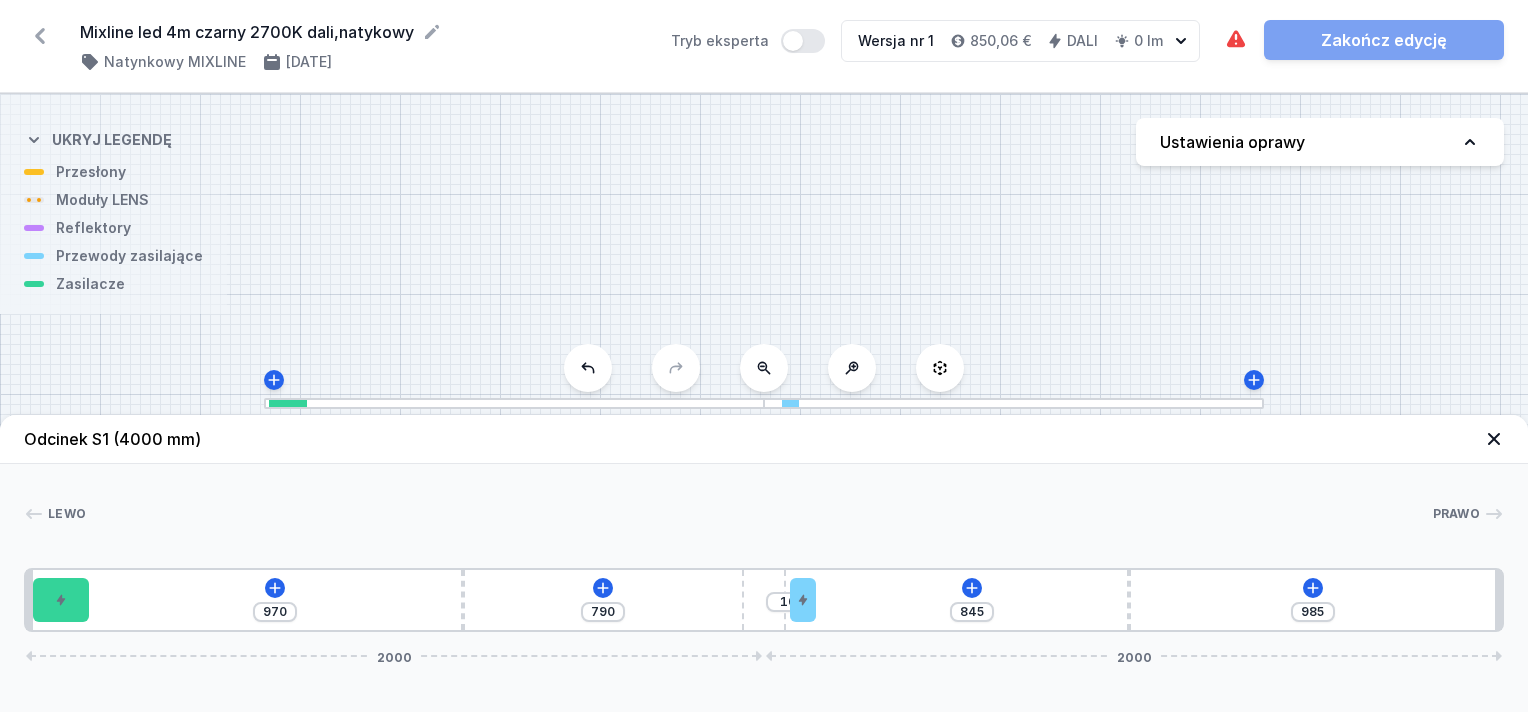 type on "959" 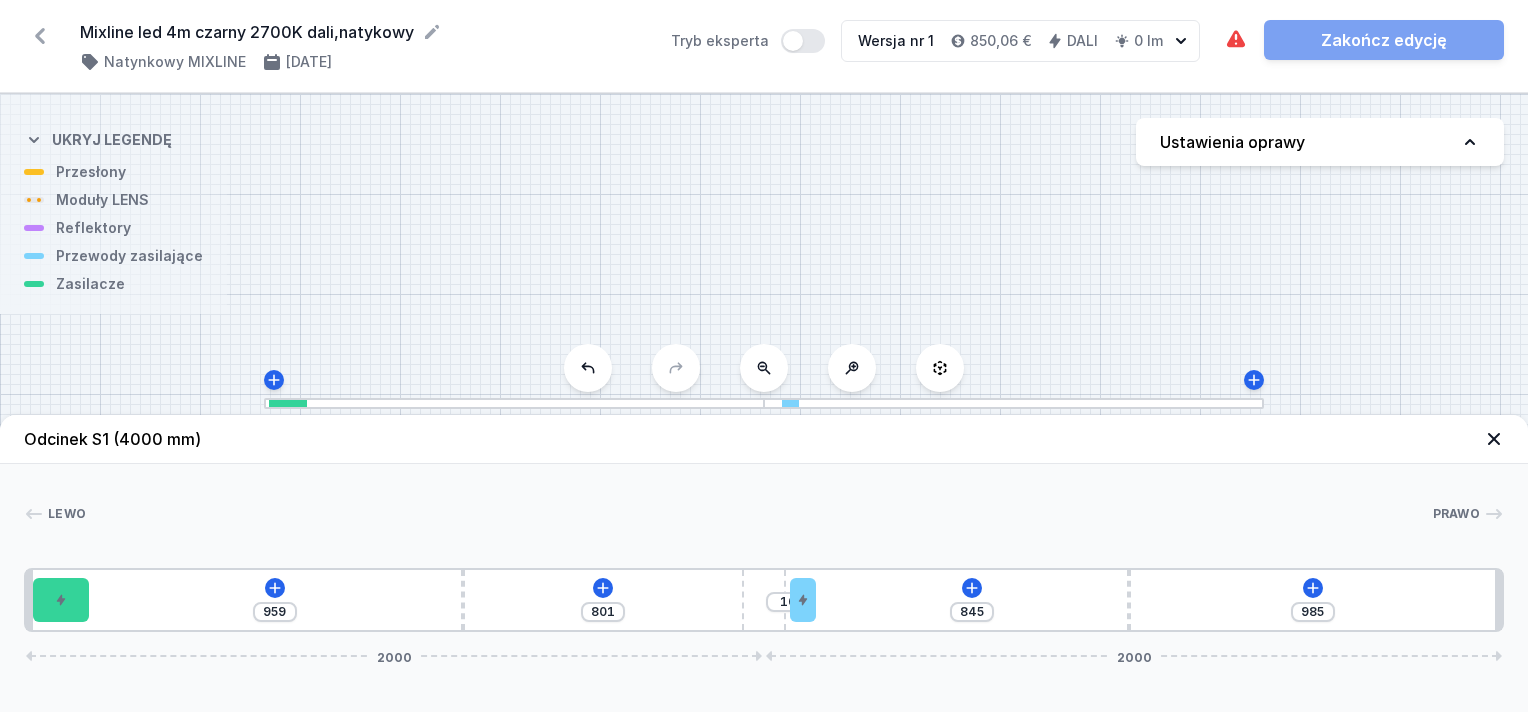 type on "951" 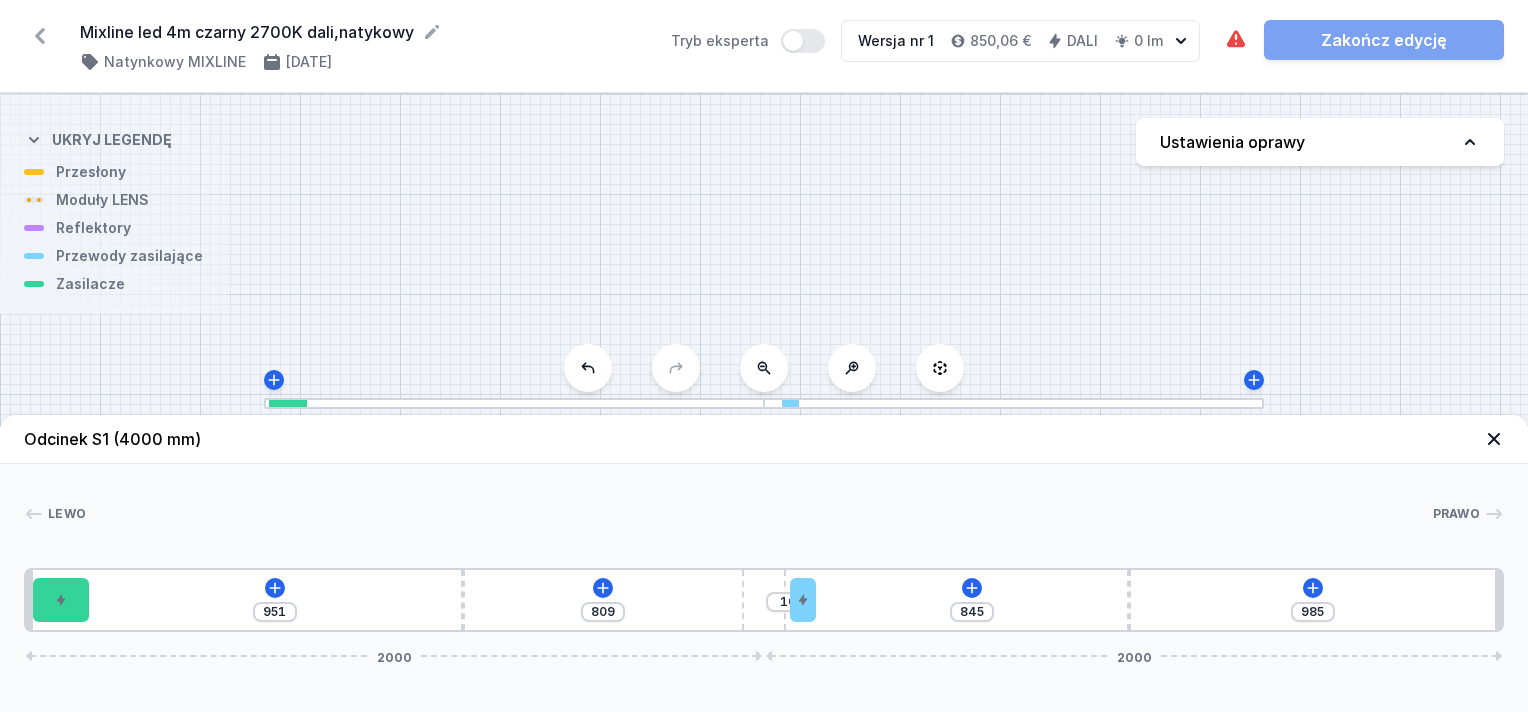type on "941" 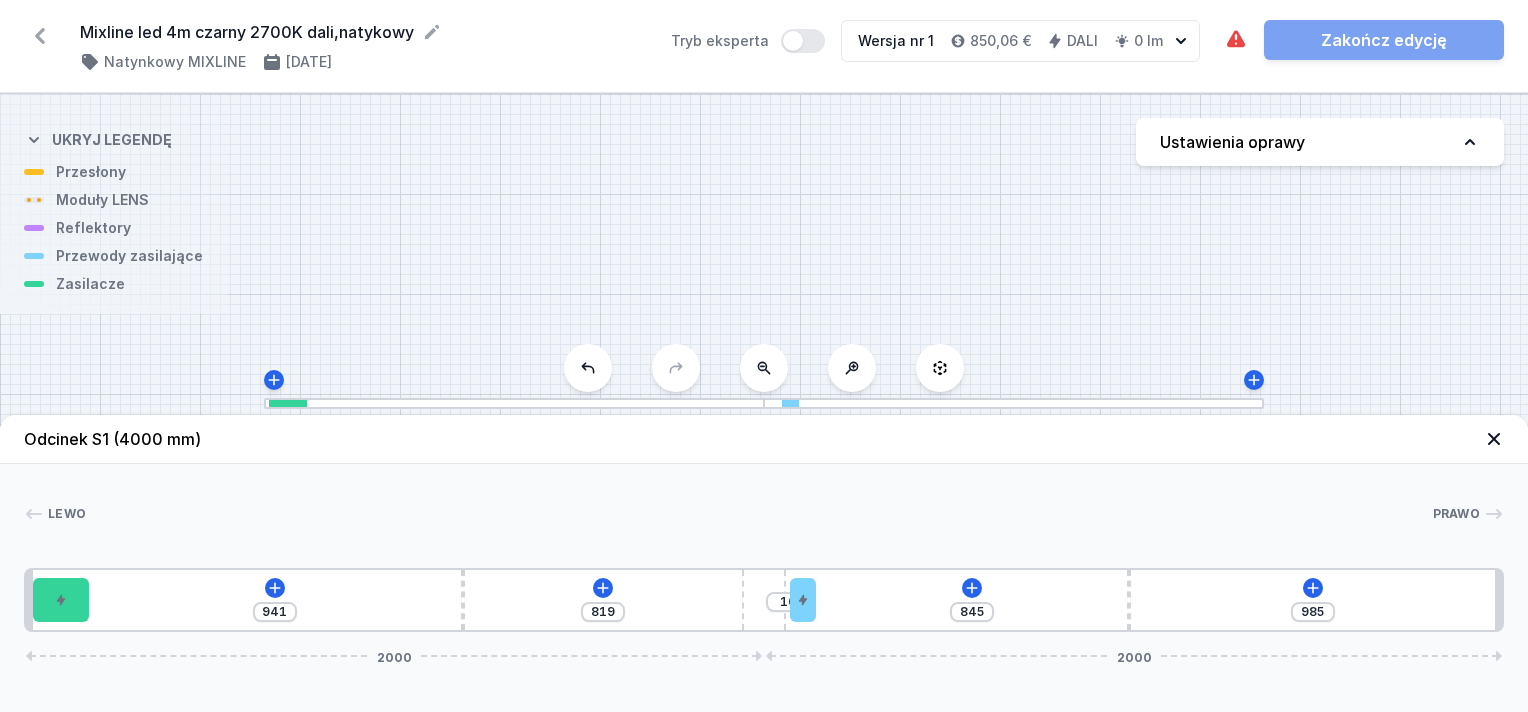 type on "927" 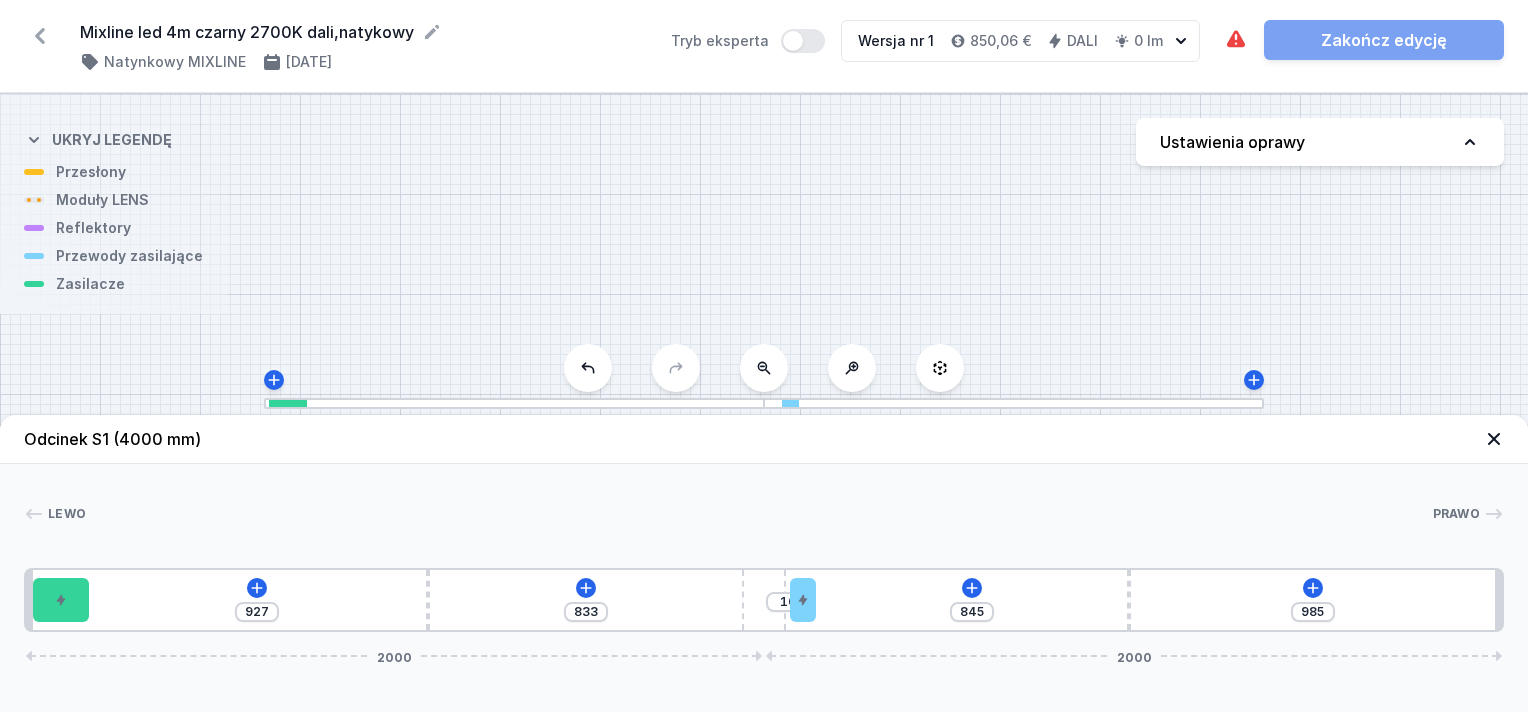 type on "914" 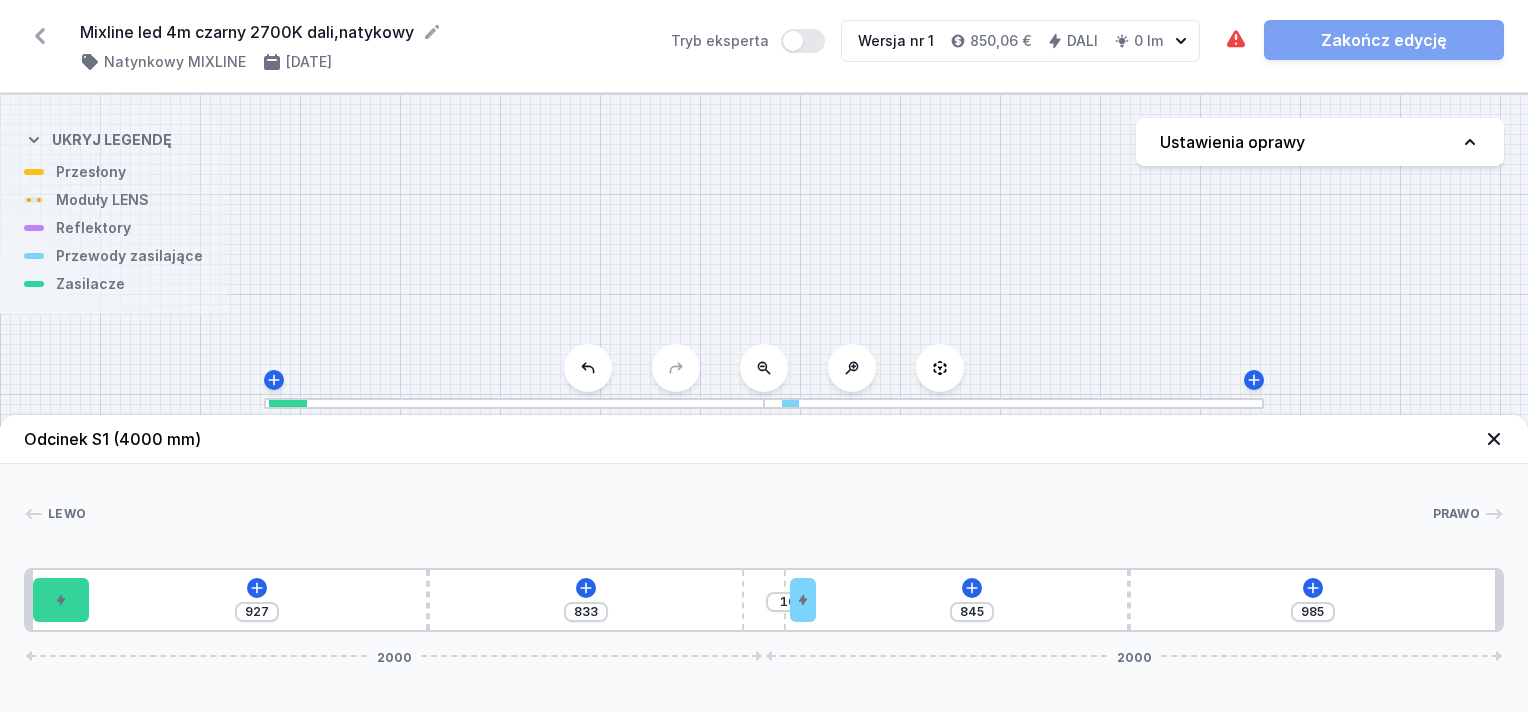 type on "846" 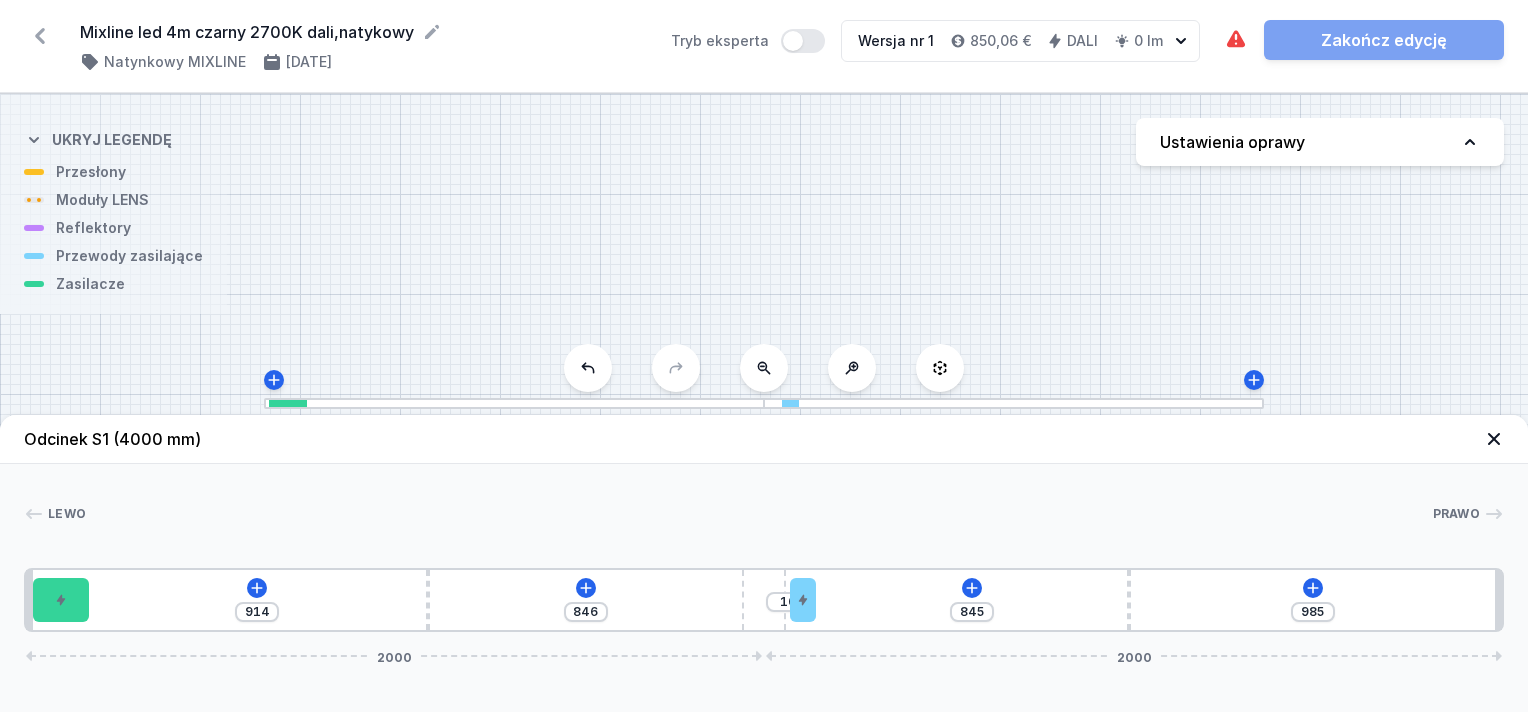 type on "906" 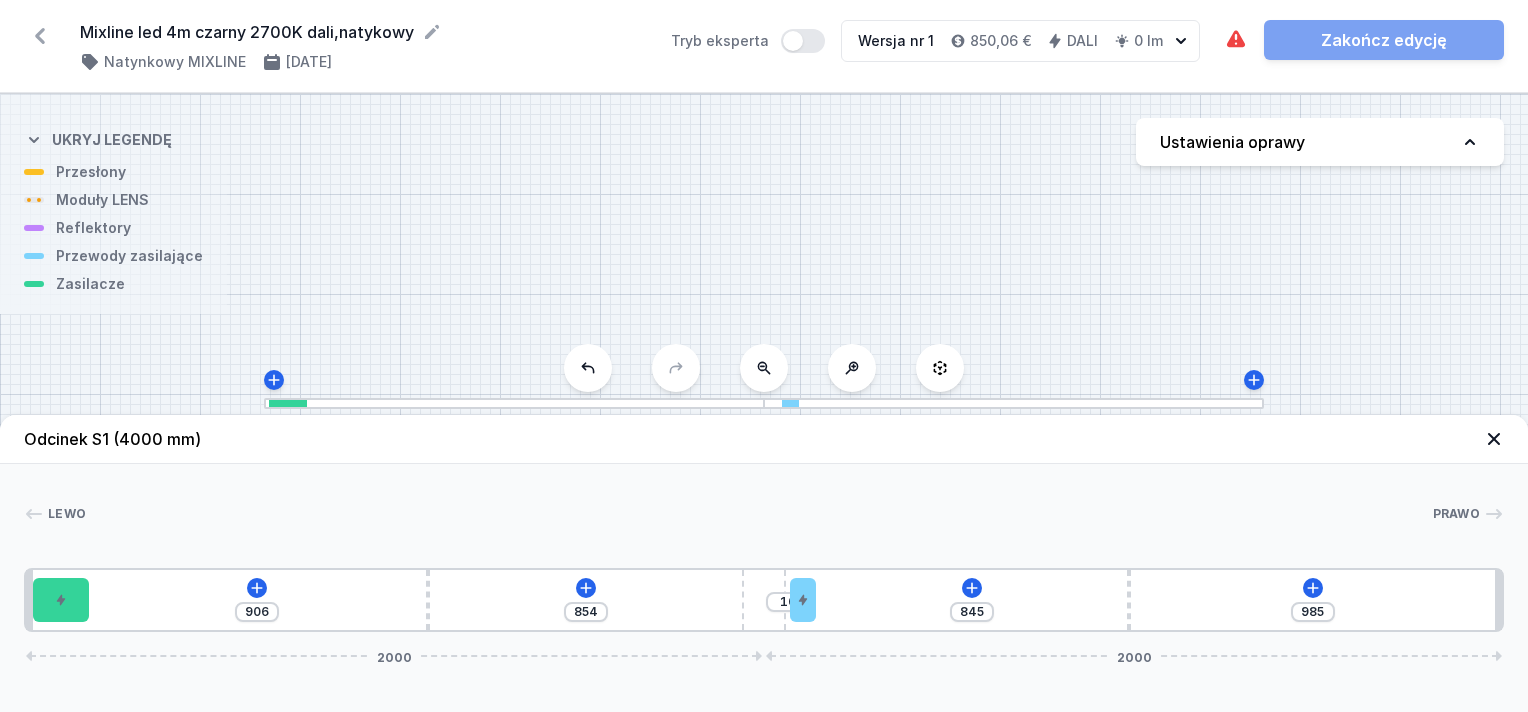 type on "903" 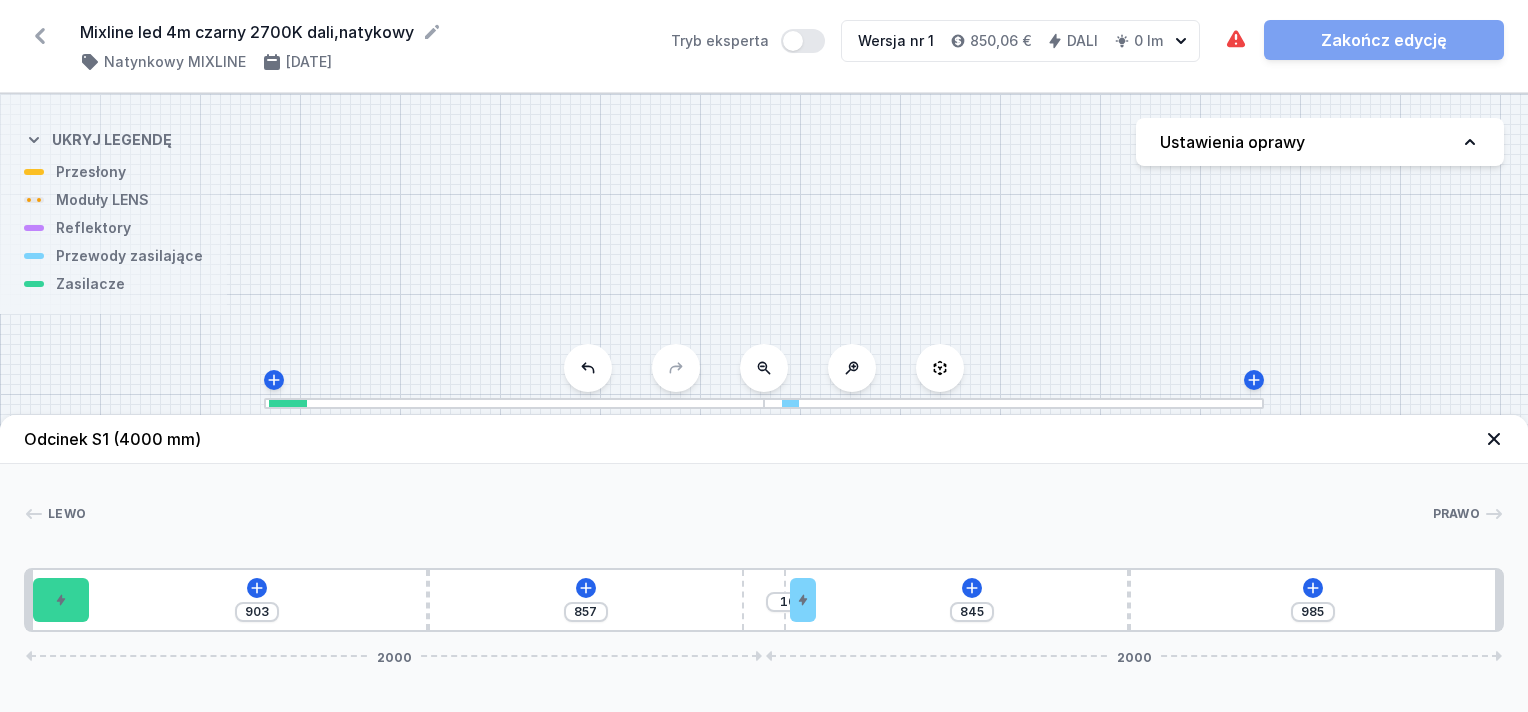 type on "901" 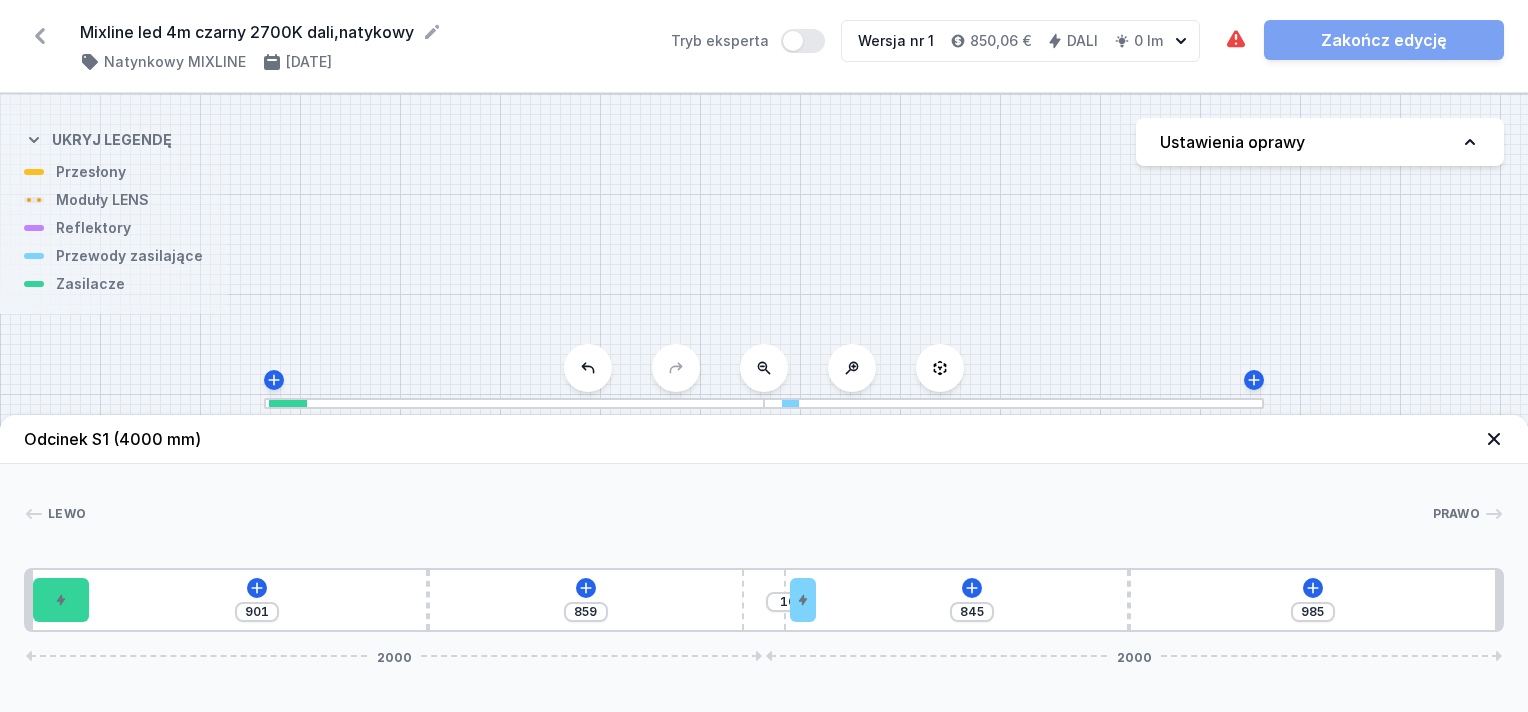 type on "893" 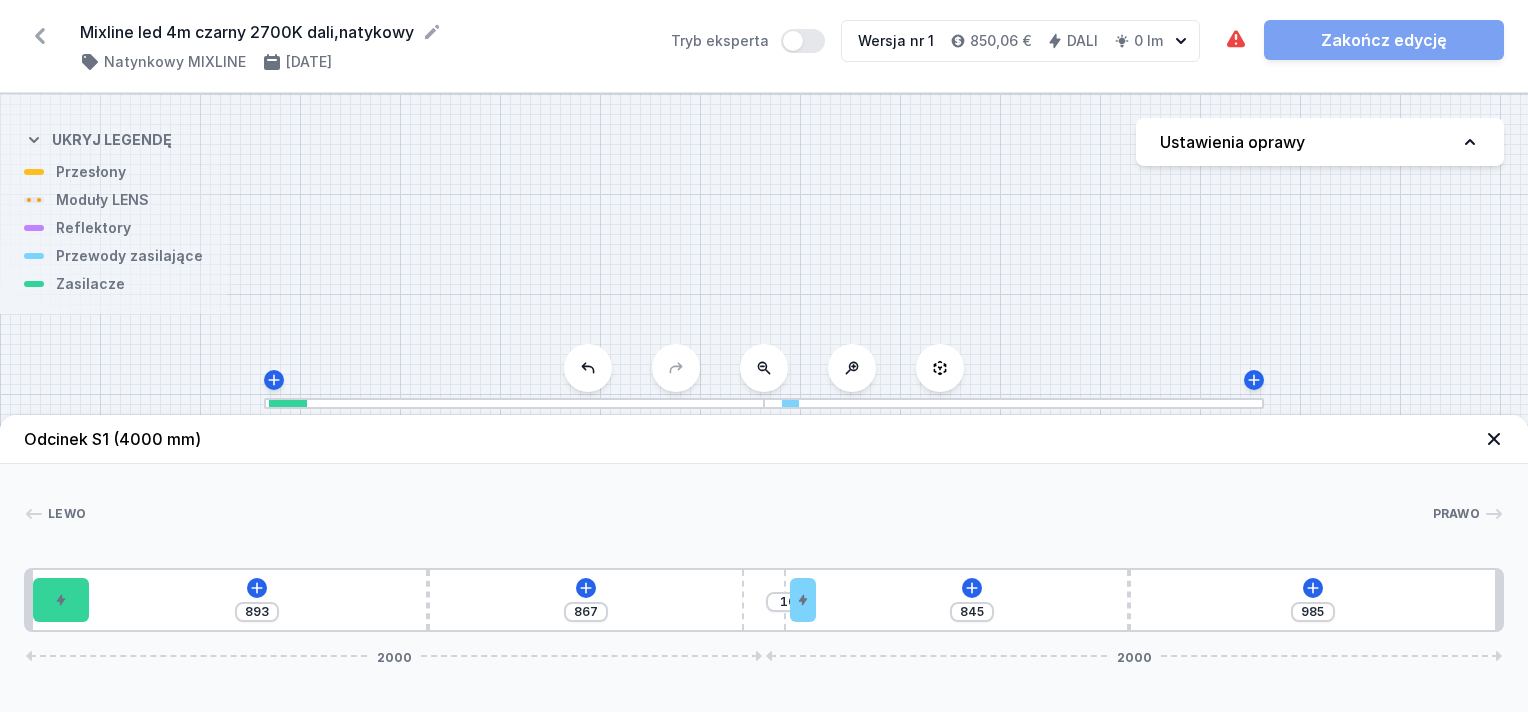 type on "879" 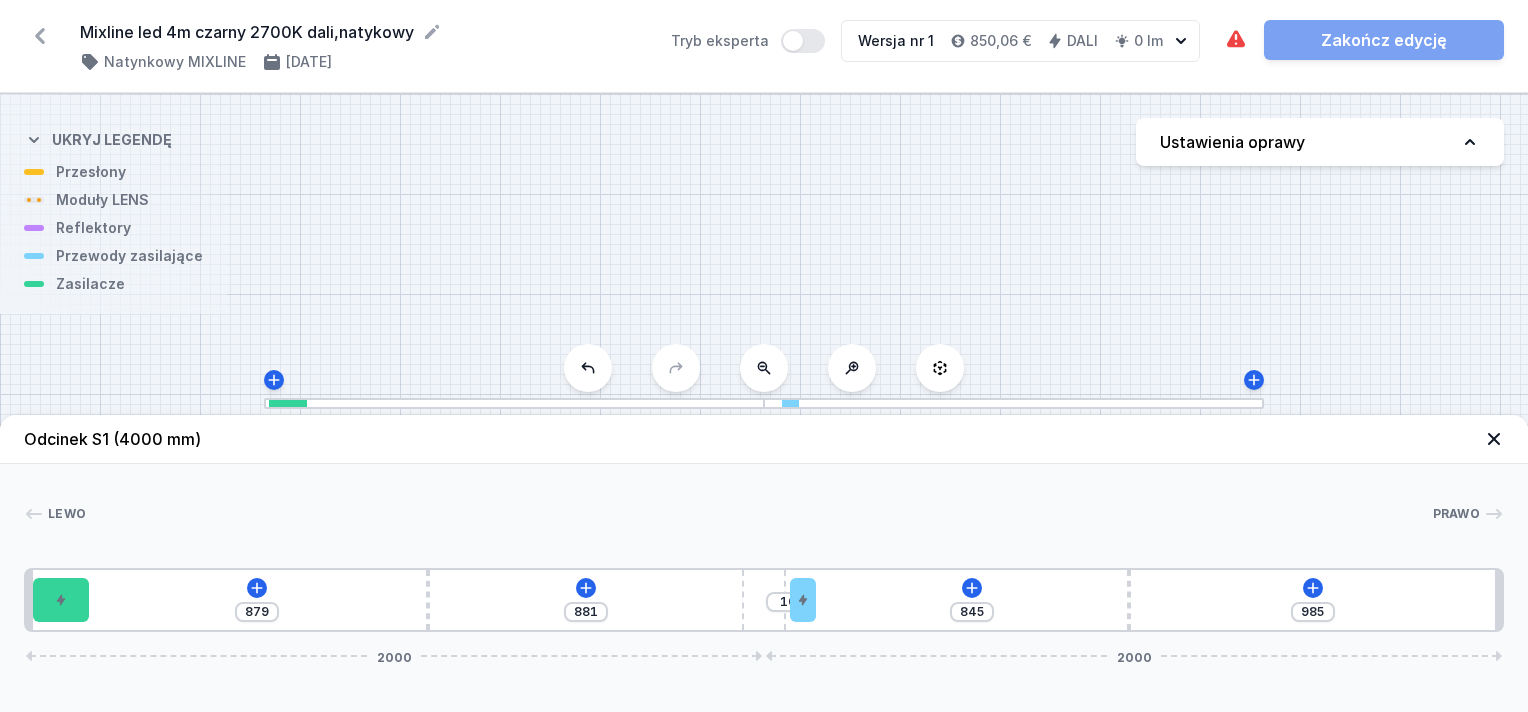 type on "863" 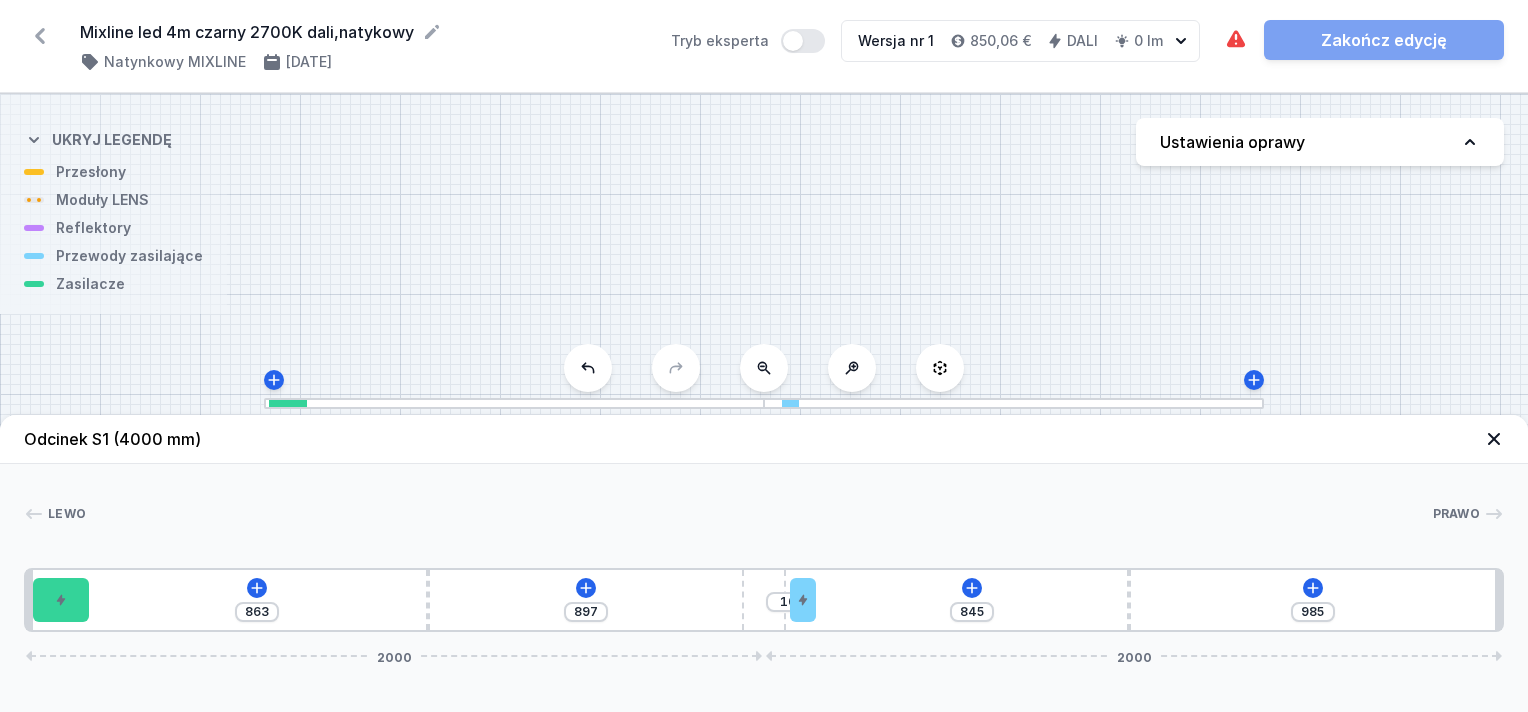 type on "852" 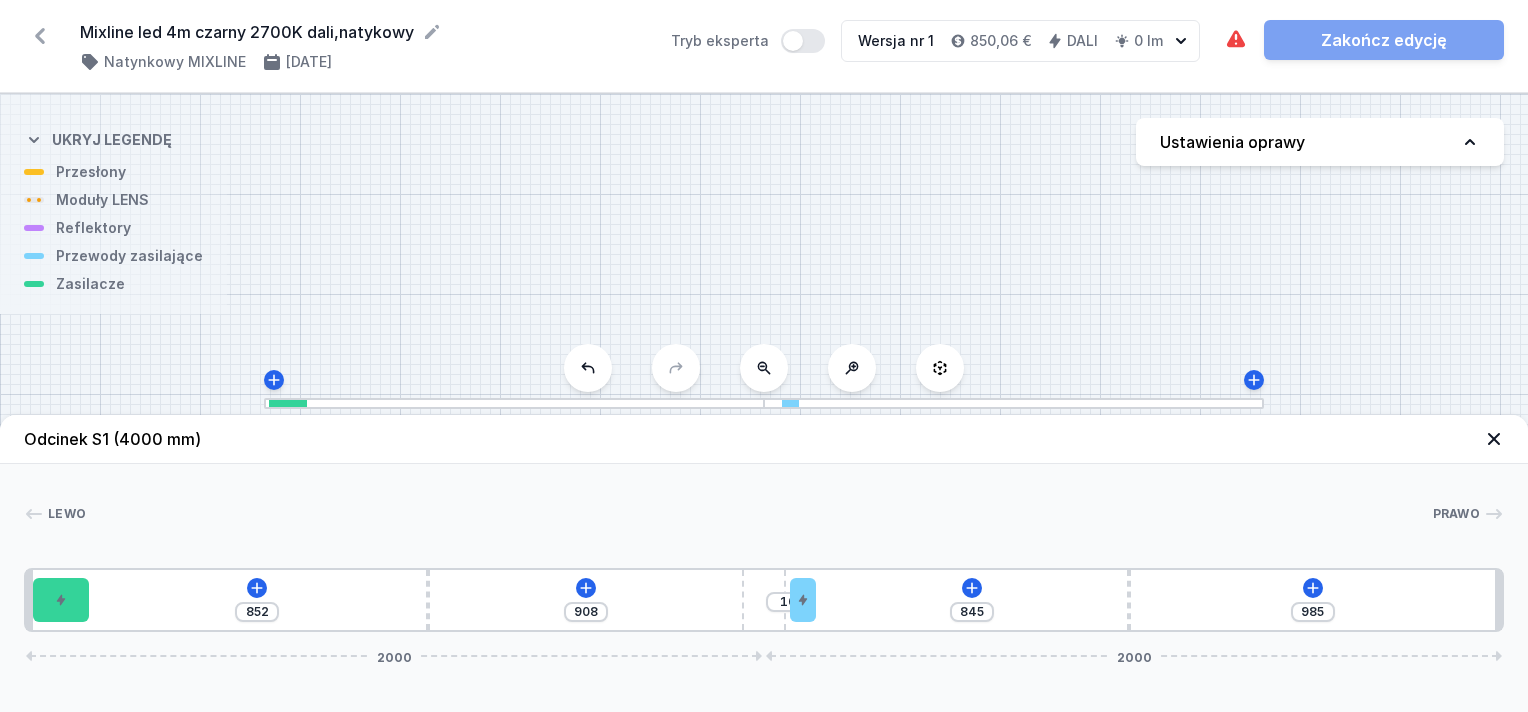 type on "844" 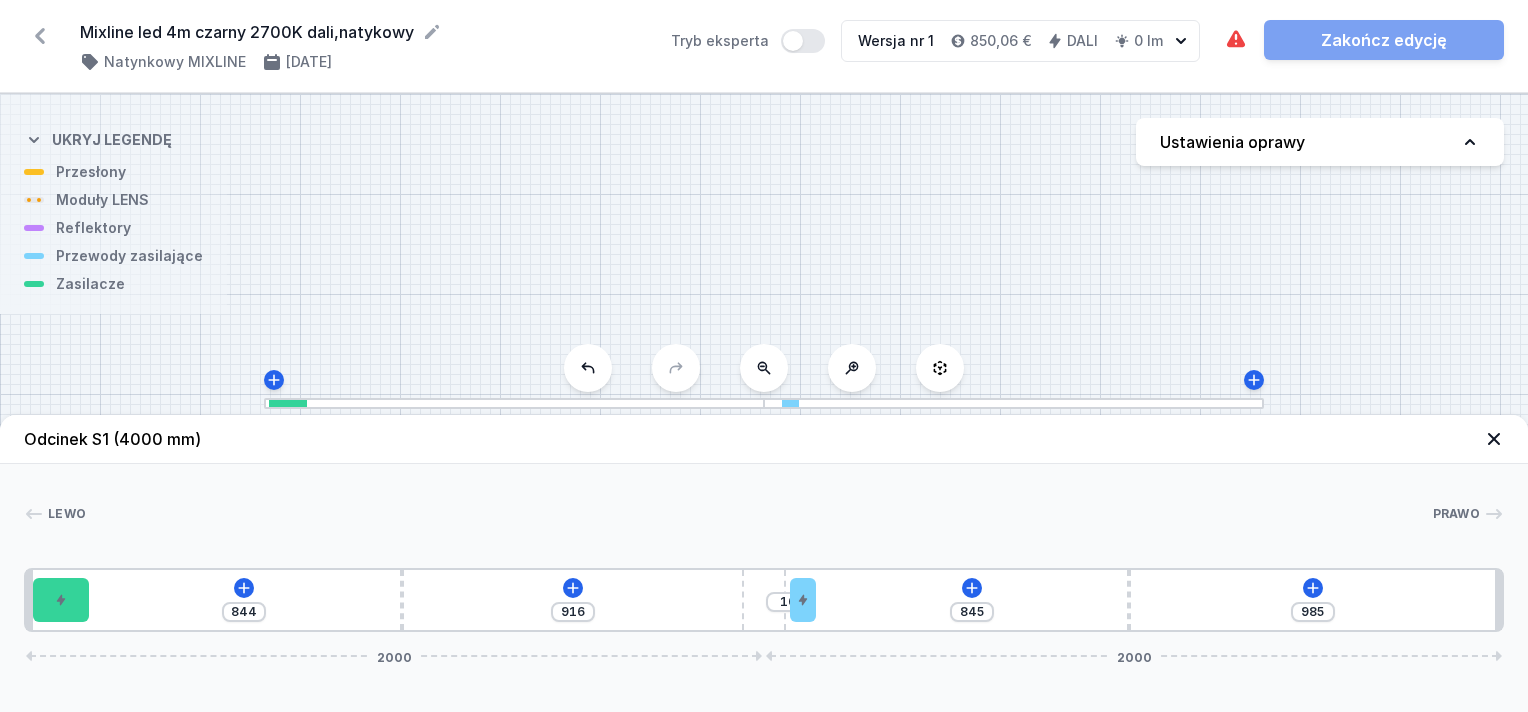 type on "839" 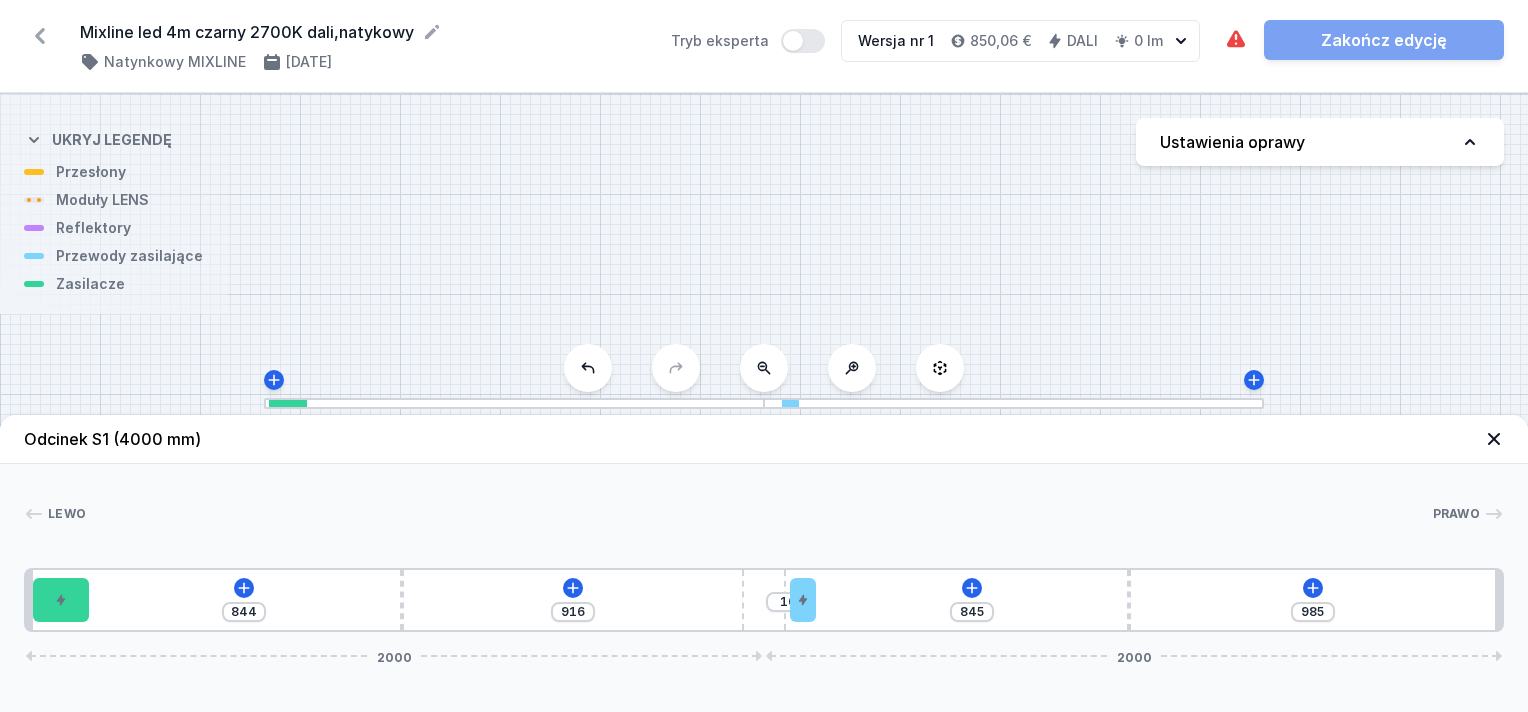 type on "921" 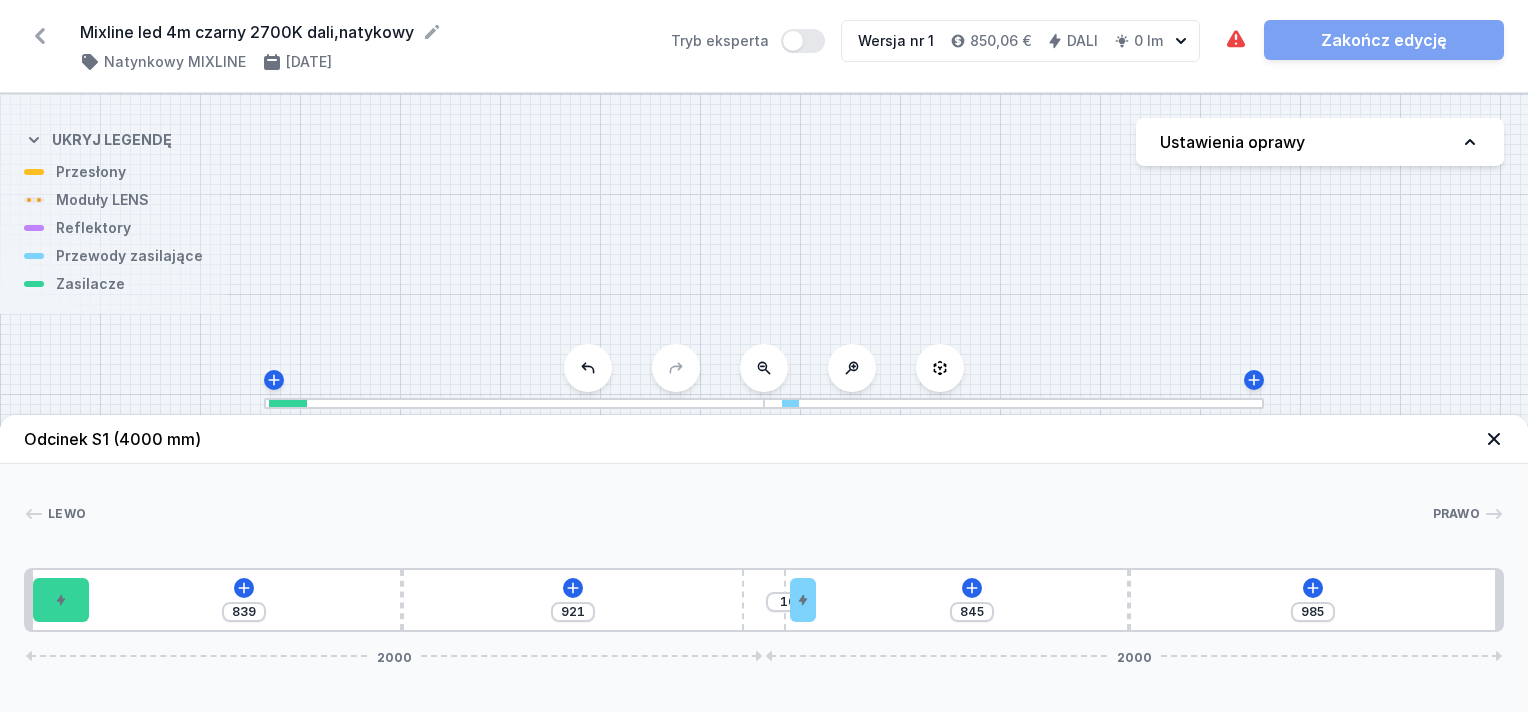 type on "831" 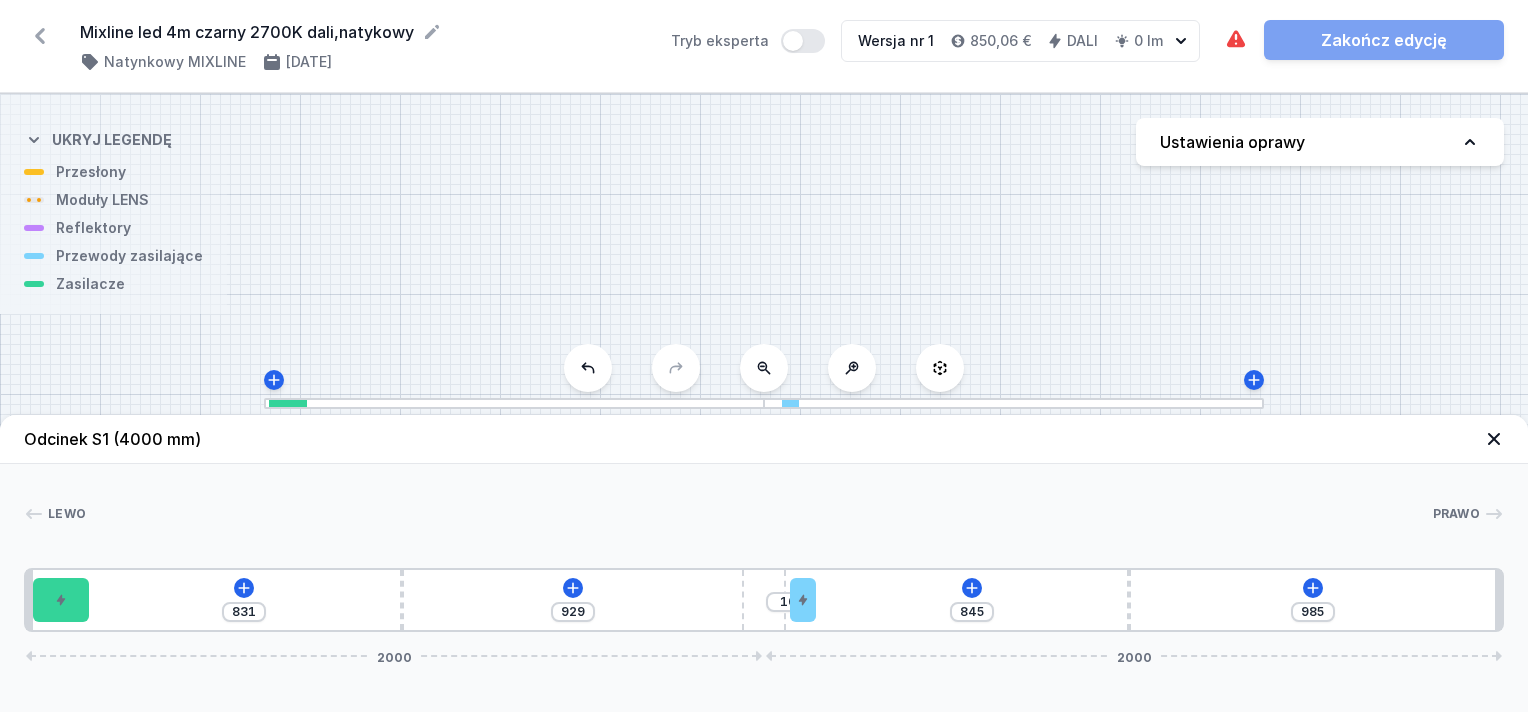 type on "778" 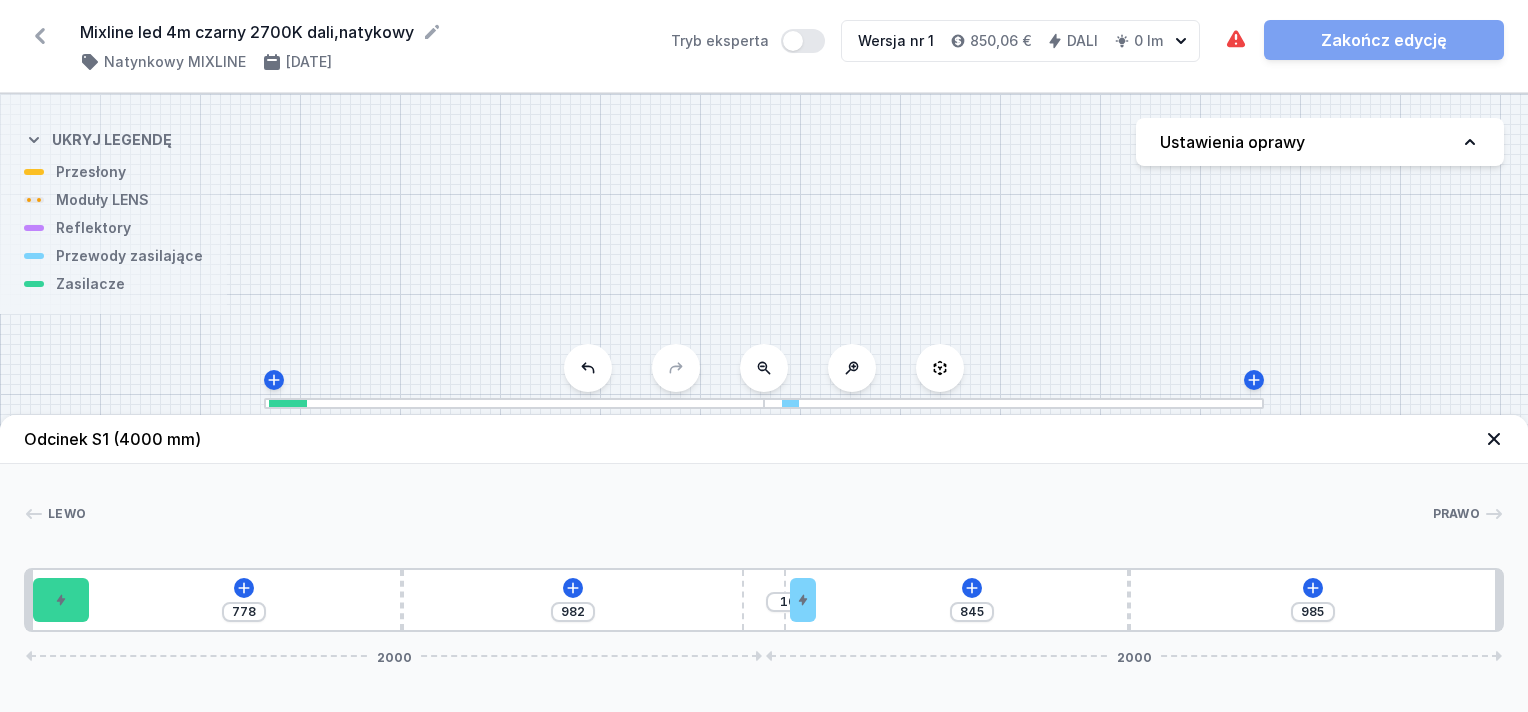 type on "713" 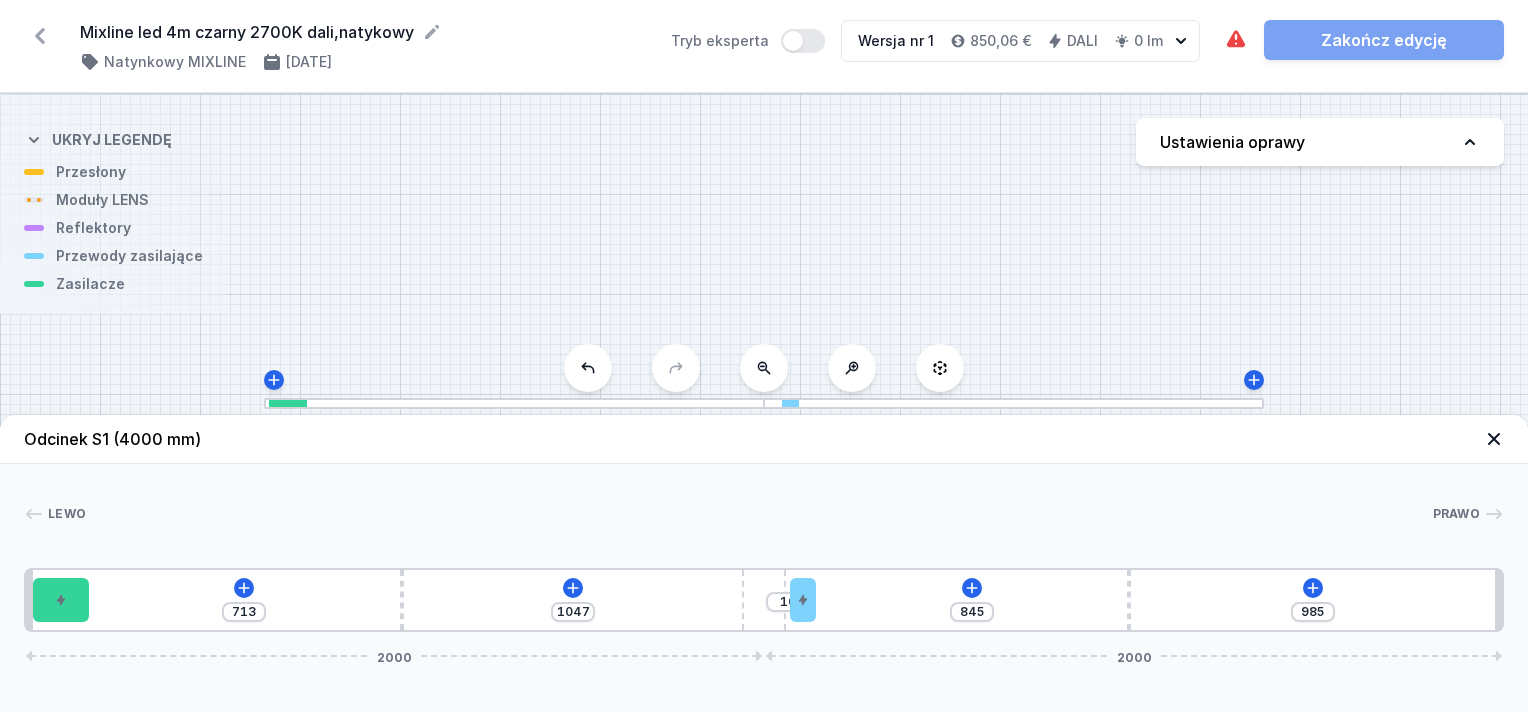type on "652" 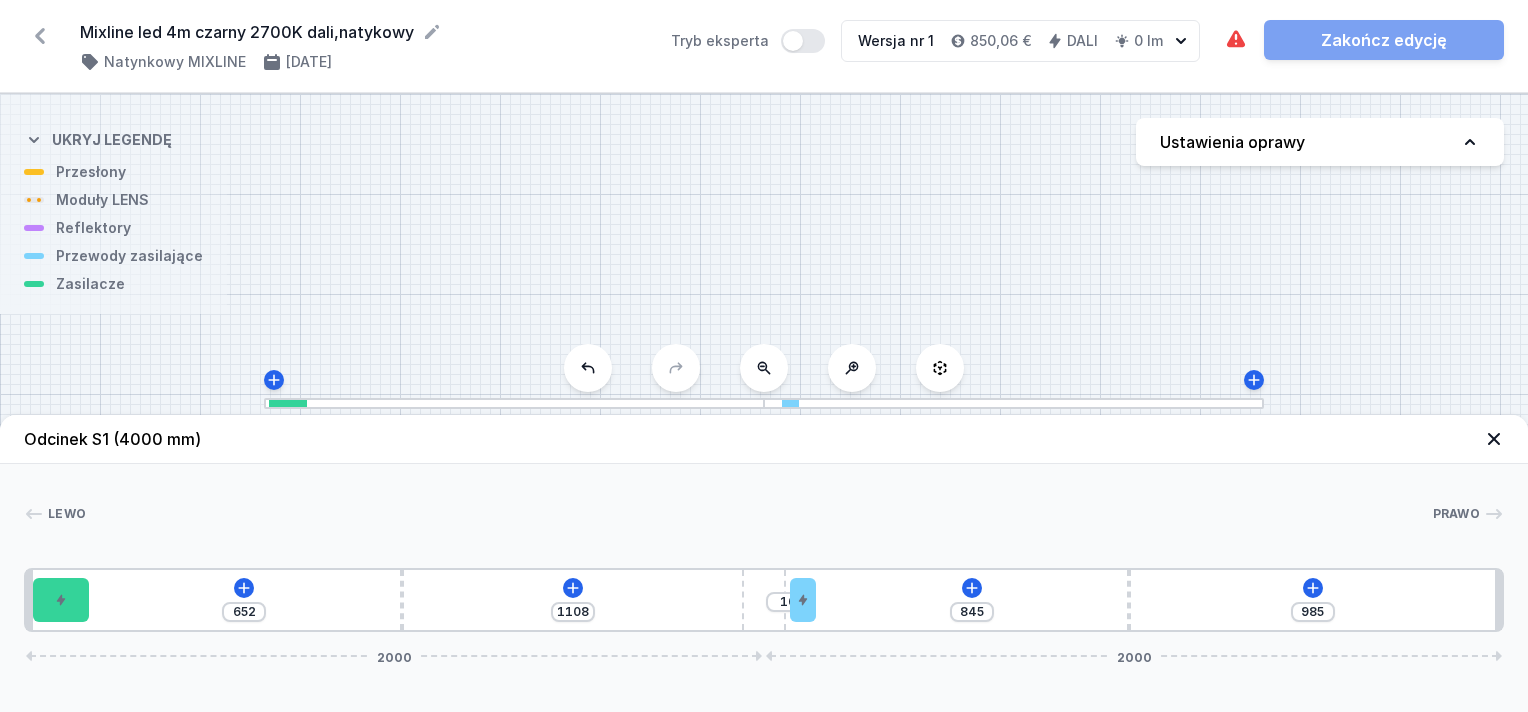 type on "604" 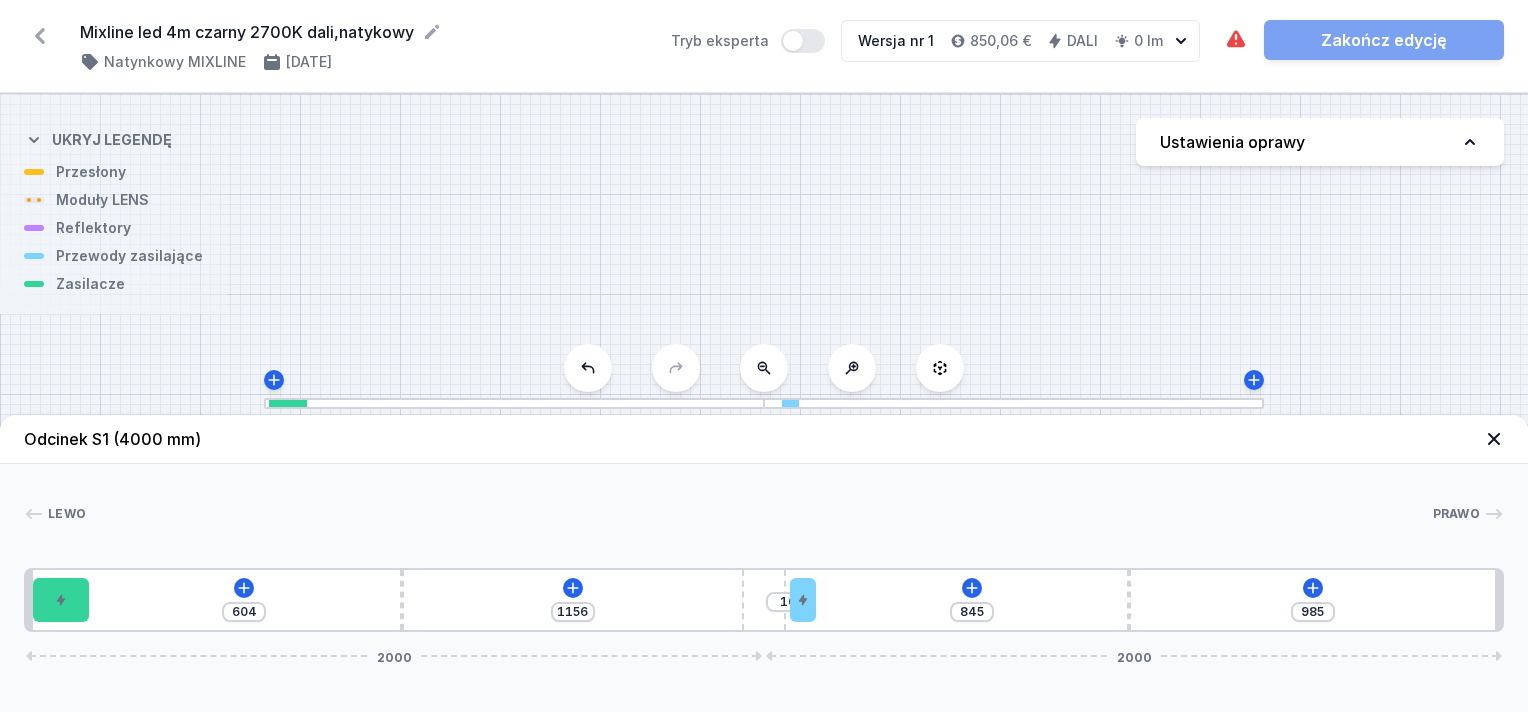 type on "574" 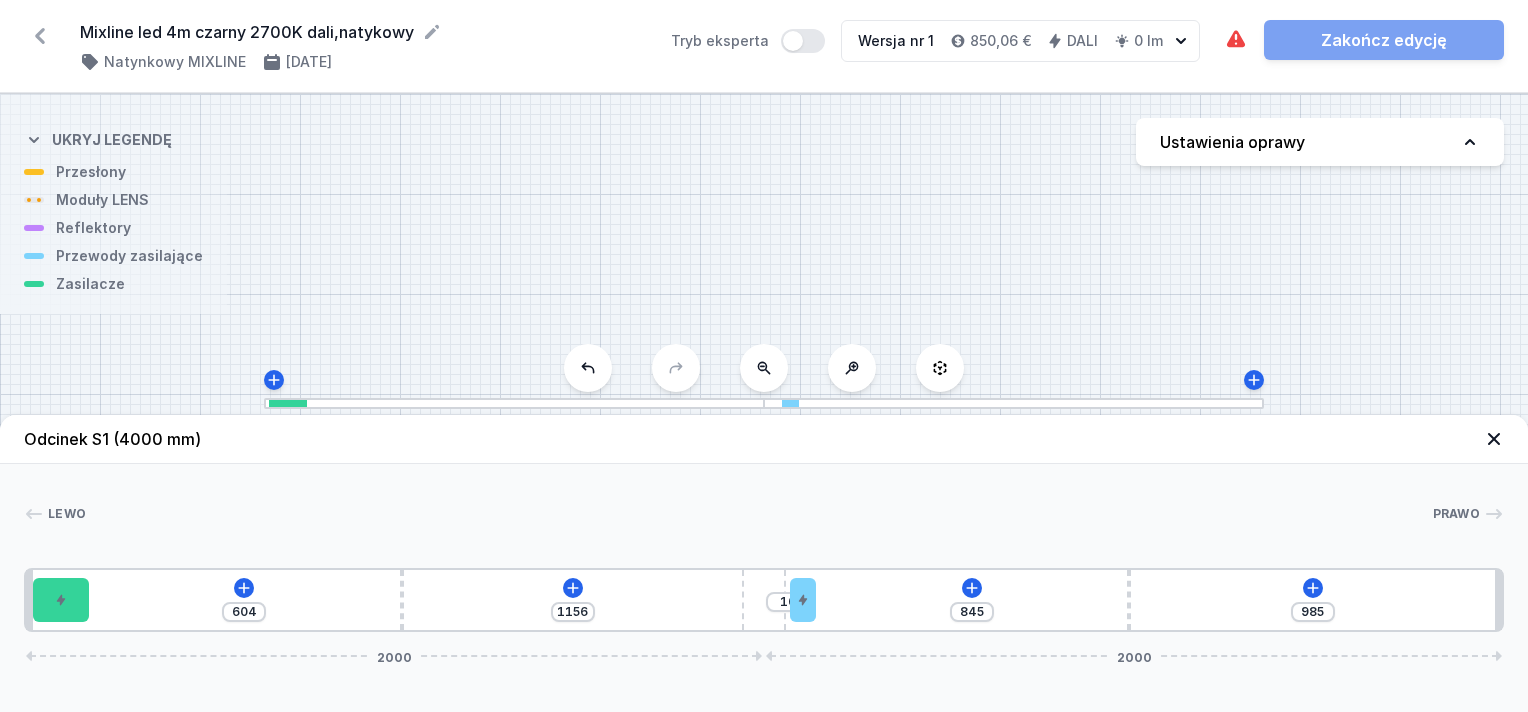 type on "1186" 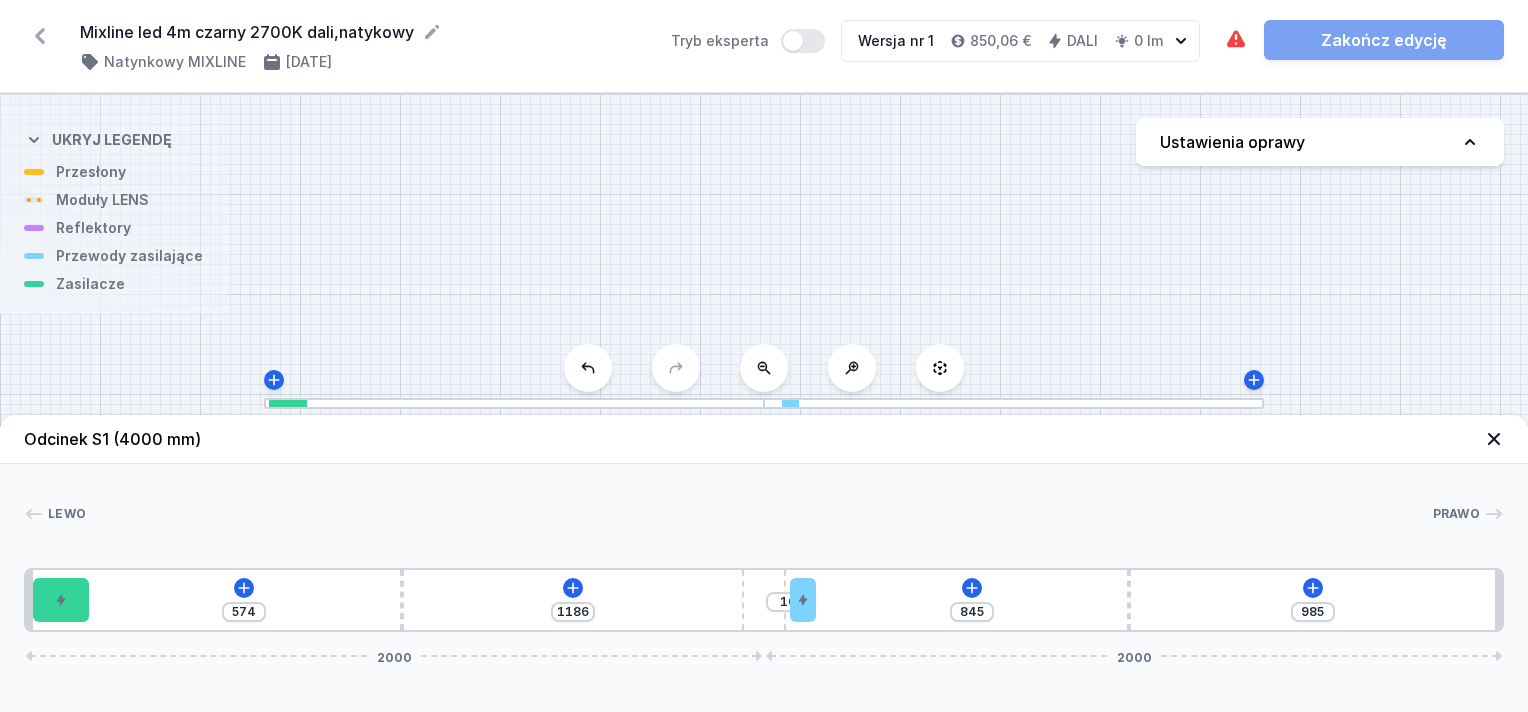 type on "547" 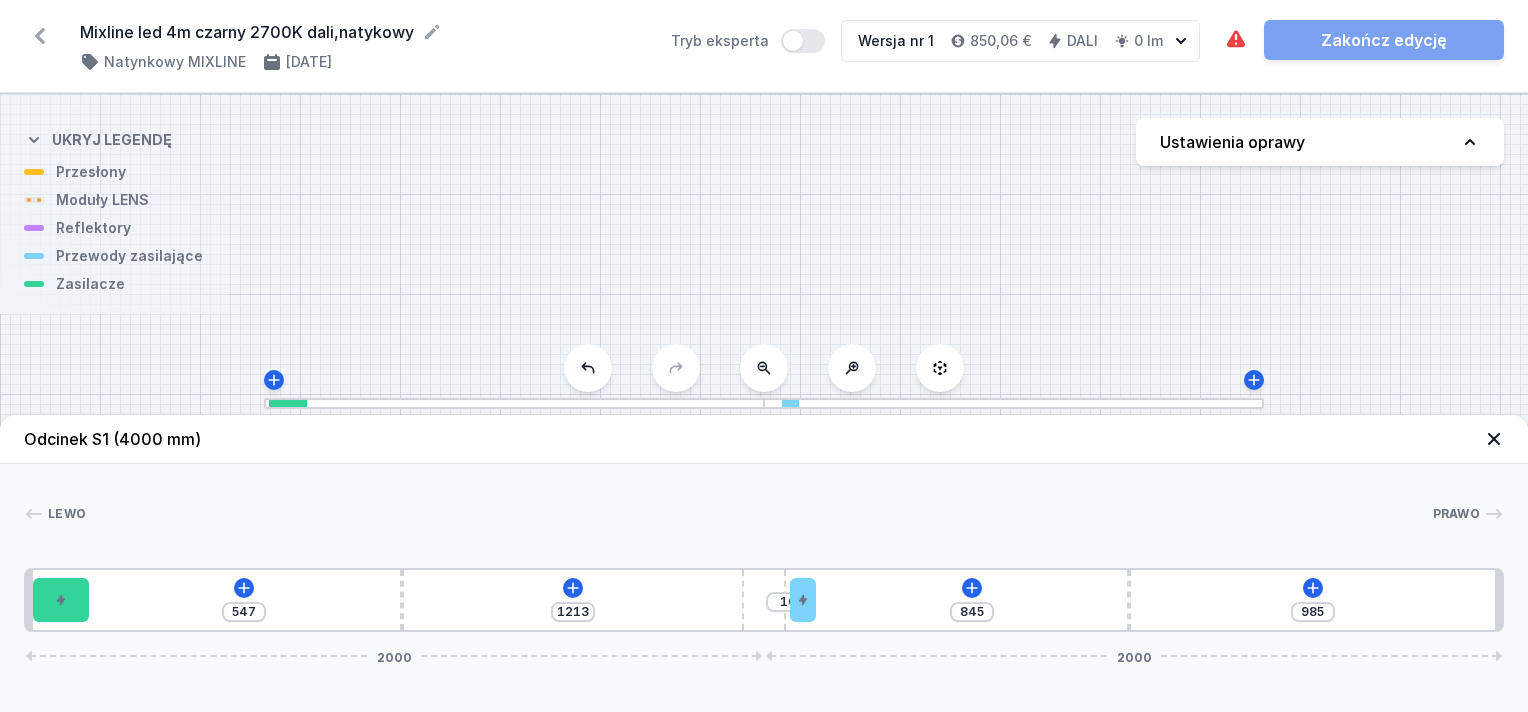 type on "531" 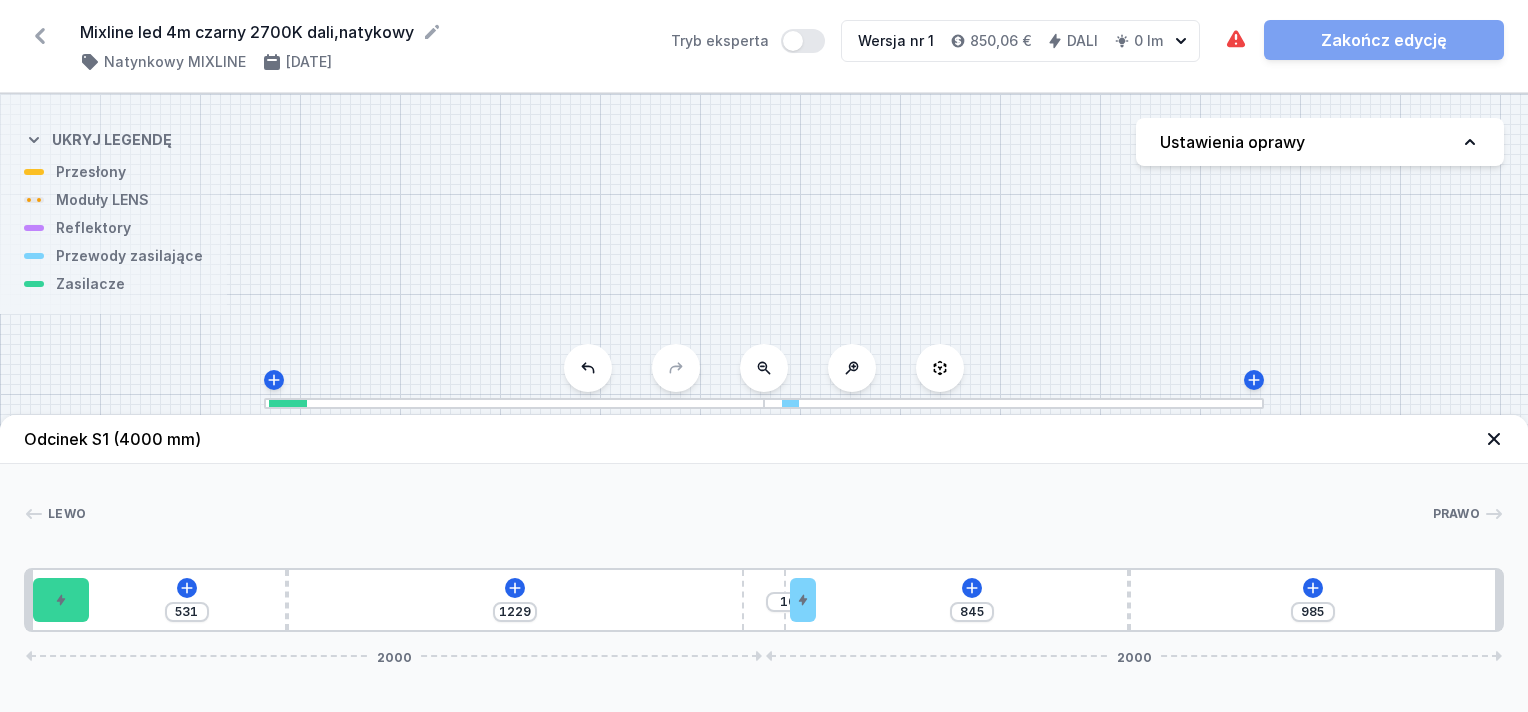 type on "530" 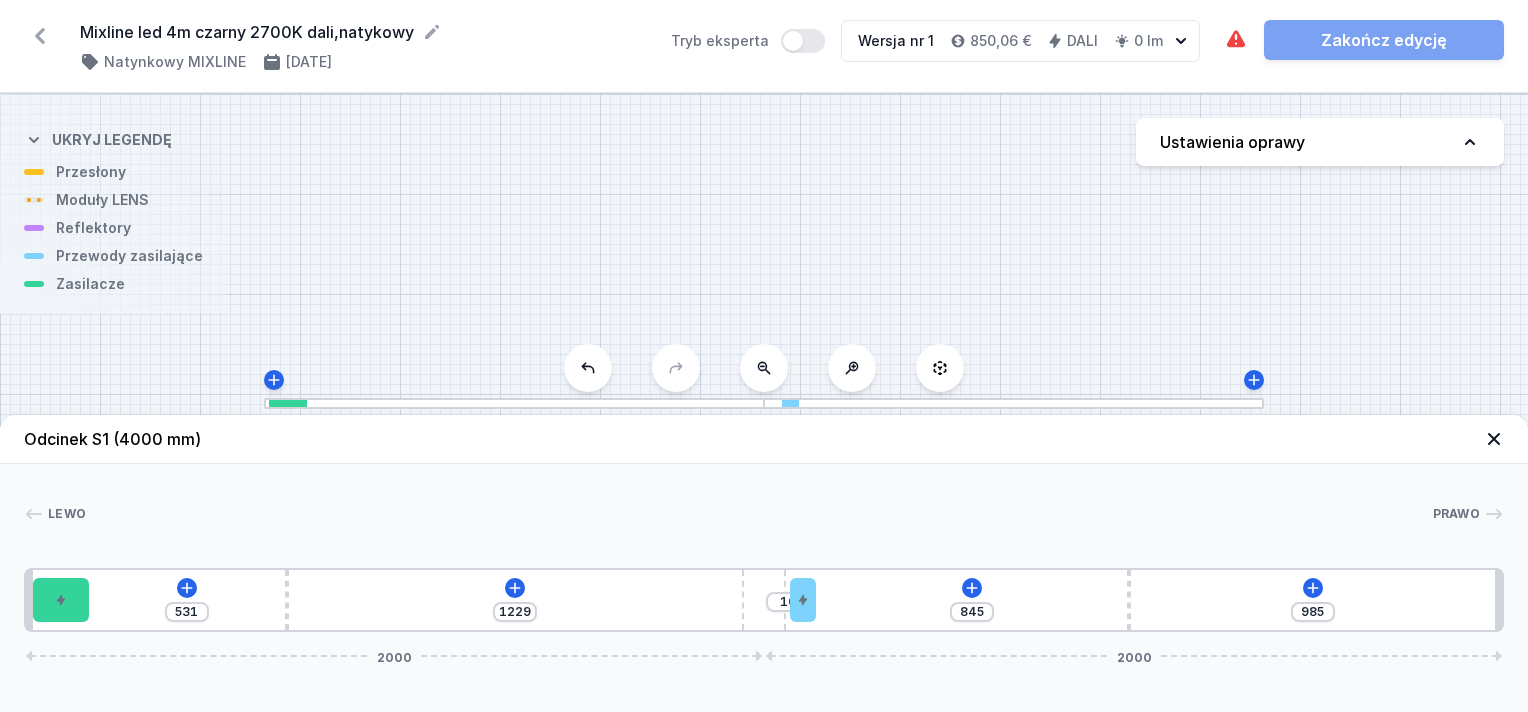 type on "1230" 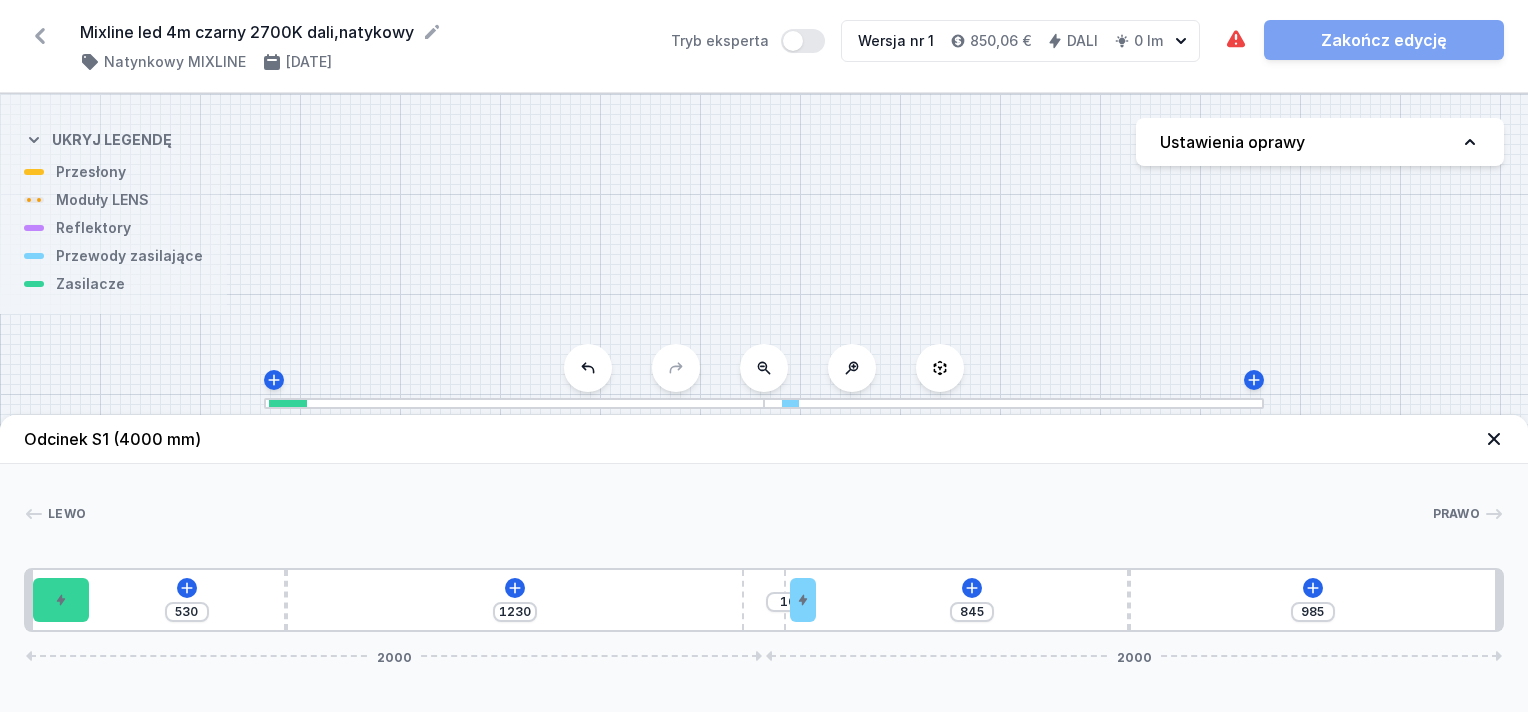 type on "561" 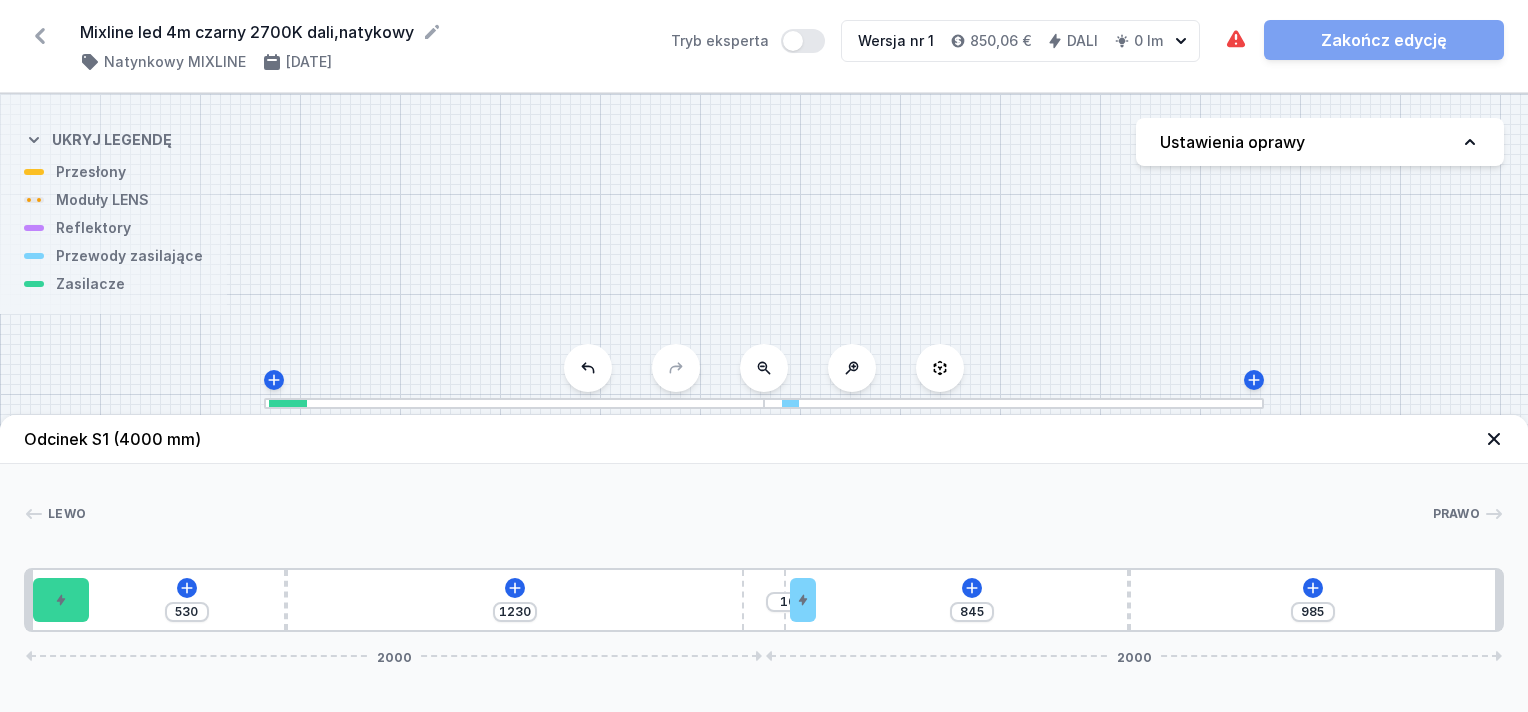 type on "1199" 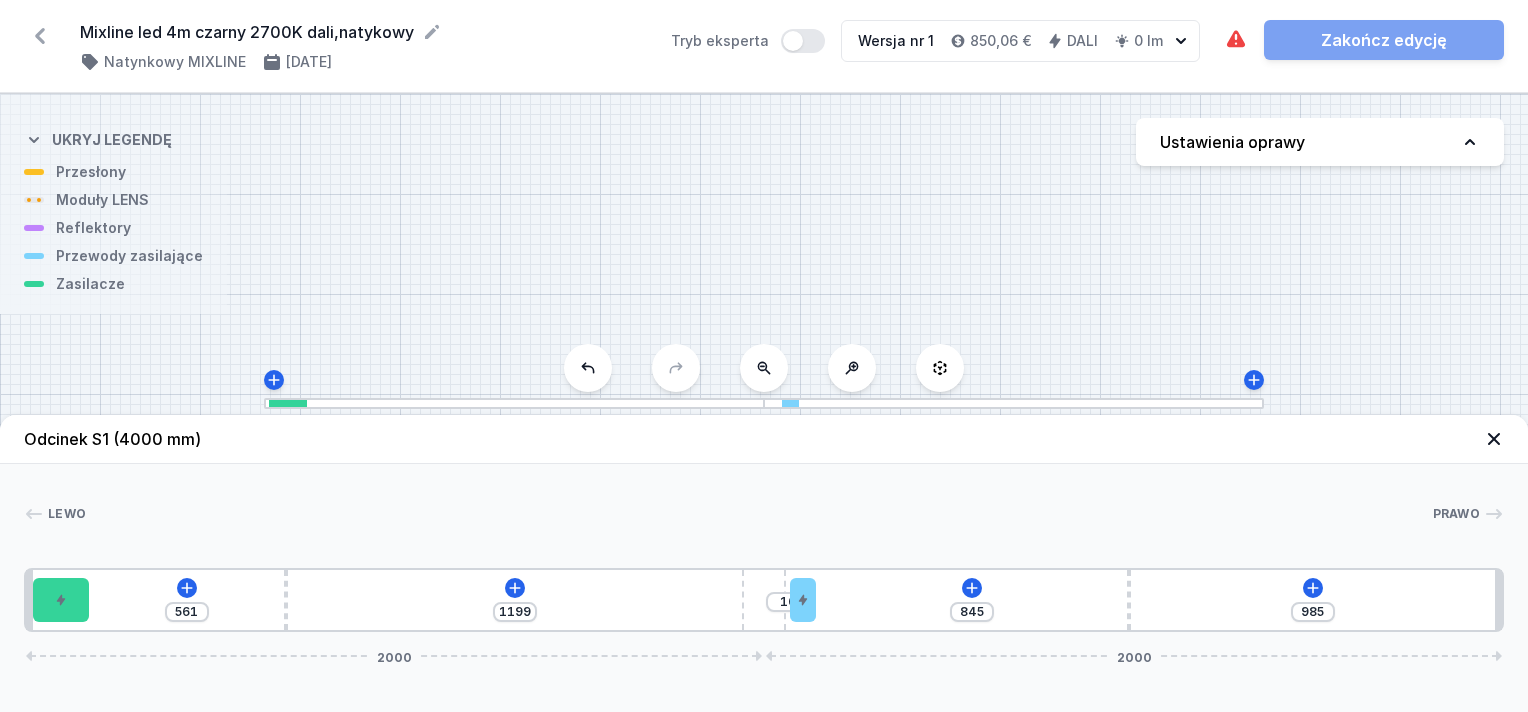 type on "596" 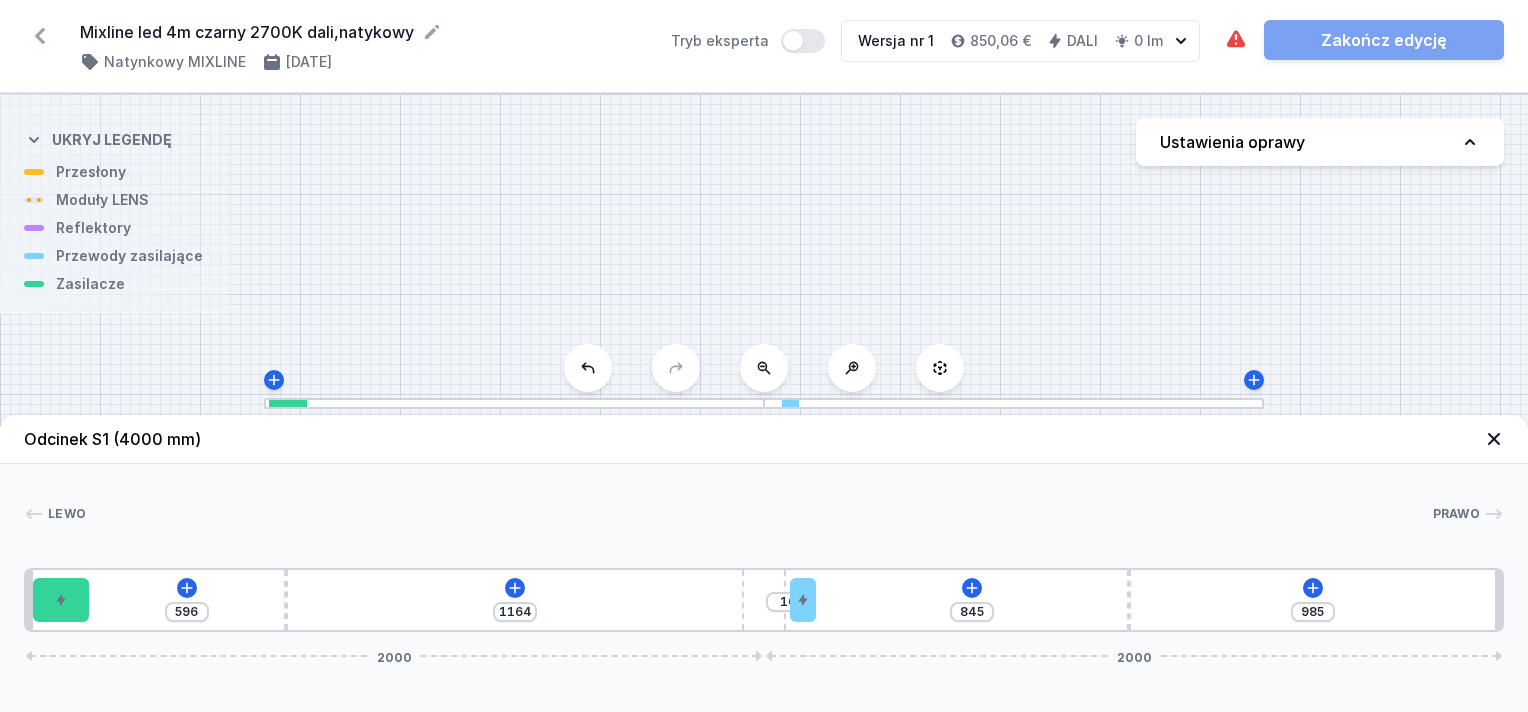 type on "622" 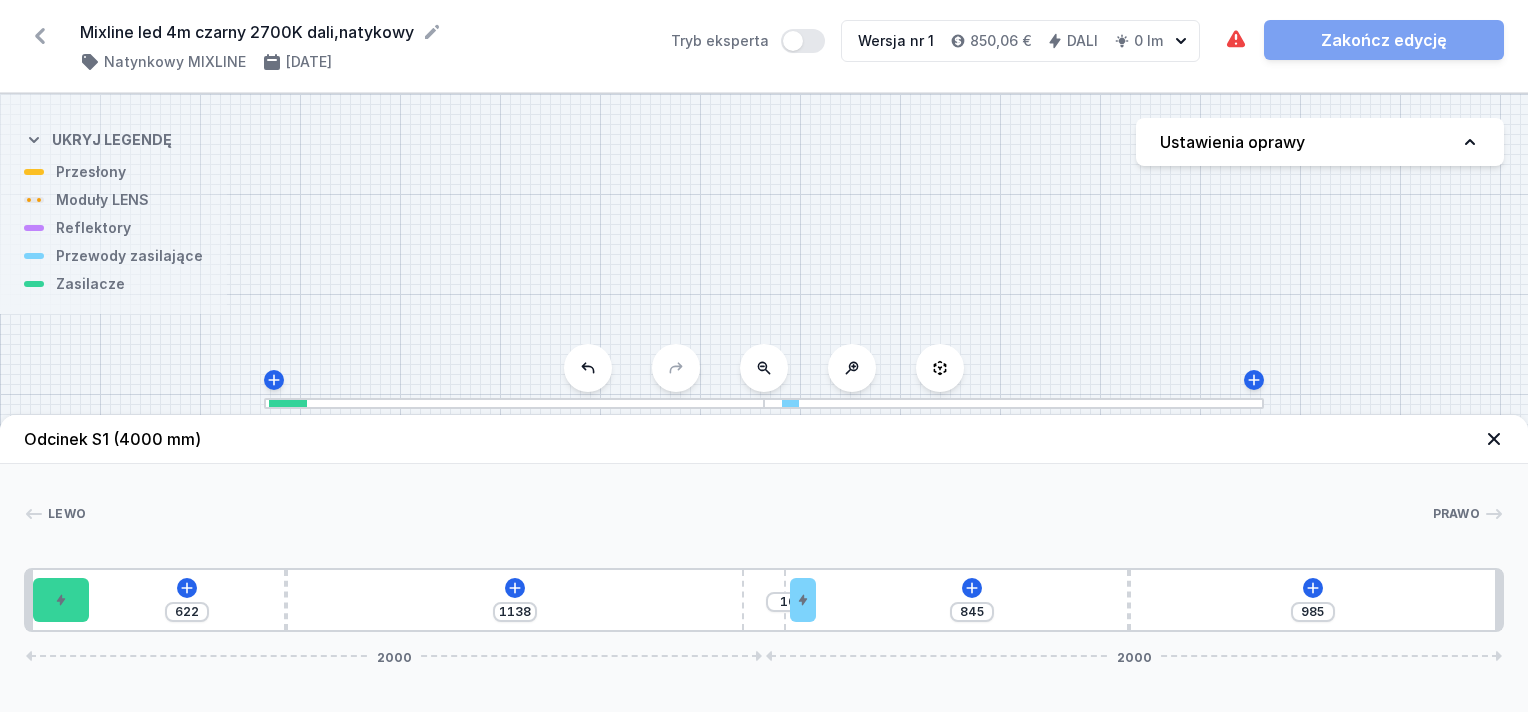type on "665" 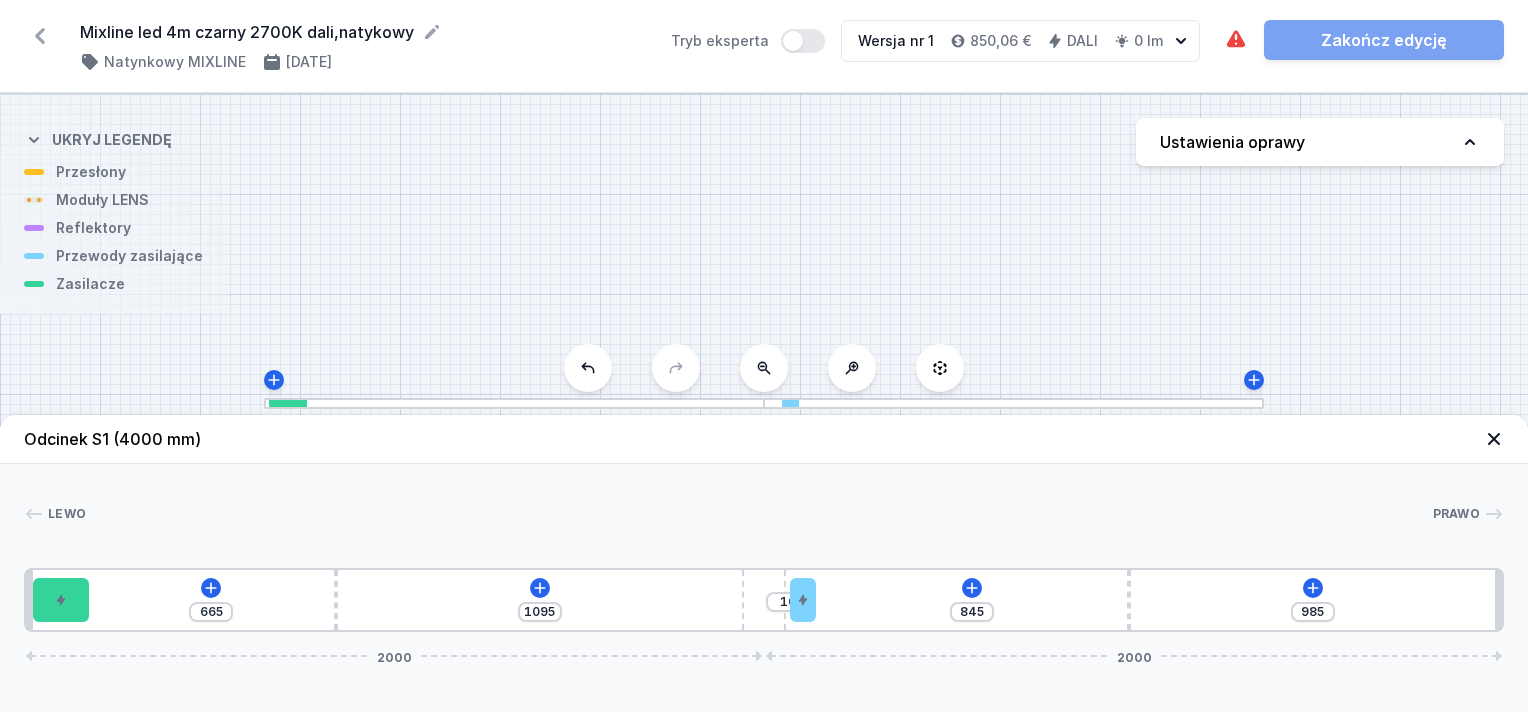 type on "670" 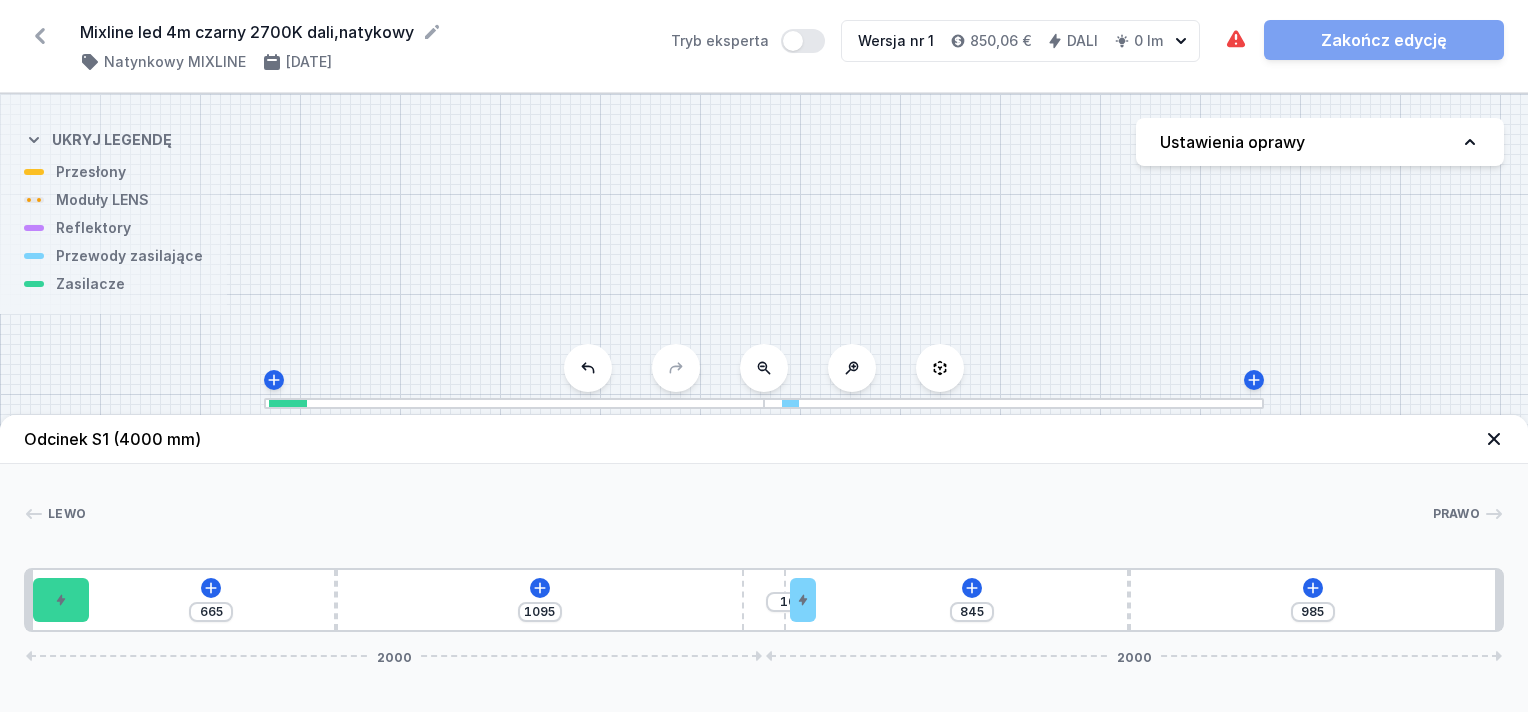 type on "1090" 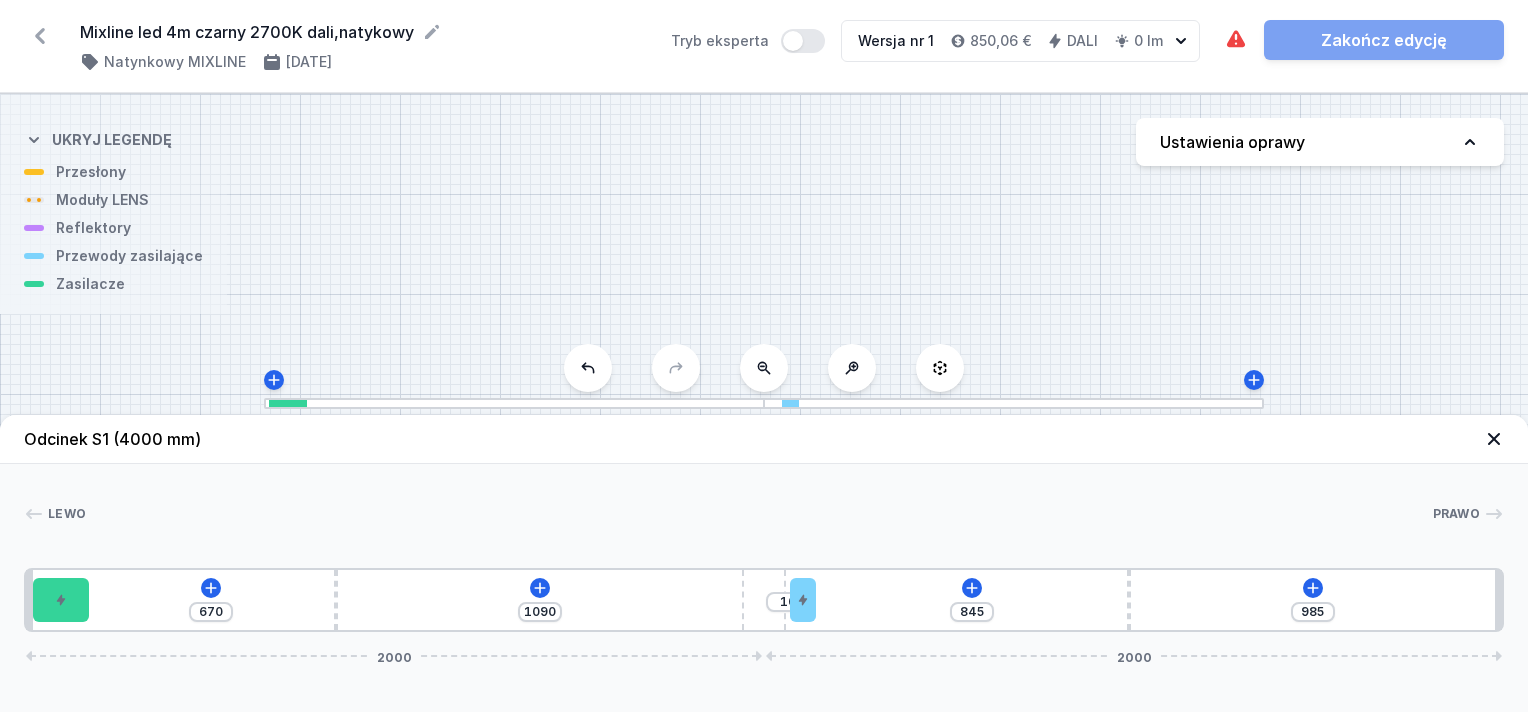 type on "697" 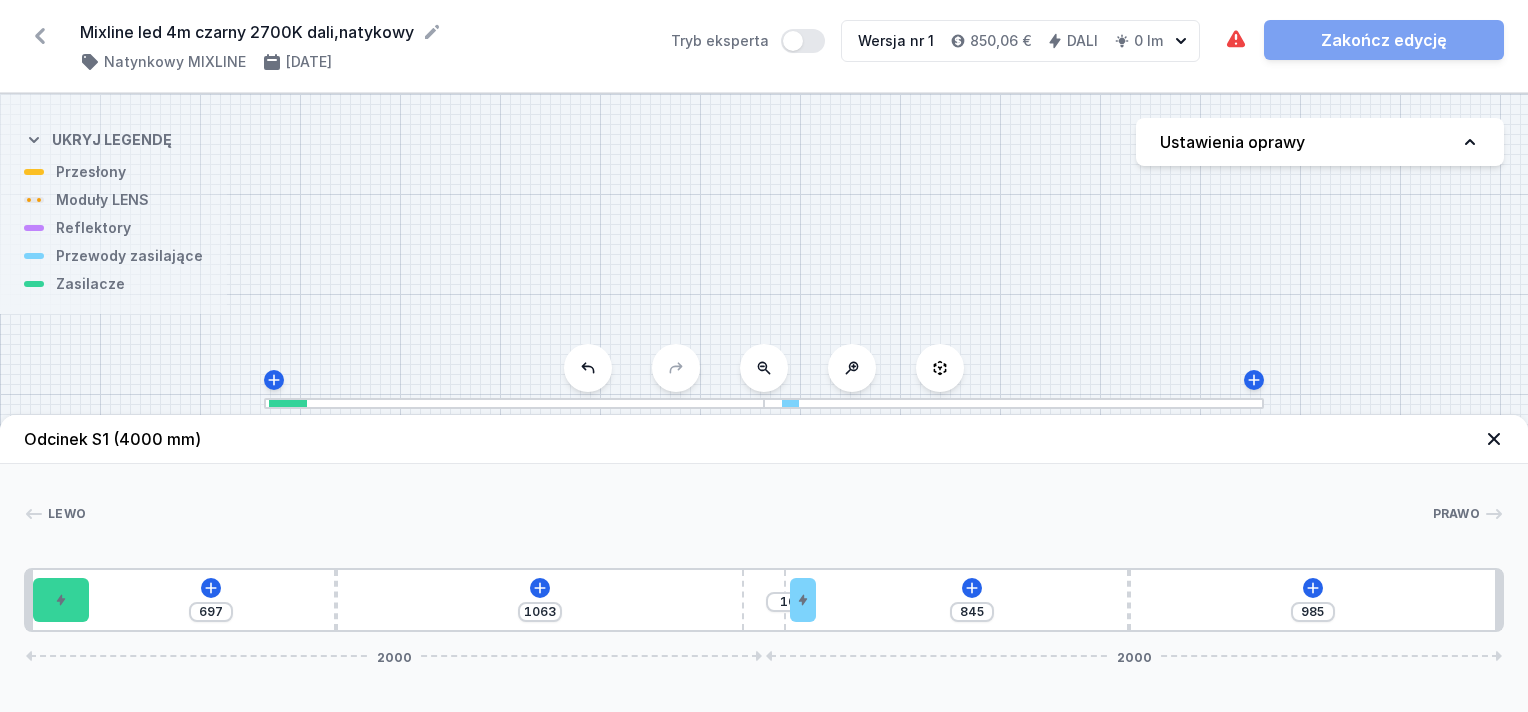 type on "703" 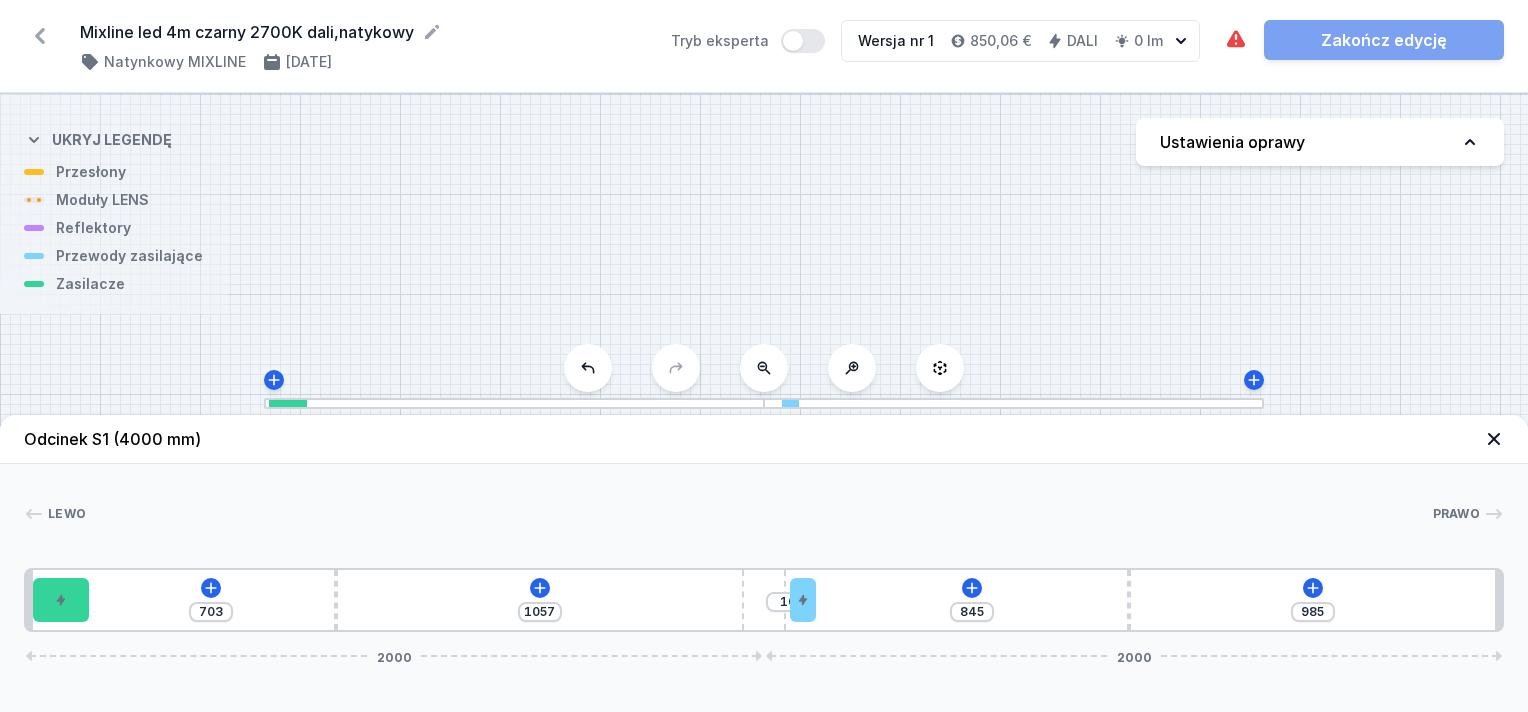 type on "711" 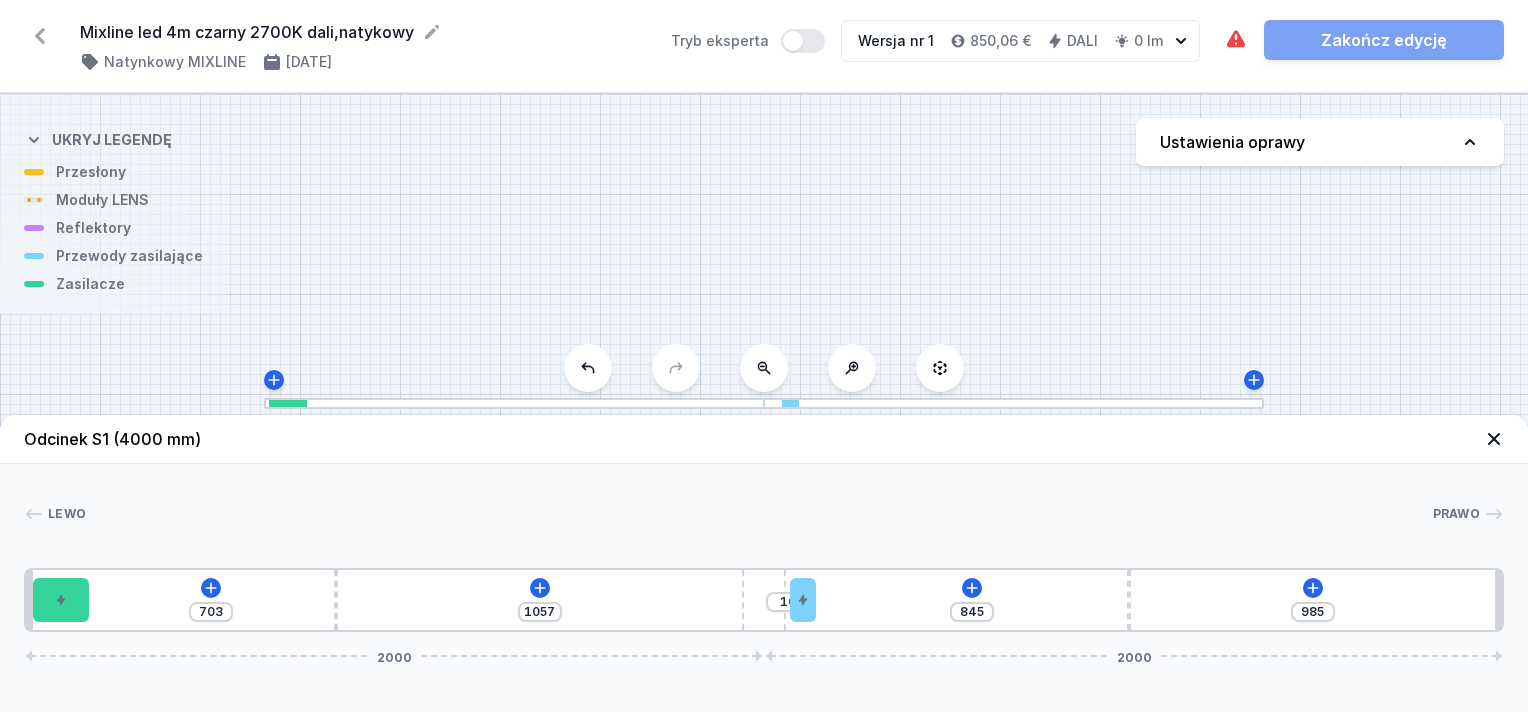 type on "1049" 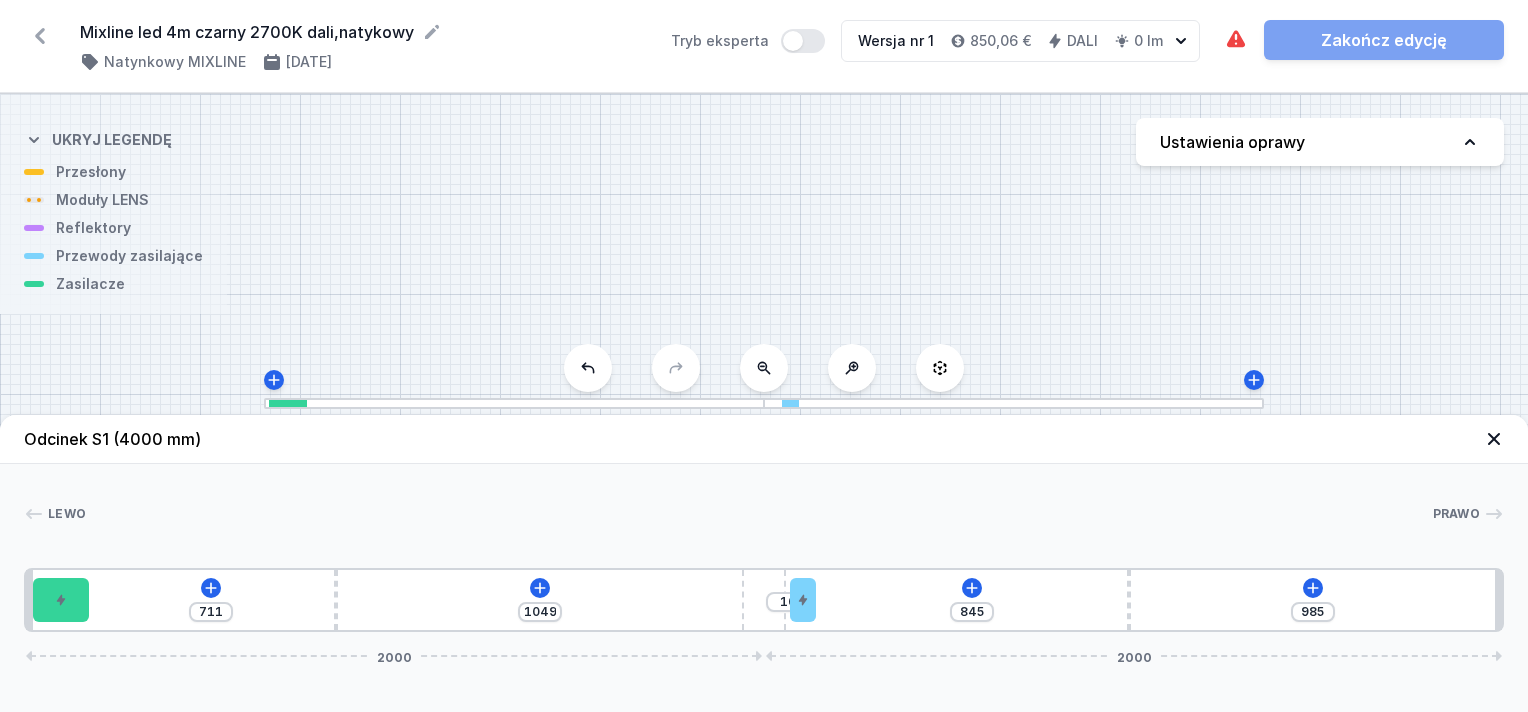 type on "713" 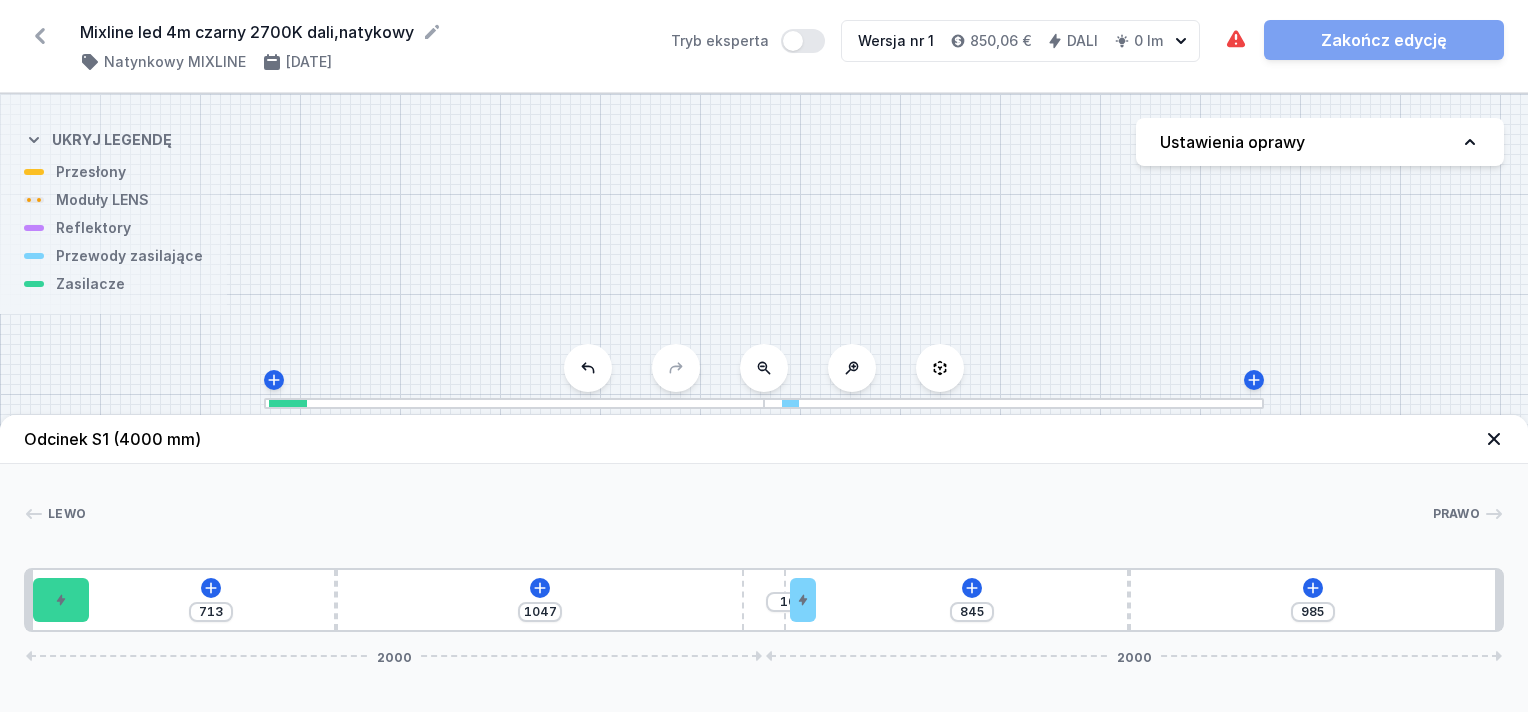 type on "716" 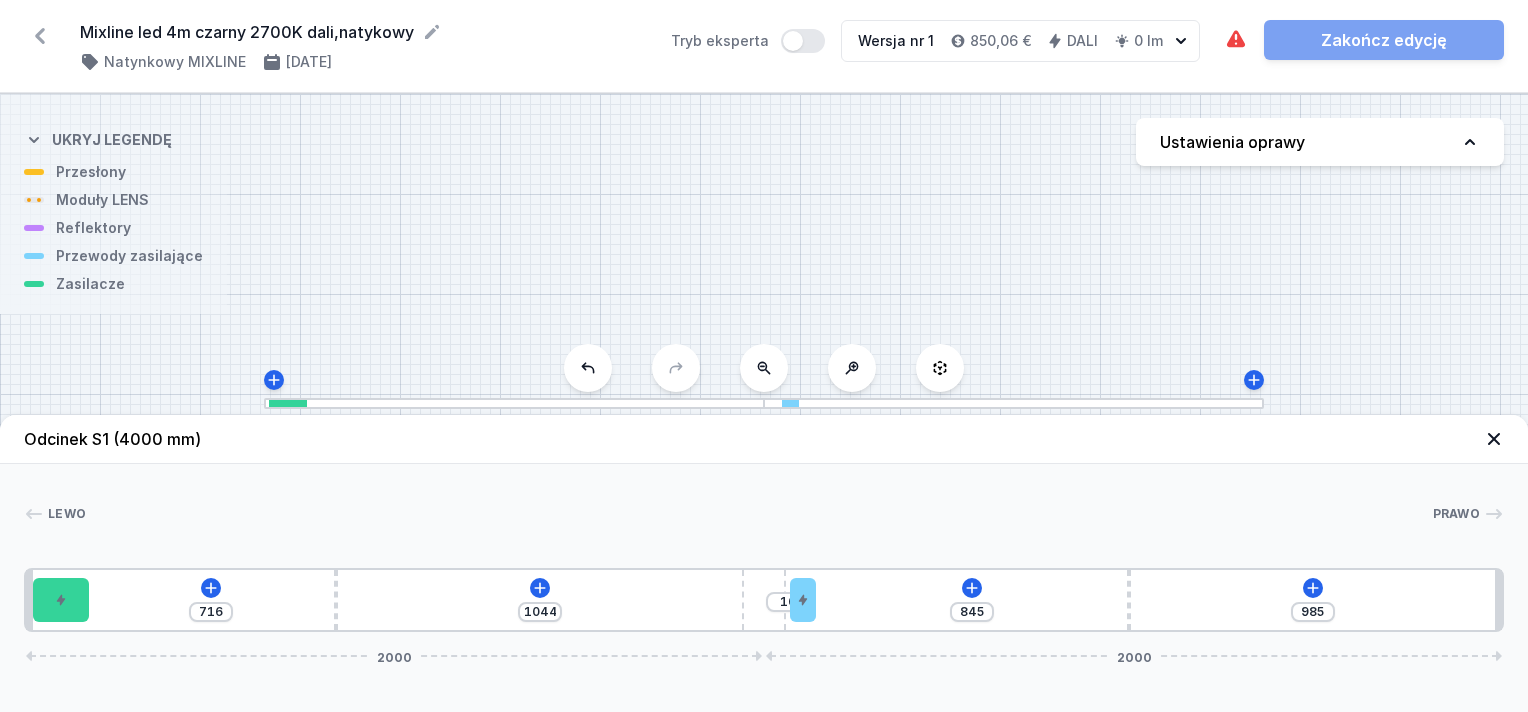 type on "721" 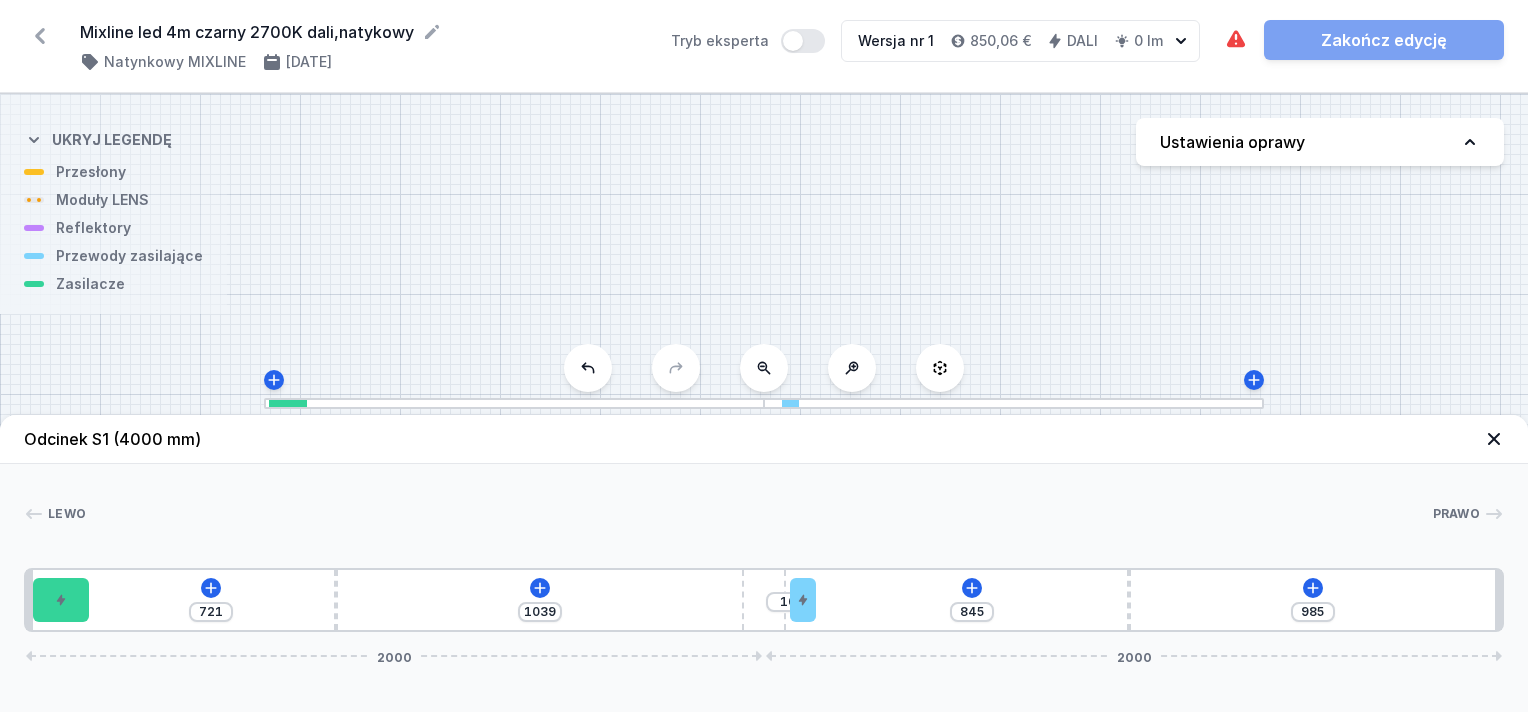 type on "724" 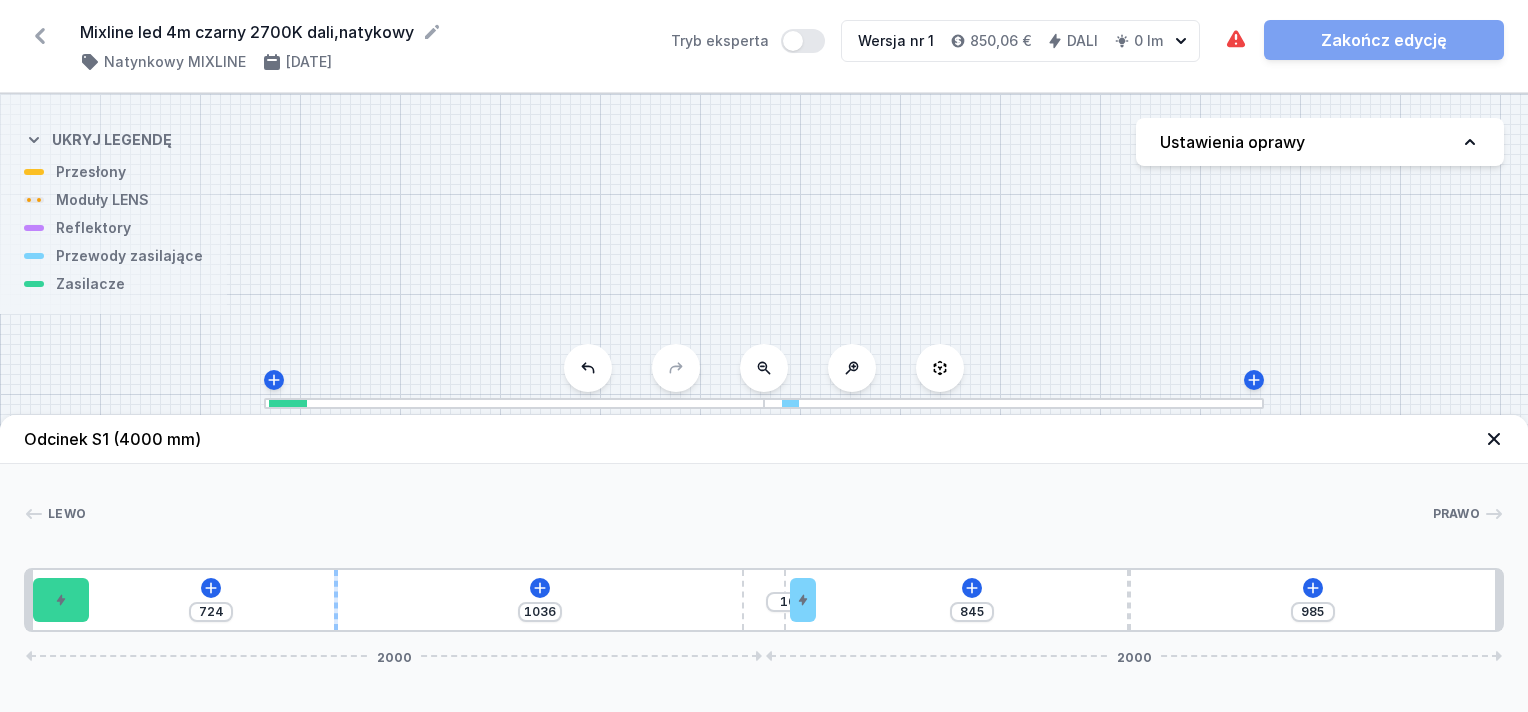type on "735" 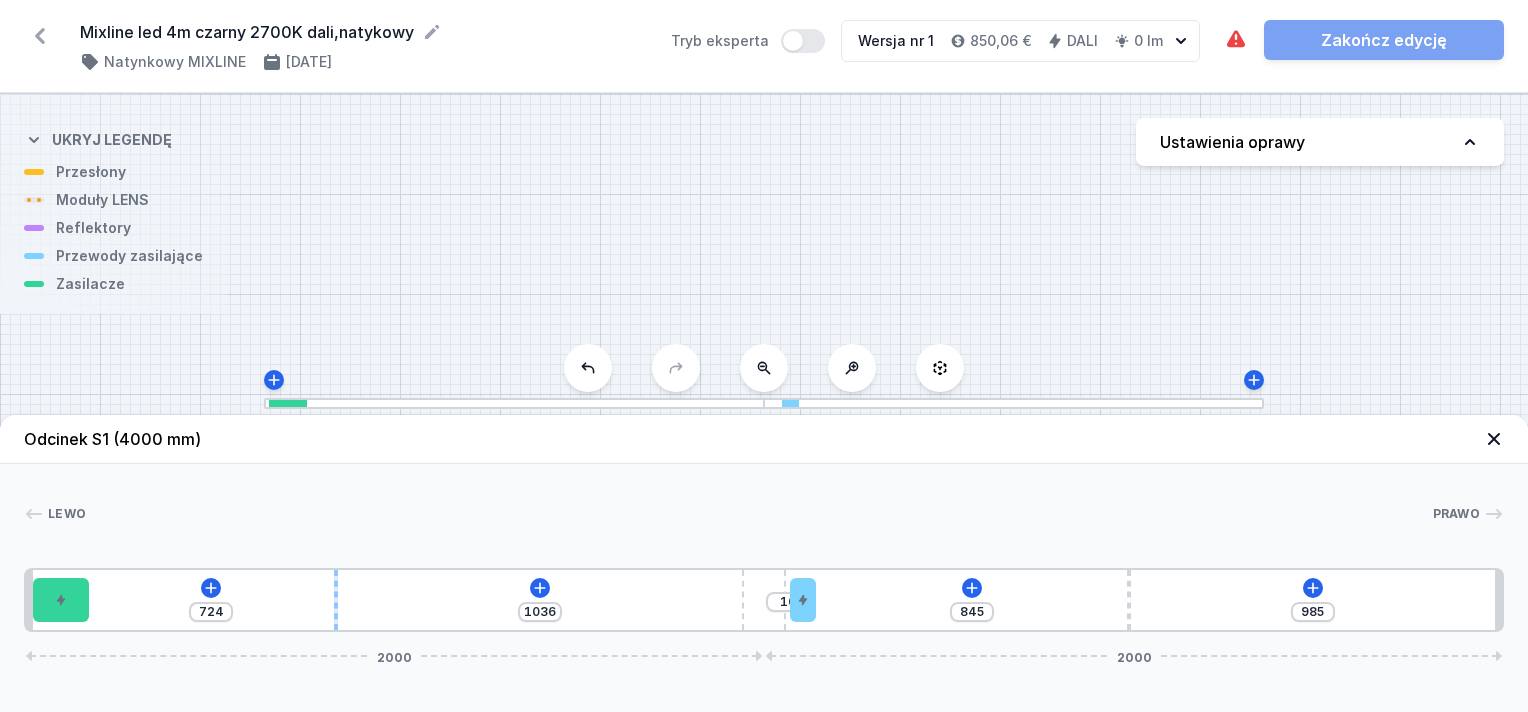type on "1025" 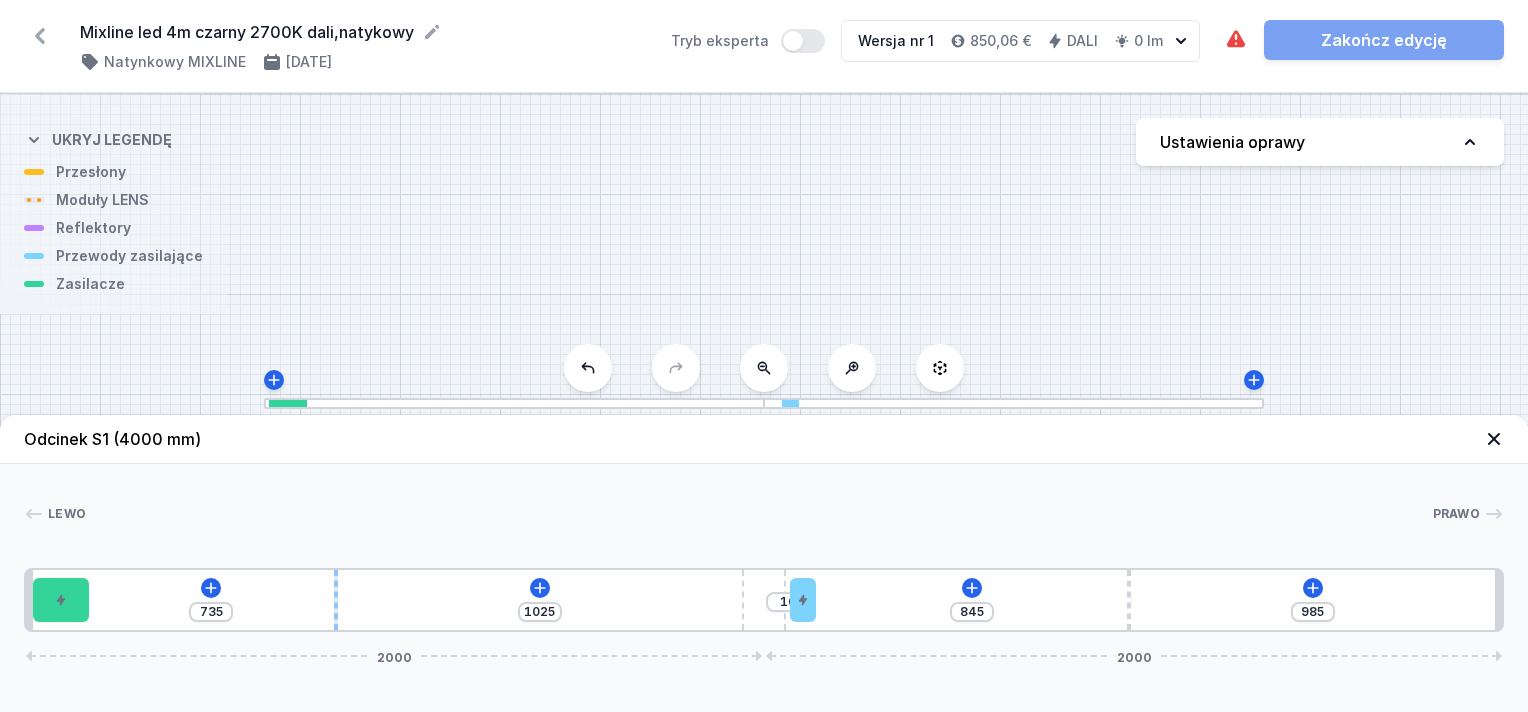 type on "743" 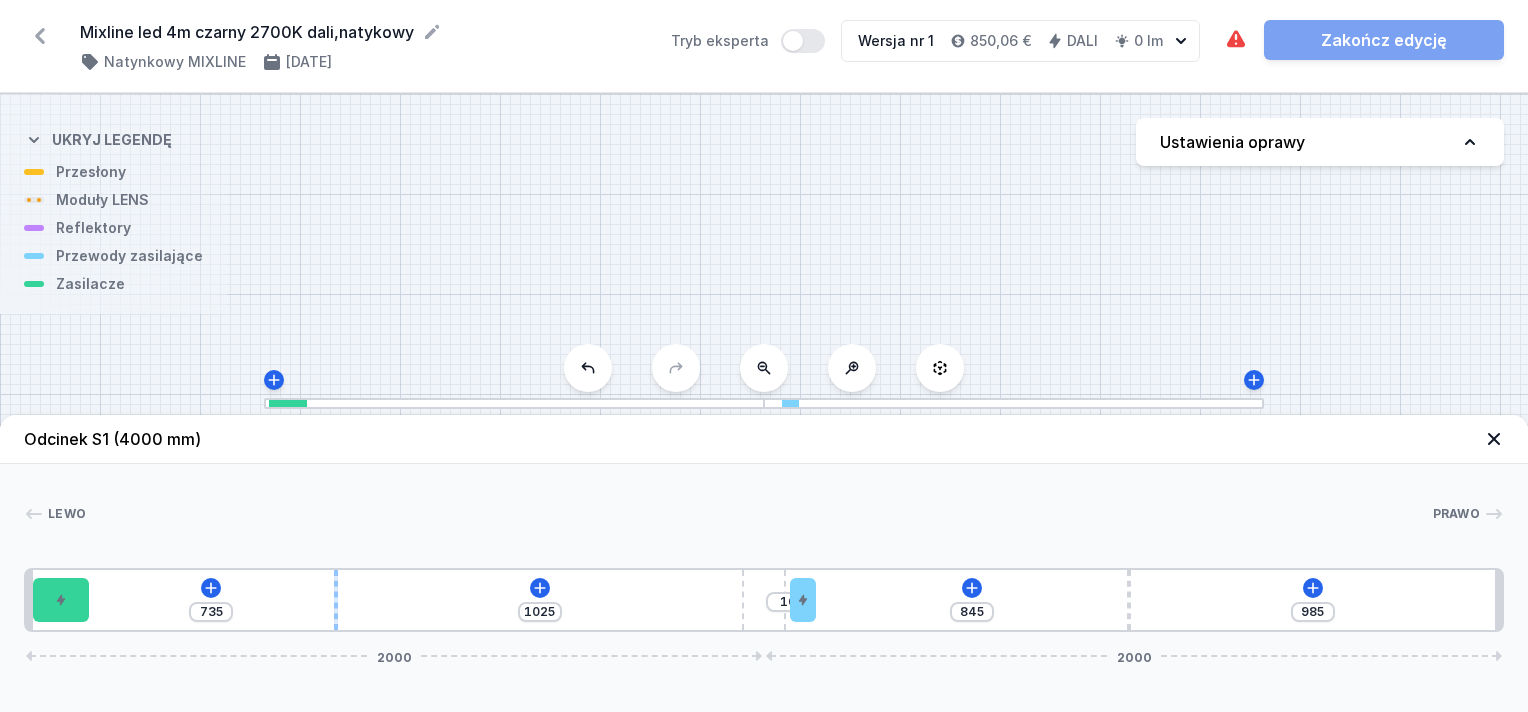 type on "1017" 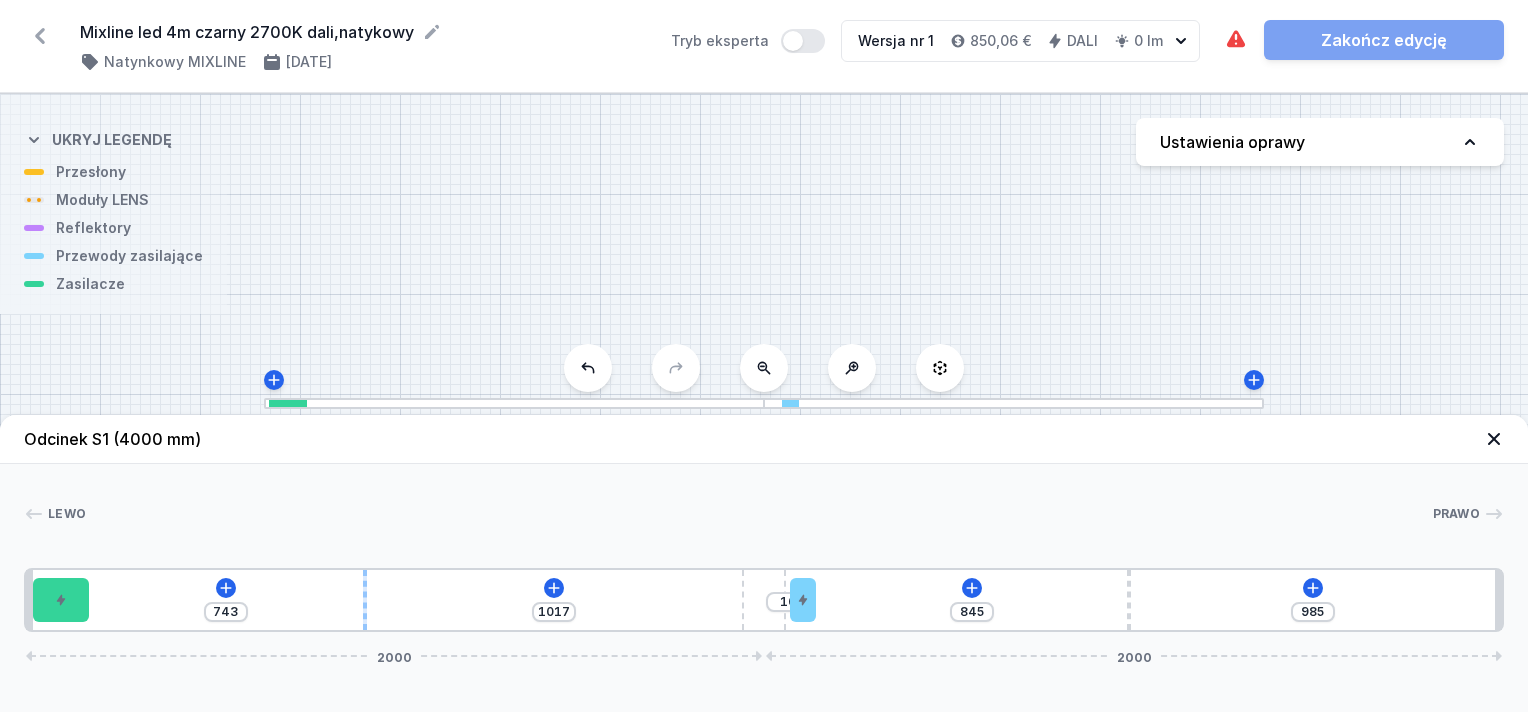 type on "745" 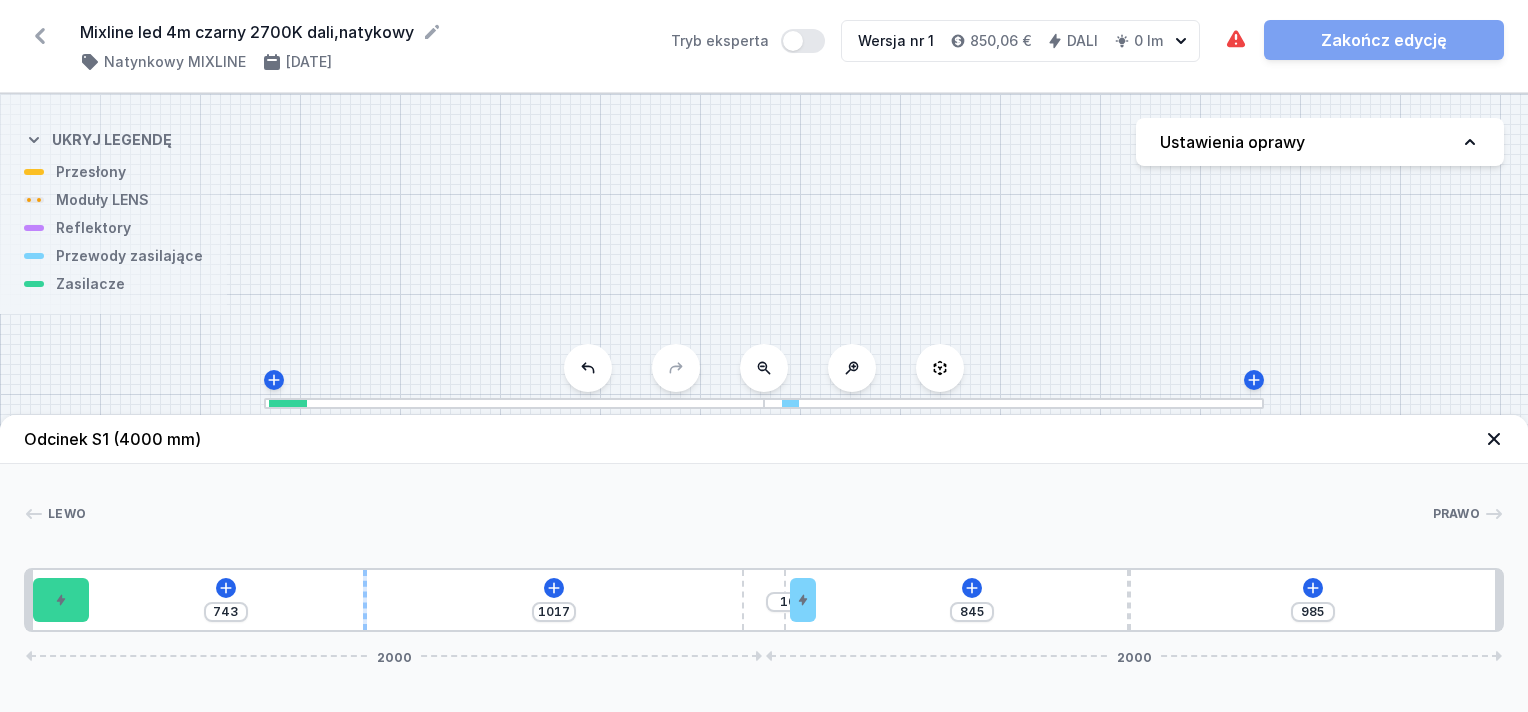 type on "1015" 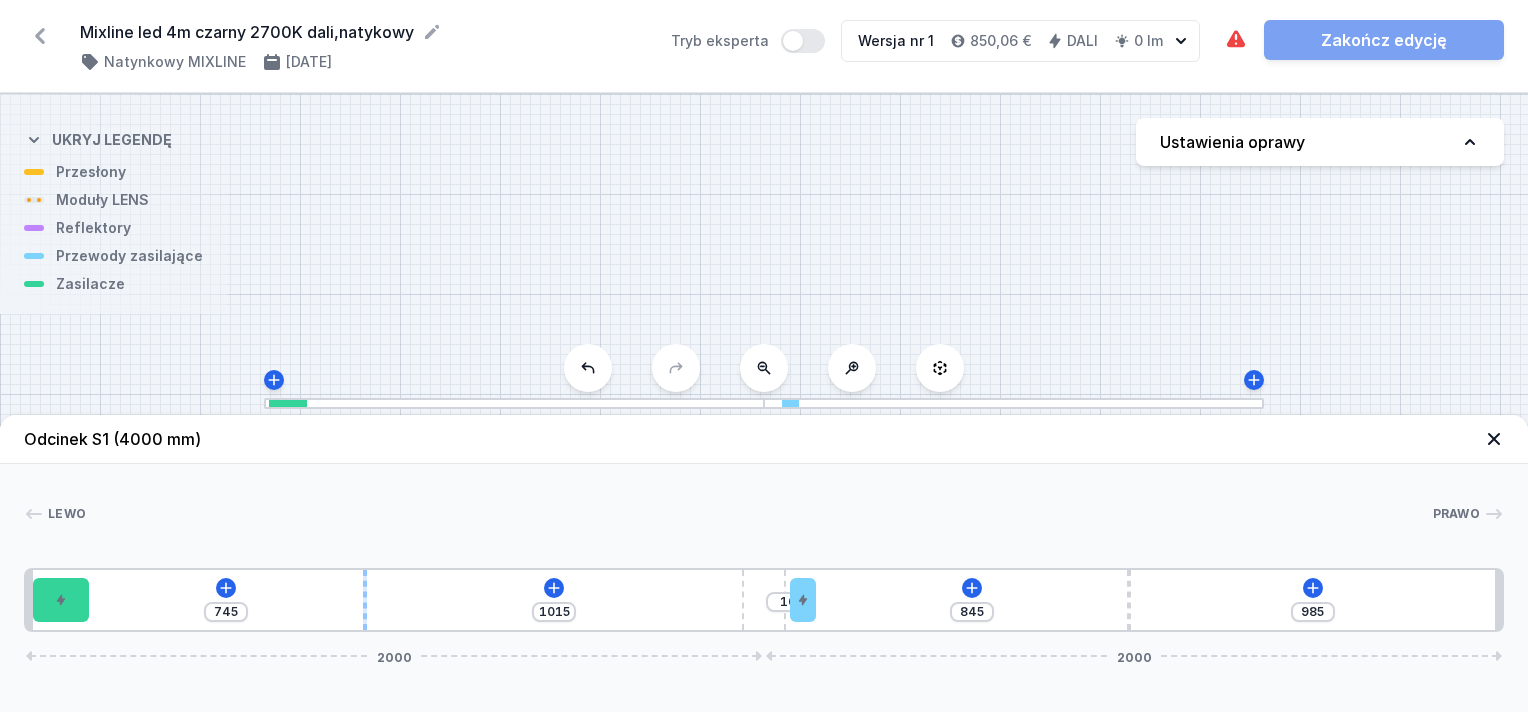 type on "756" 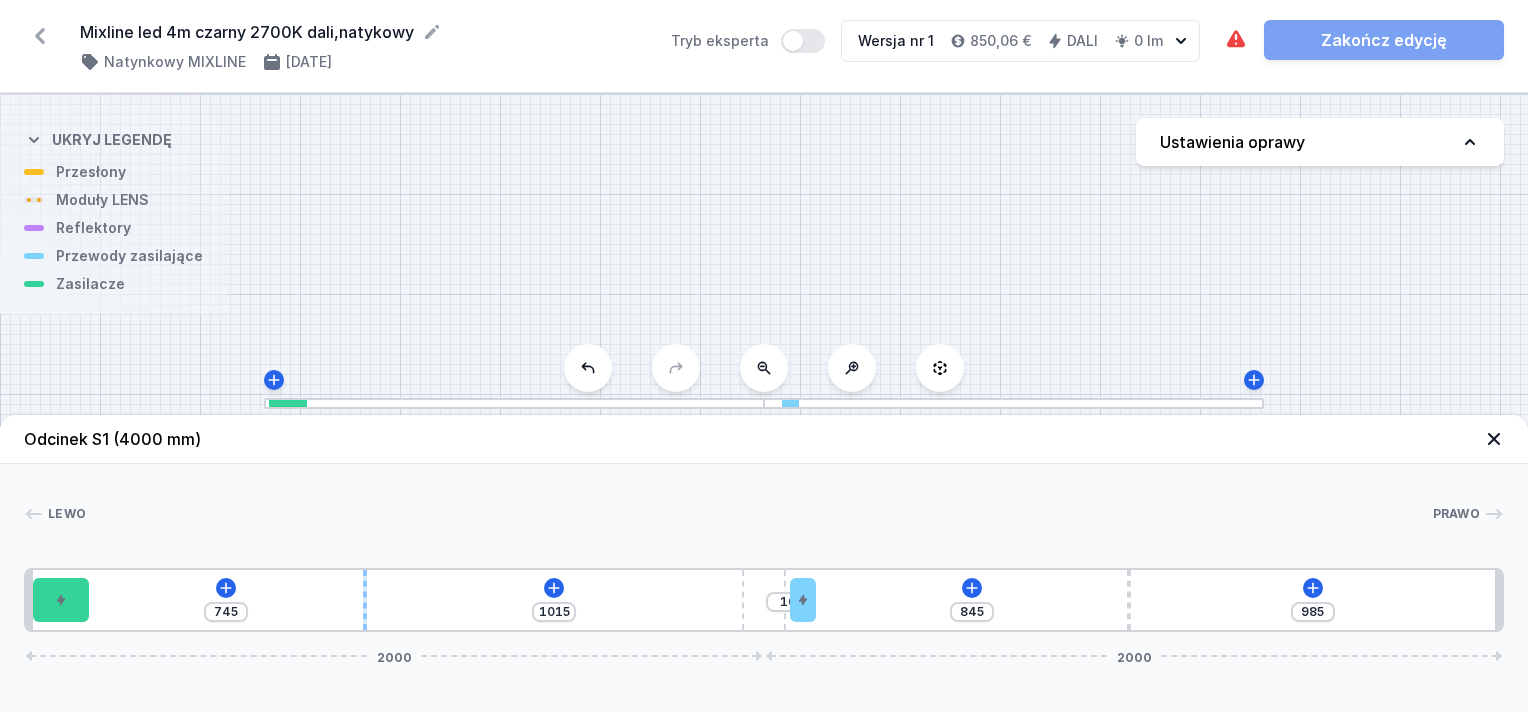 type on "1004" 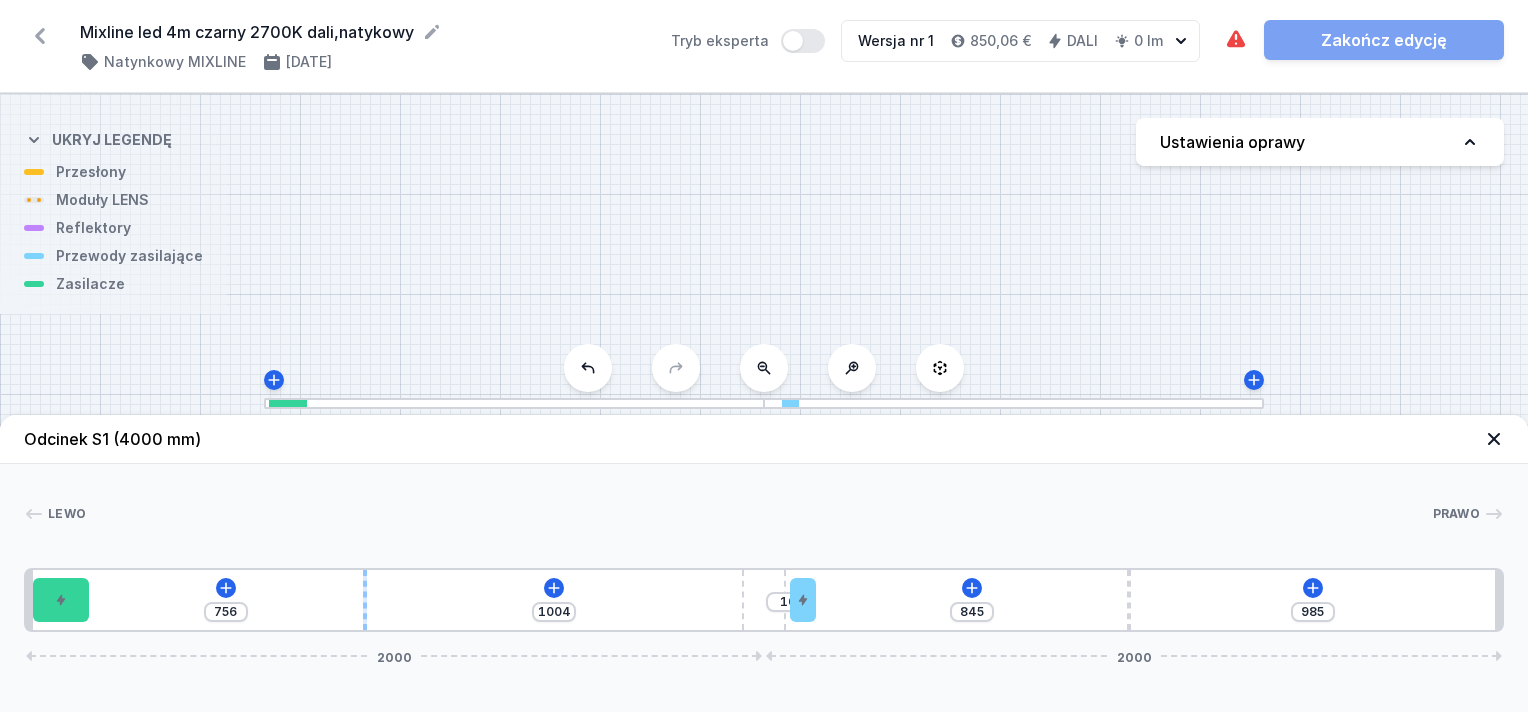 type on "764" 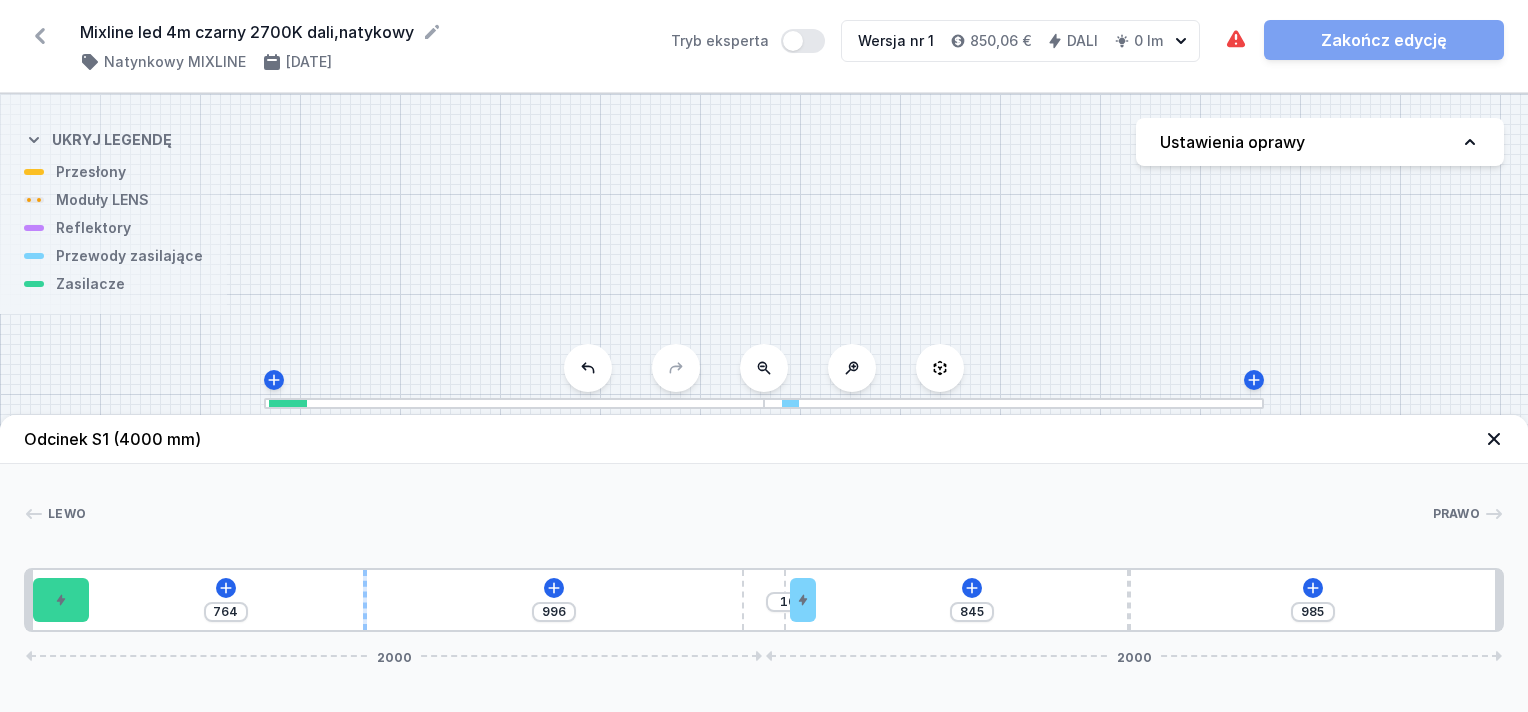 type on "772" 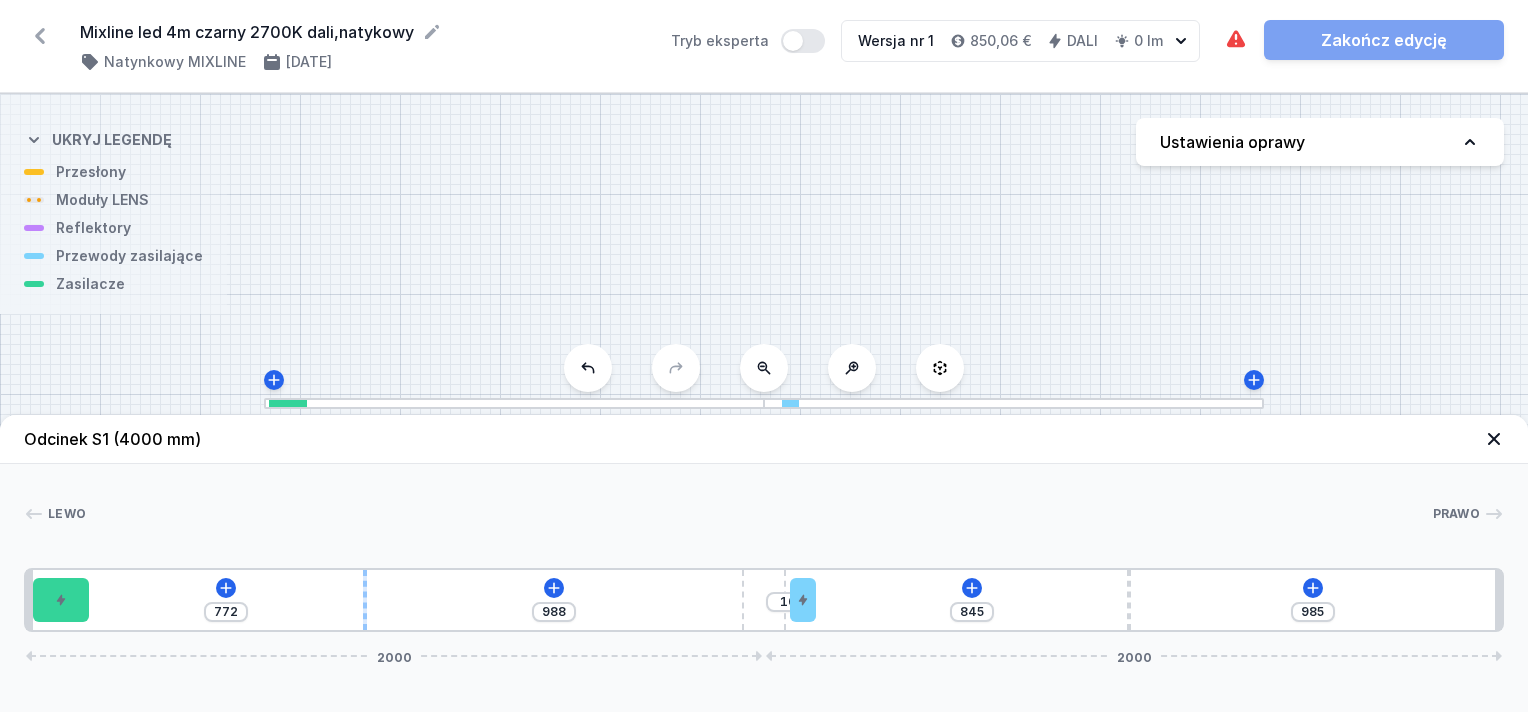 type on "786" 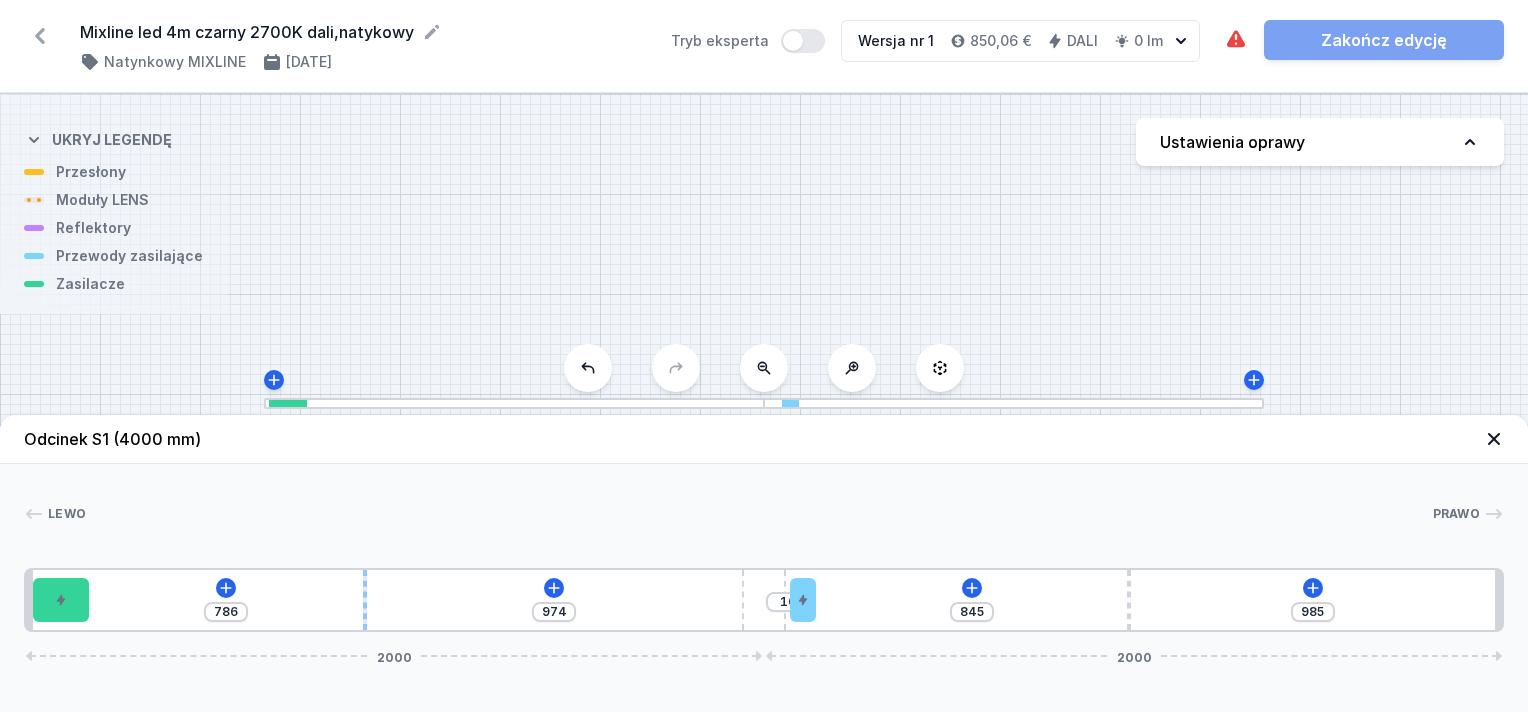 type on "799" 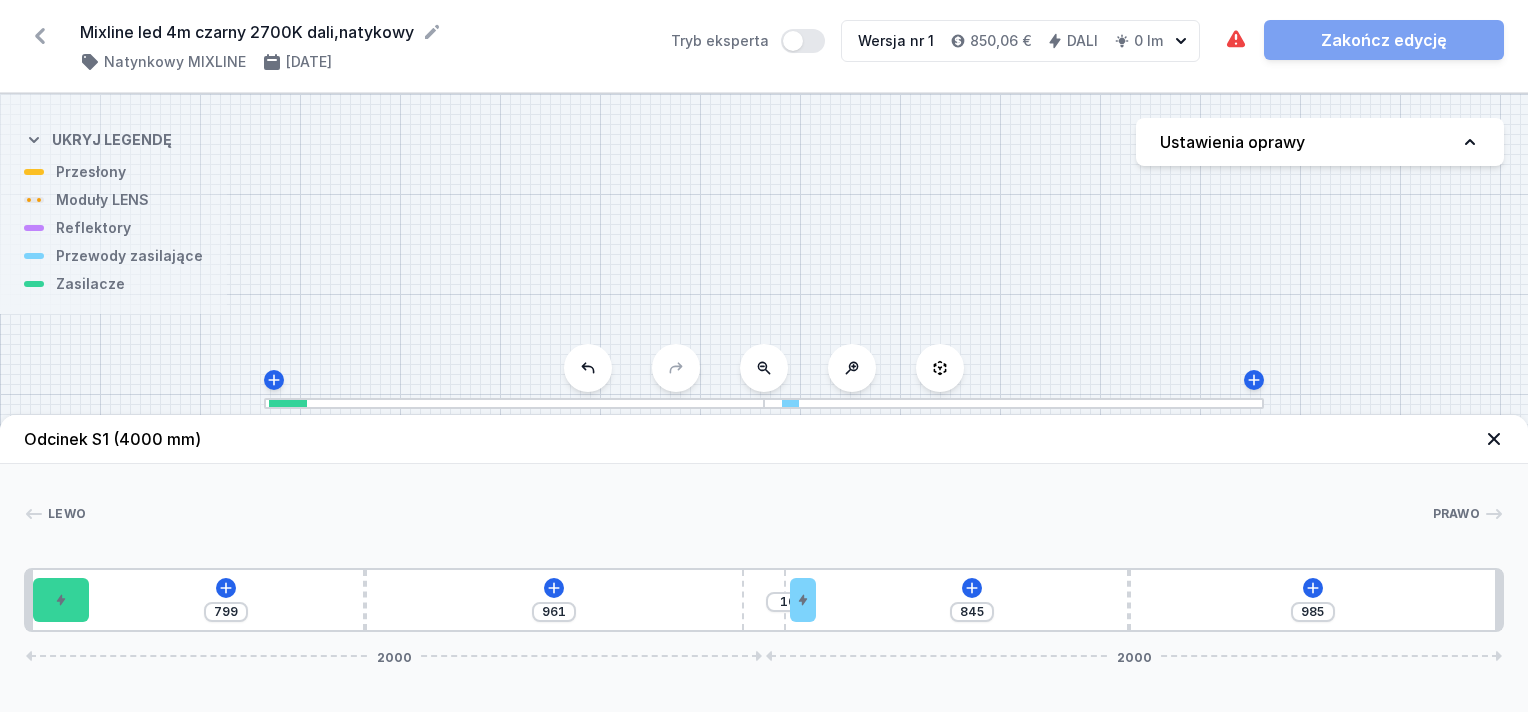type on "804" 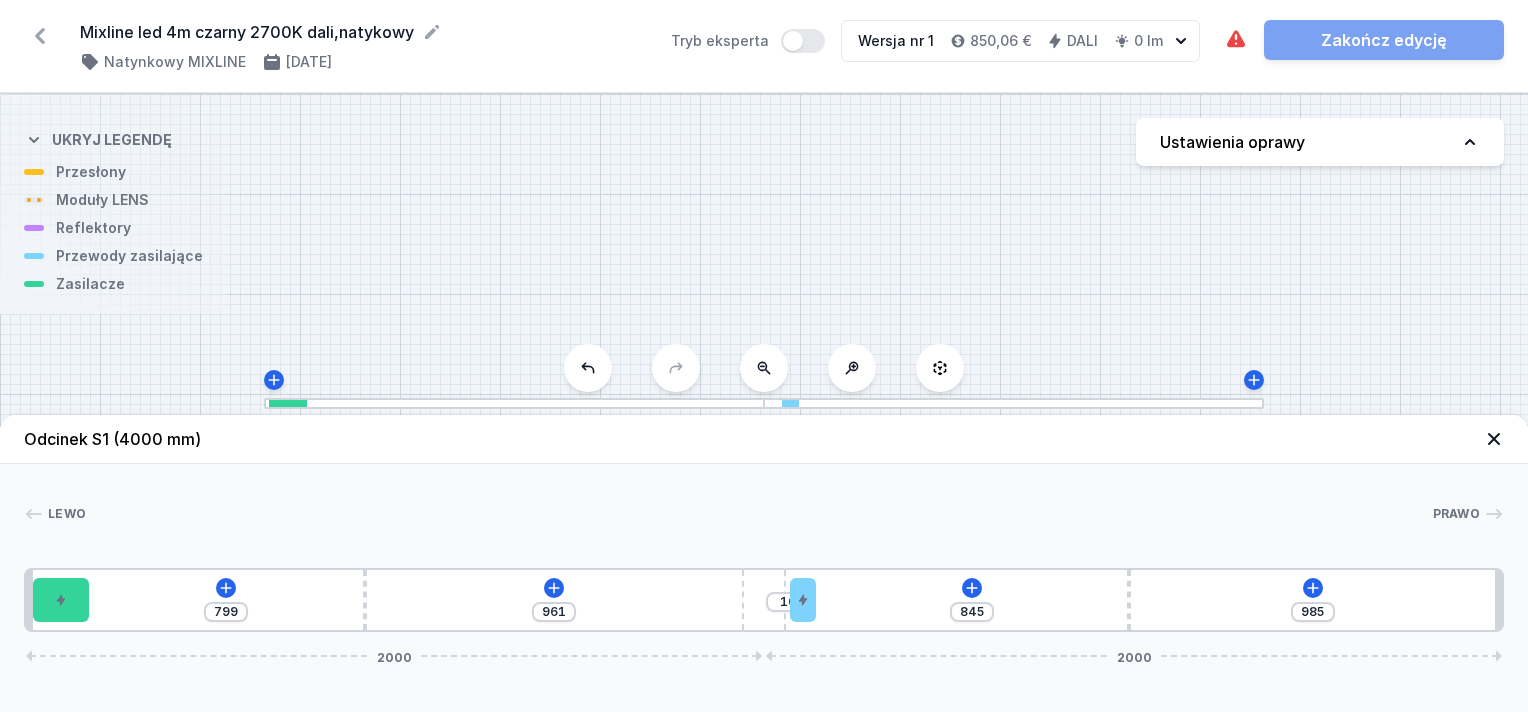 type on "956" 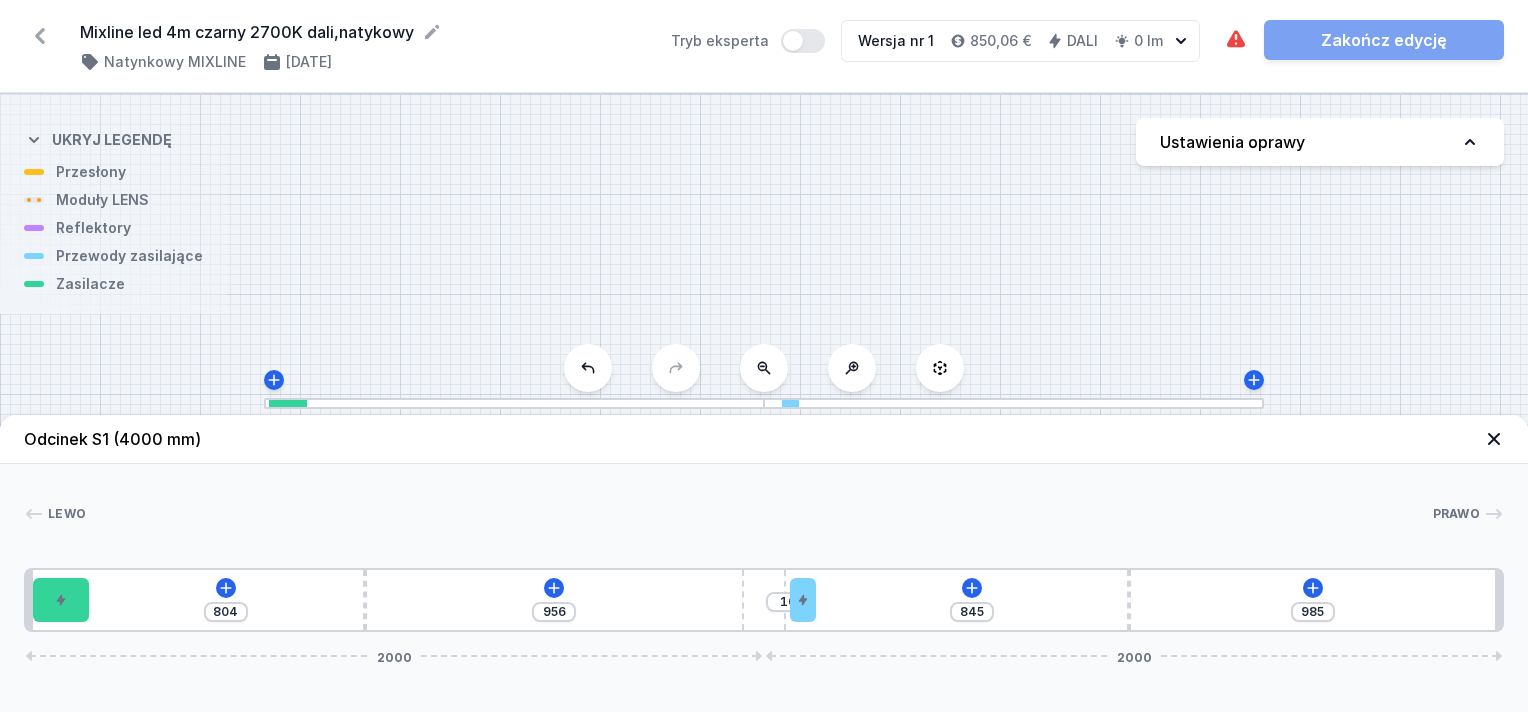 type on "807" 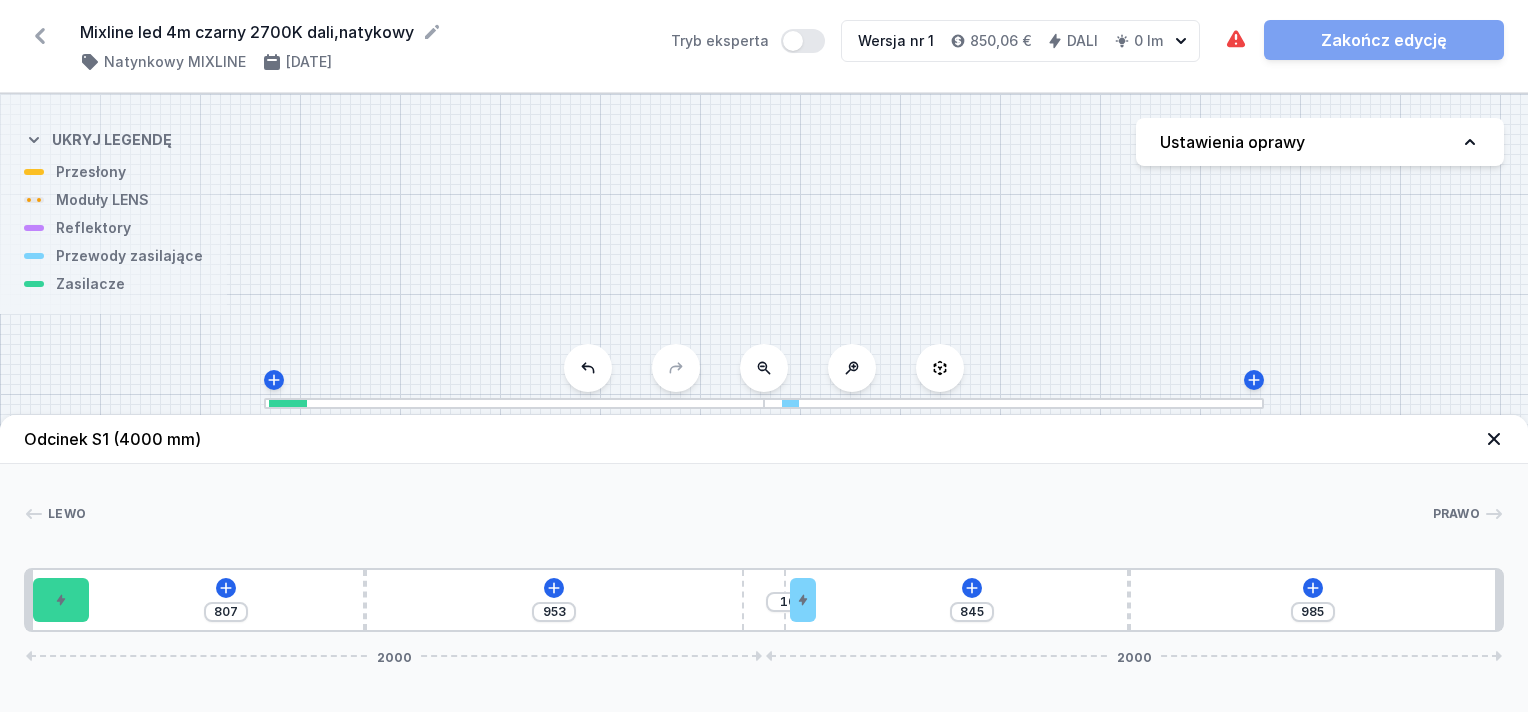 type on "810" 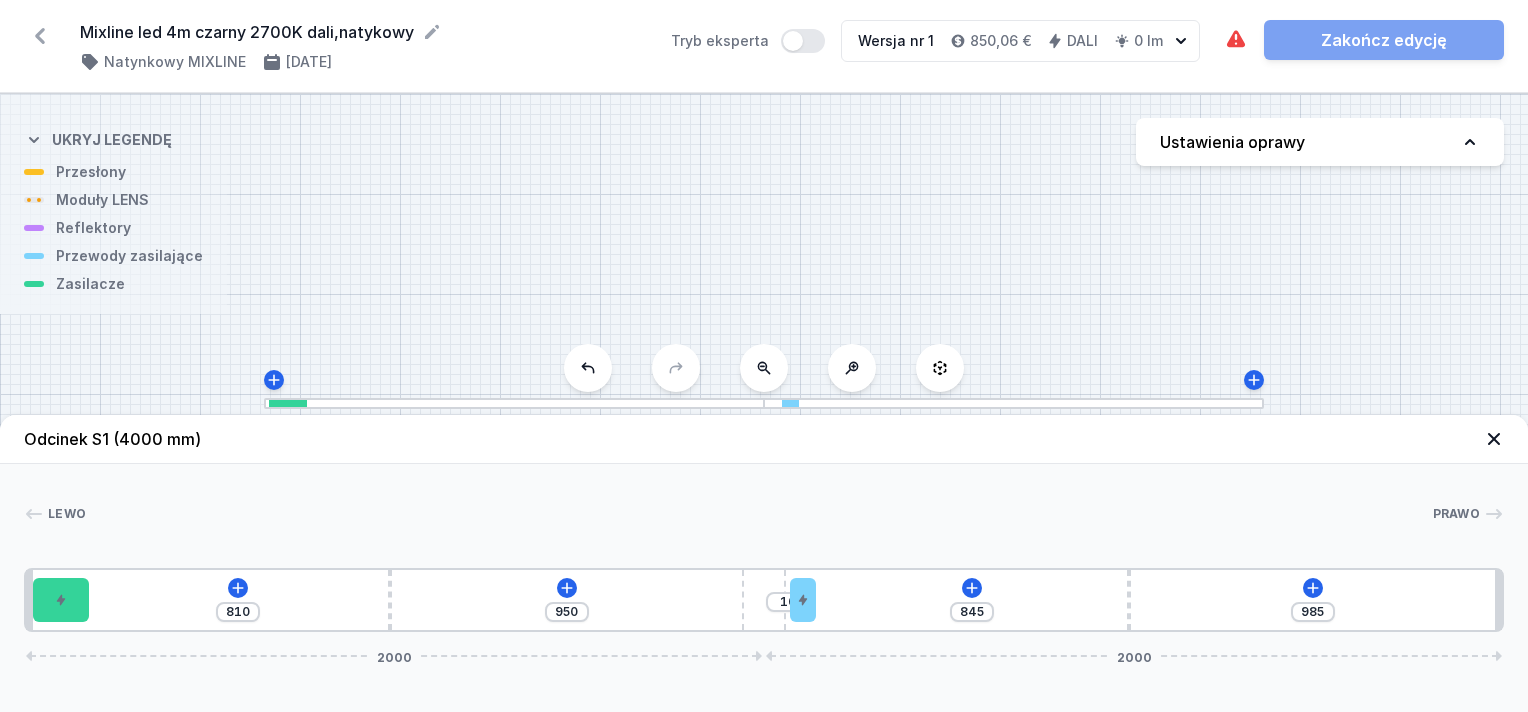 type on "807" 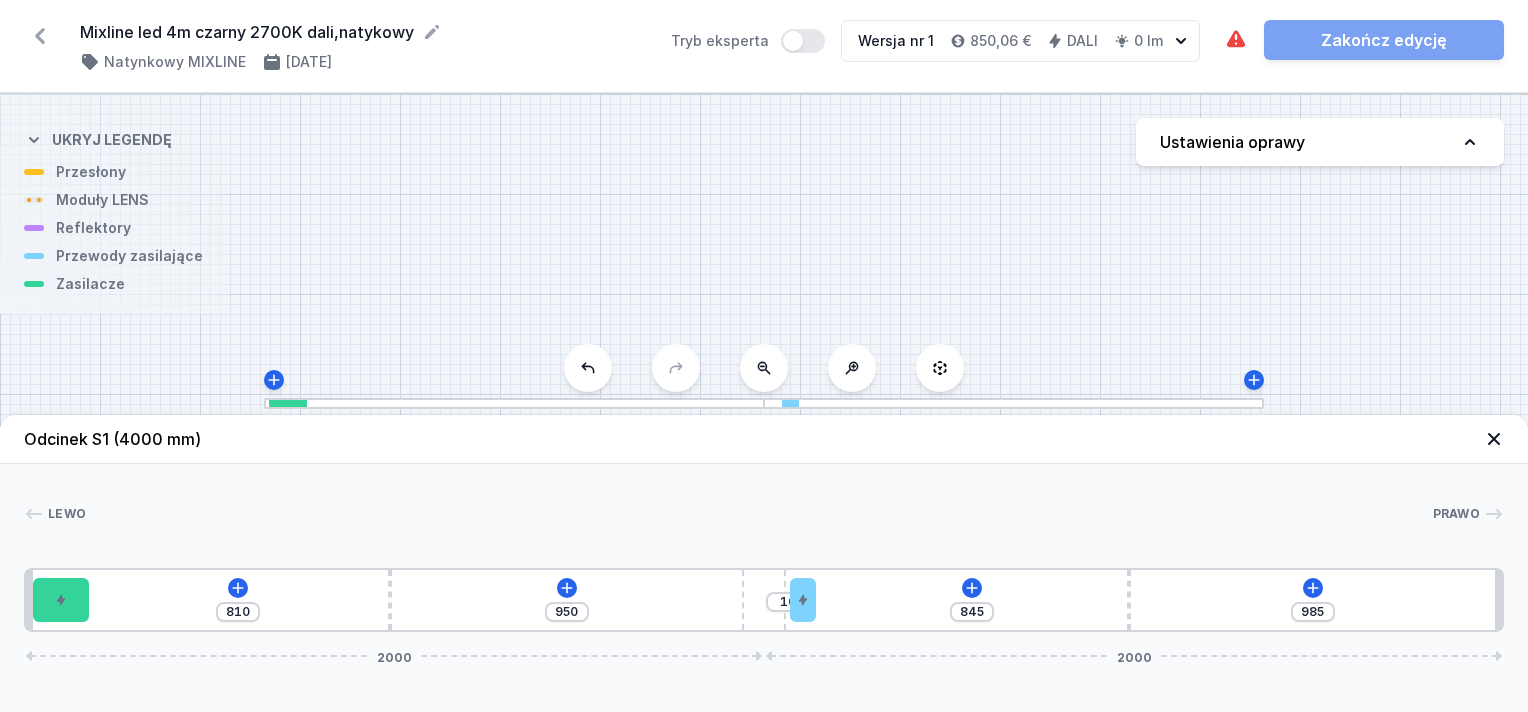 type on "953" 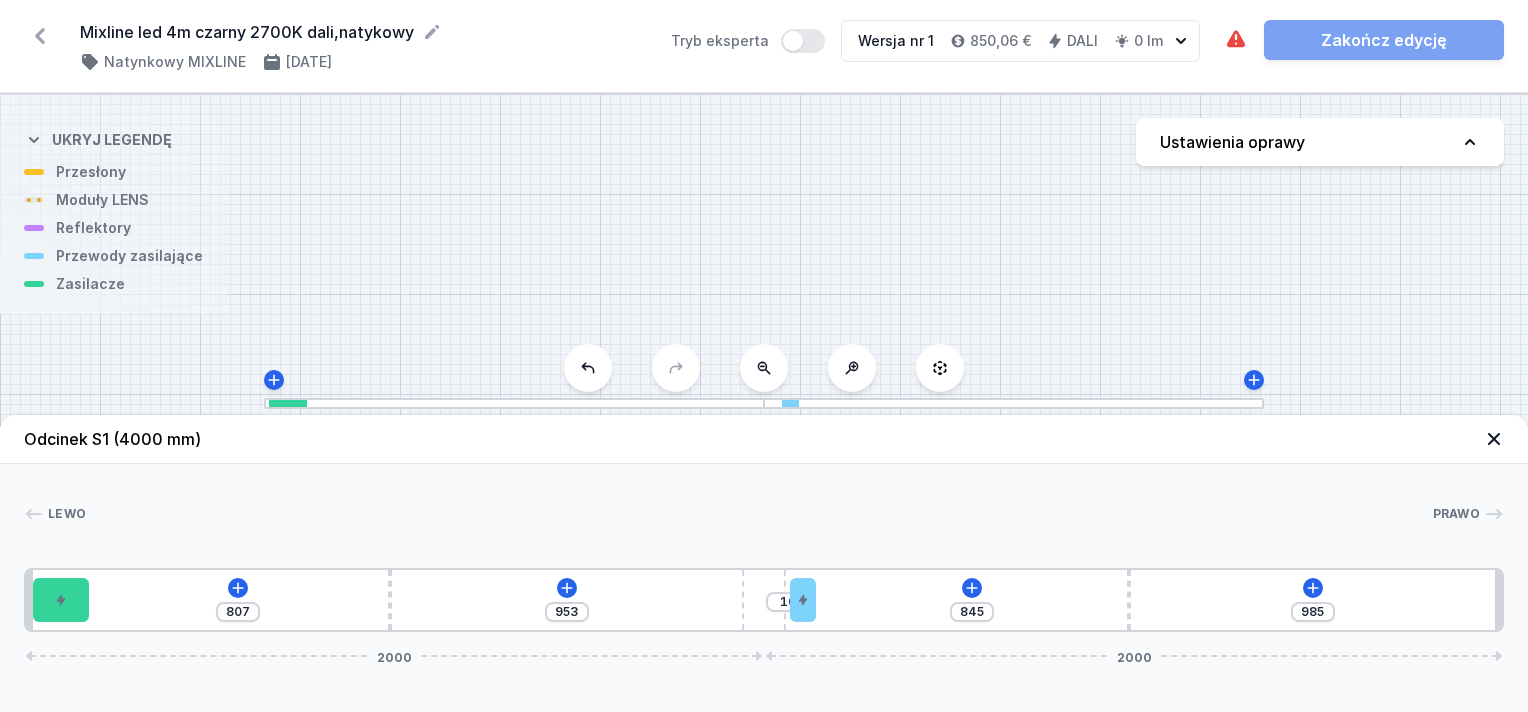 type on "804" 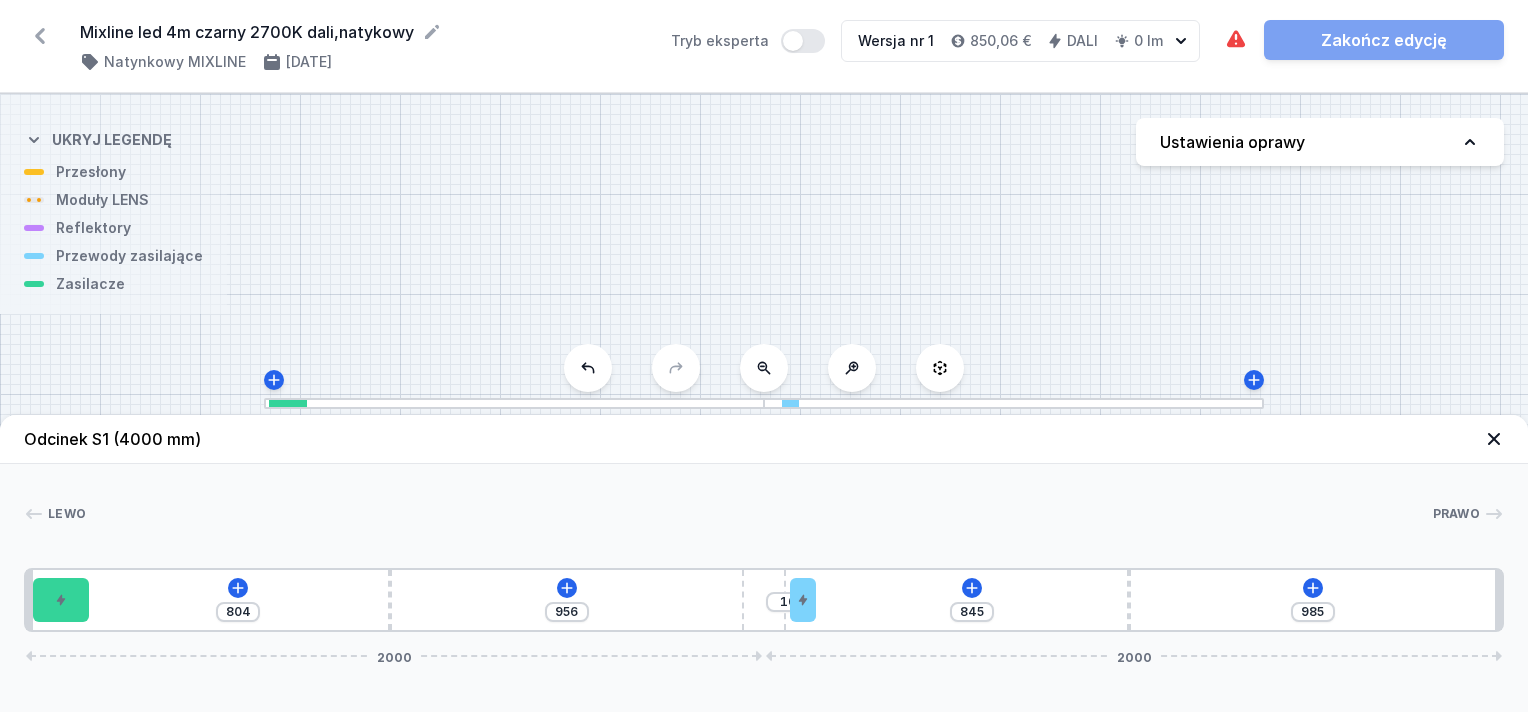 type on "802" 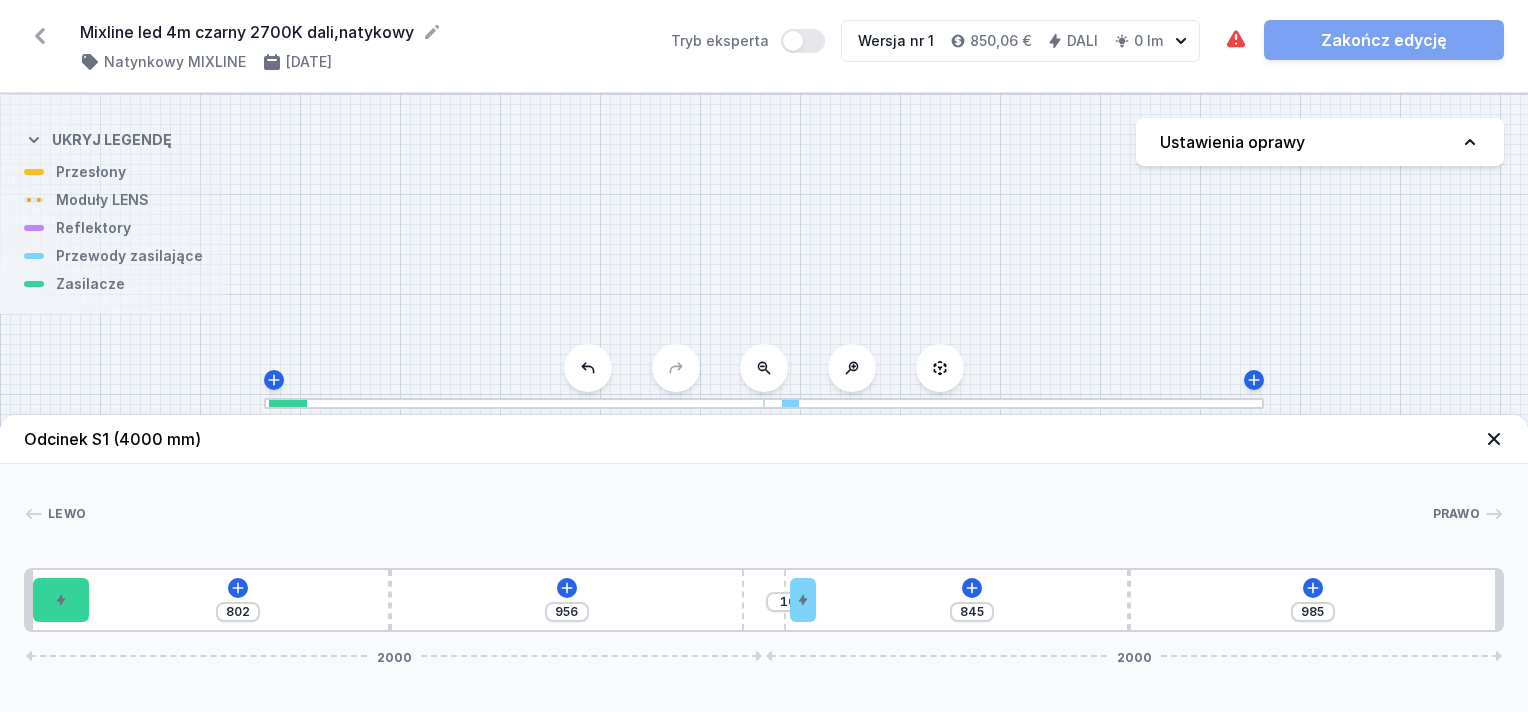 type on "958" 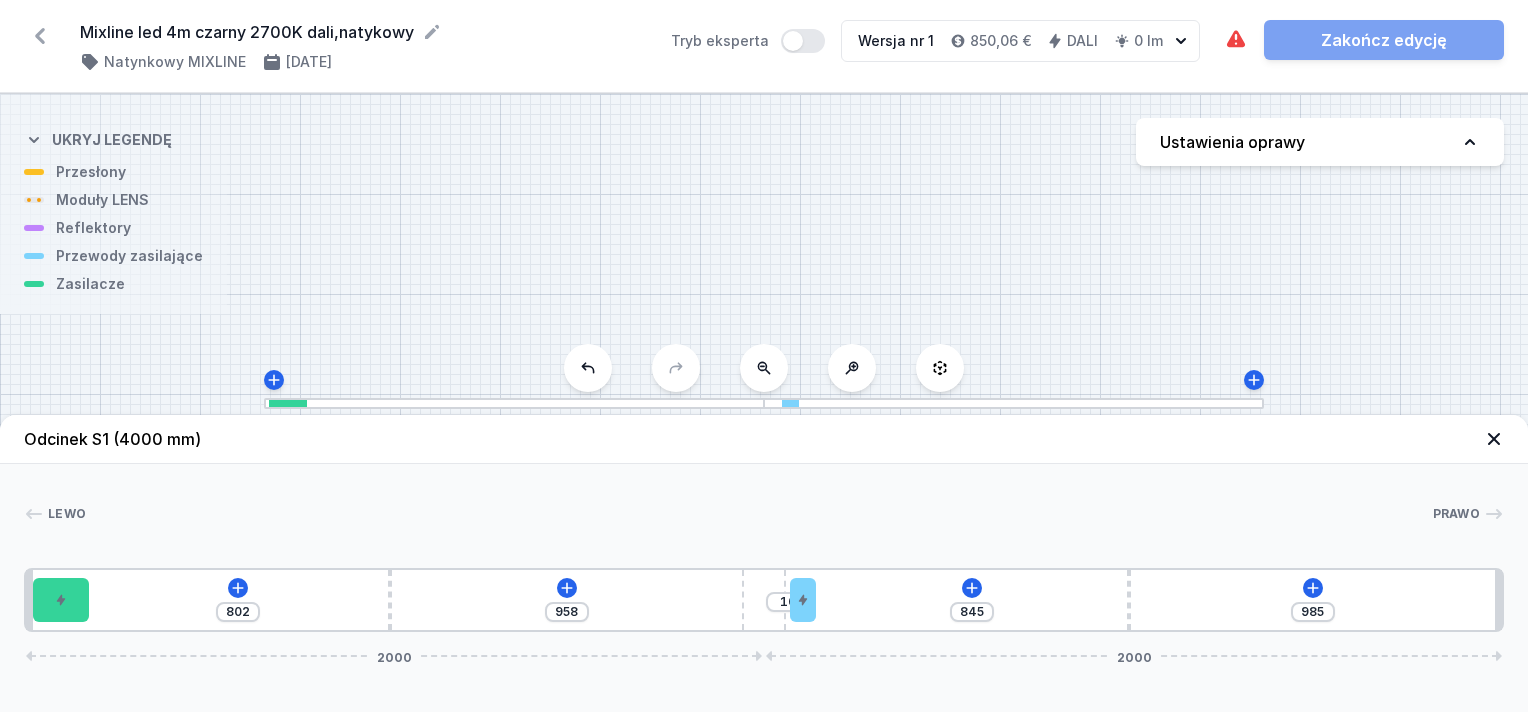 type on "799" 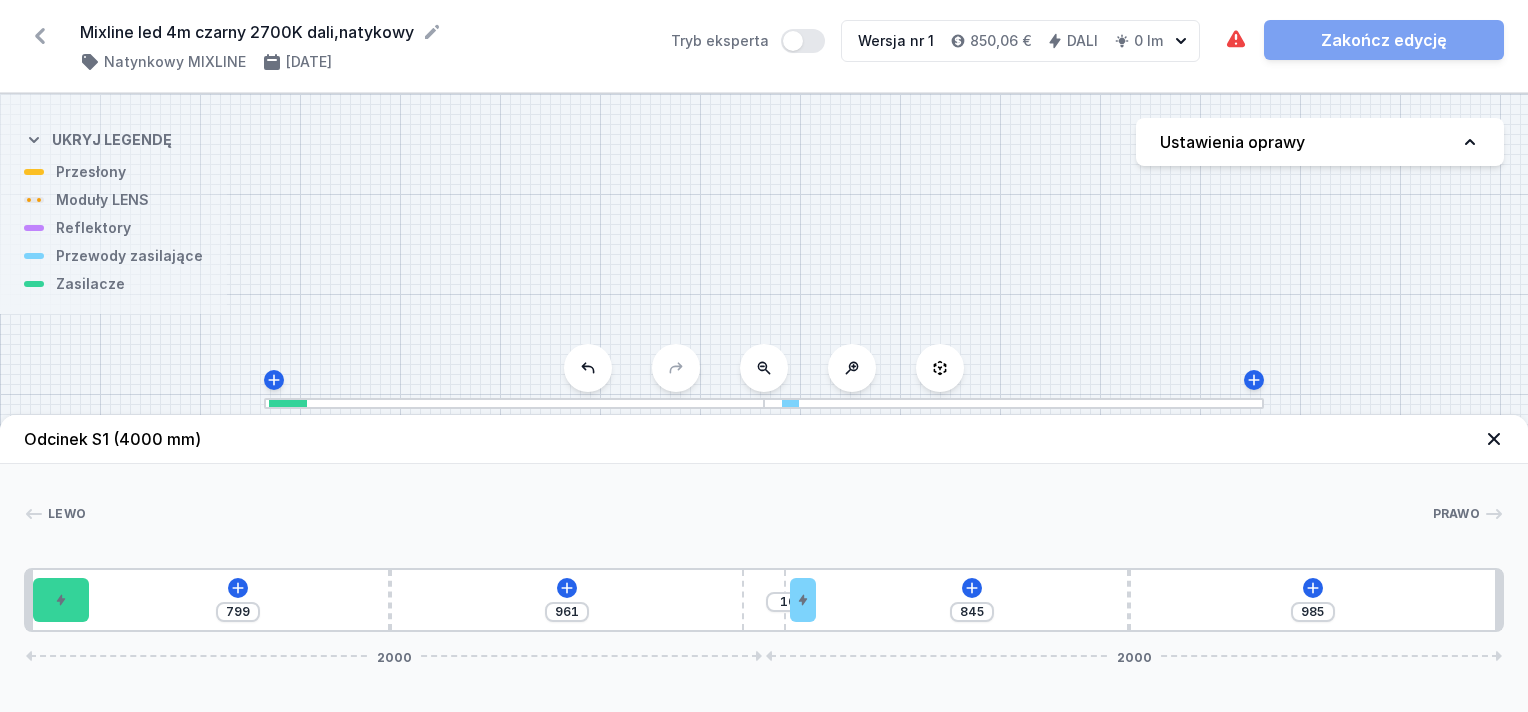 type on "796" 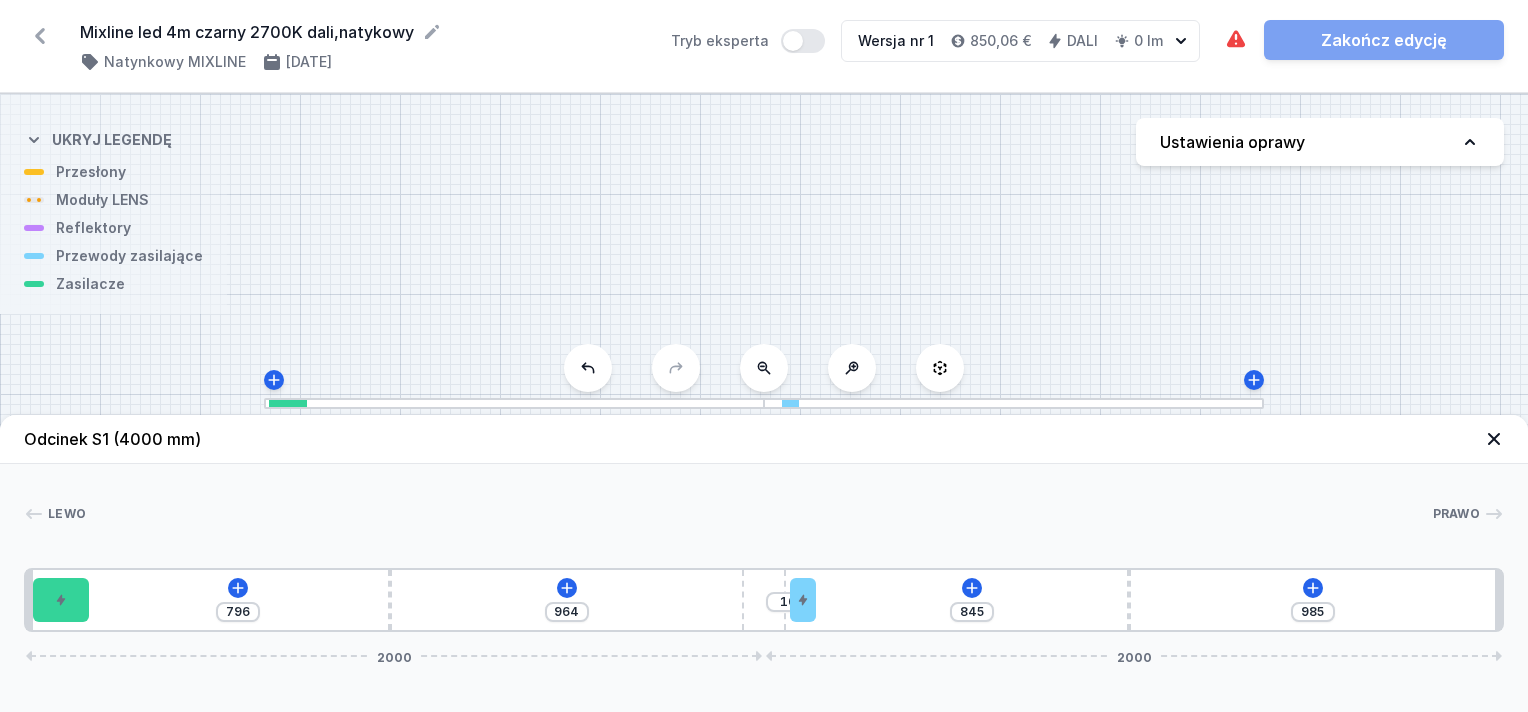 type on "794" 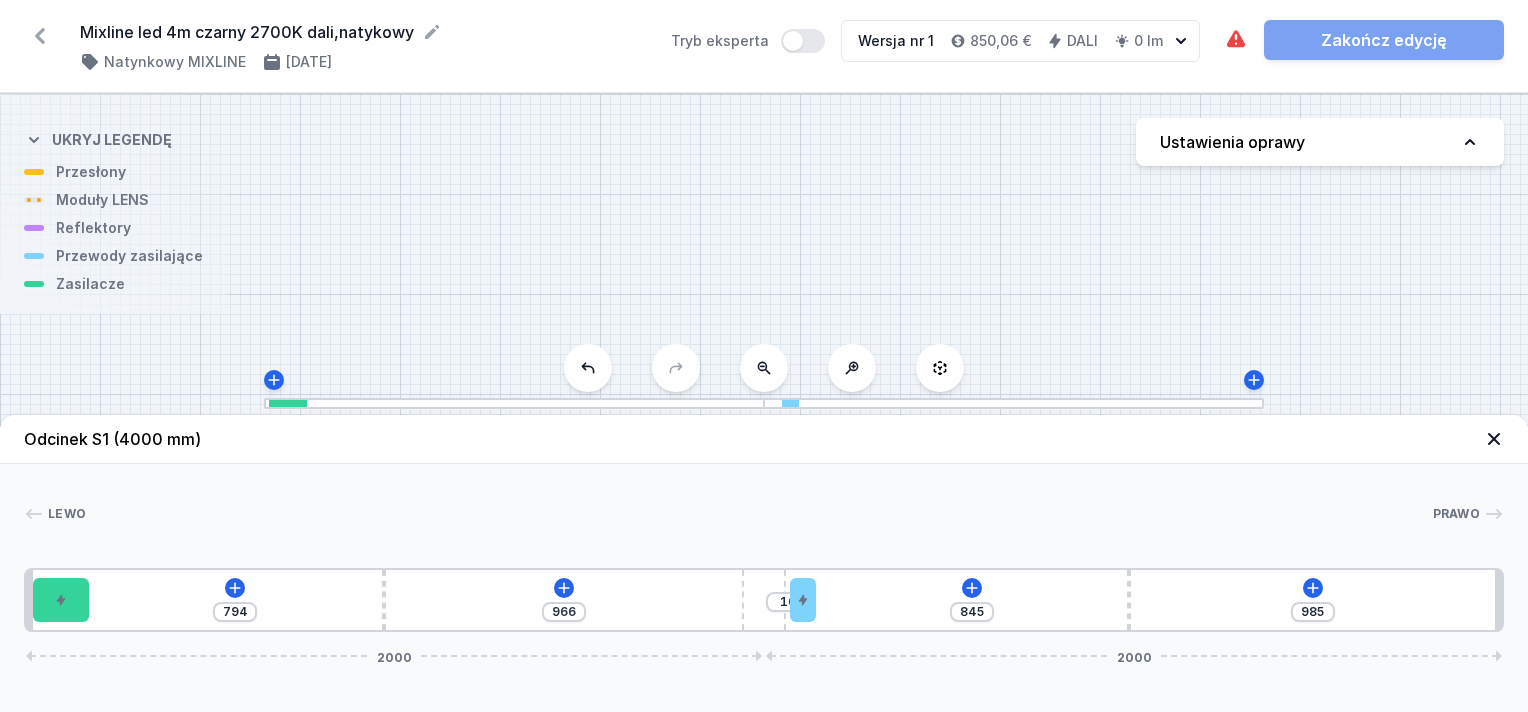 type on "791" 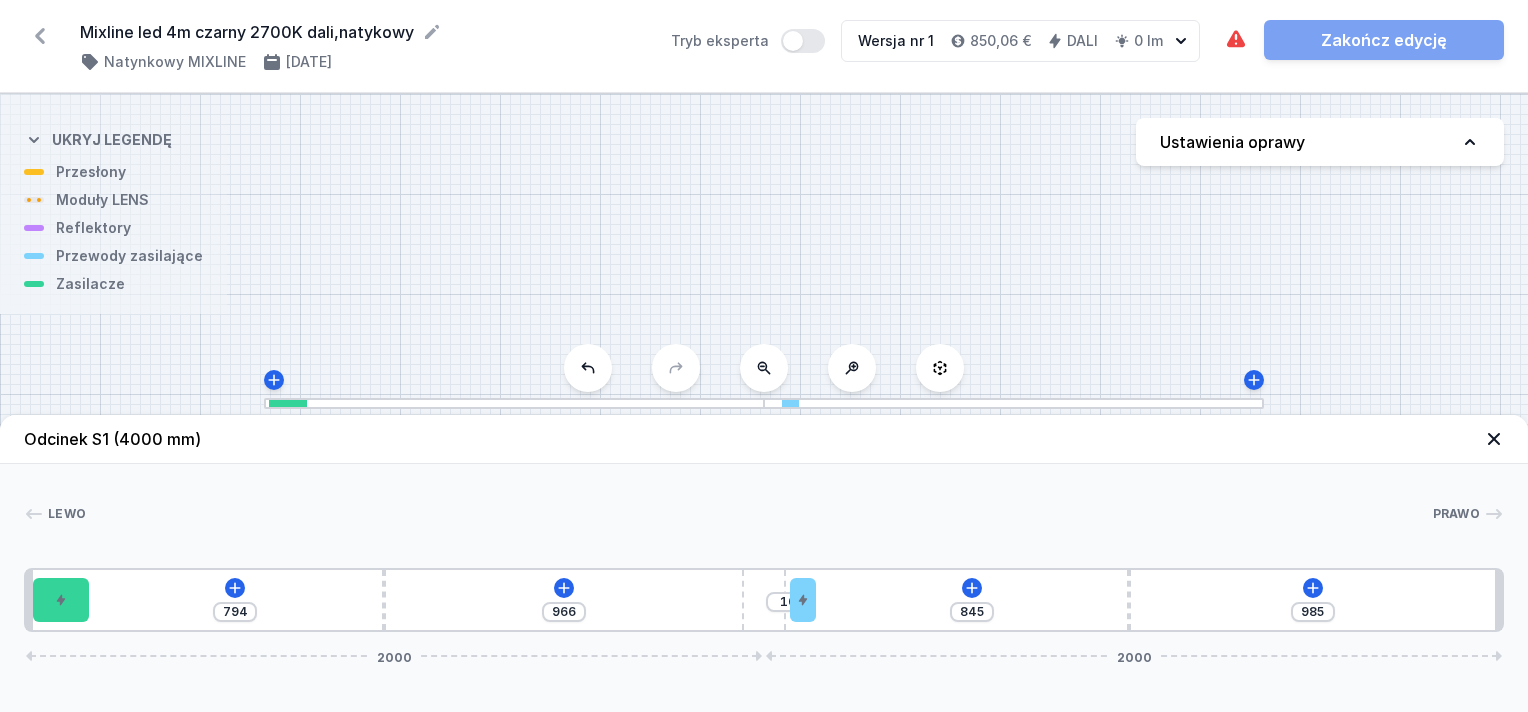 type on "969" 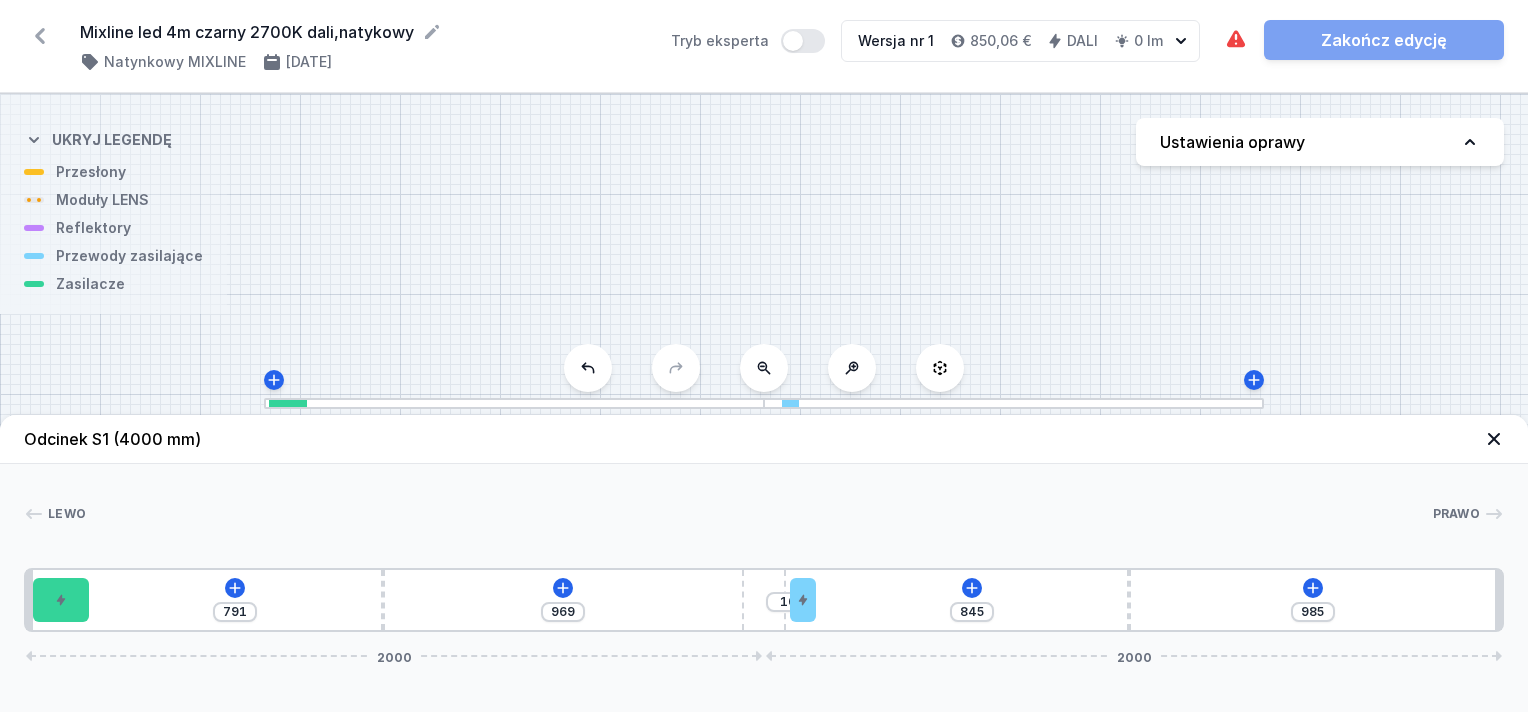 type on "780" 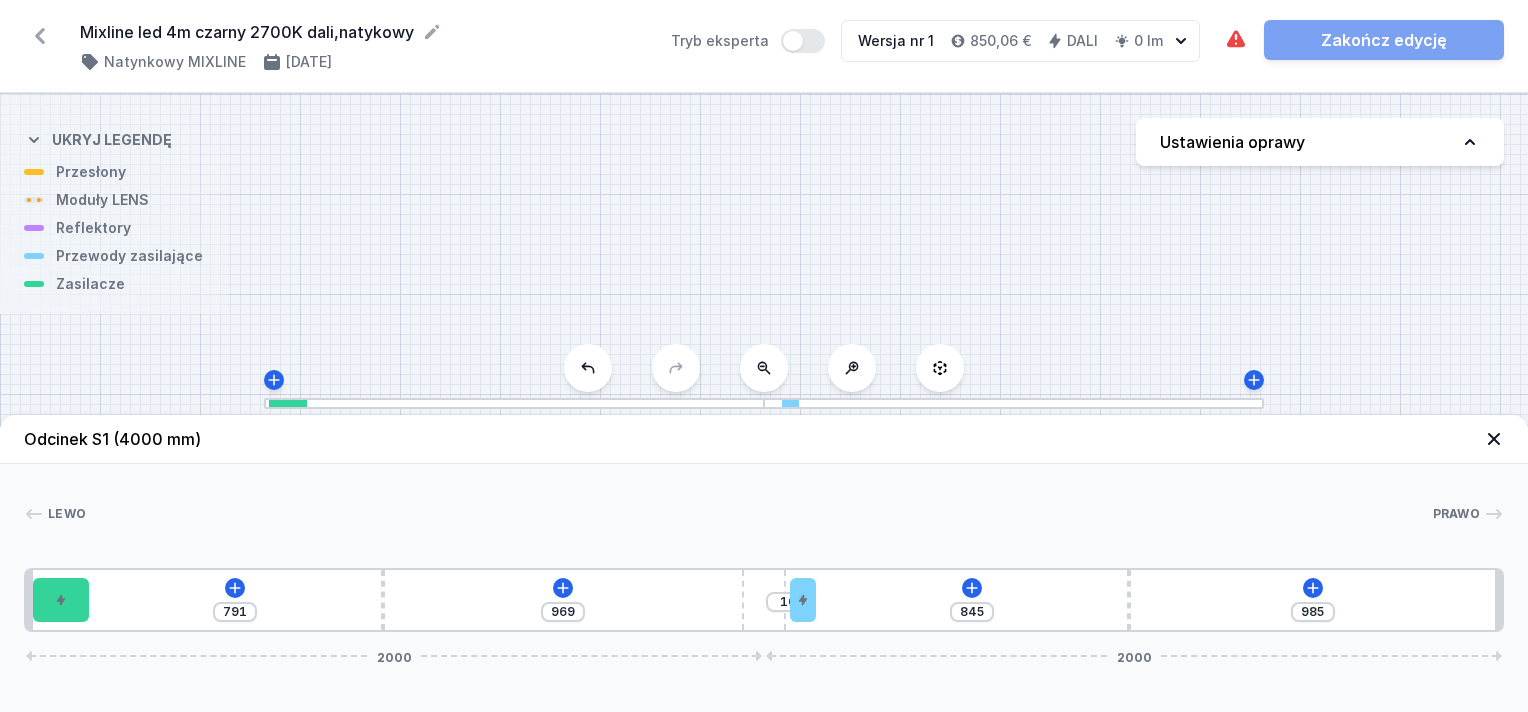 type on "980" 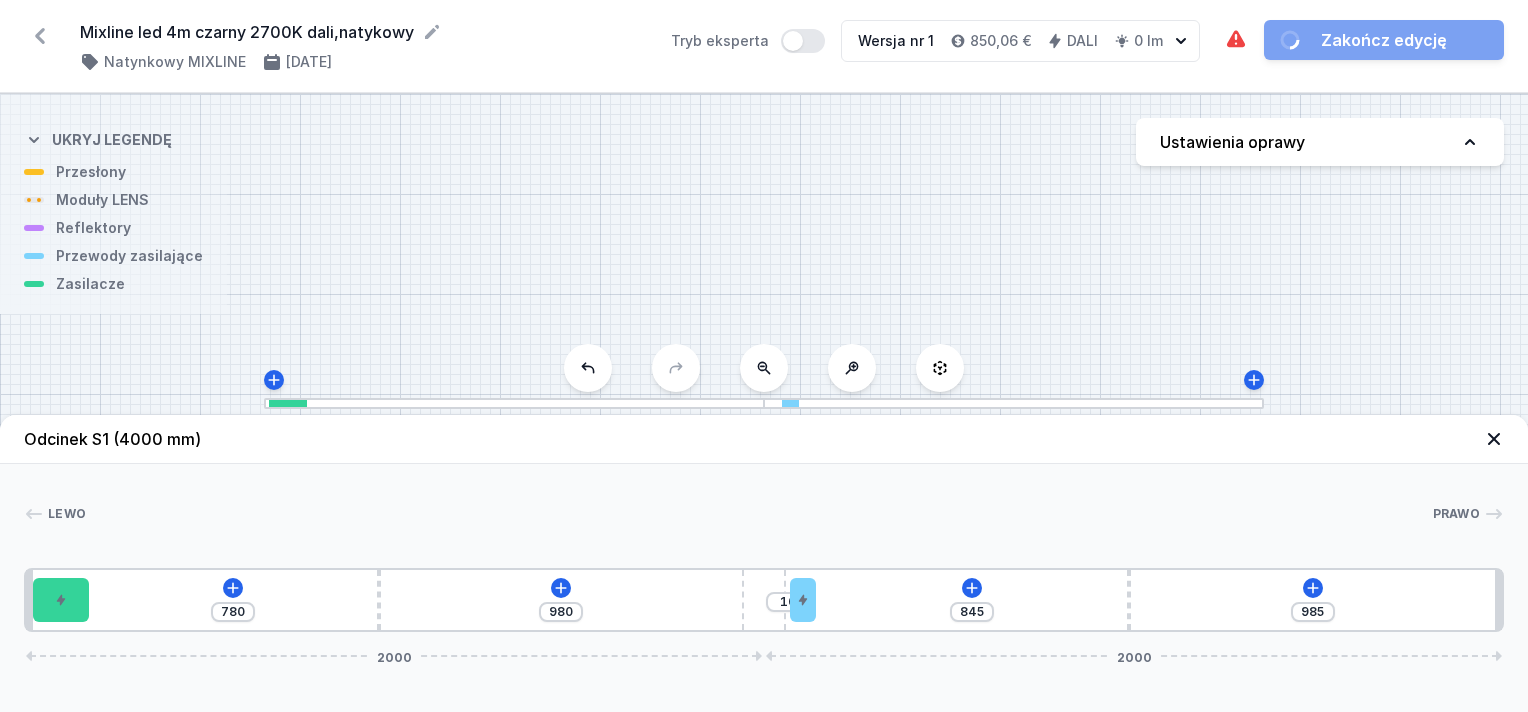 type on "778" 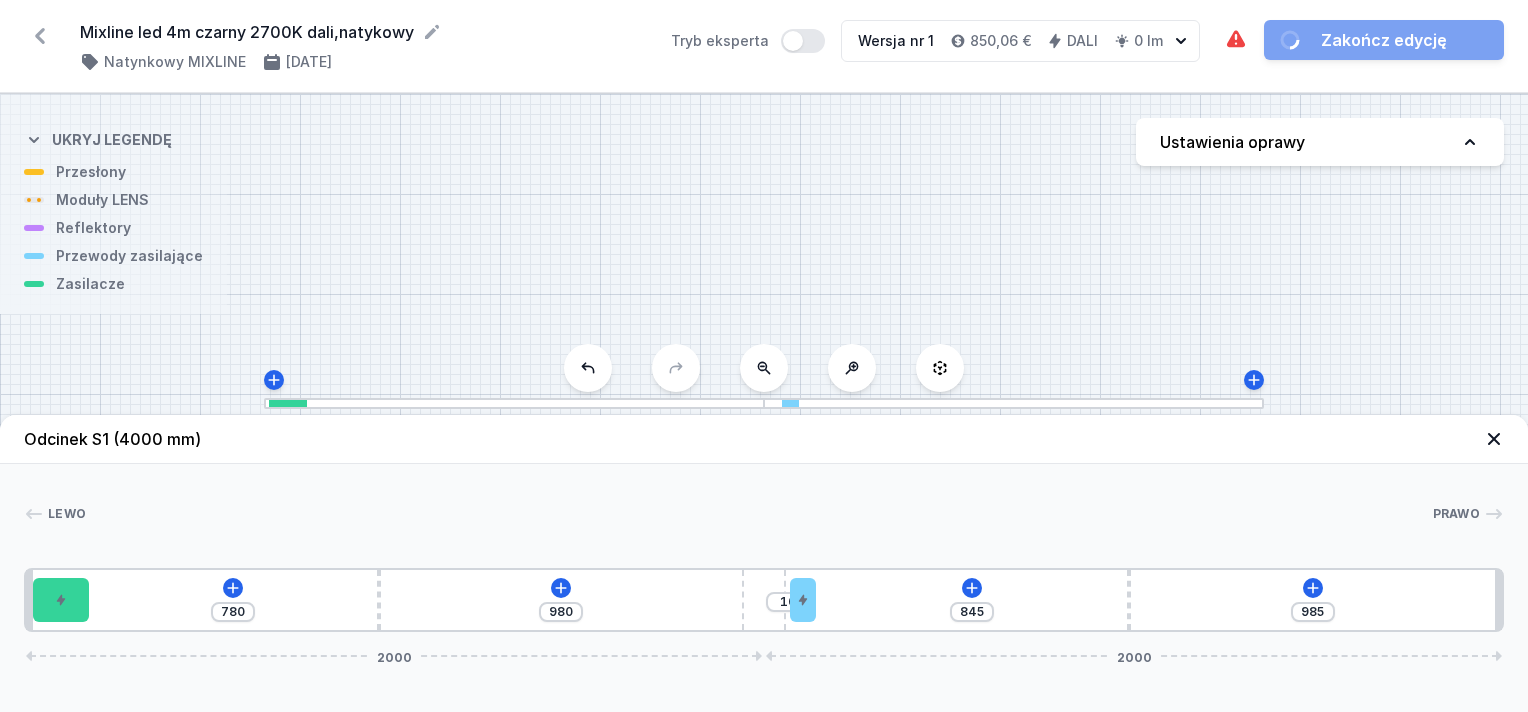 type on "982" 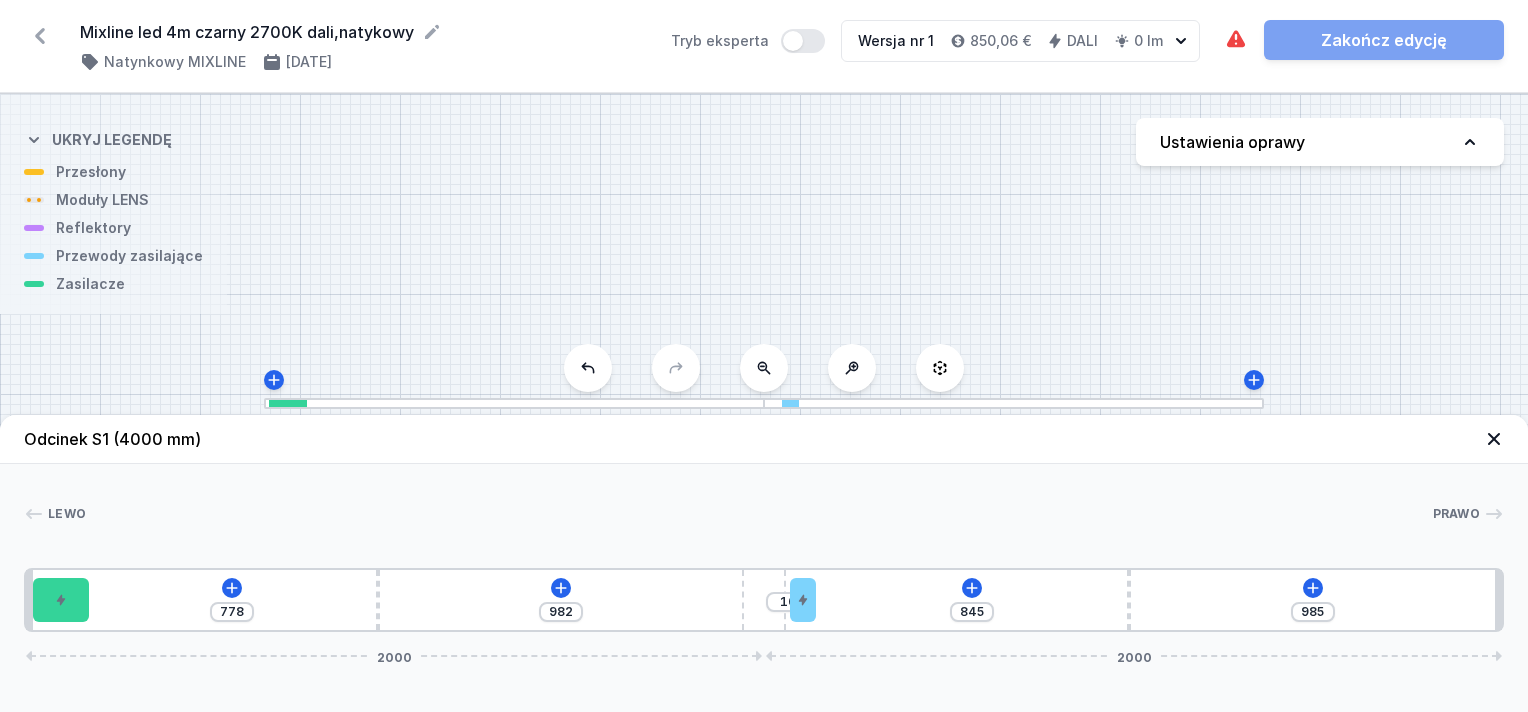 type on "772" 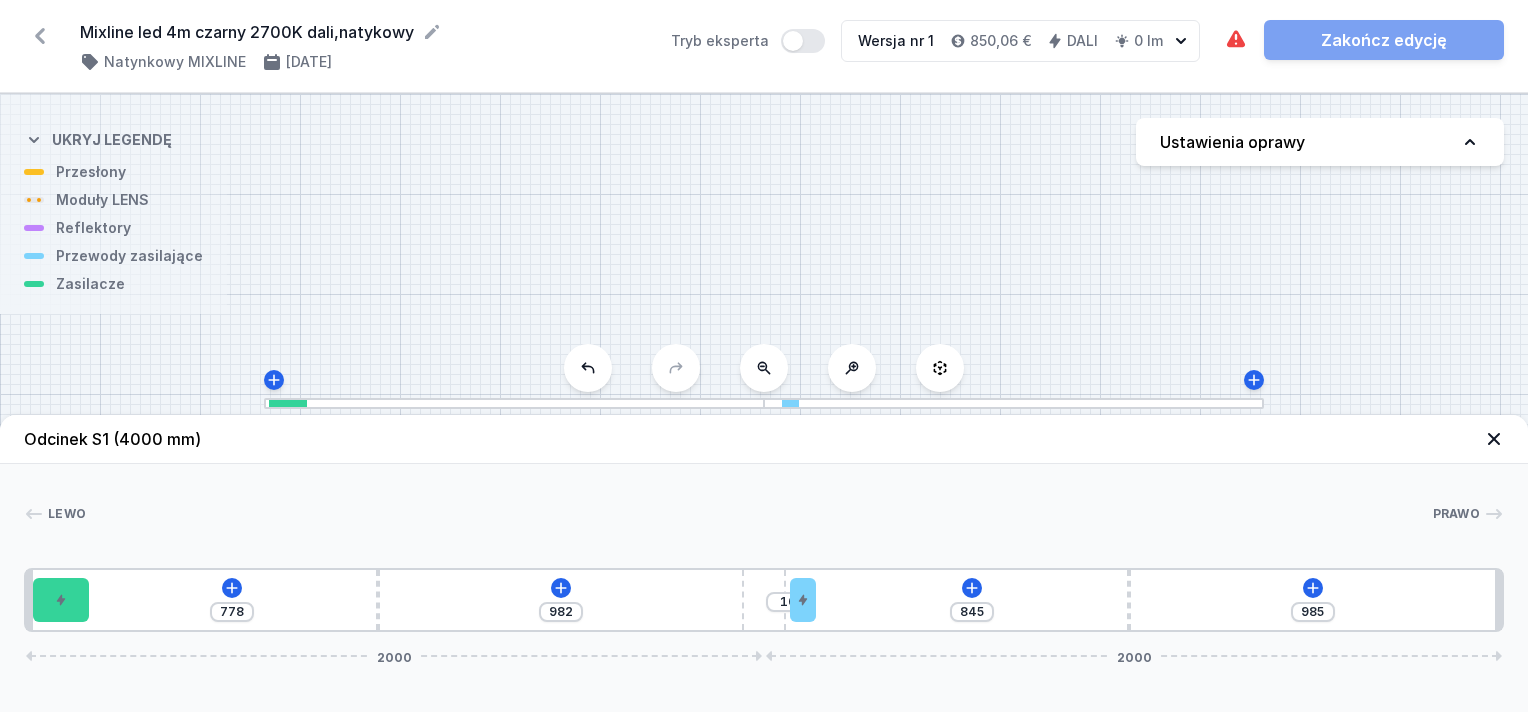 type on "988" 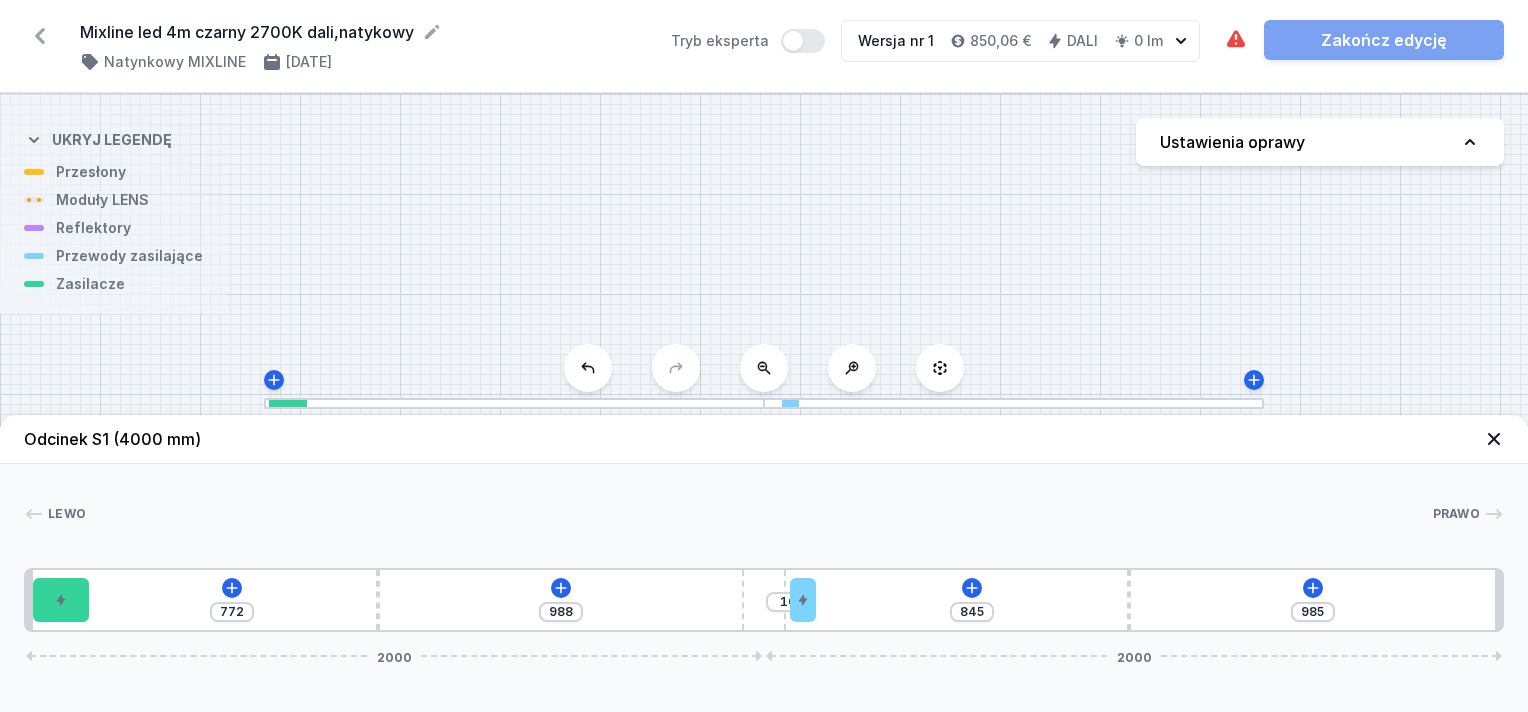 type on "769" 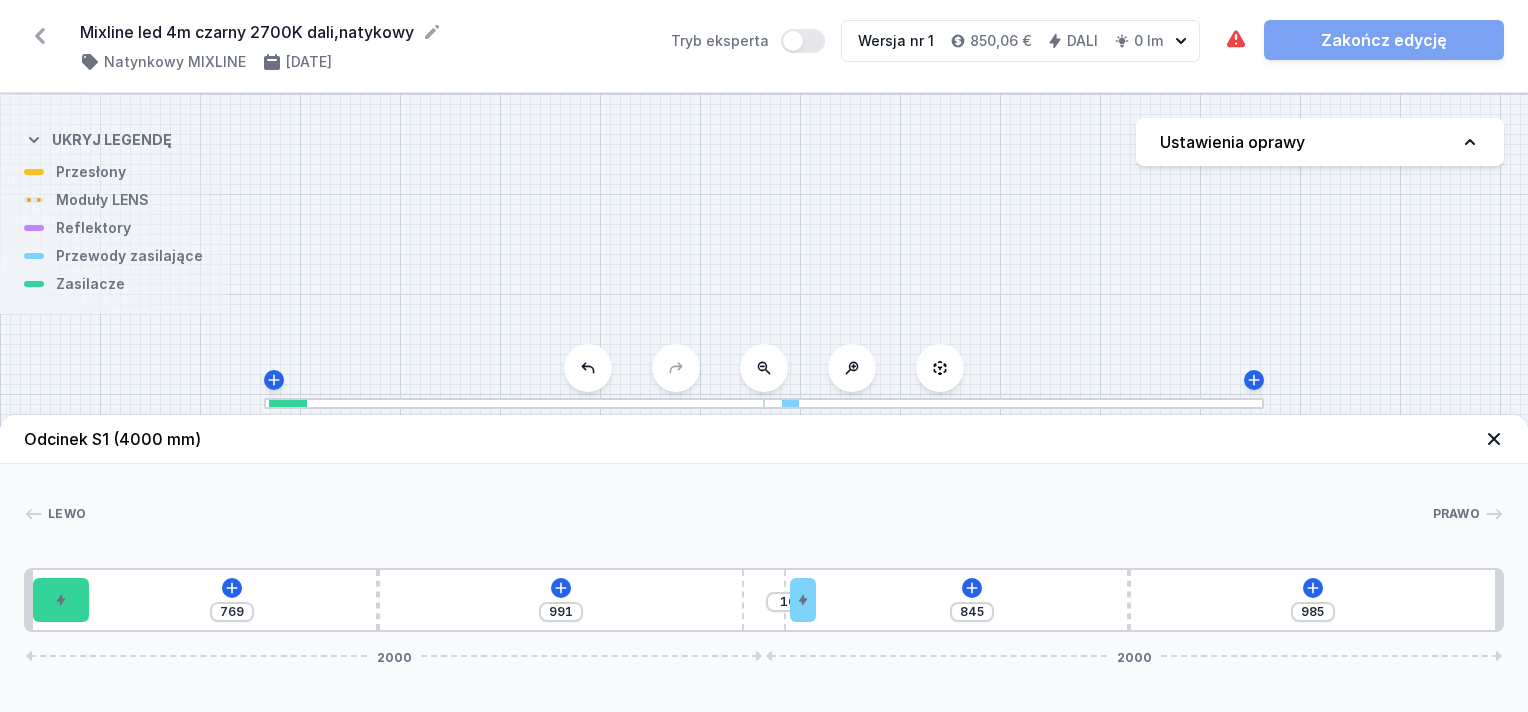 type on "767" 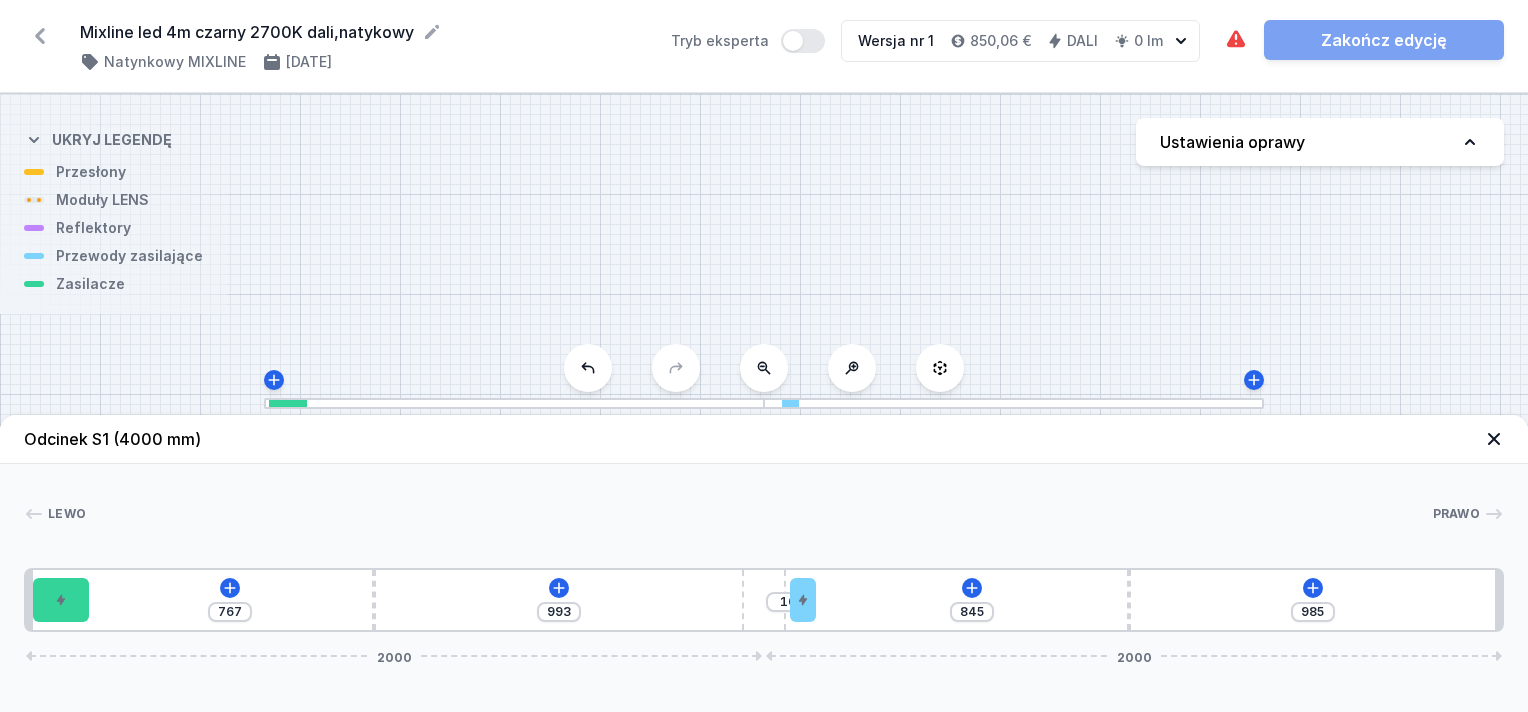 type on "764" 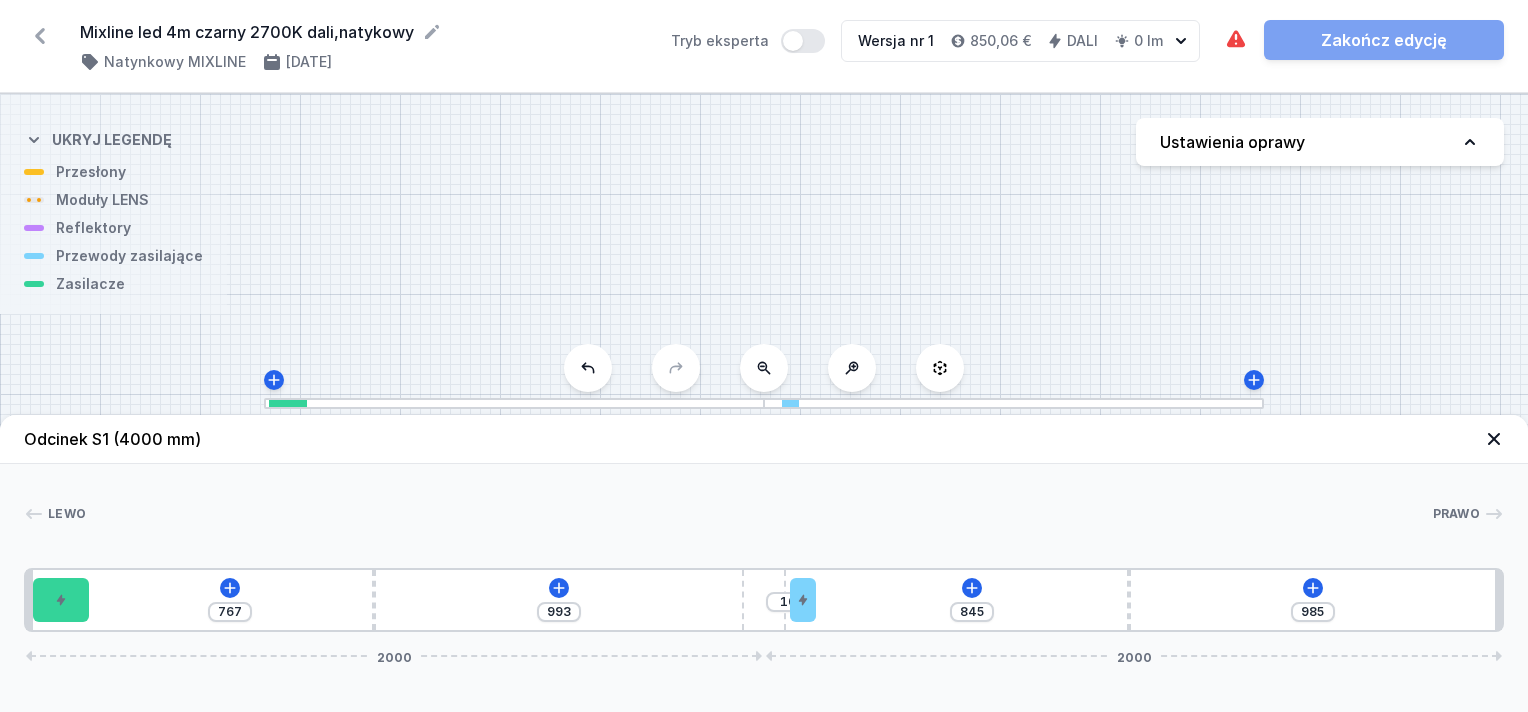 type on "996" 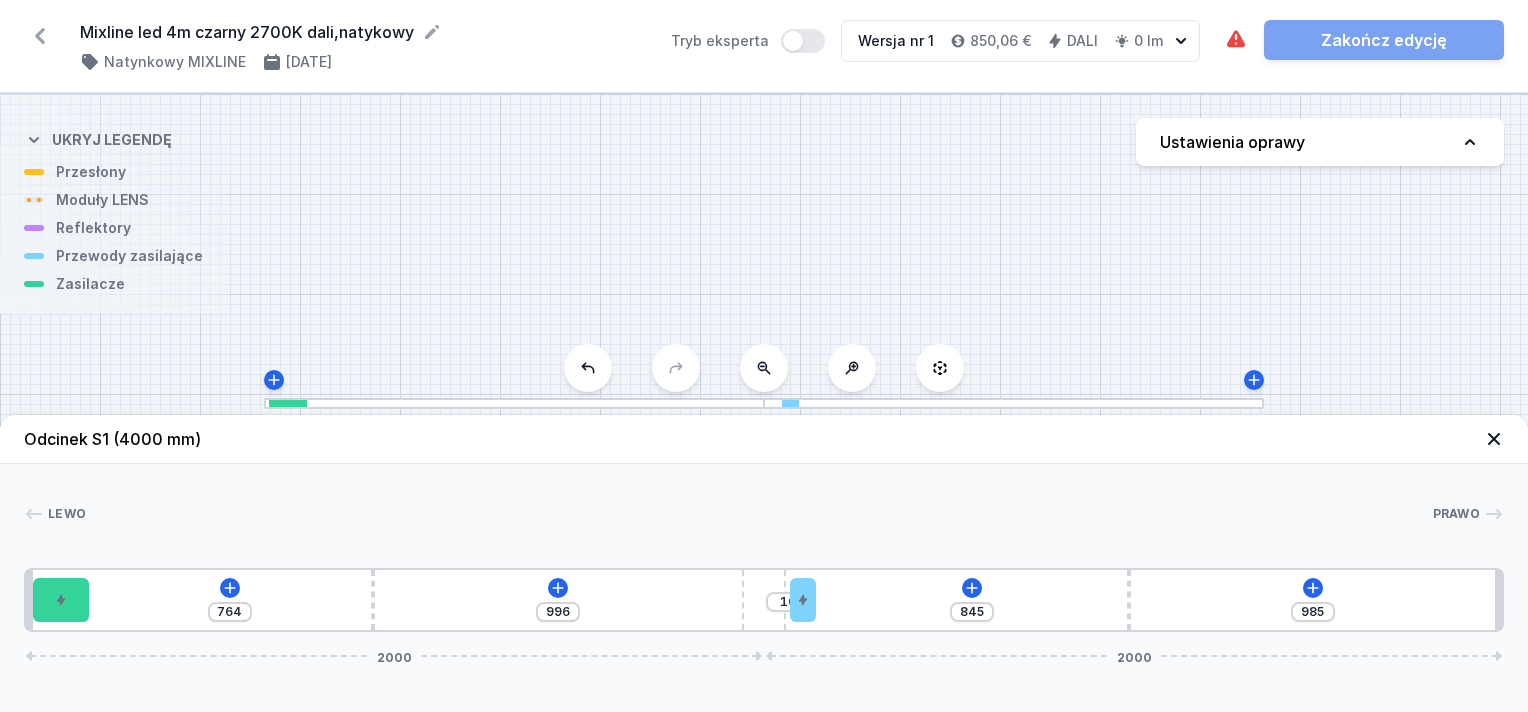 type on "761" 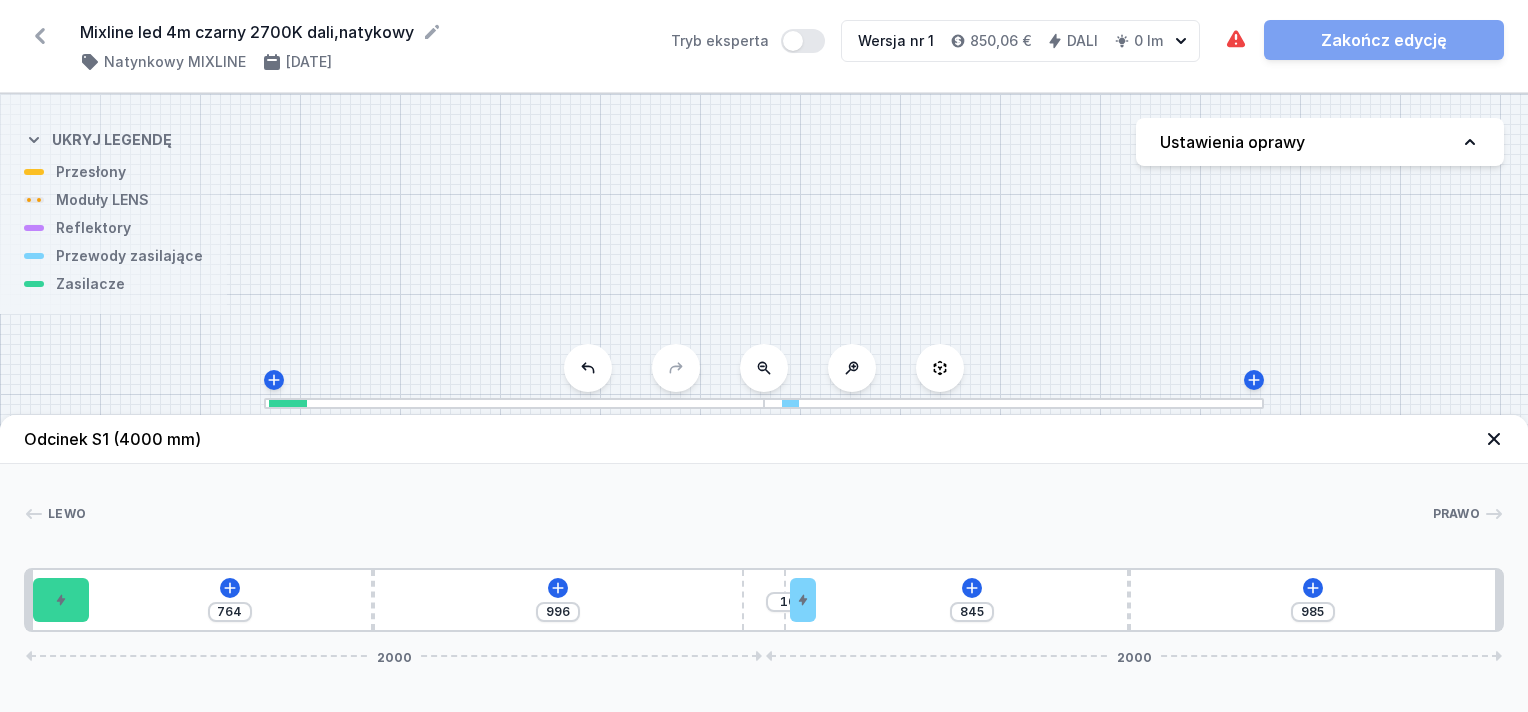 type on "999" 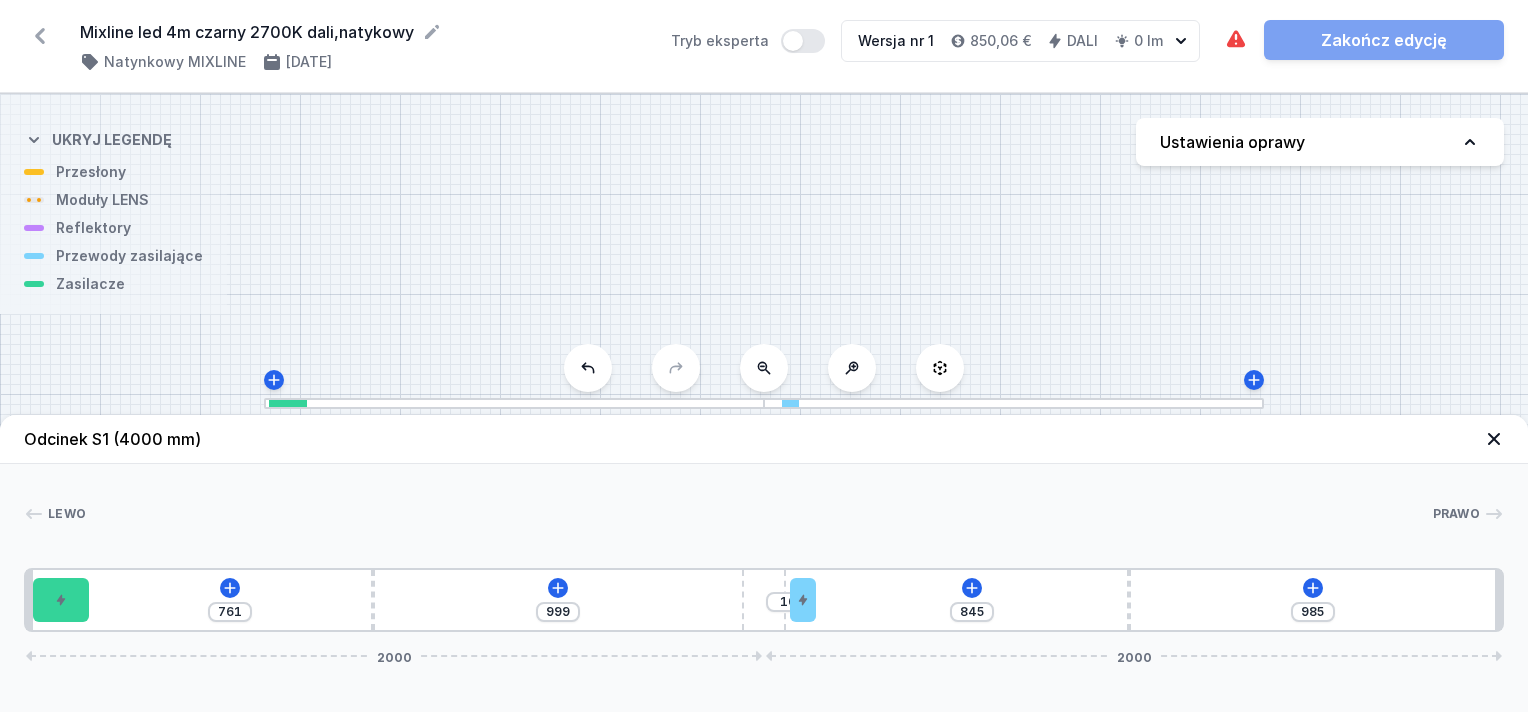 type on "759" 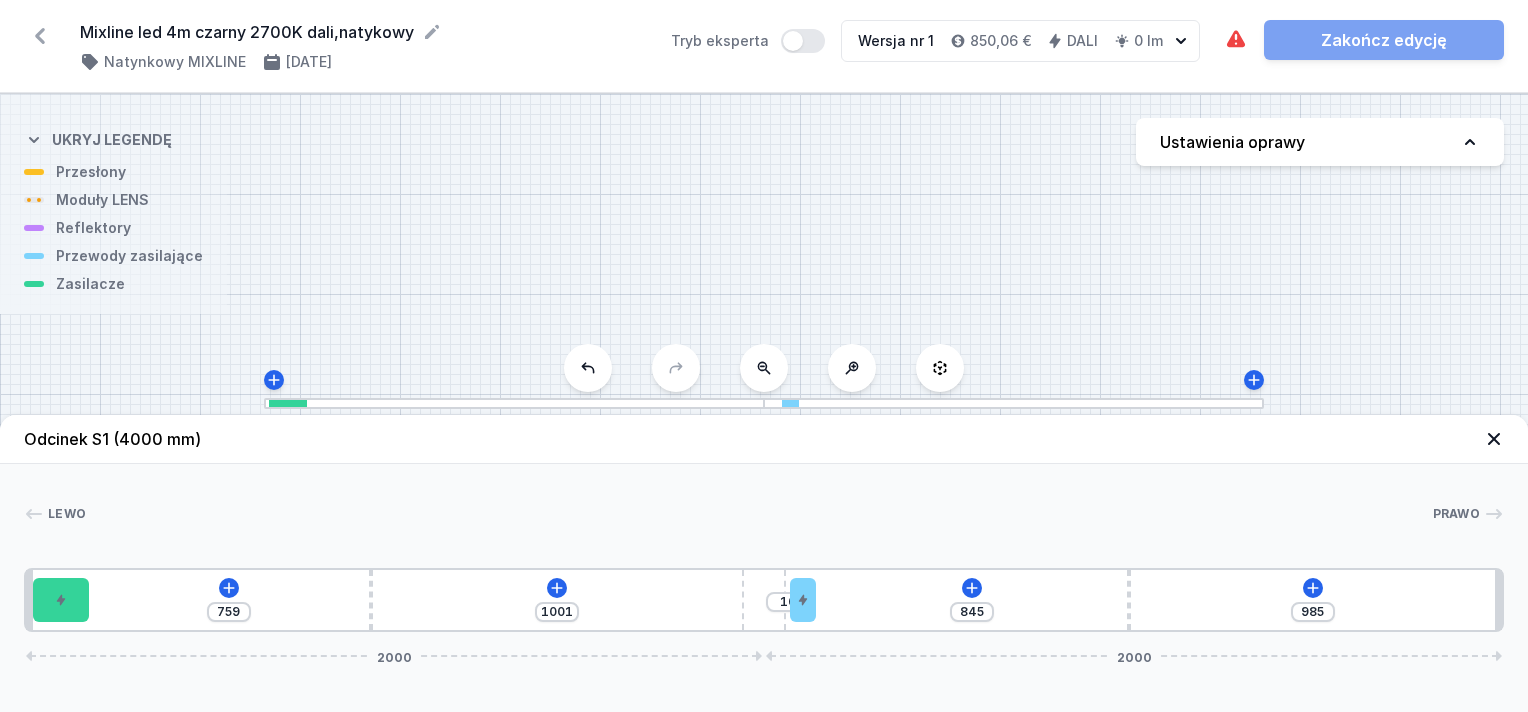 type on "756" 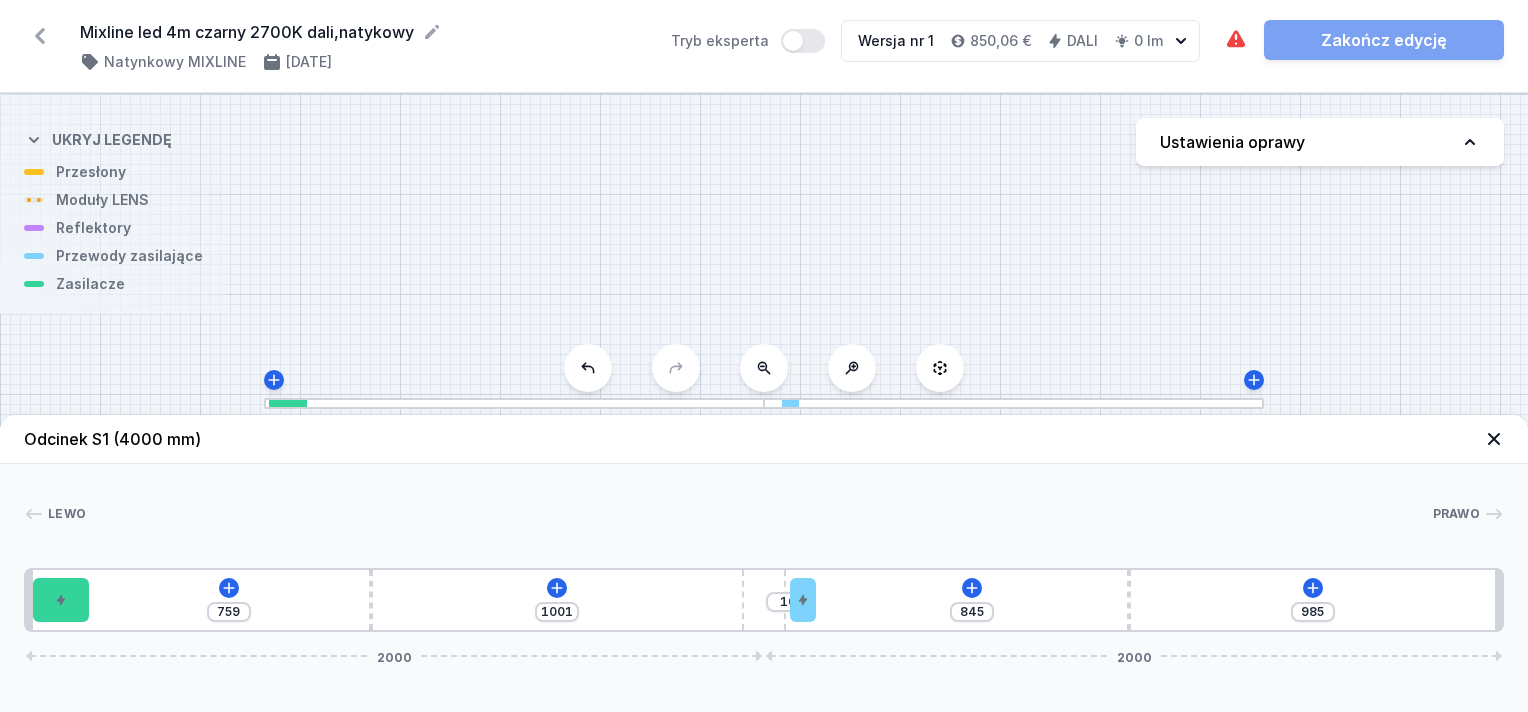 type on "1004" 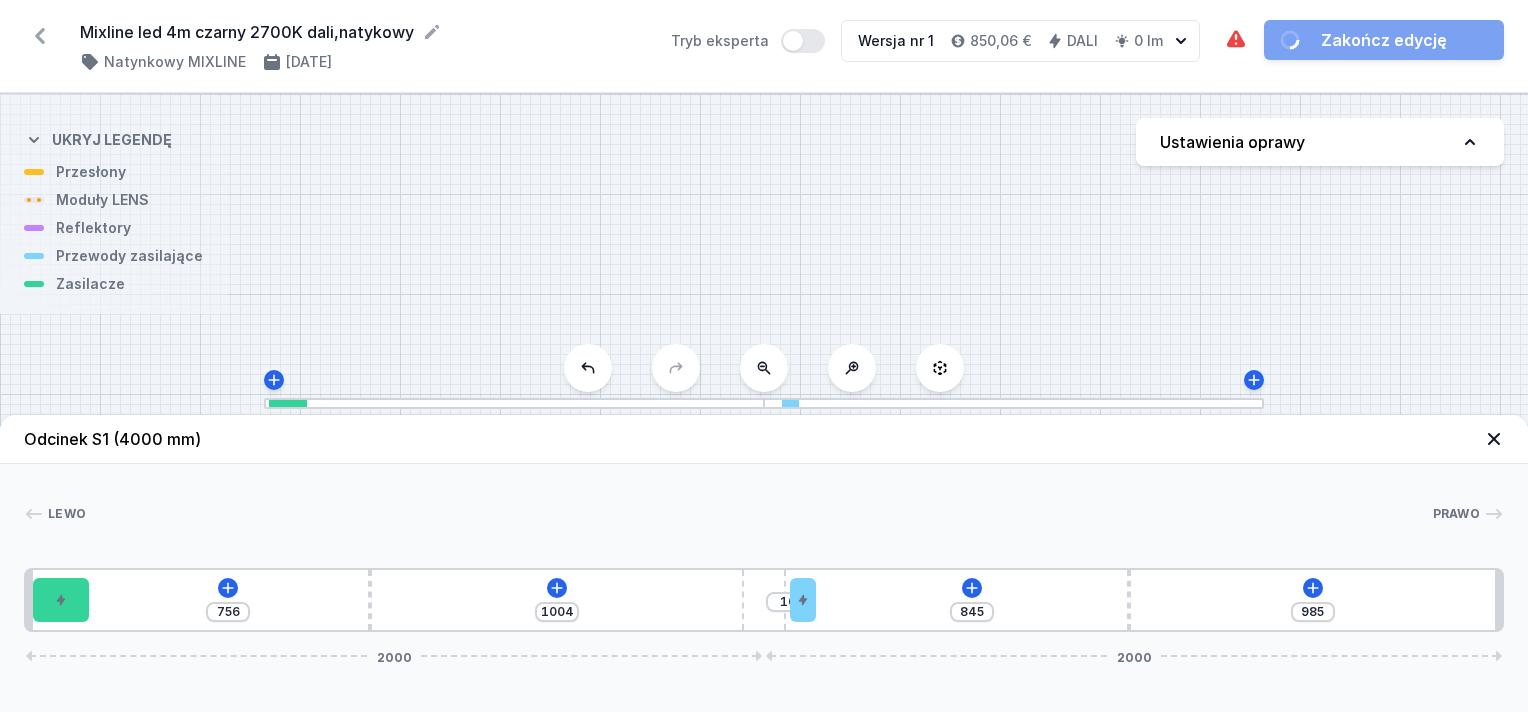 type on "753" 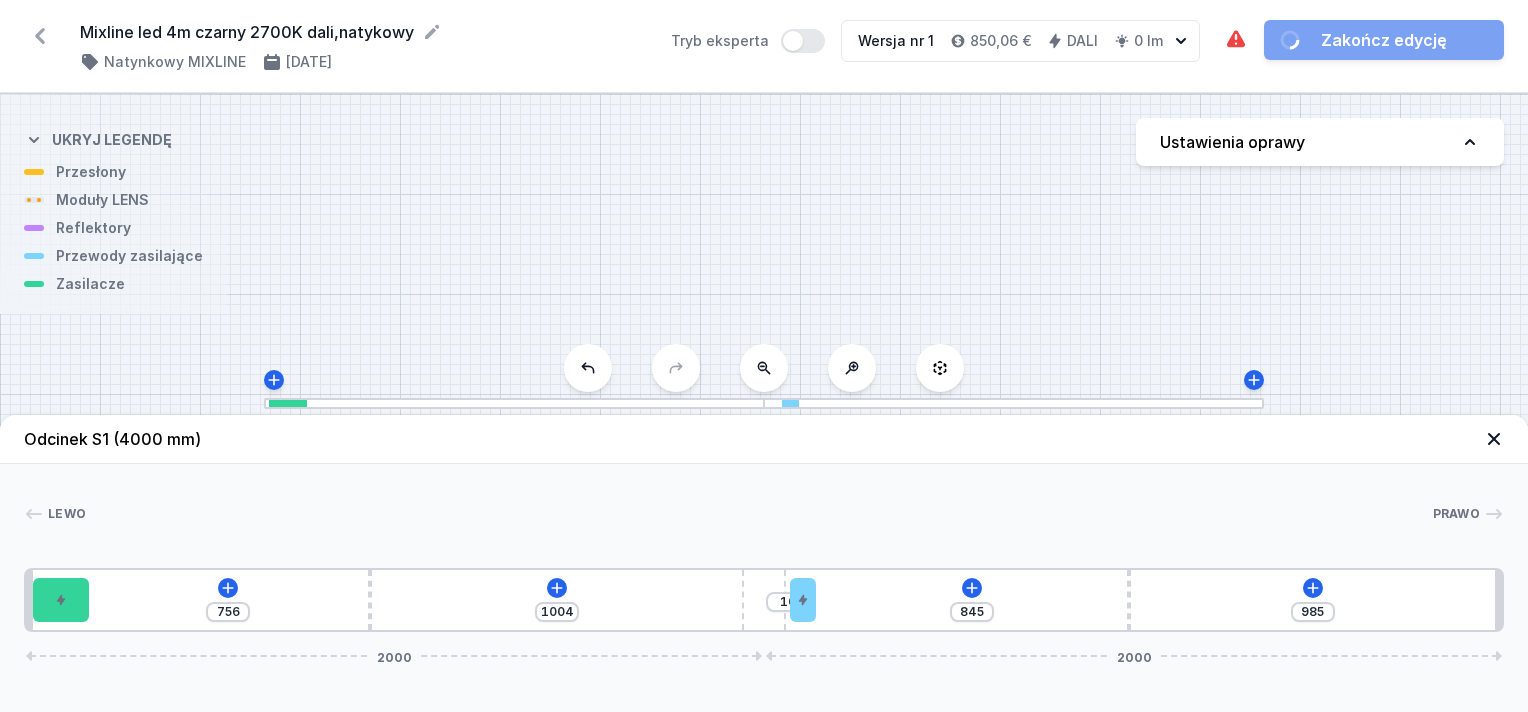 type on "1007" 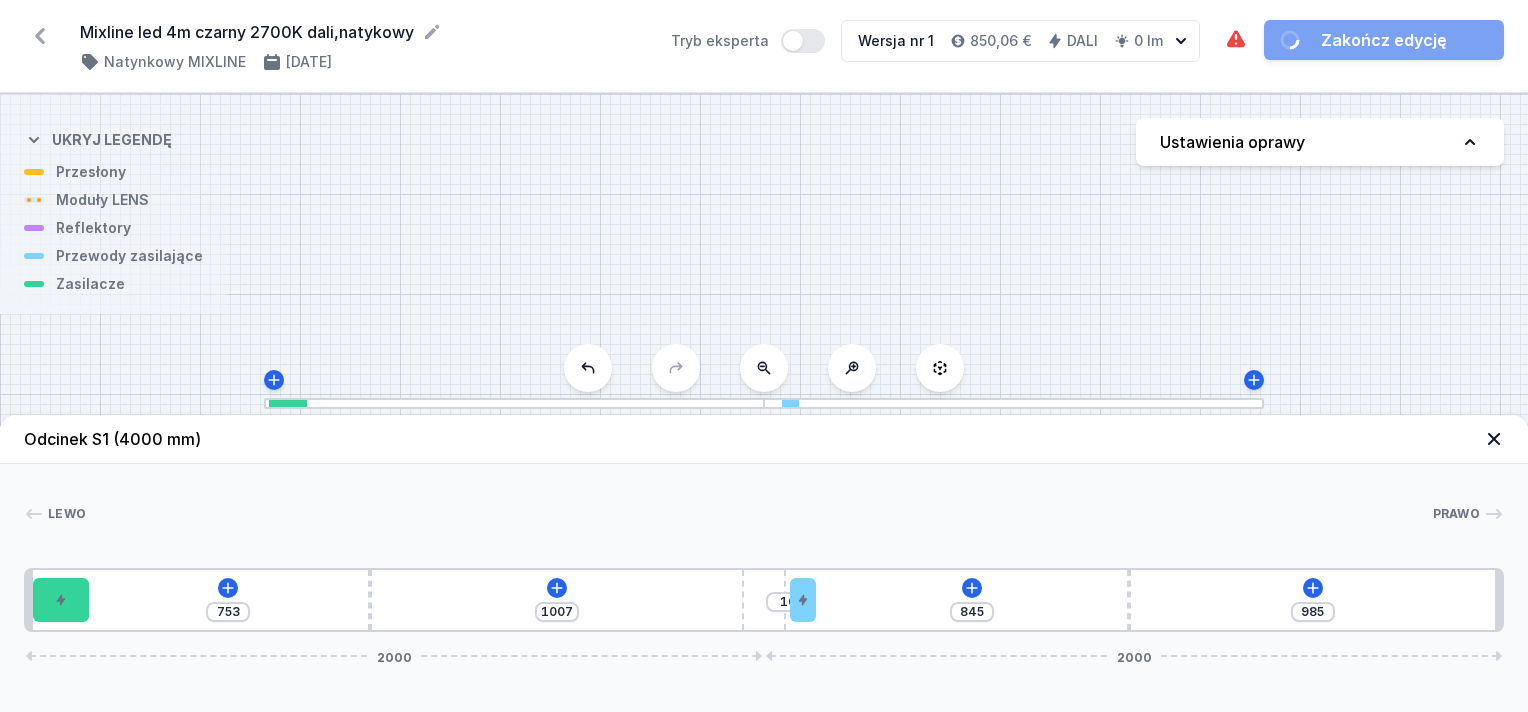 type on "756" 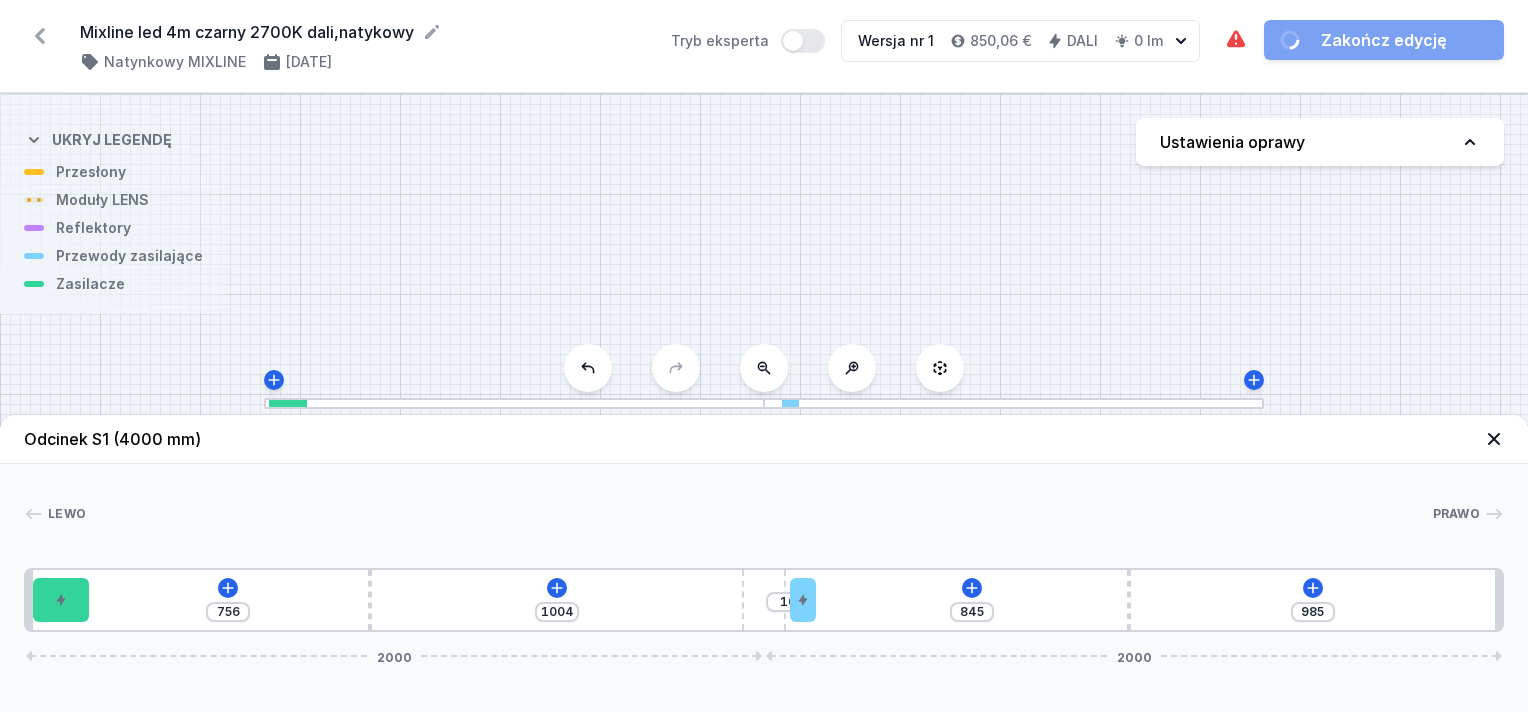 type on "761" 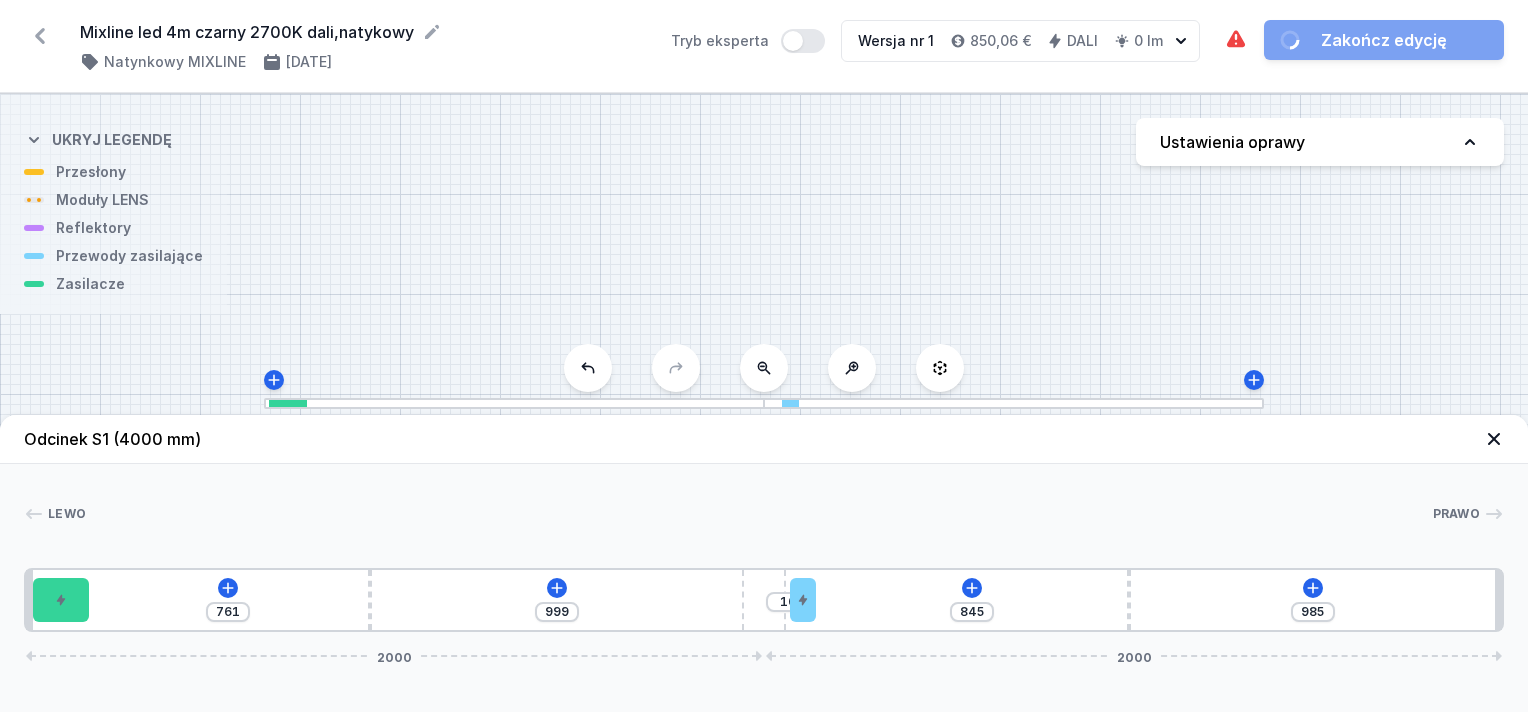 type on "764" 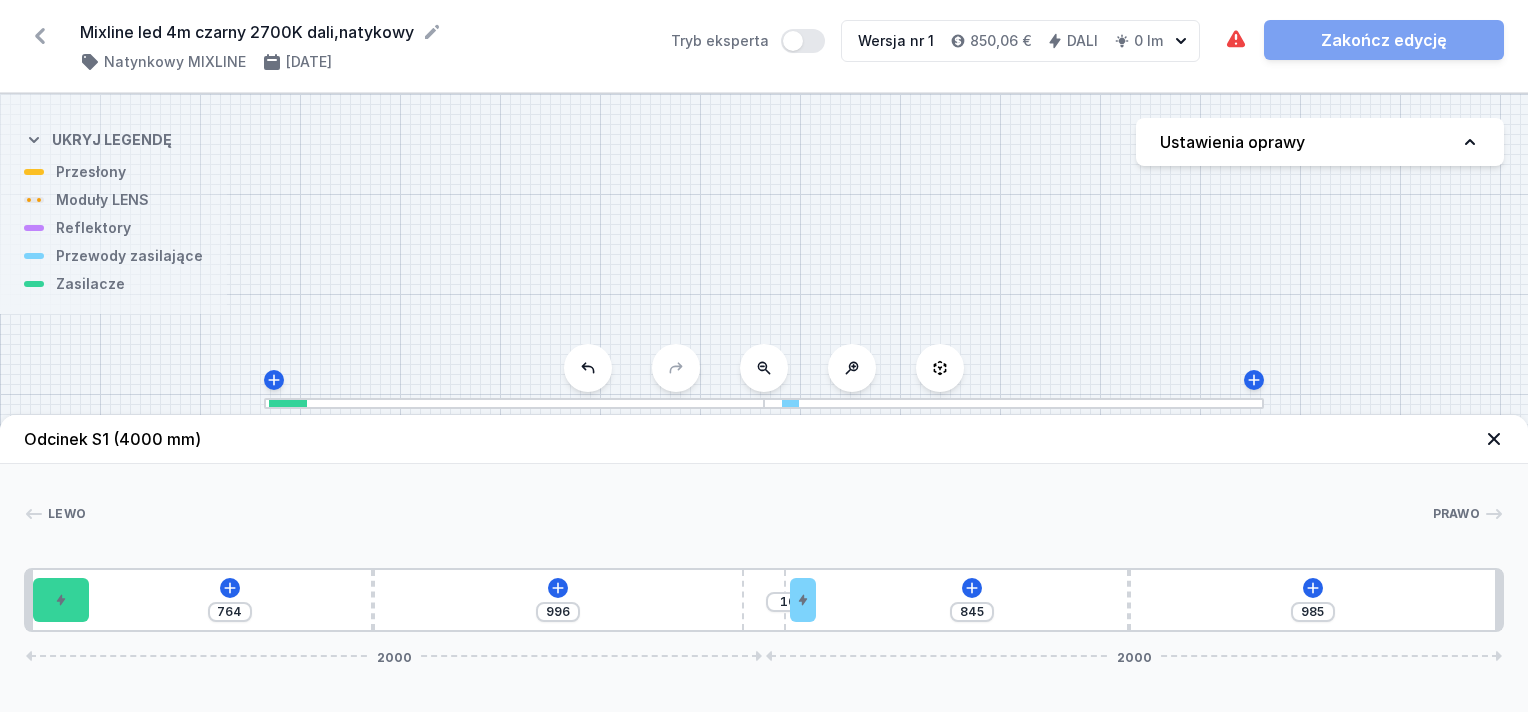 type on "767" 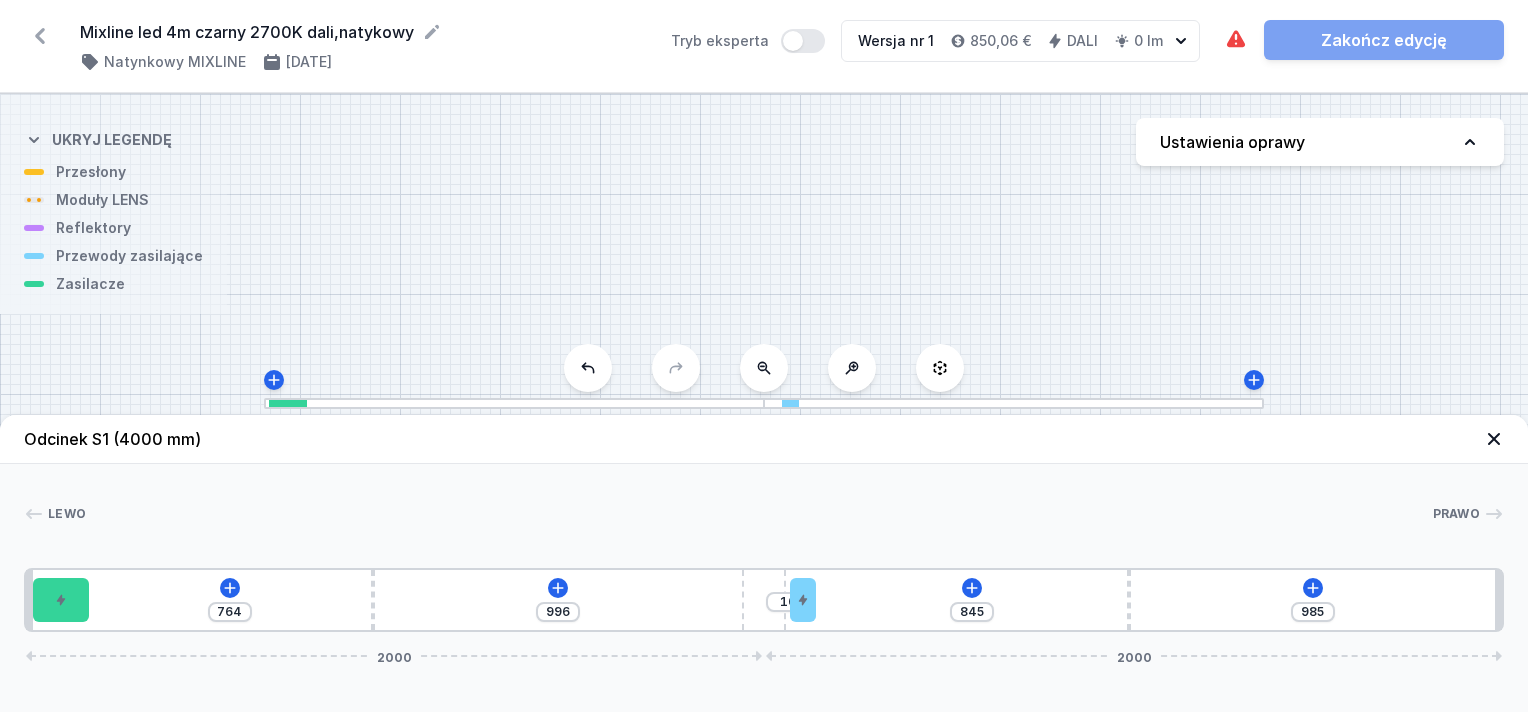 type on "993" 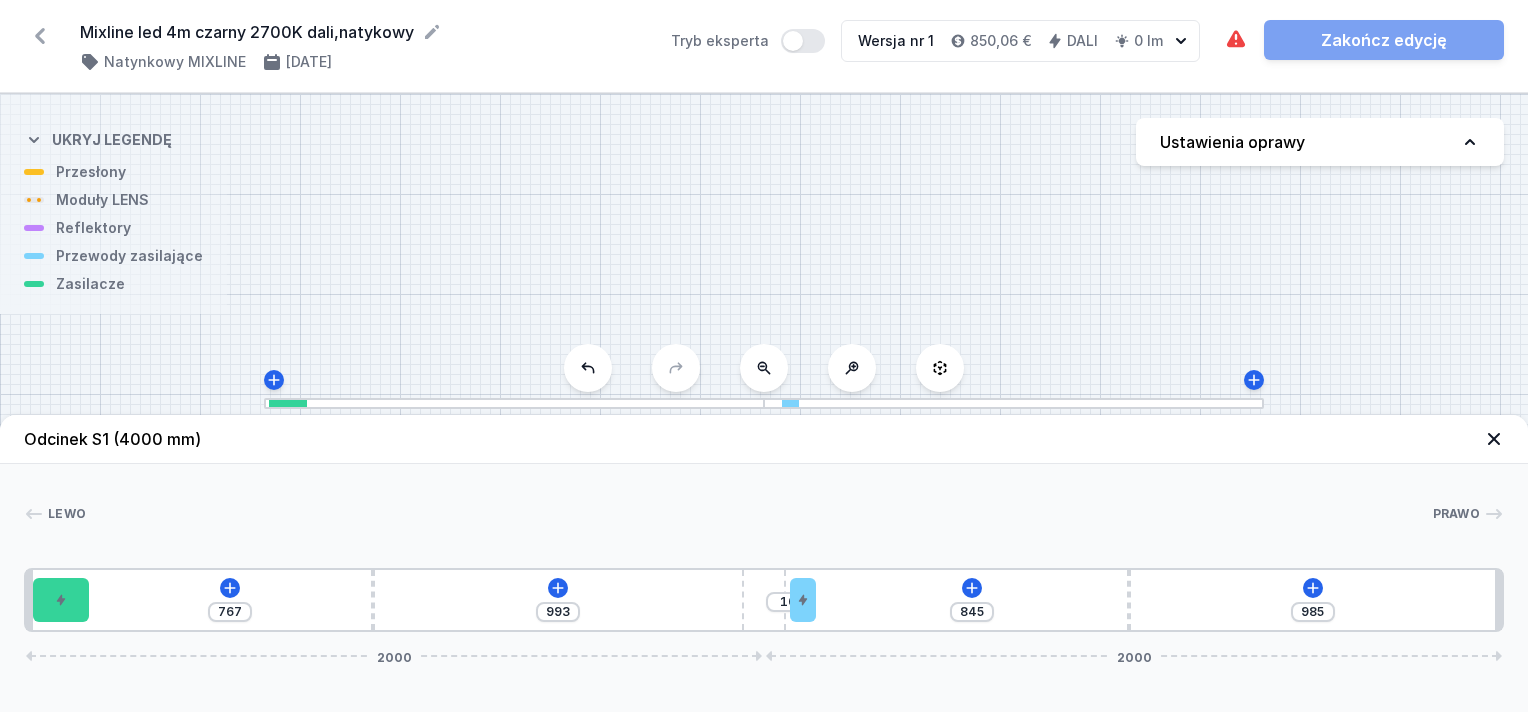 type on "772" 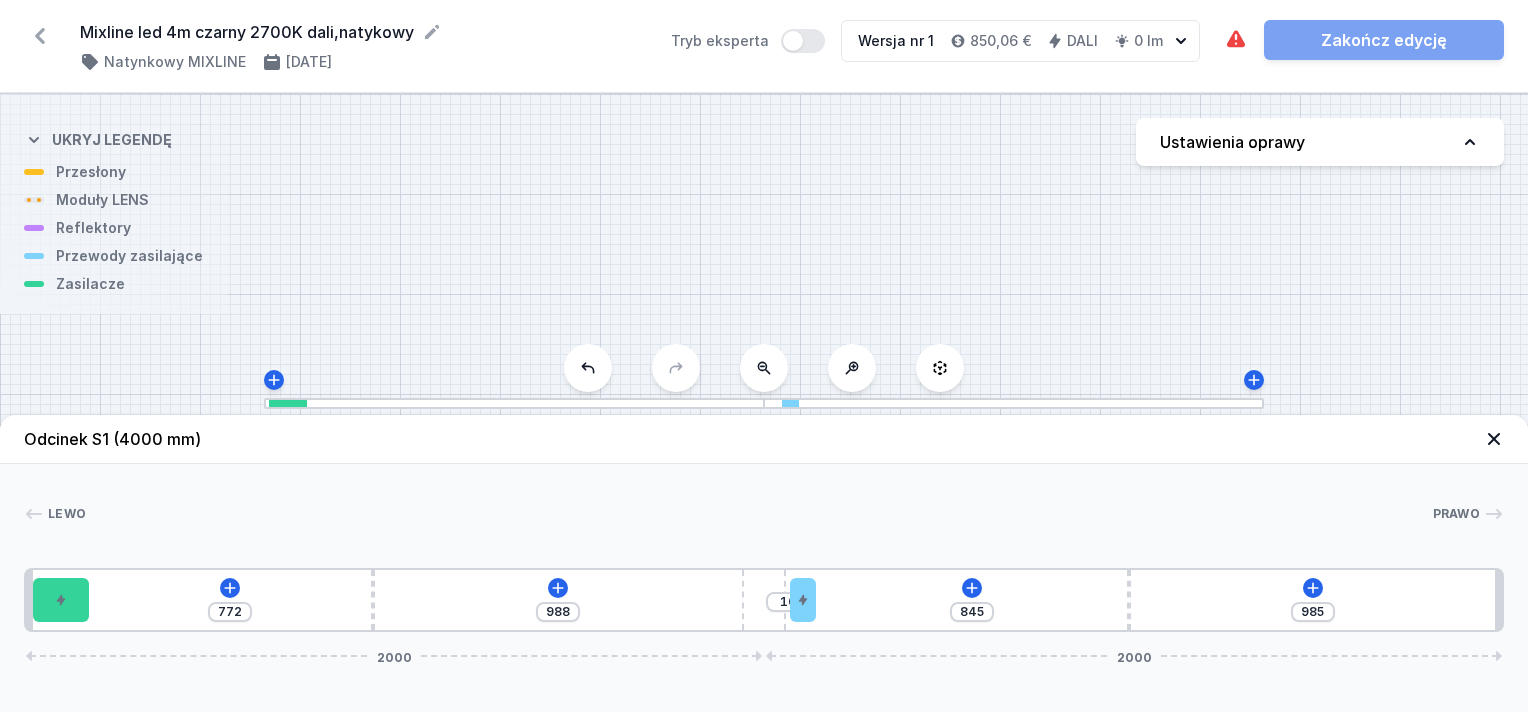 type 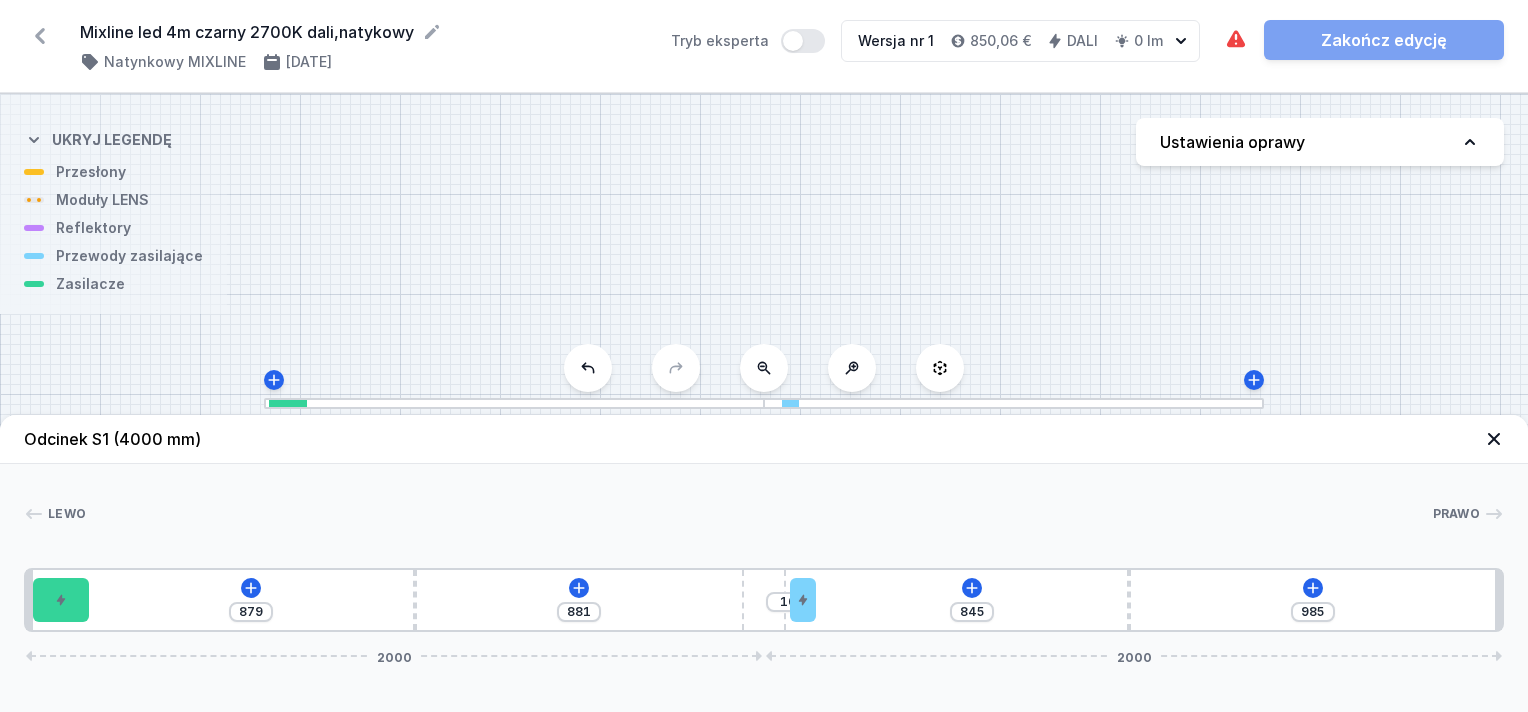 drag, startPoint x: 509, startPoint y: 598, endPoint x: 410, endPoint y: 603, distance: 99.12618 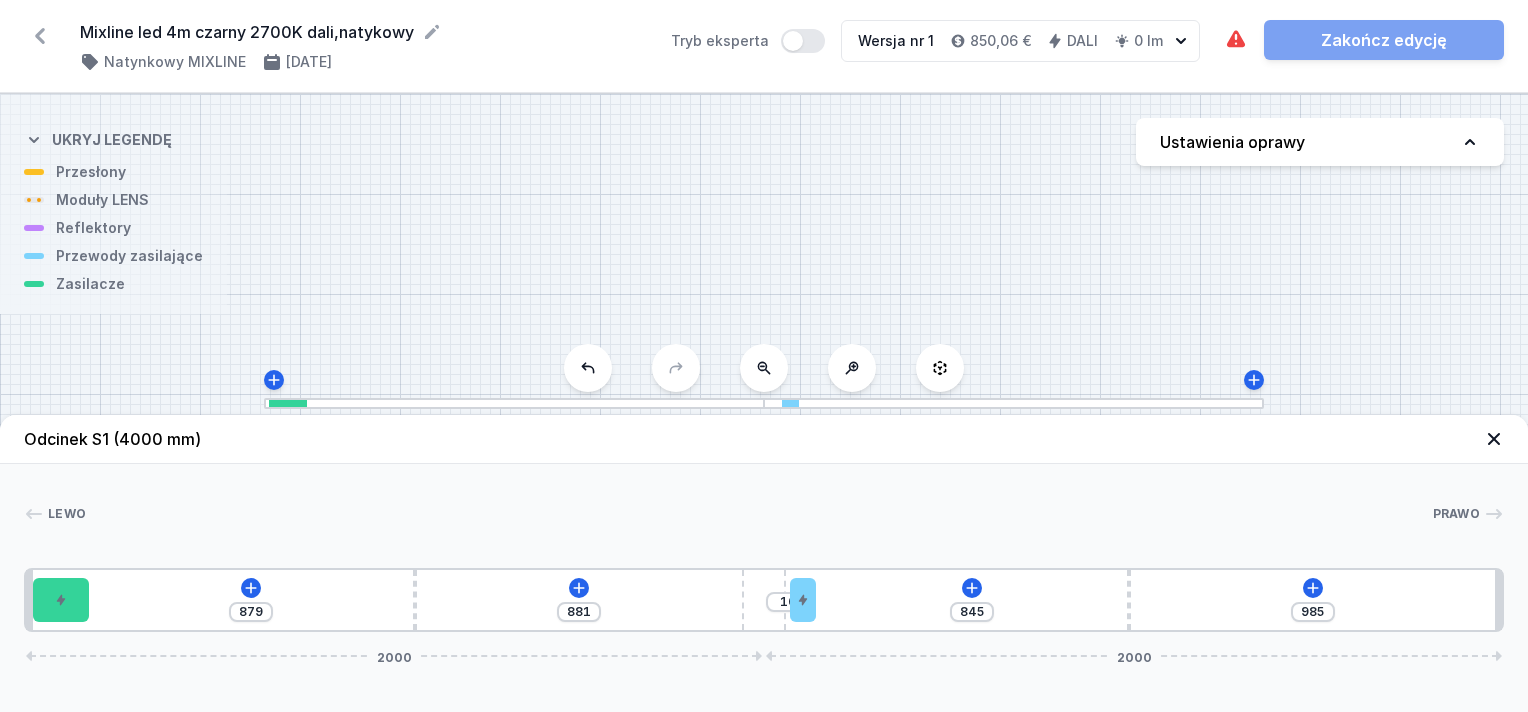 click on "879 881 10 845 985 2000 2000" at bounding box center [764, 600] 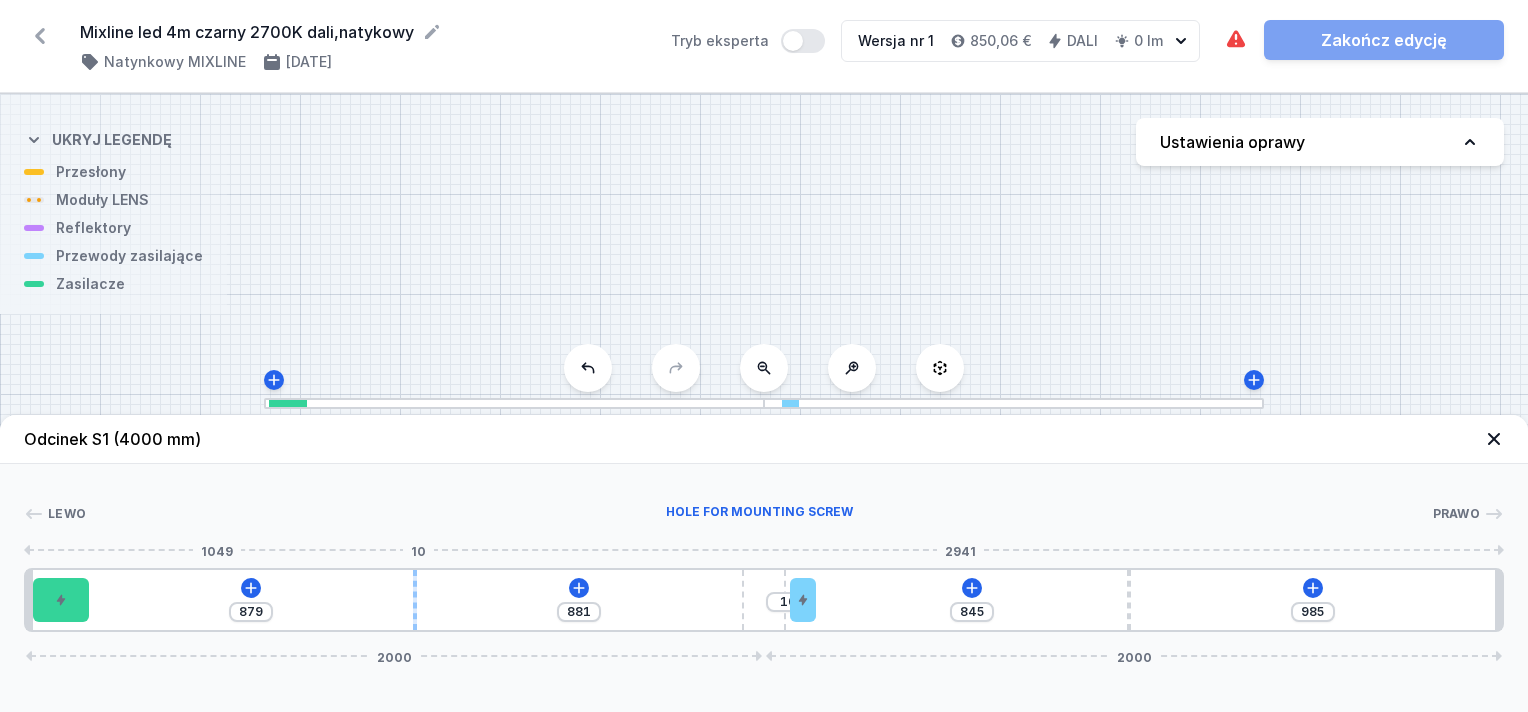 click at bounding box center (415, 600) 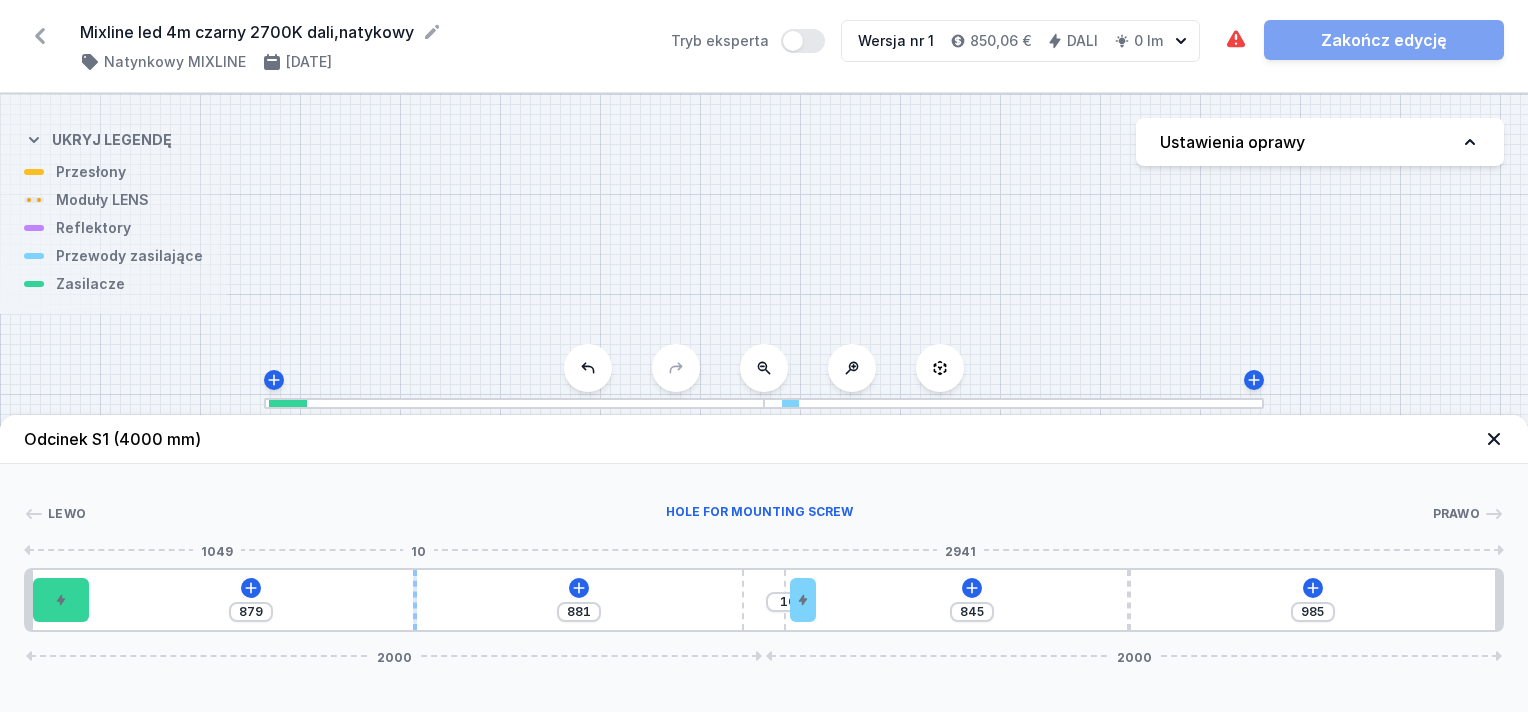 click at bounding box center (415, 600) 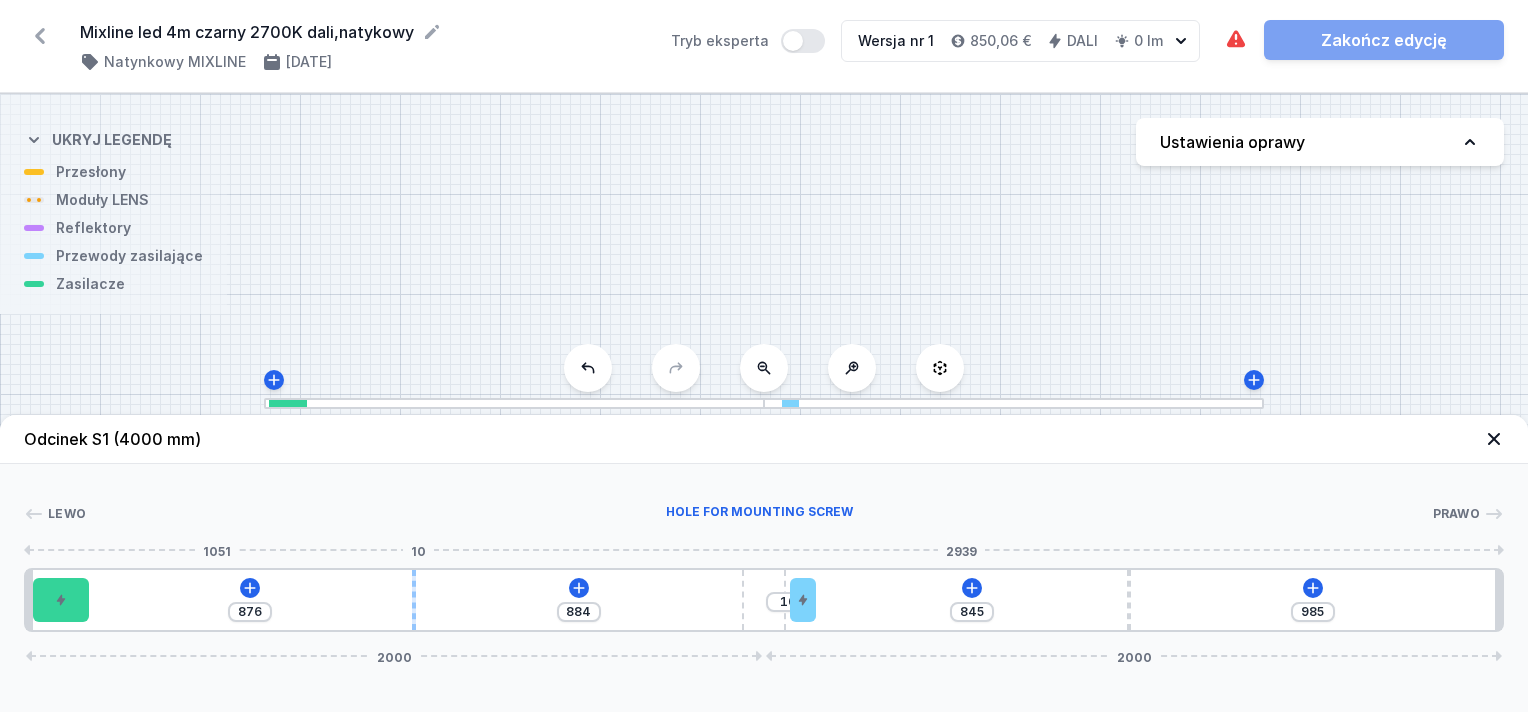 click at bounding box center (414, 600) 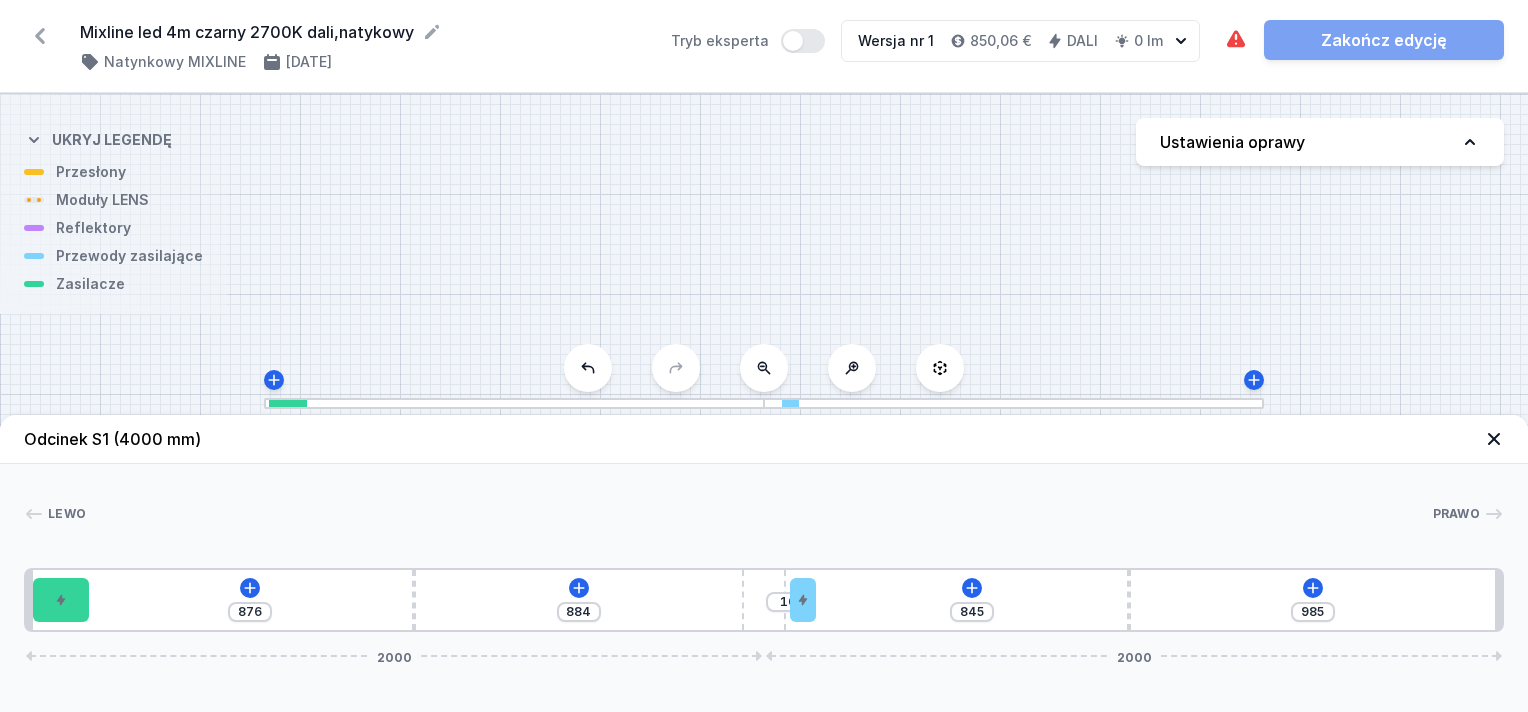 click on "S1 4000" at bounding box center [764, 403] 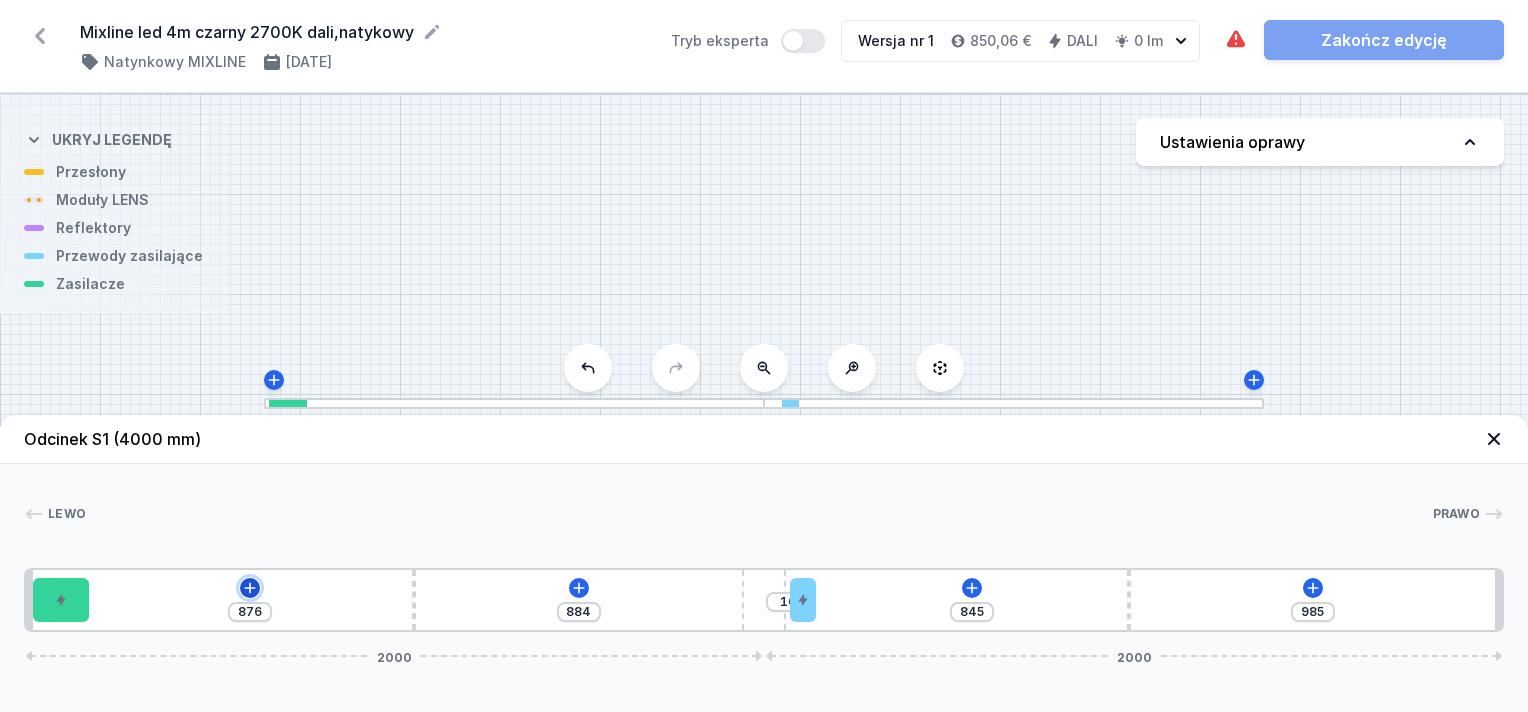 click 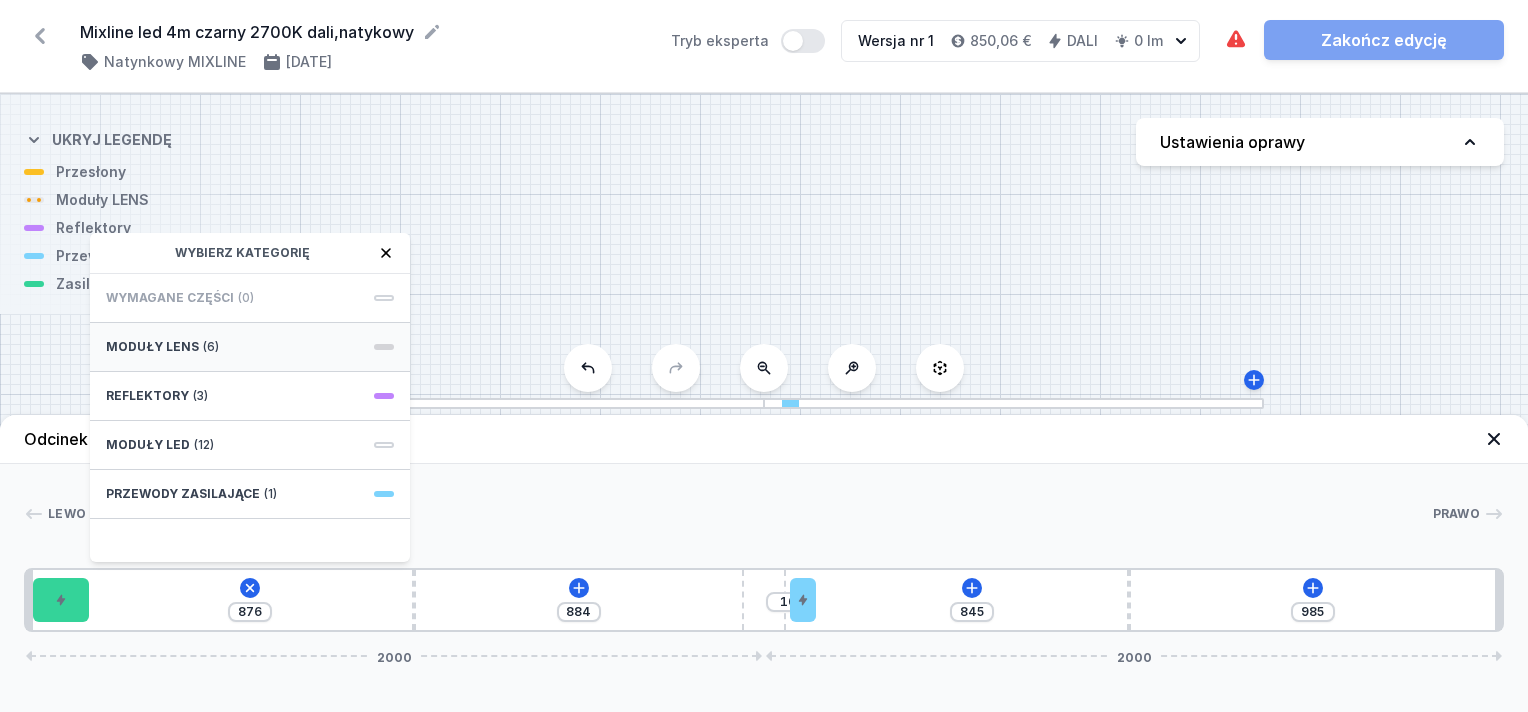 click on "Moduły LENS (6)" at bounding box center (250, 347) 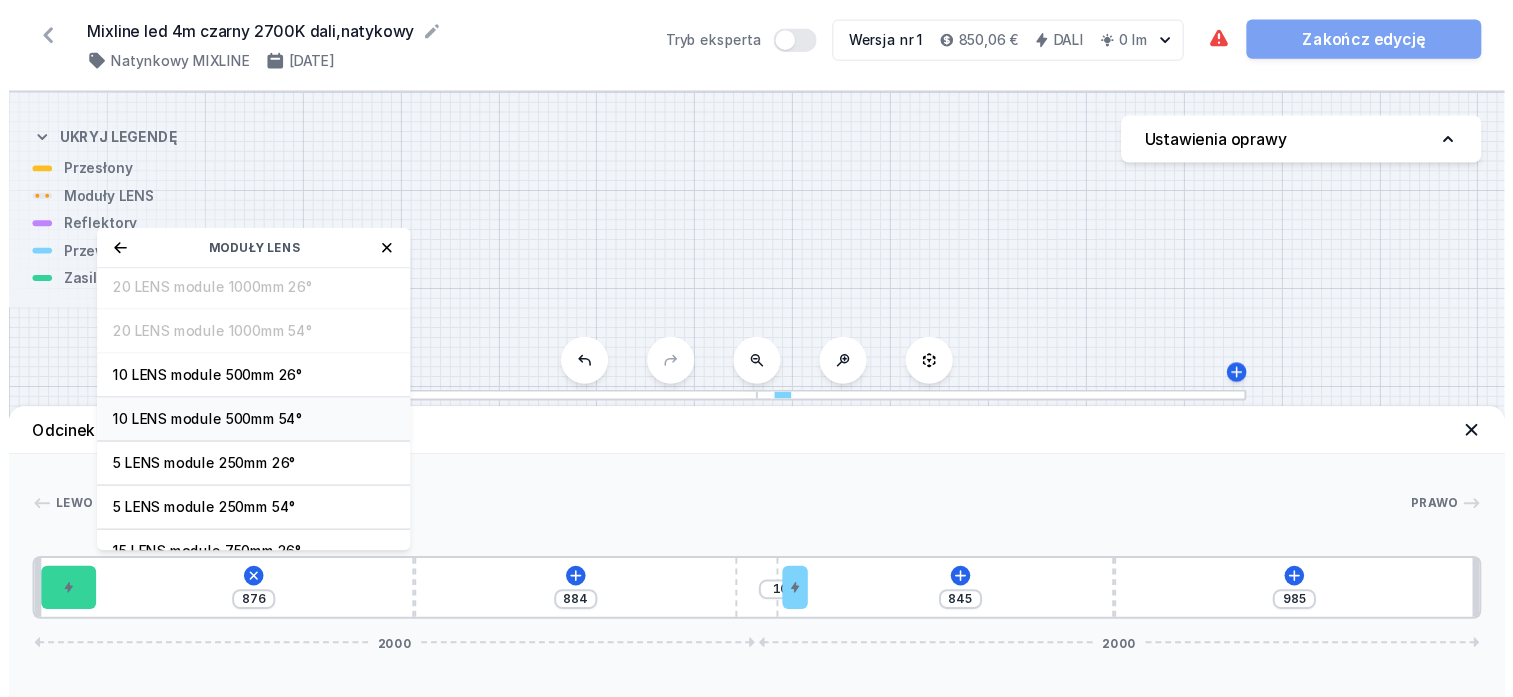 scroll, scrollTop: 70, scrollLeft: 0, axis: vertical 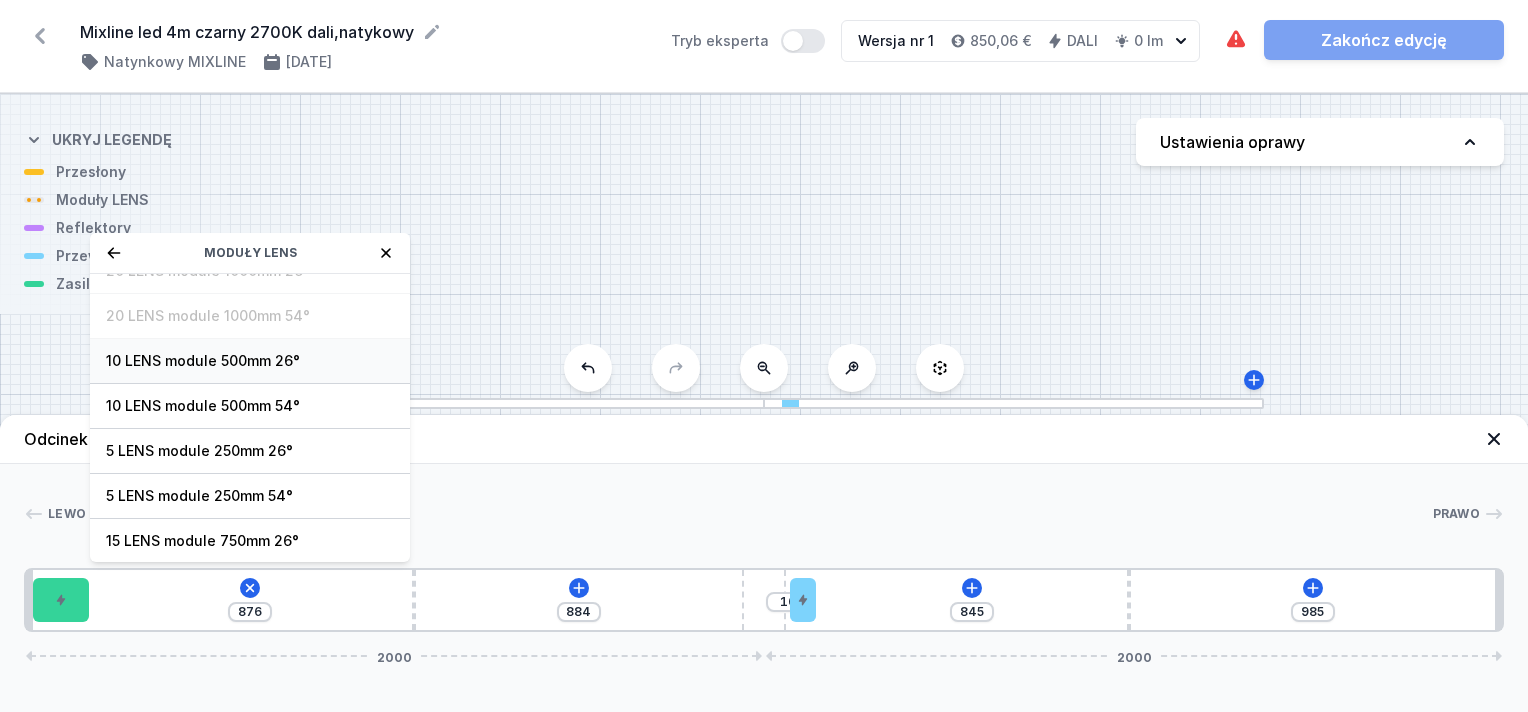 click on "10 LENS module 500mm 26°" at bounding box center [250, 361] 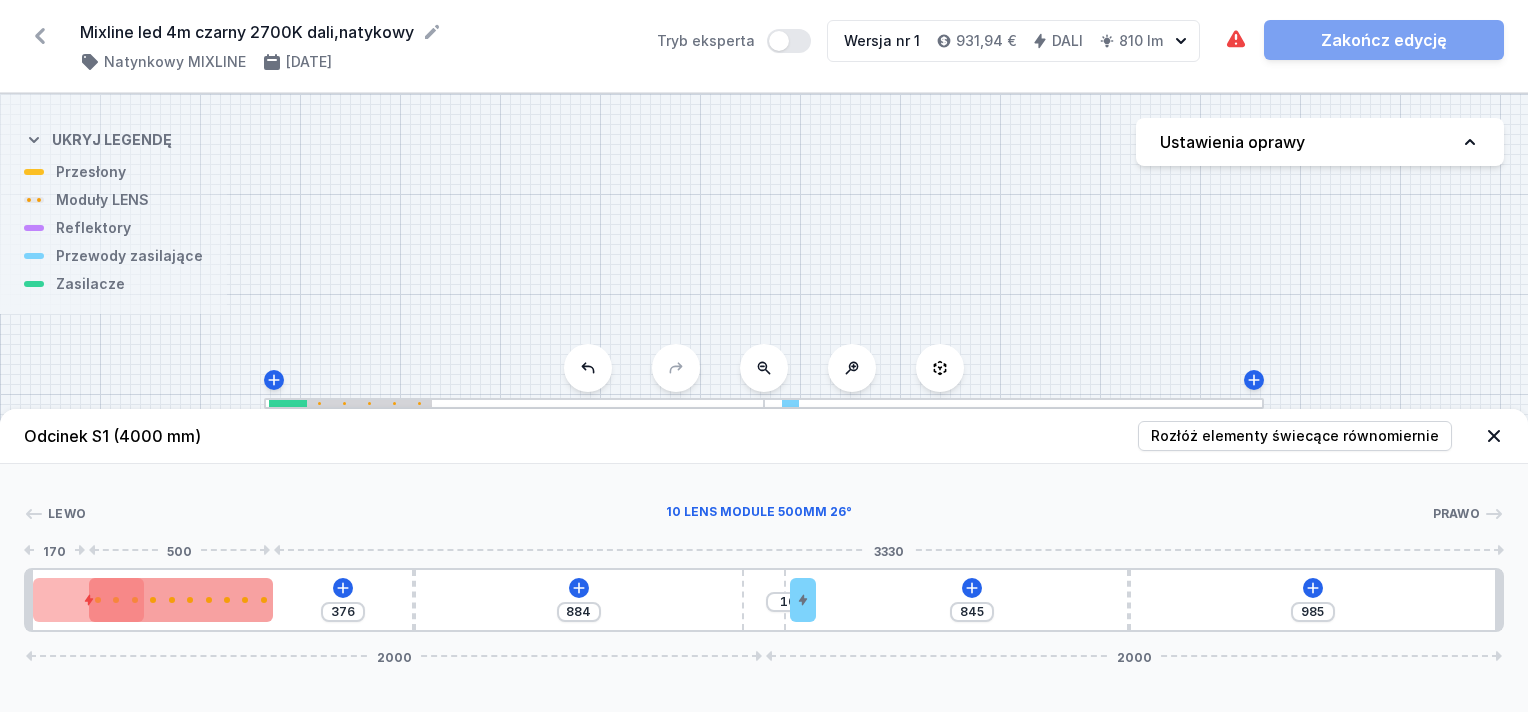 click at bounding box center [181, 600] 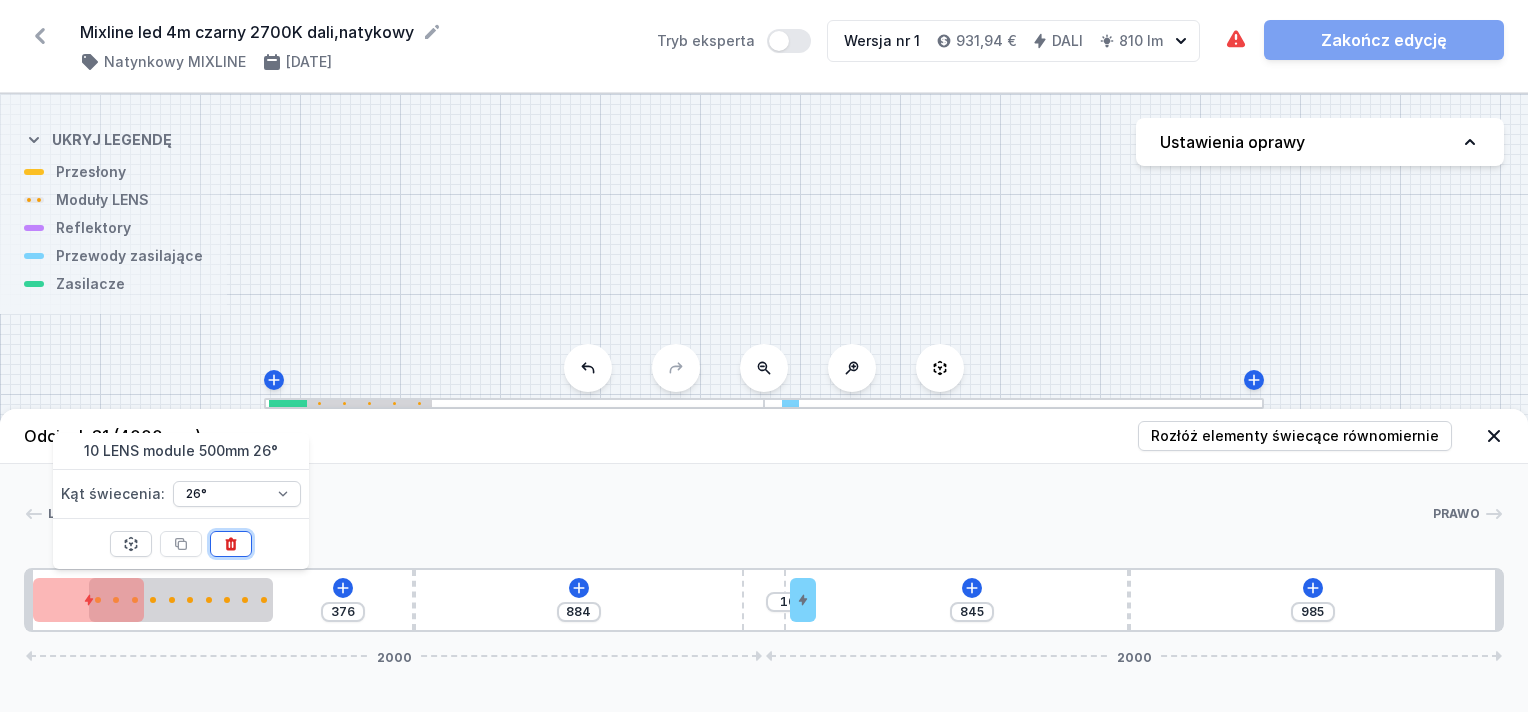 click 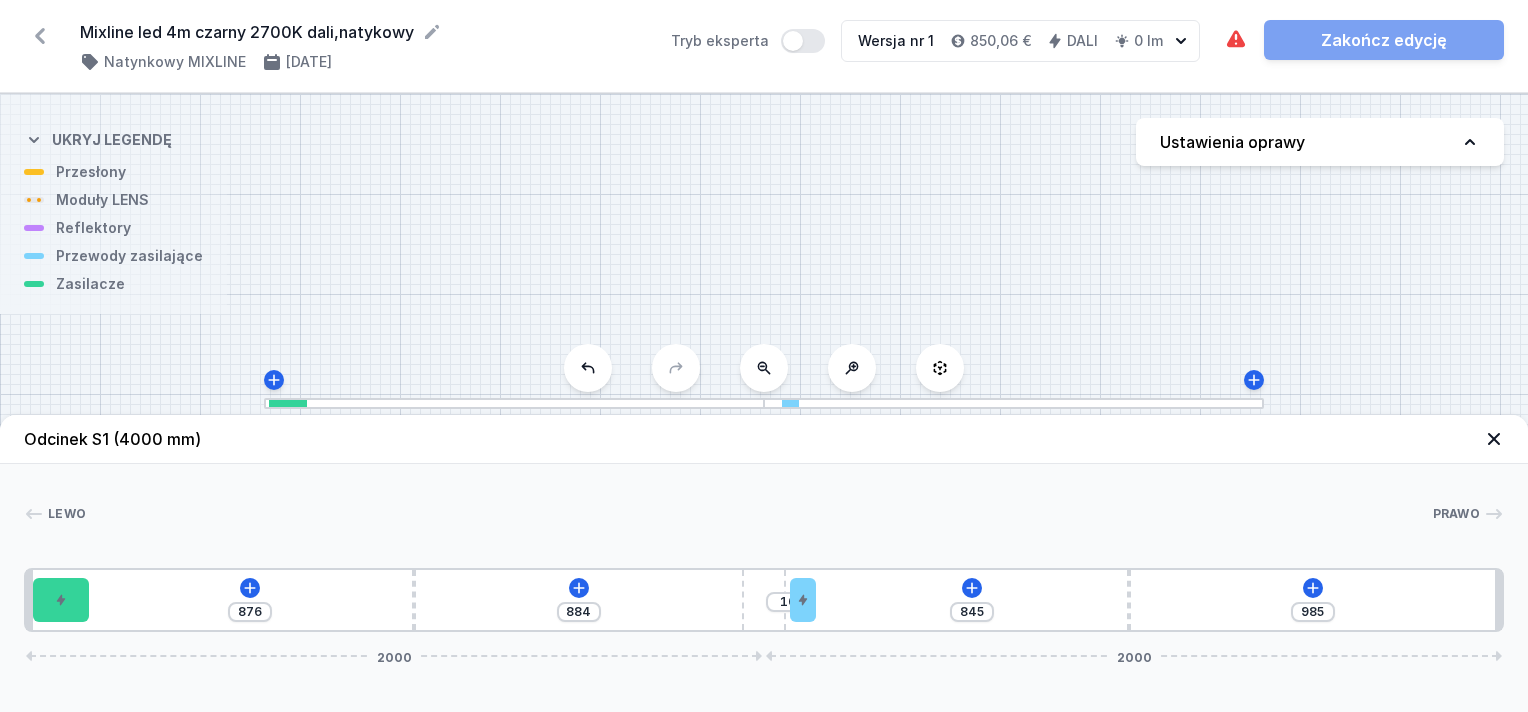 click on "S1 4000" at bounding box center [764, 403] 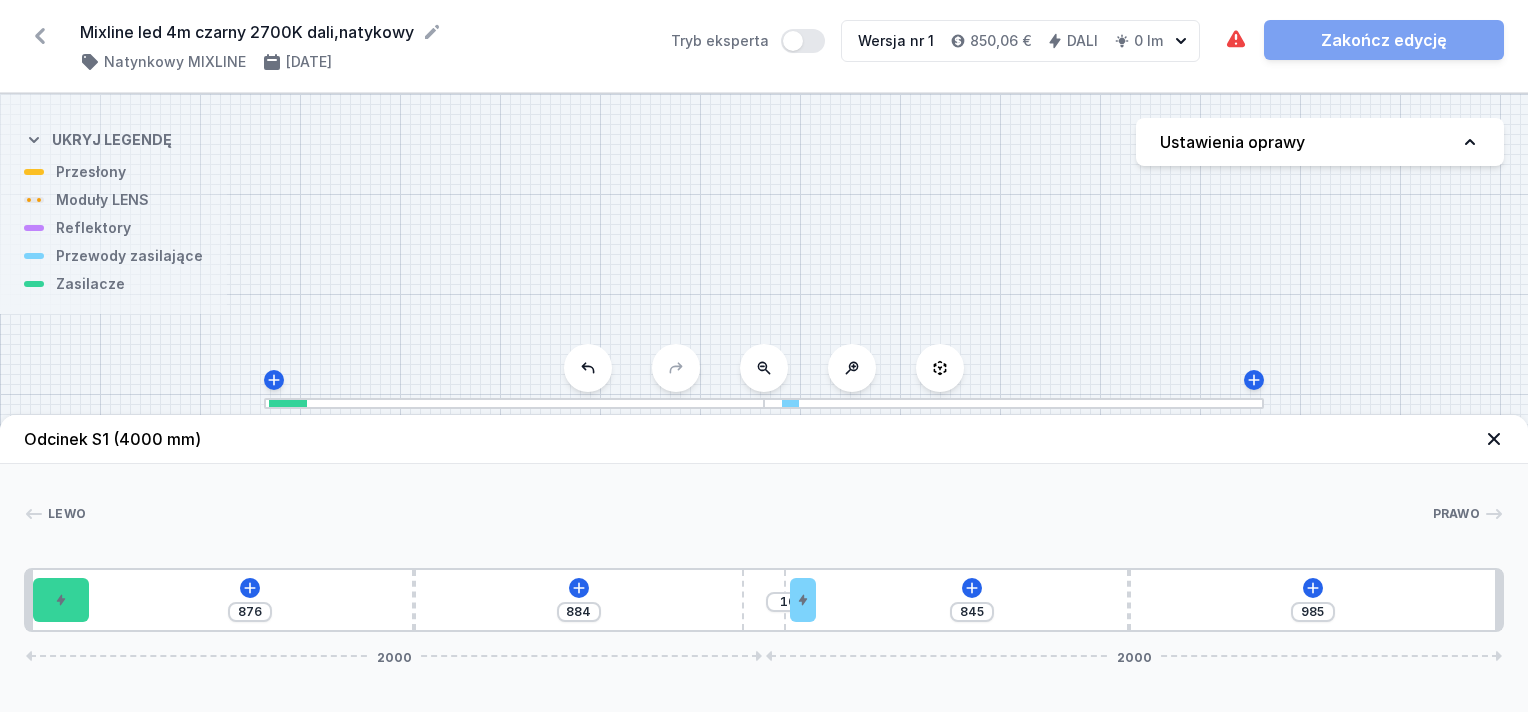 click on "S1 4000" at bounding box center (764, 403) 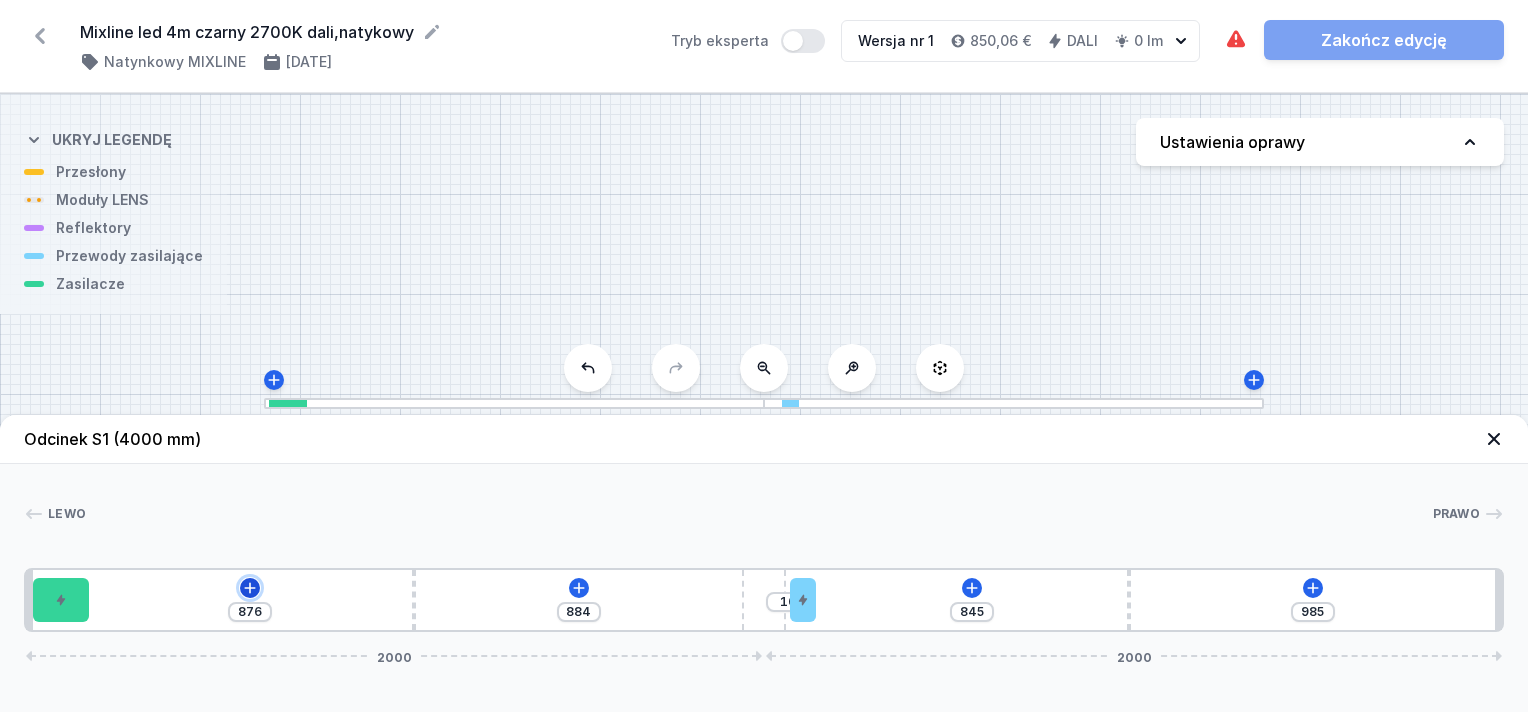 click 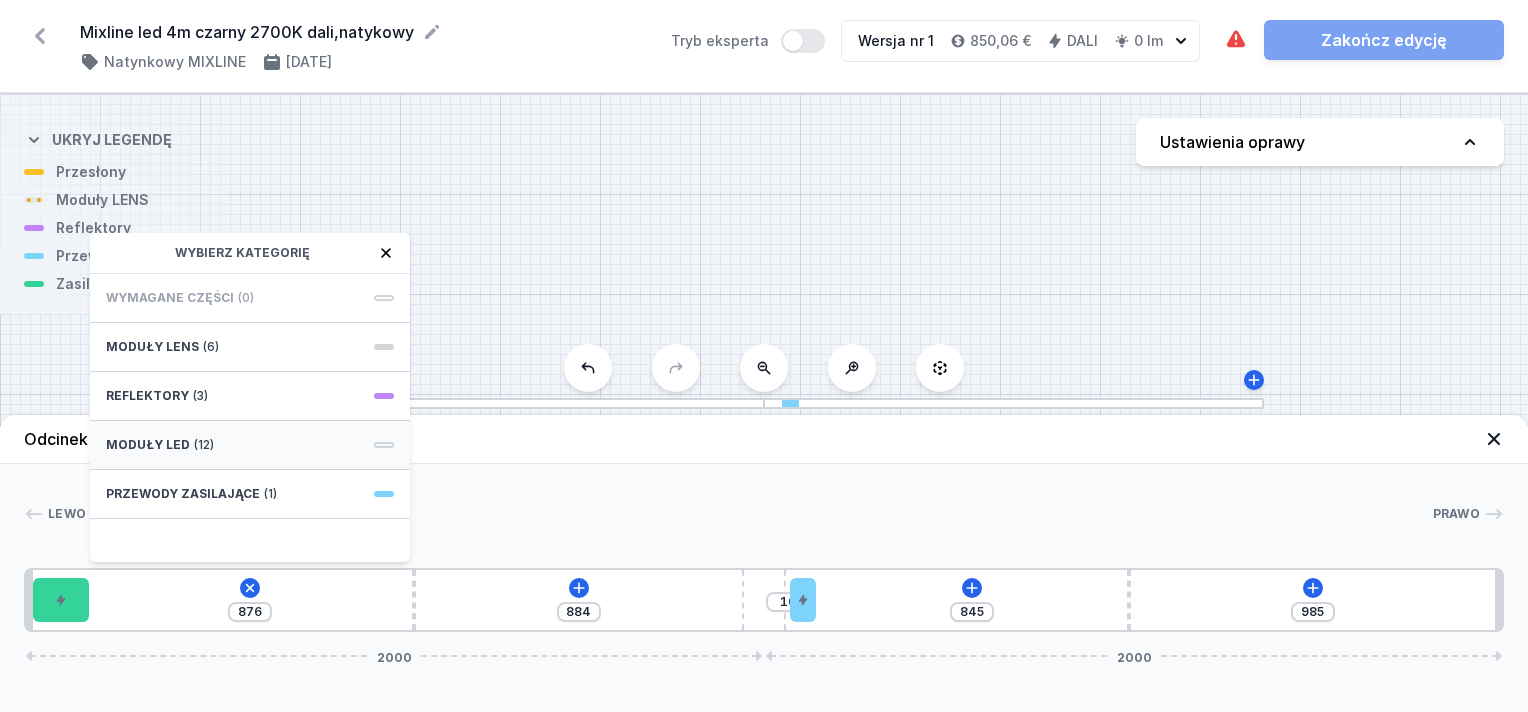 click on "Moduły LED (12)" at bounding box center [250, 445] 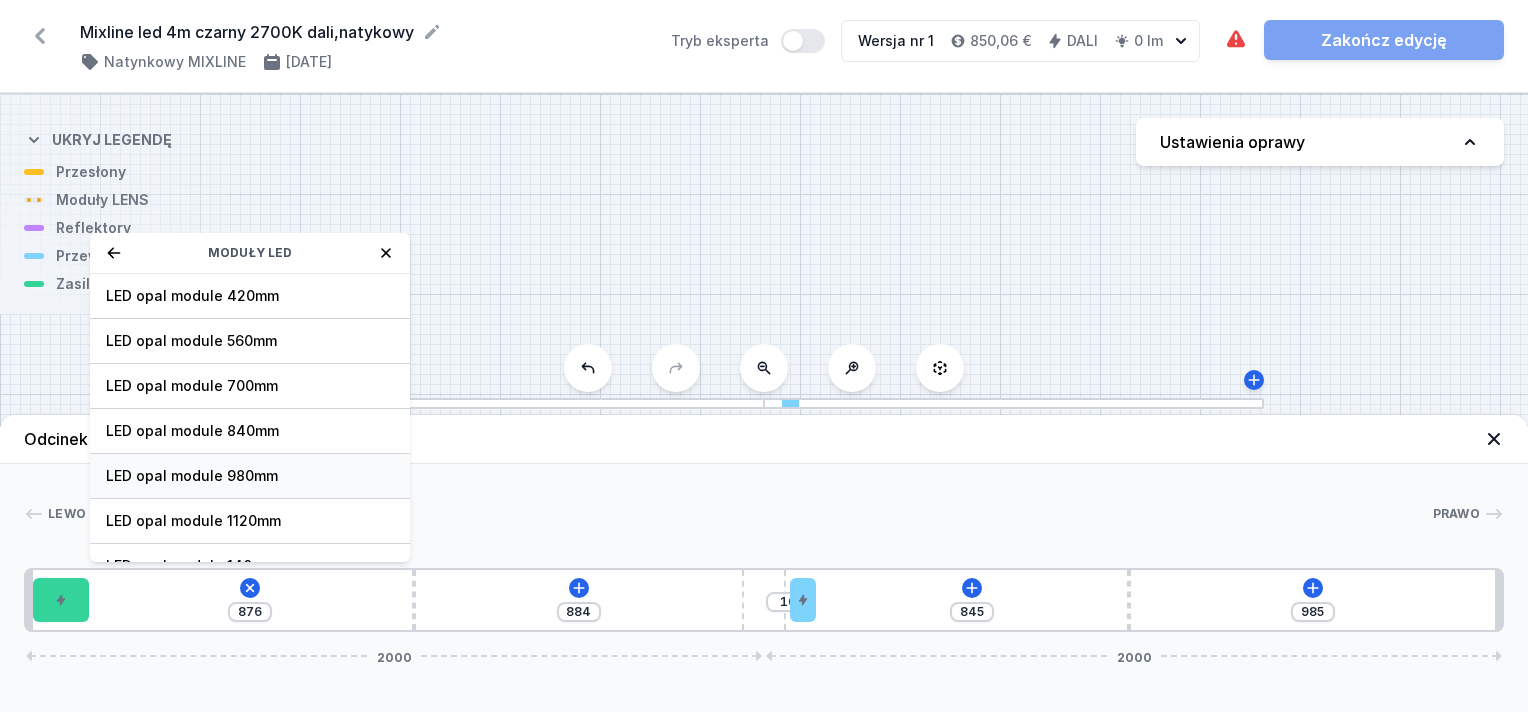 click on "LED opal module 980mm" at bounding box center [250, 476] 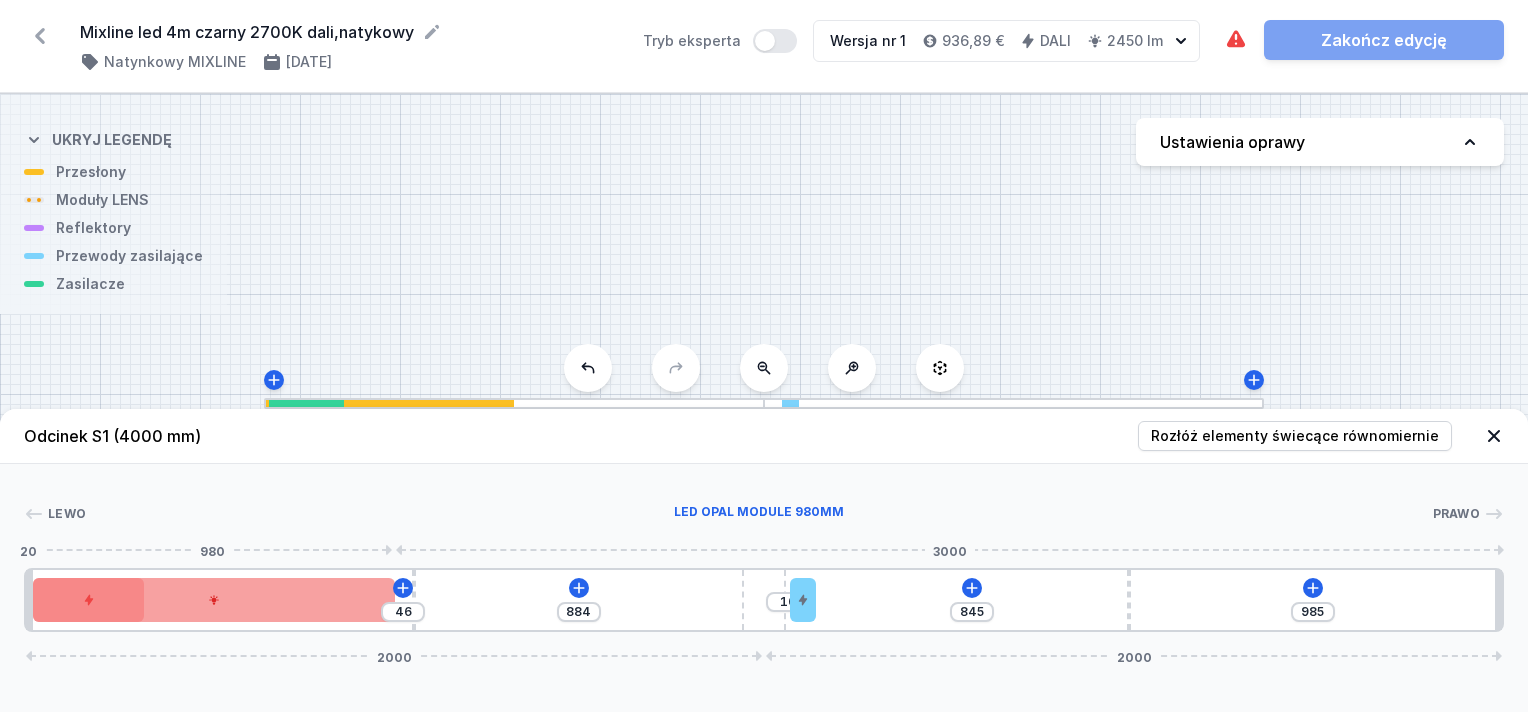 drag, startPoint x: 408, startPoint y: 582, endPoint x: 302, endPoint y: 581, distance: 106.004715 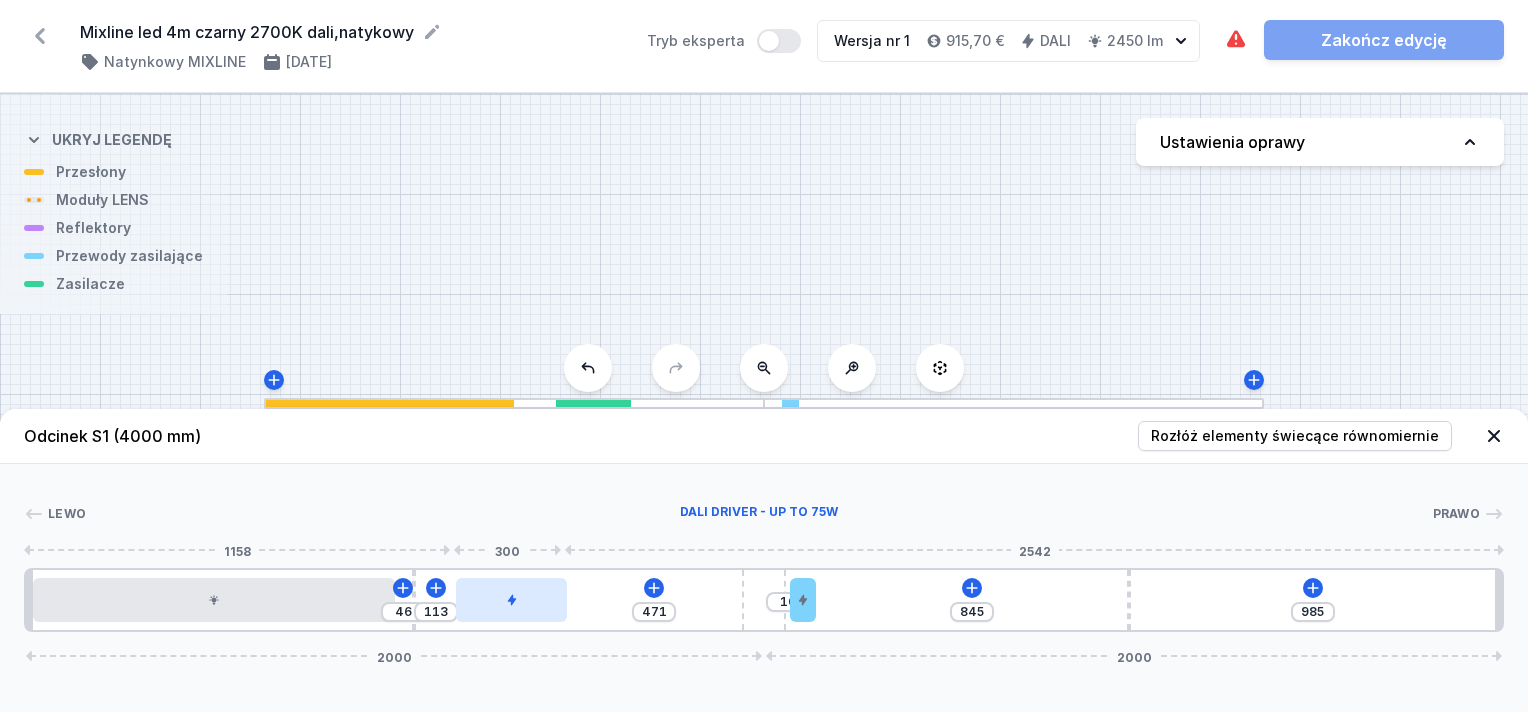 drag, startPoint x: 109, startPoint y: 594, endPoint x: 531, endPoint y: 617, distance: 422.6263 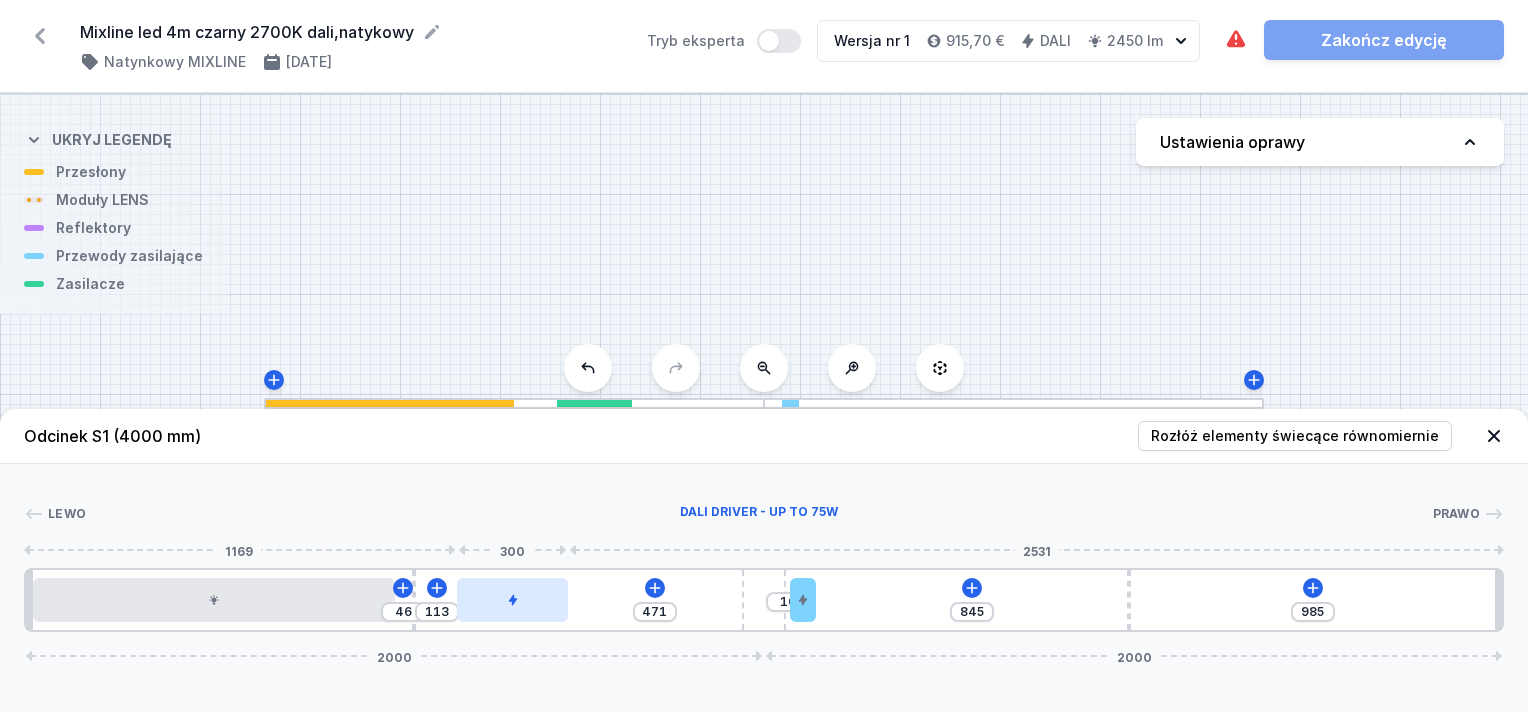 click at bounding box center (512, 600) 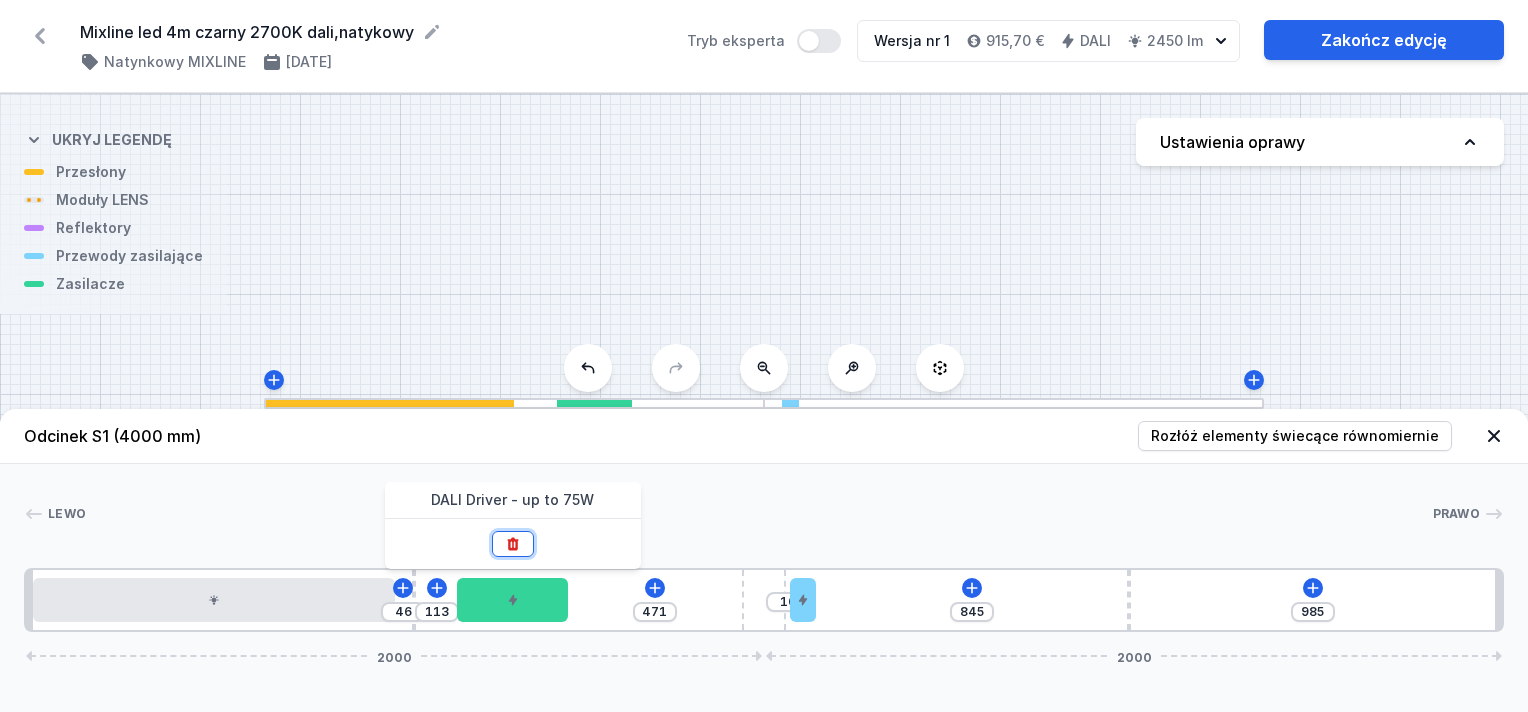 click 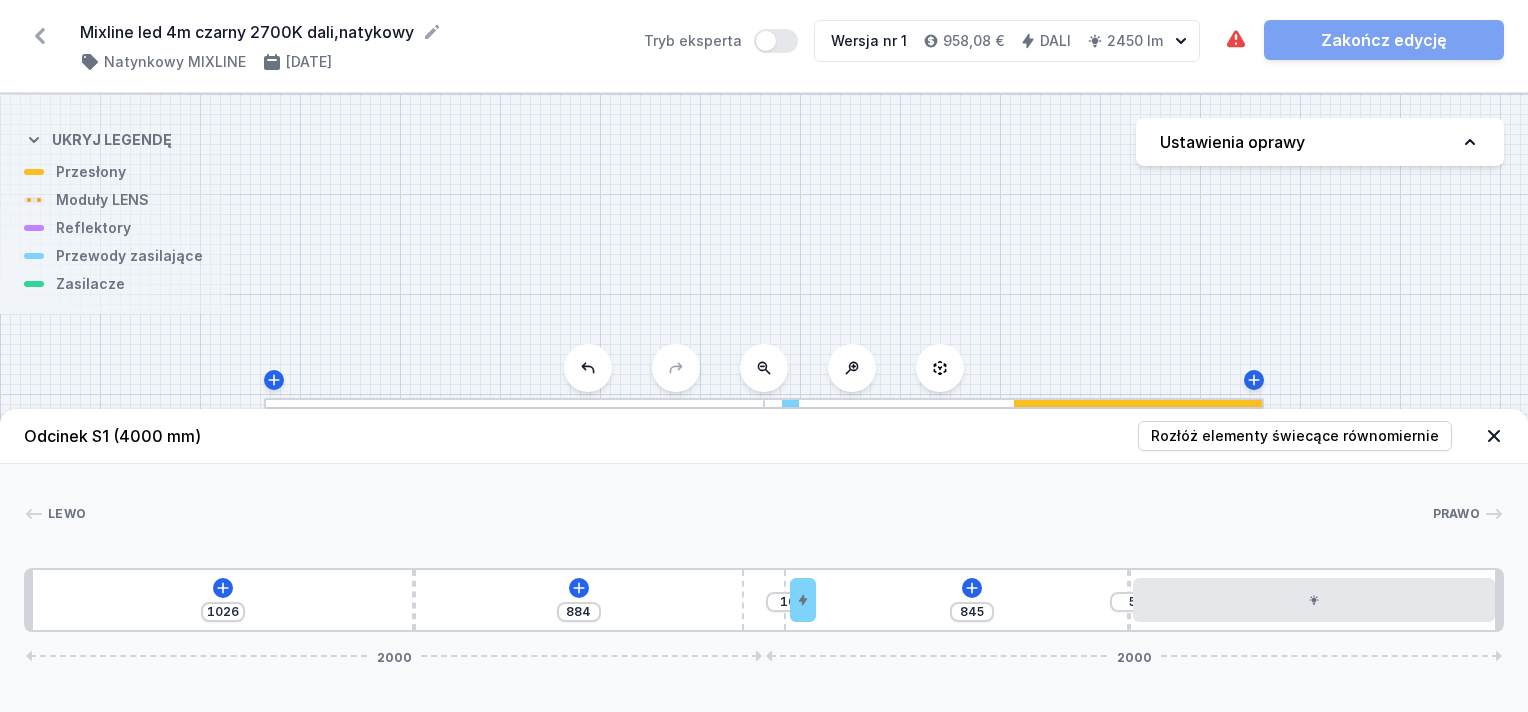 drag, startPoint x: 284, startPoint y: 608, endPoint x: 1380, endPoint y: 622, distance: 1096.0894 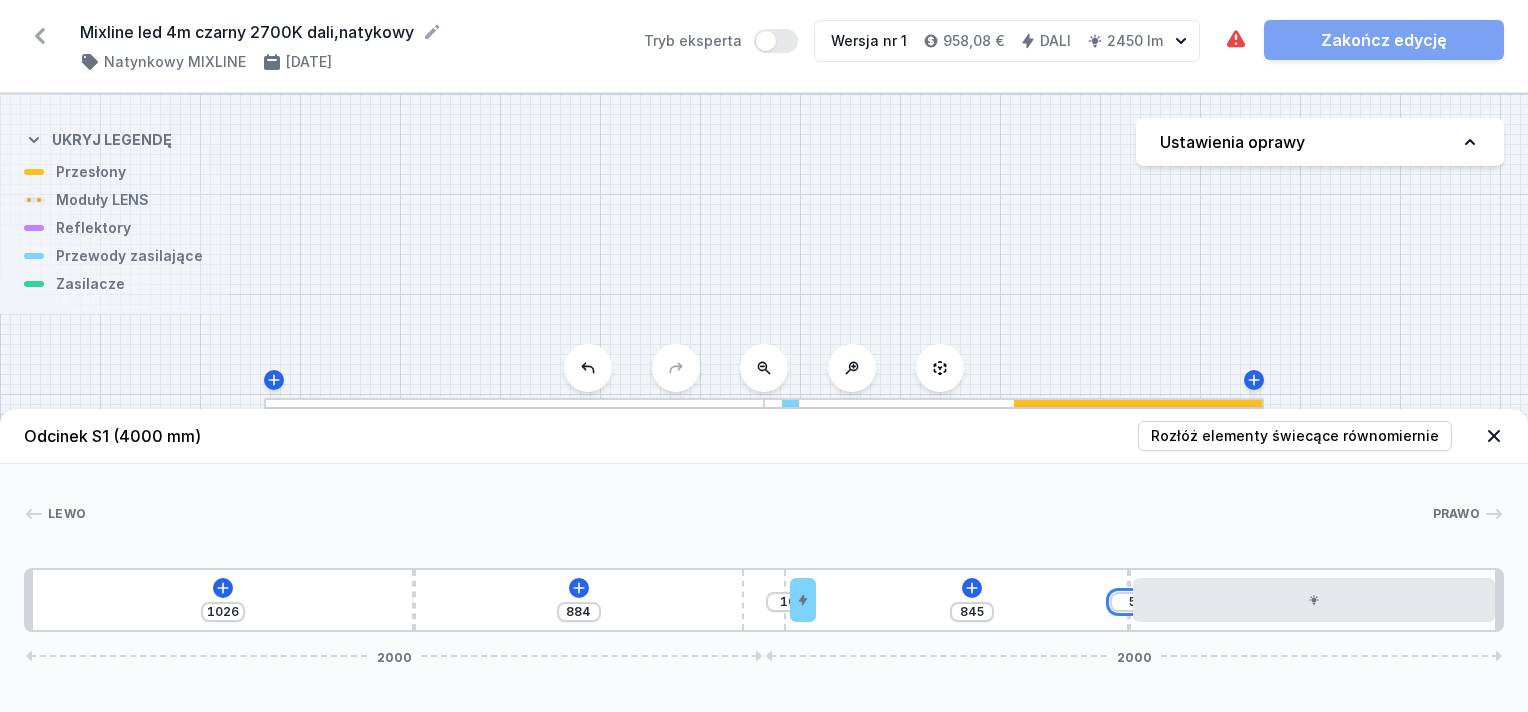 drag, startPoint x: 1124, startPoint y: 607, endPoint x: 1113, endPoint y: 612, distance: 12.083046 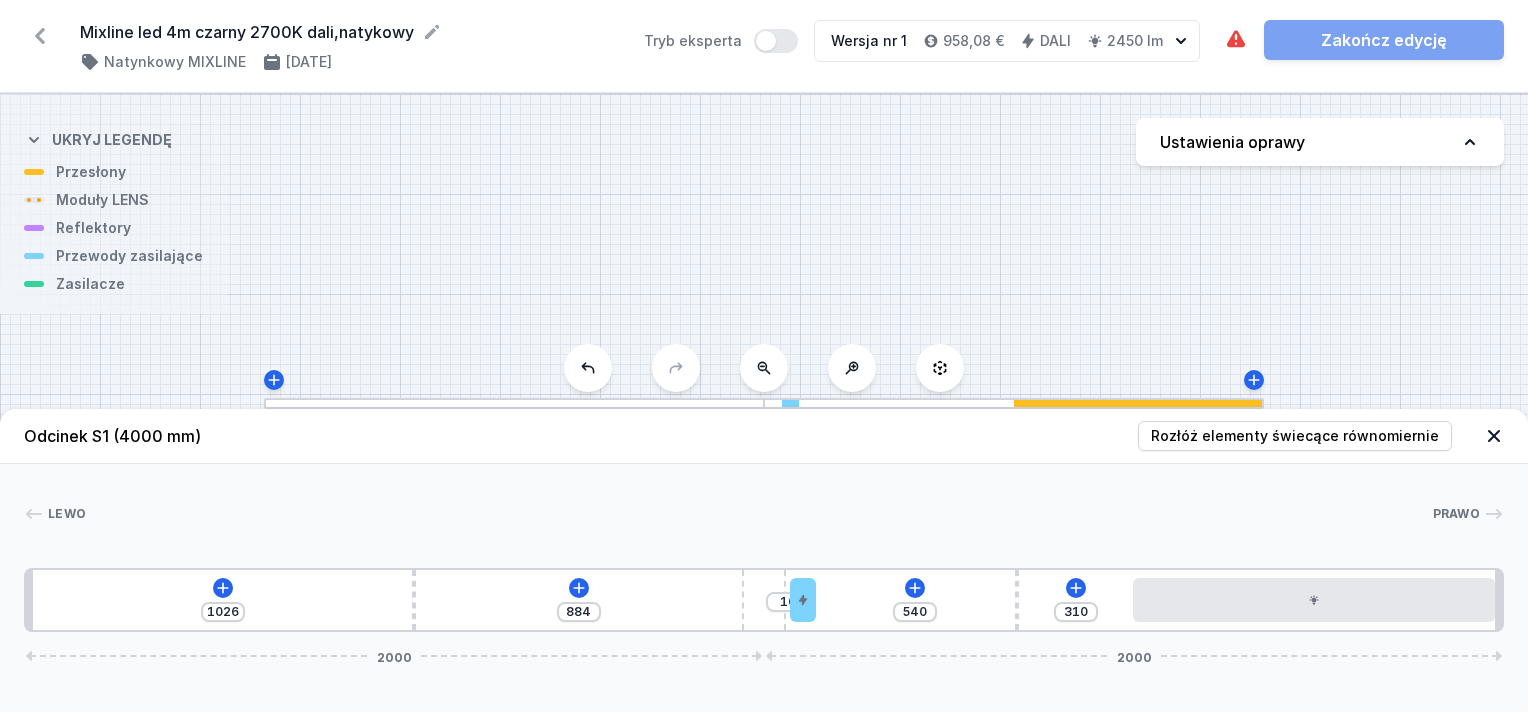 drag, startPoint x: 1129, startPoint y: 580, endPoint x: 1005, endPoint y: 595, distance: 124.90396 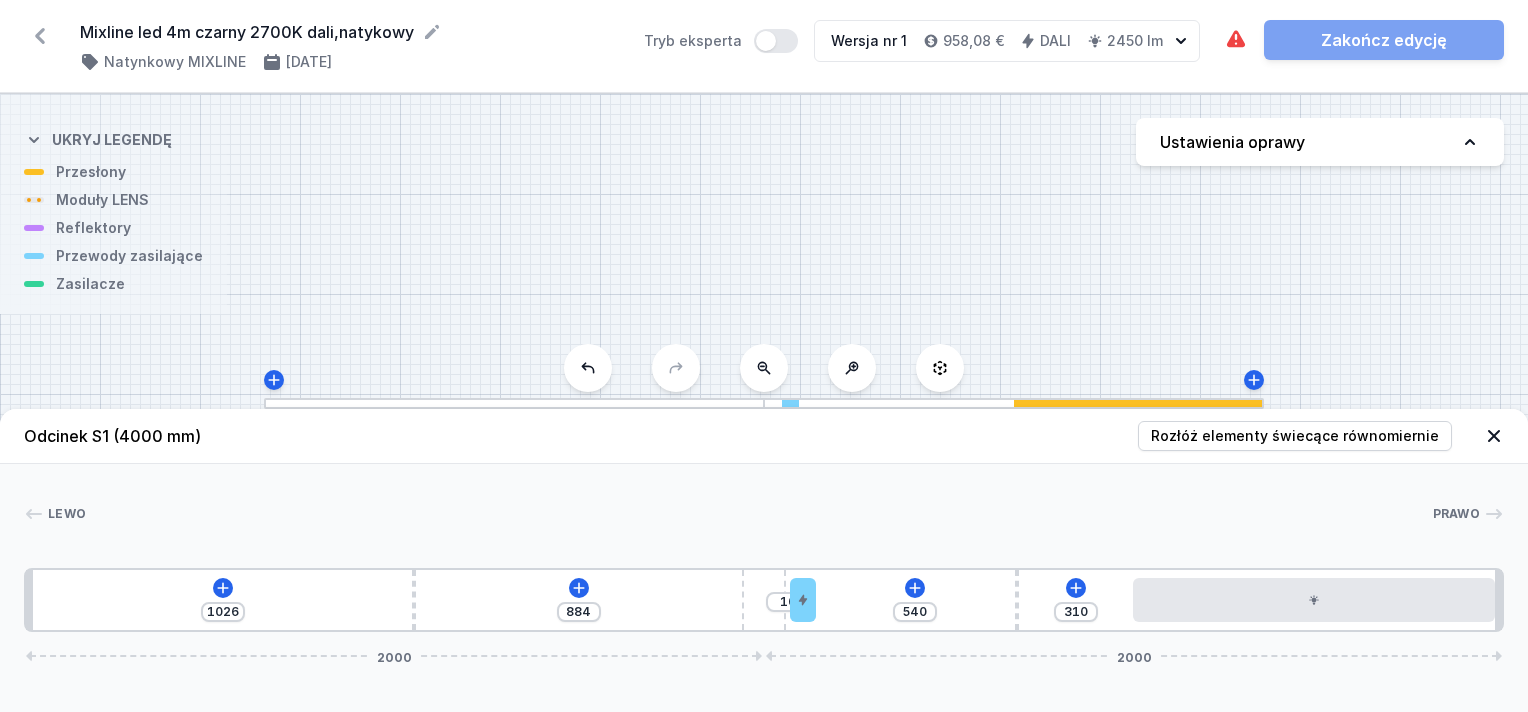 click on "1026 884 10 540 310 2000 2000" at bounding box center (764, 600) 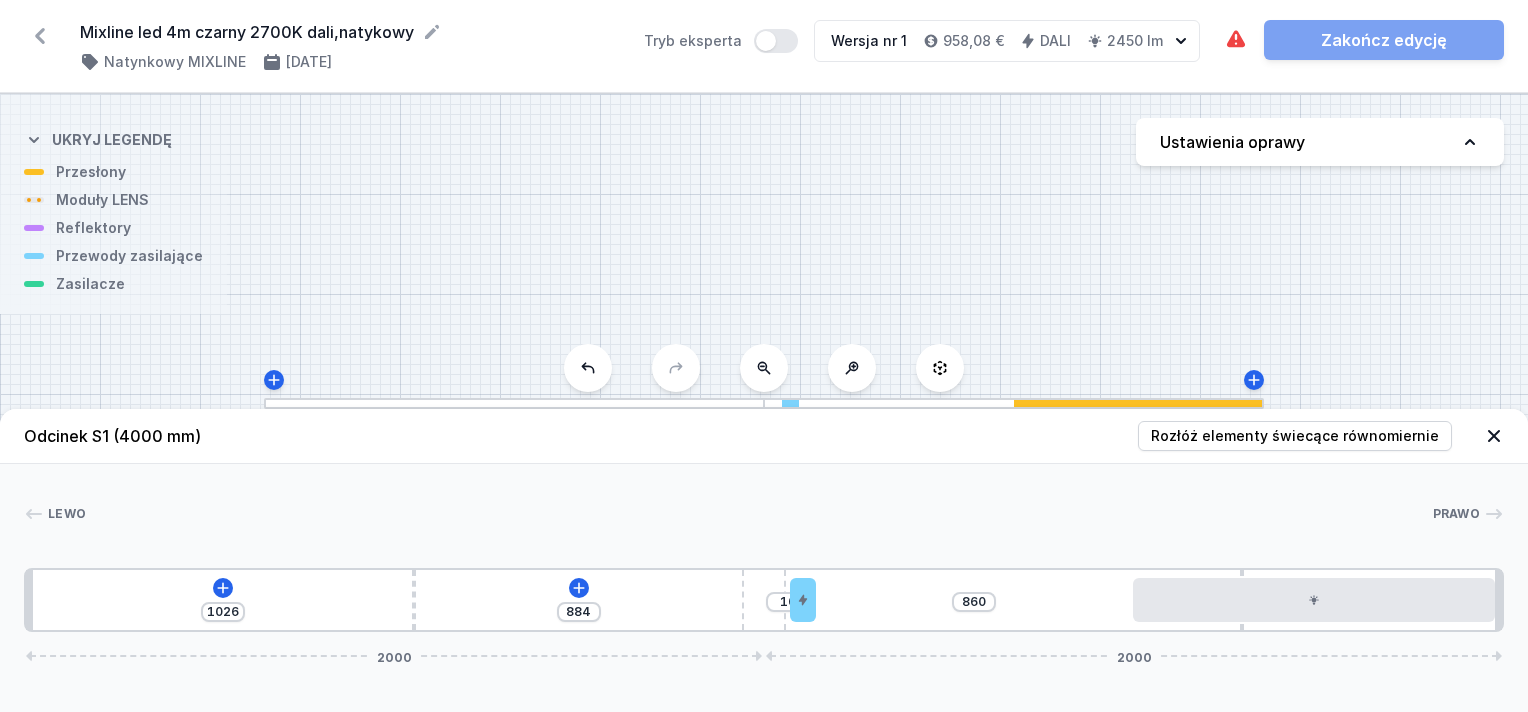 drag, startPoint x: 1015, startPoint y: 582, endPoint x: 1531, endPoint y: 583, distance: 516.001 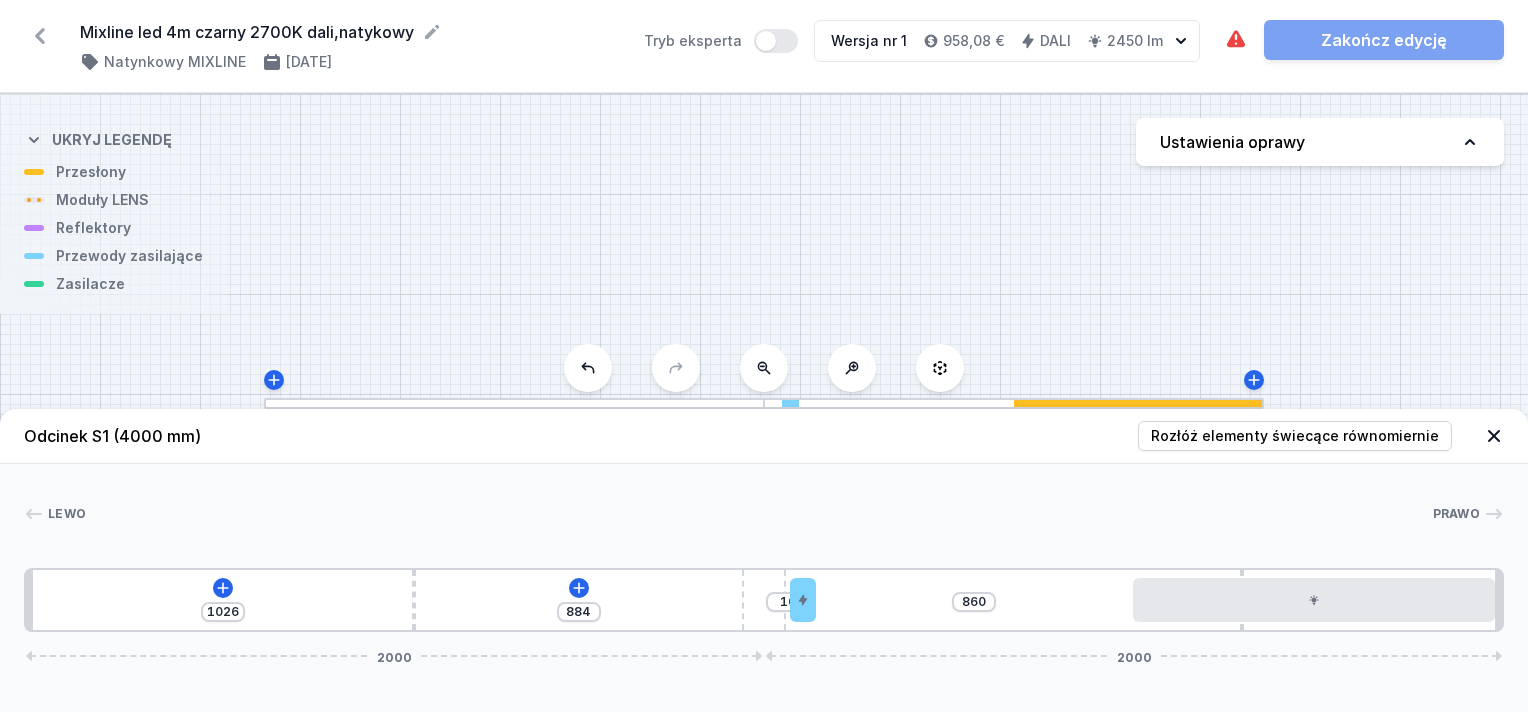 click on "Mixline led 4m czarny 2700K dali,natykowy   ( 11037 /v 1 ) Natynkowy MIXLINE [DATE] Tryb eksperta Wersja nr 1 958,08 € DALI 2450 lm Wymagane części nie zostały dodane. Zakończ edycję S1 4000 Odcinek S1   (4000 mm) Rozłóż elementy świecące równomiernie Lewo Prawo 1 2 3 4 2 5 1 1026 884 10 860 2000 2000 1046 10 1014 70 1150 10 980 20 20 1920 120 1920 20 4000 1  -   End cup MIXLINE 2  -   Hole for mounting screw 3  -   Straight connector MIXLINE 4  -   Hole for power supply cable 5  -   LED opal module 980mm Widok z góry Wymiary w [mm] Ukryj legendę Przesłony Moduły LENS Reflektory Przewody zasilające Zasilacze Ustawienia oprawy" at bounding box center [764, 356] 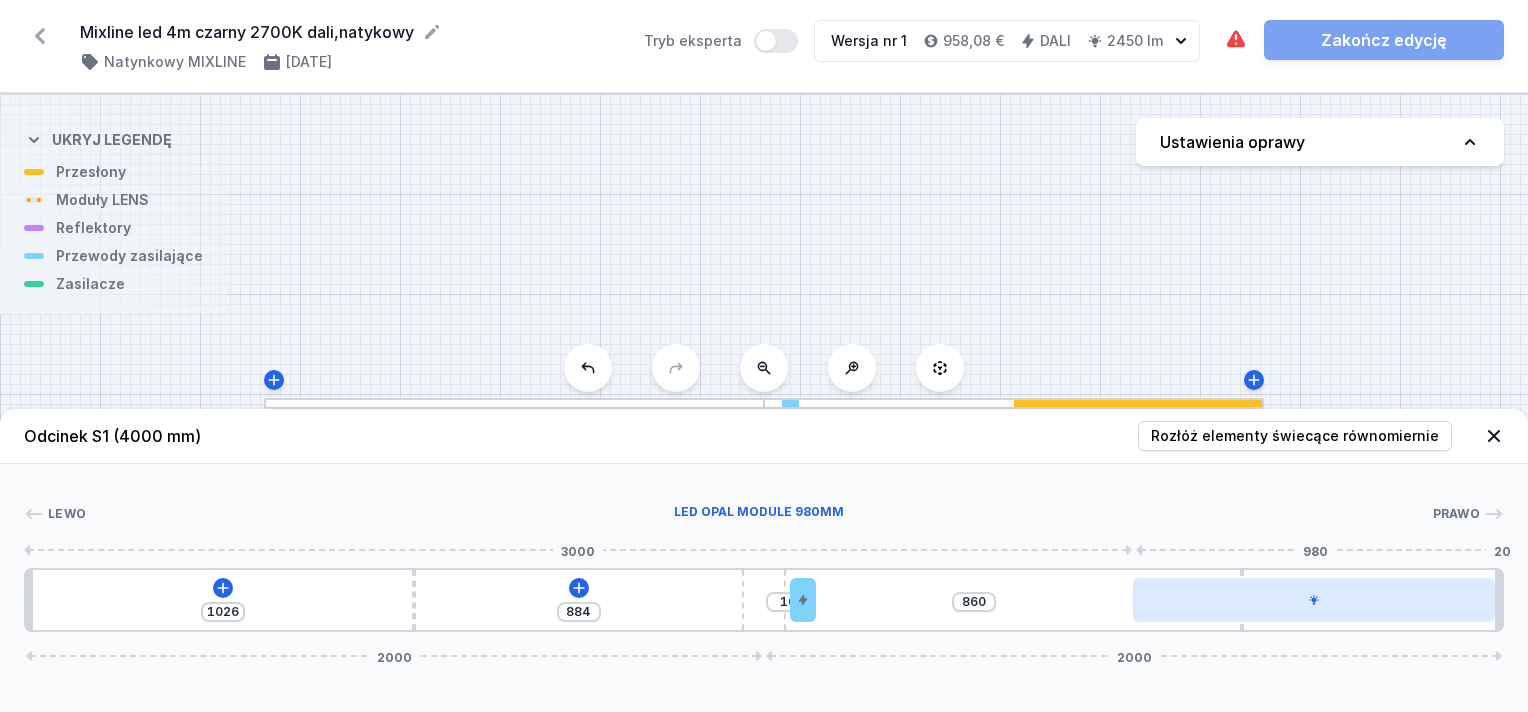 click at bounding box center [1314, 600] 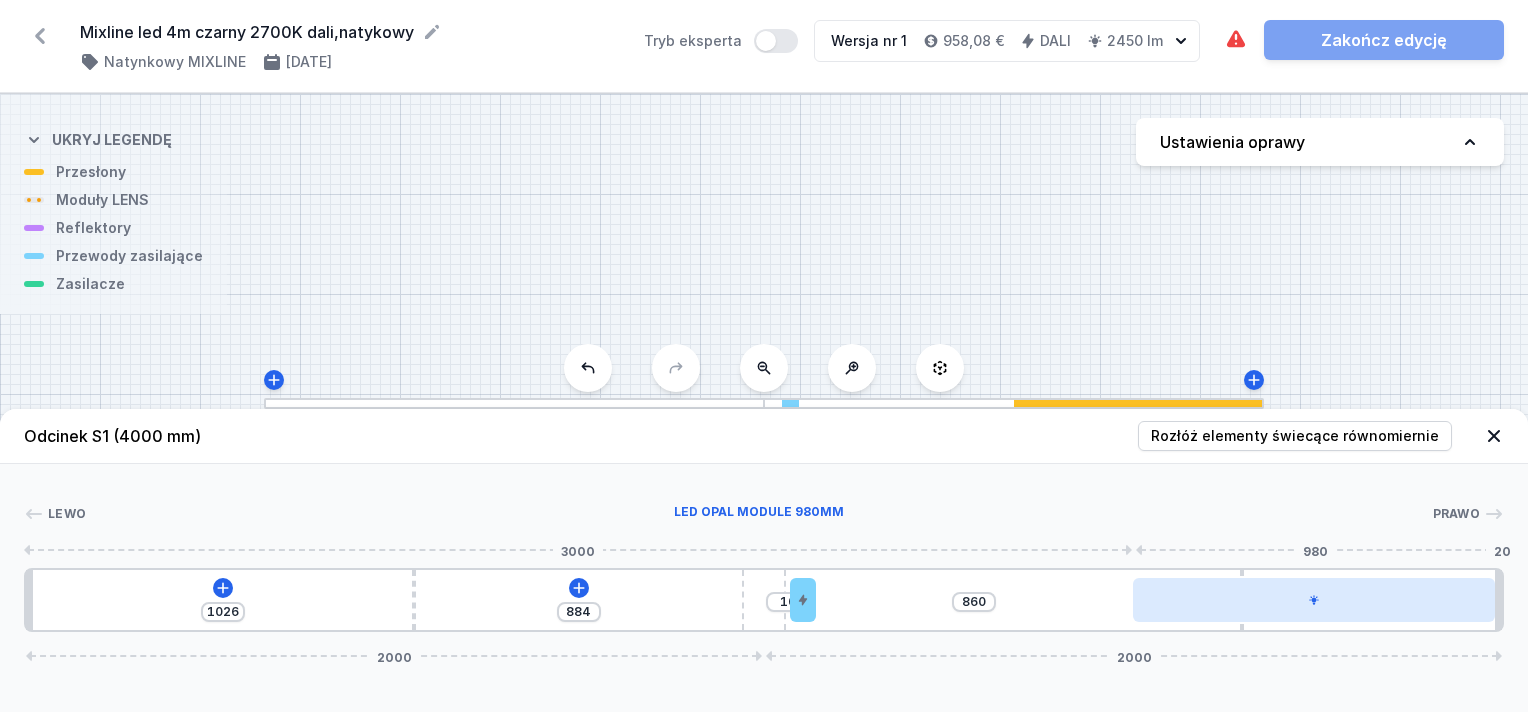 click at bounding box center (1314, 600) 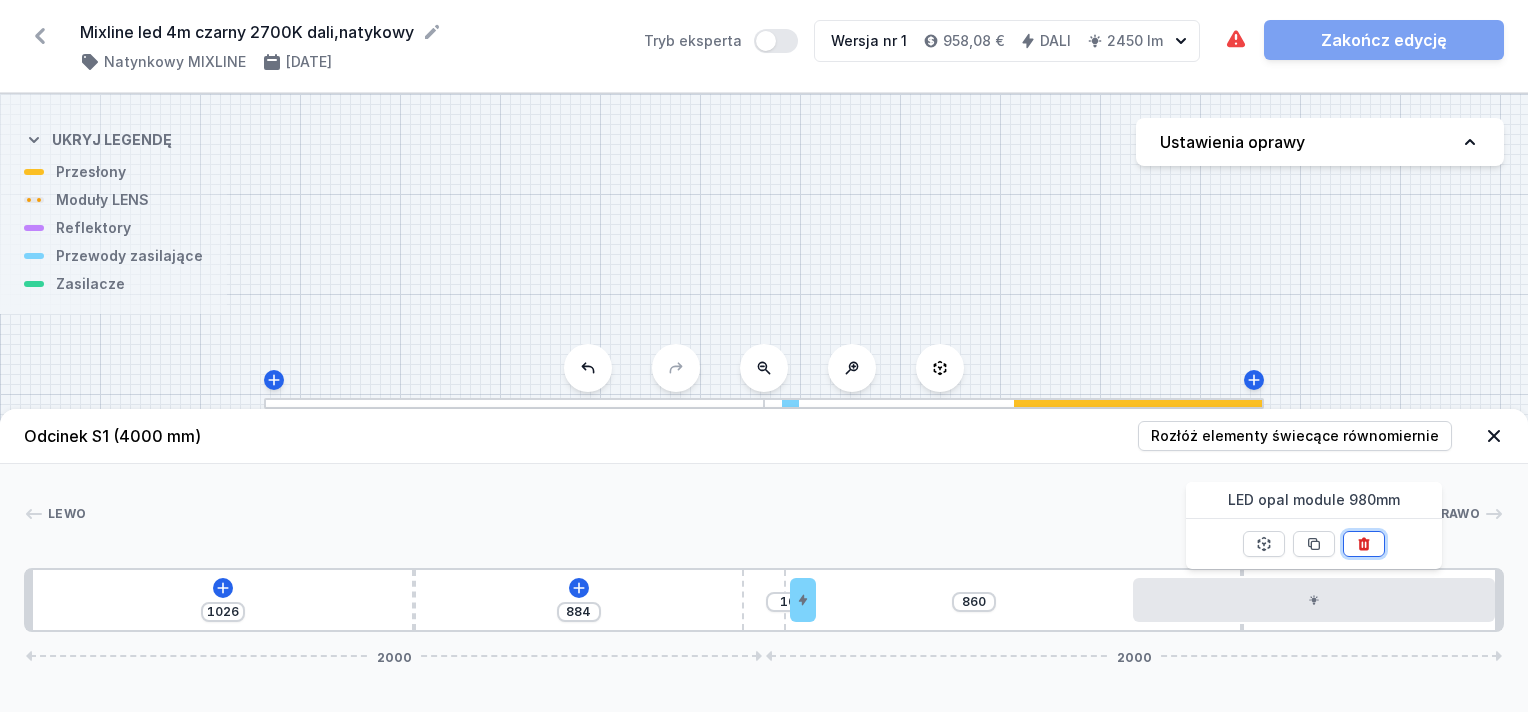 click 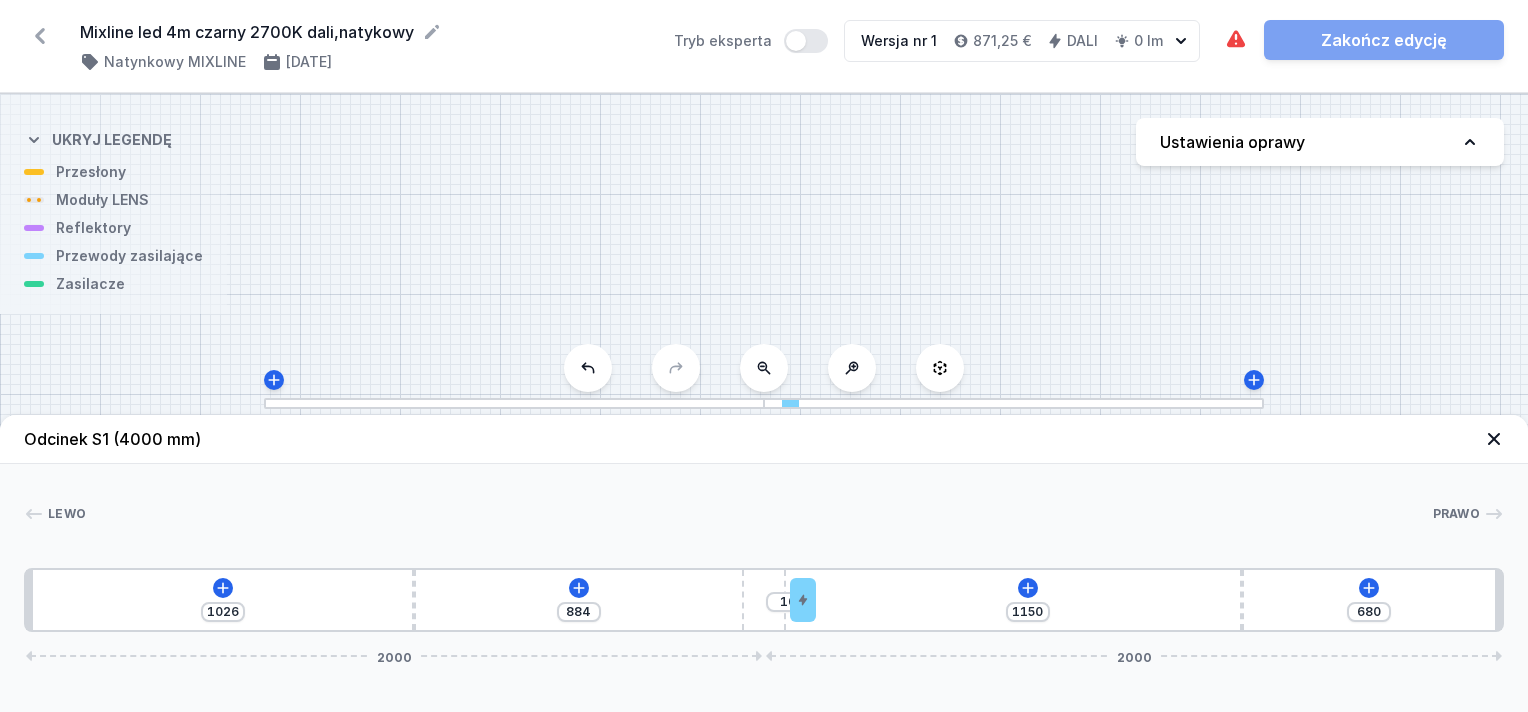 click on "1026 884 10 1150 680 2000 2000" at bounding box center (764, 600) 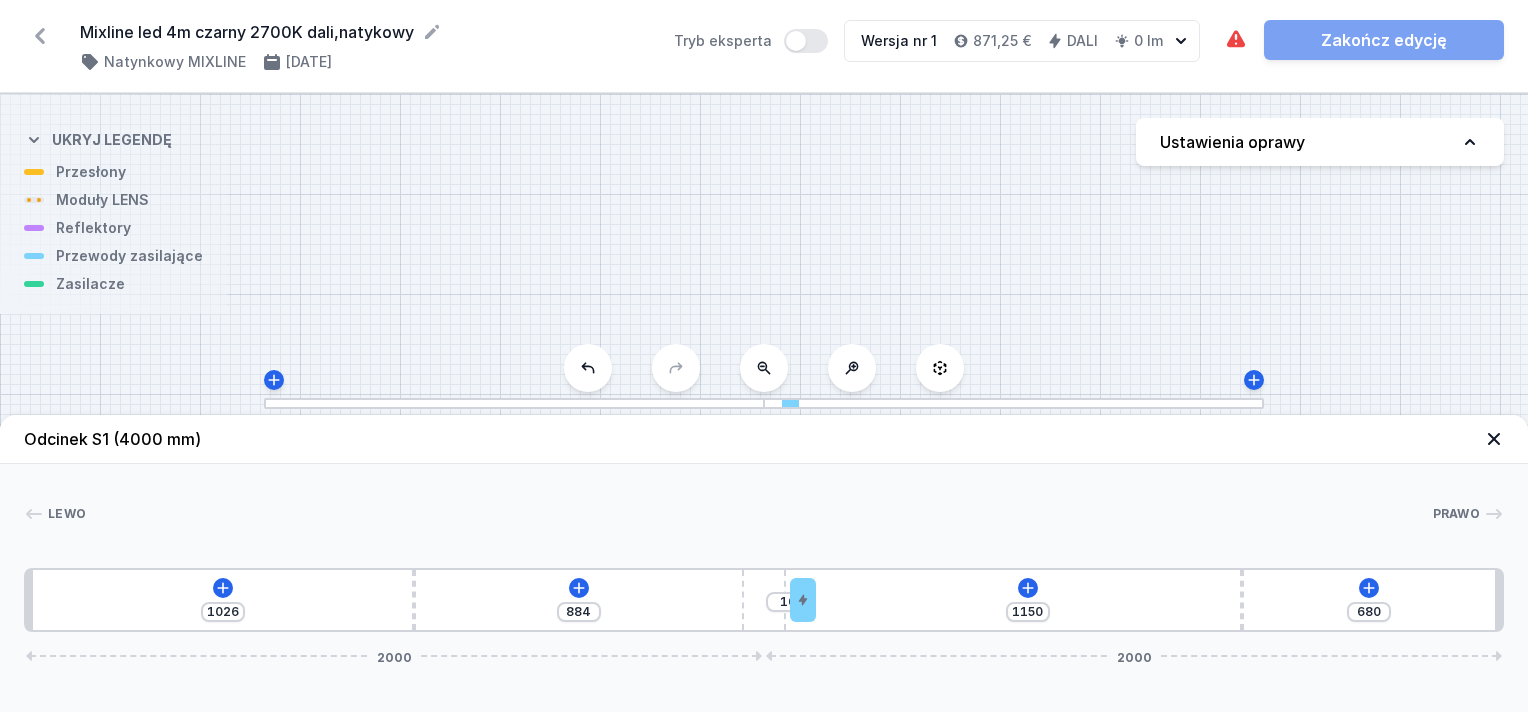 drag, startPoint x: 1238, startPoint y: 611, endPoint x: 1057, endPoint y: 604, distance: 181.13531 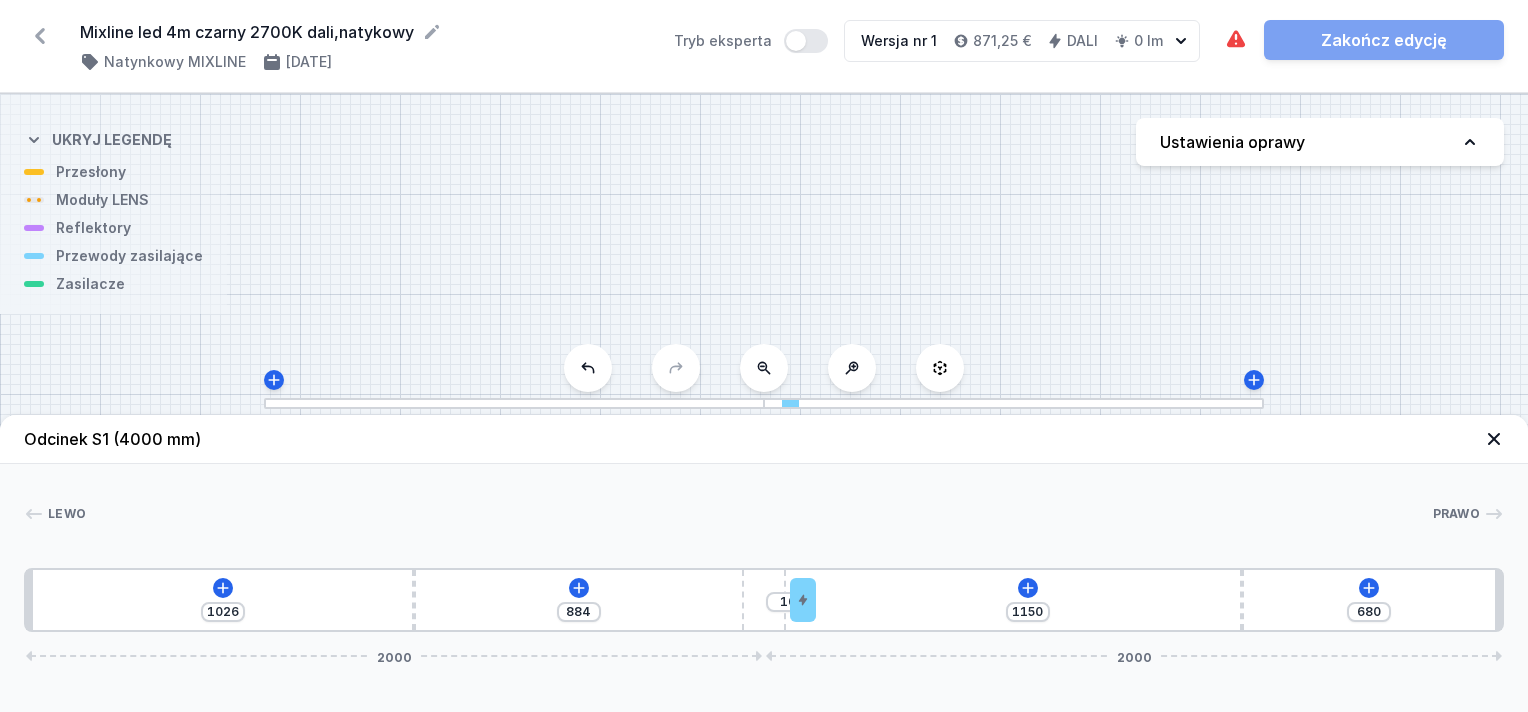 click on "1026 884 10 1150 680 2000 2000" at bounding box center [764, 600] 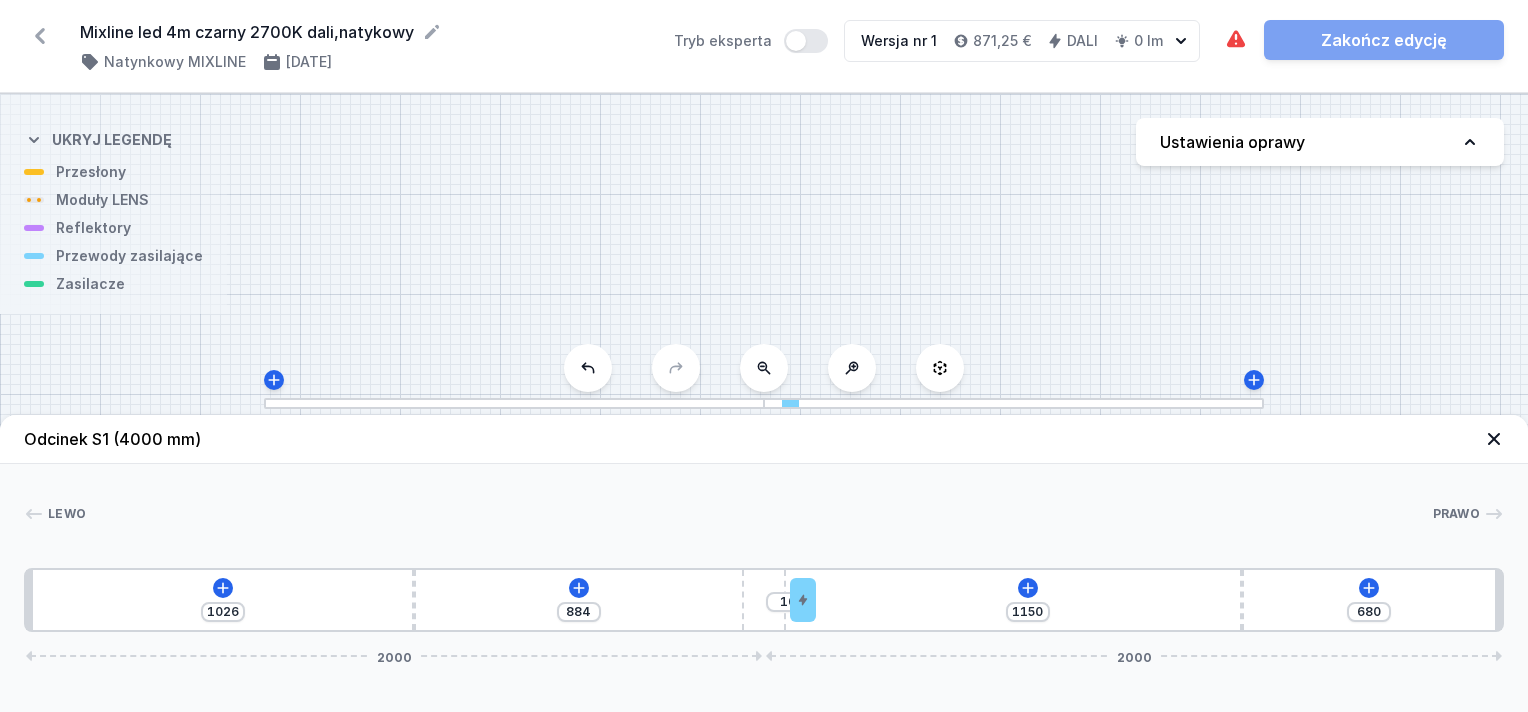 click on "1026 884 10 1150 680 2000 2000" at bounding box center (764, 600) 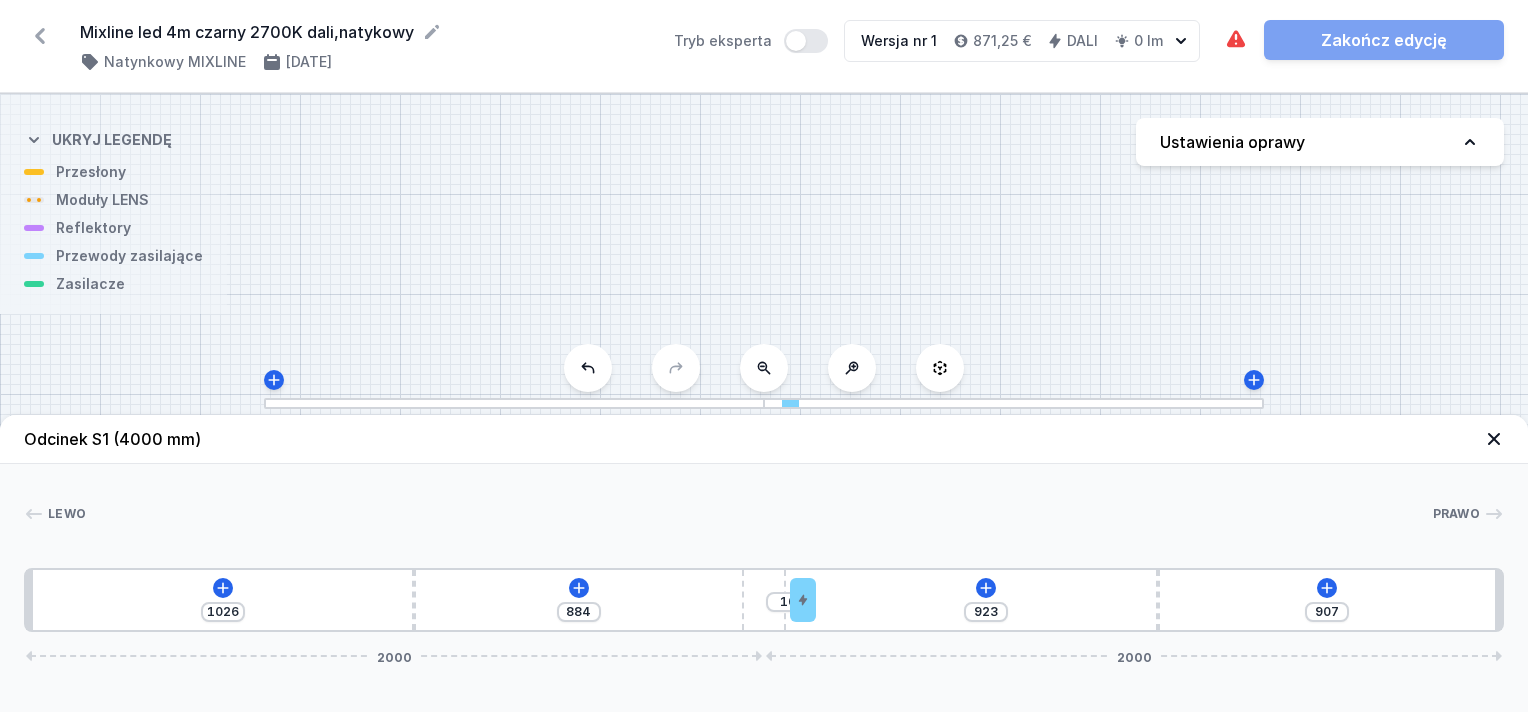 drag, startPoint x: 1243, startPoint y: 579, endPoint x: 1173, endPoint y: 580, distance: 70.00714 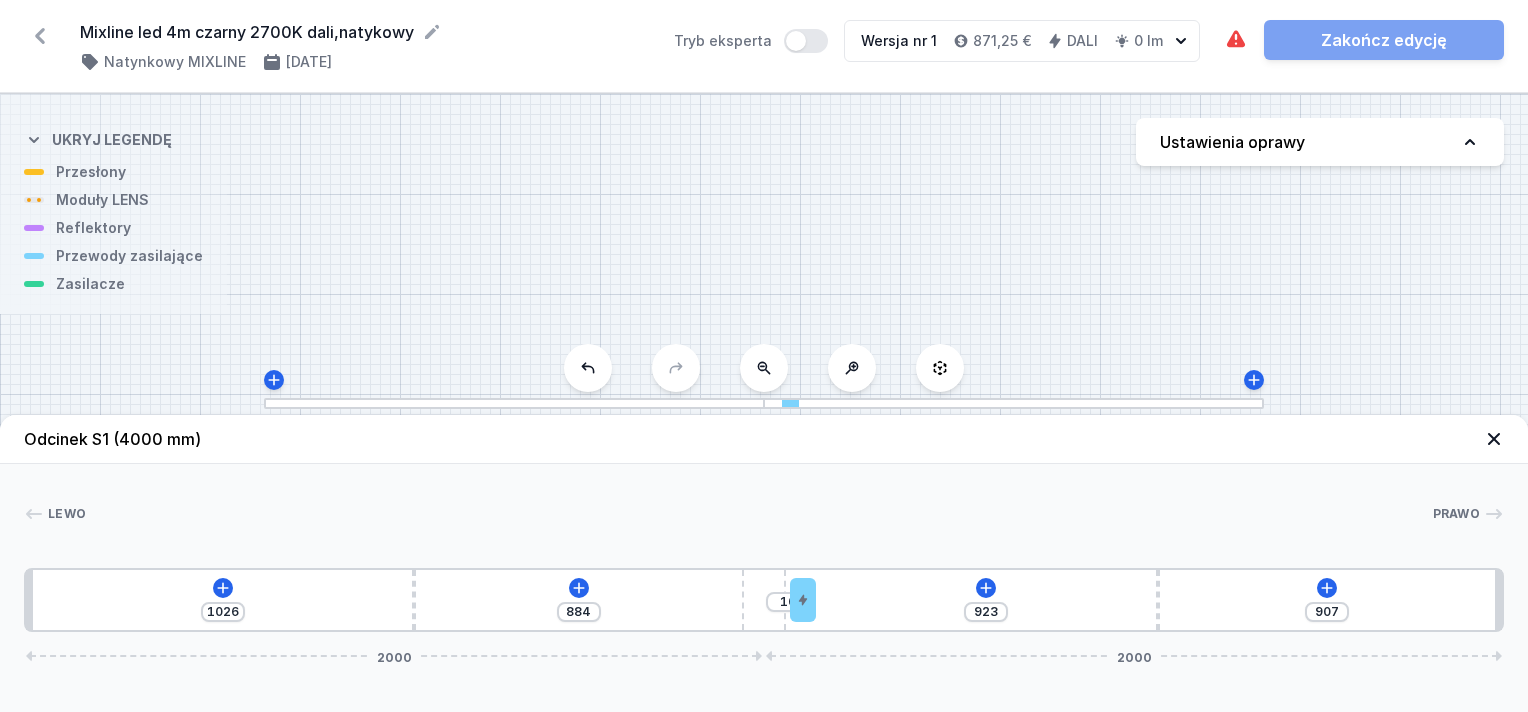 click on "1026 884 10 923 907 2000 2000" at bounding box center [764, 600] 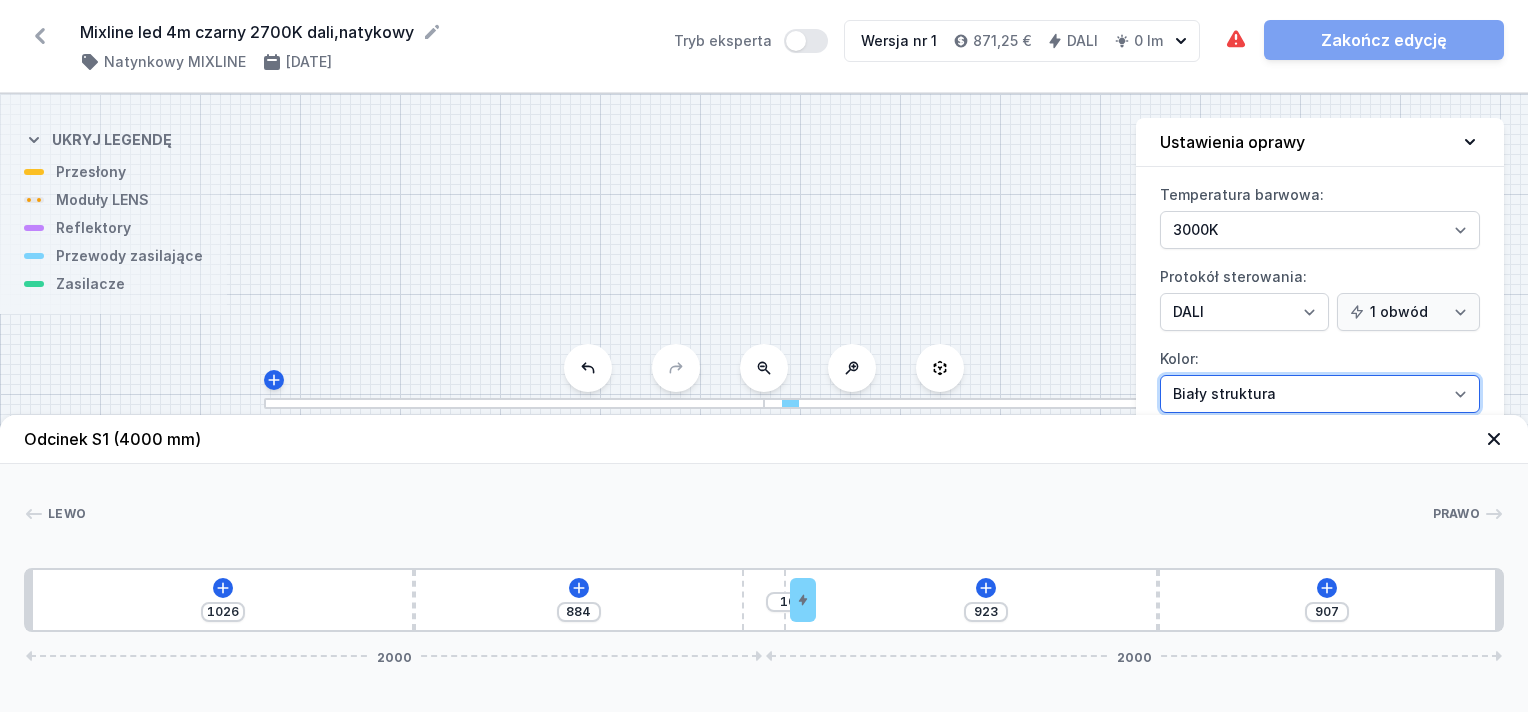 click on "Biały struktura Czarny struktura Złoty struktura Miedziany Szary Inny (z palety RAL)" at bounding box center (1320, 394) 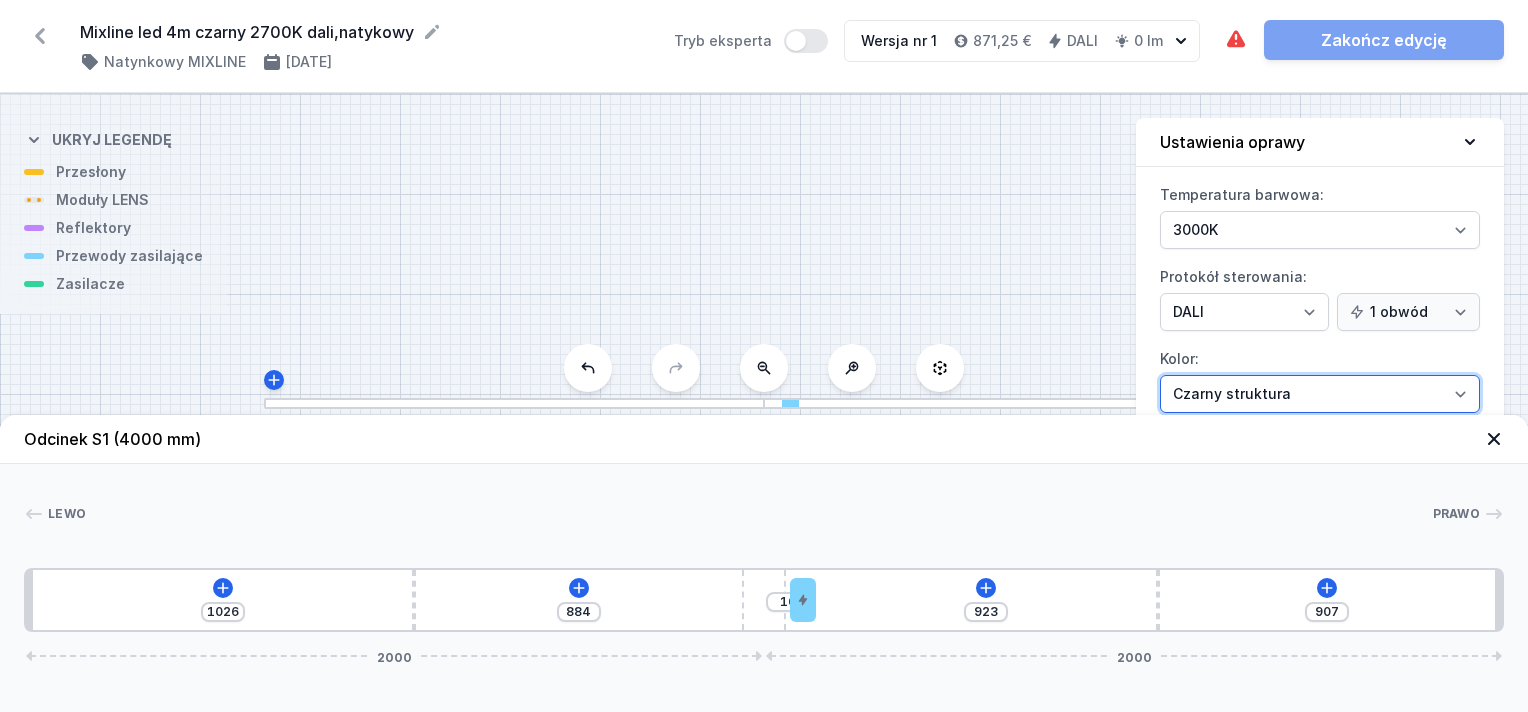click on "Biały struktura Czarny struktura Złoty struktura Miedziany Szary Inny (z palety RAL)" at bounding box center [1320, 394] 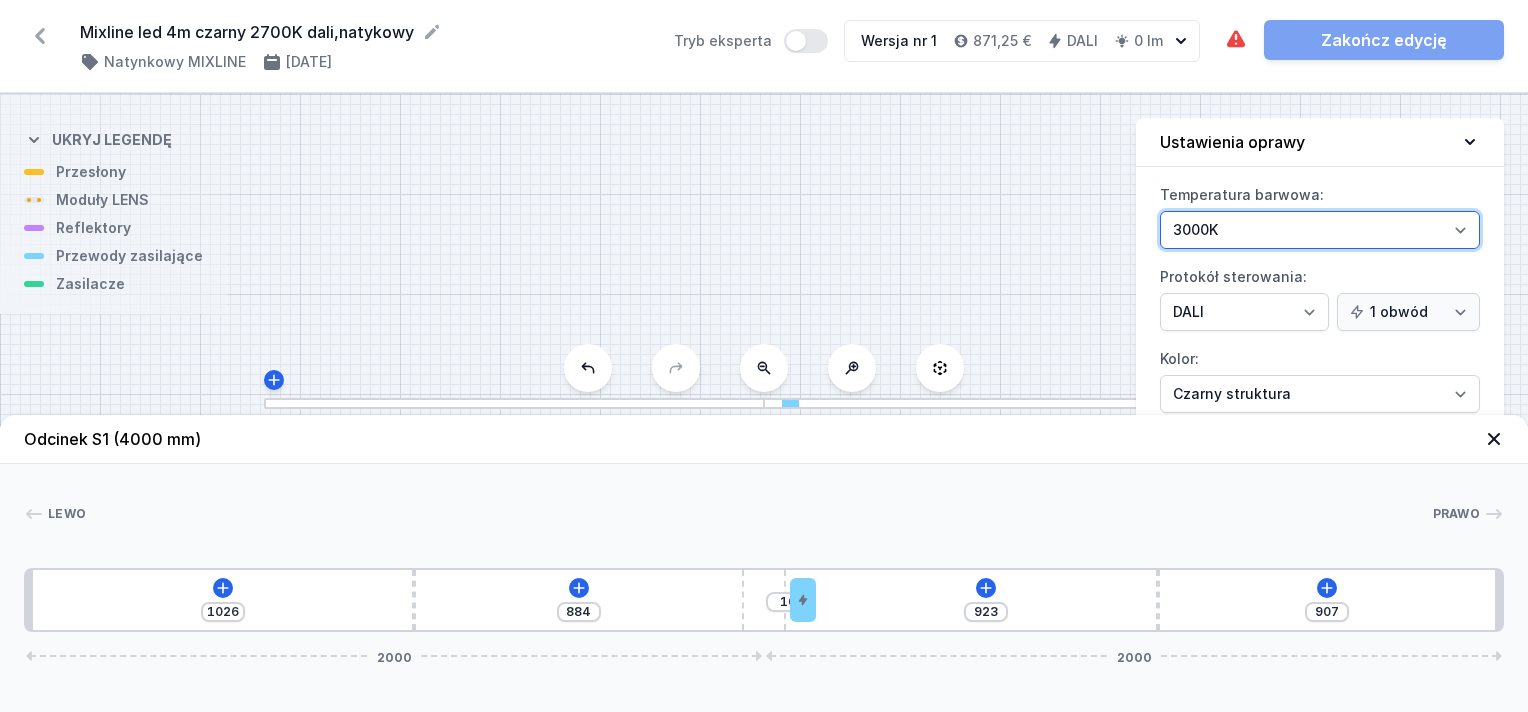 click on "3000K 4000K 2700K" at bounding box center [1320, 230] 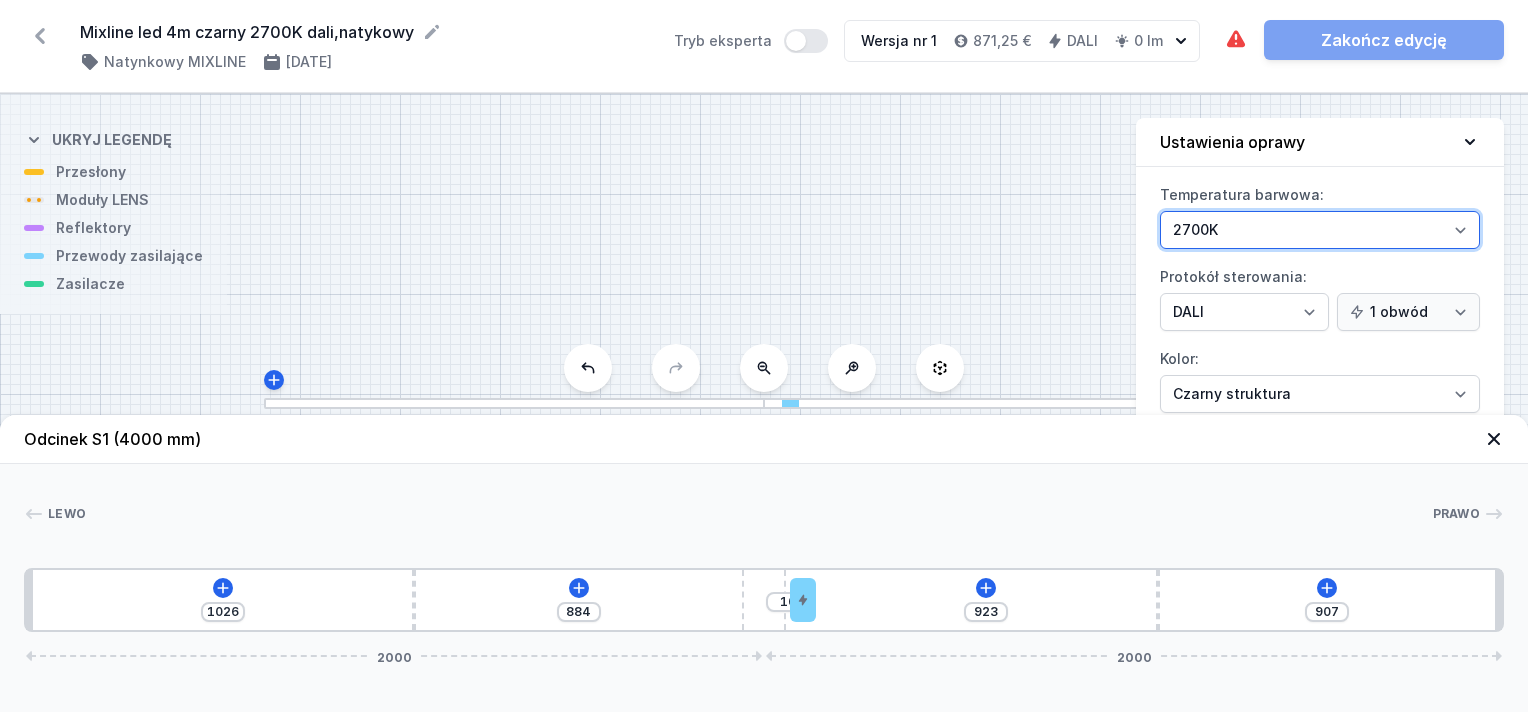 click on "3000K 4000K 2700K" at bounding box center (1320, 230) 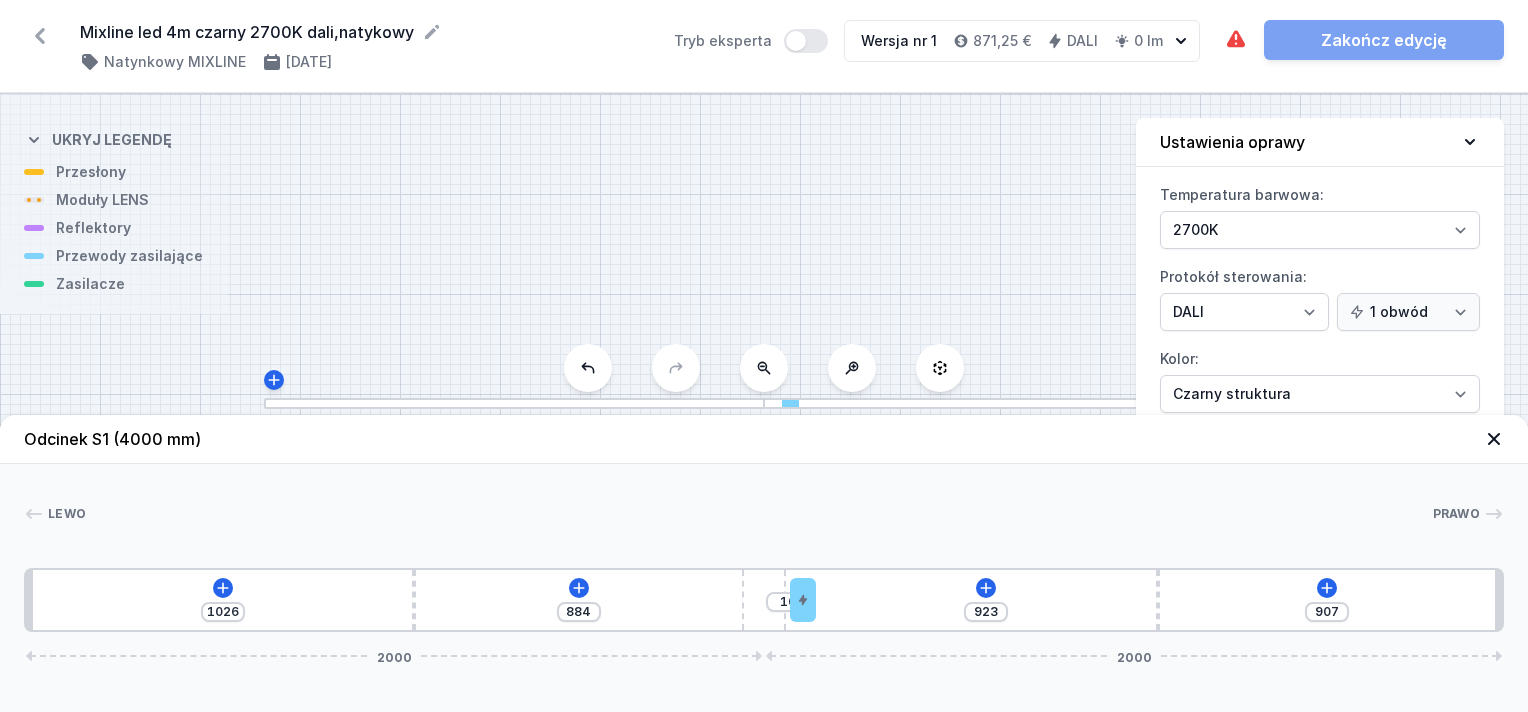 click 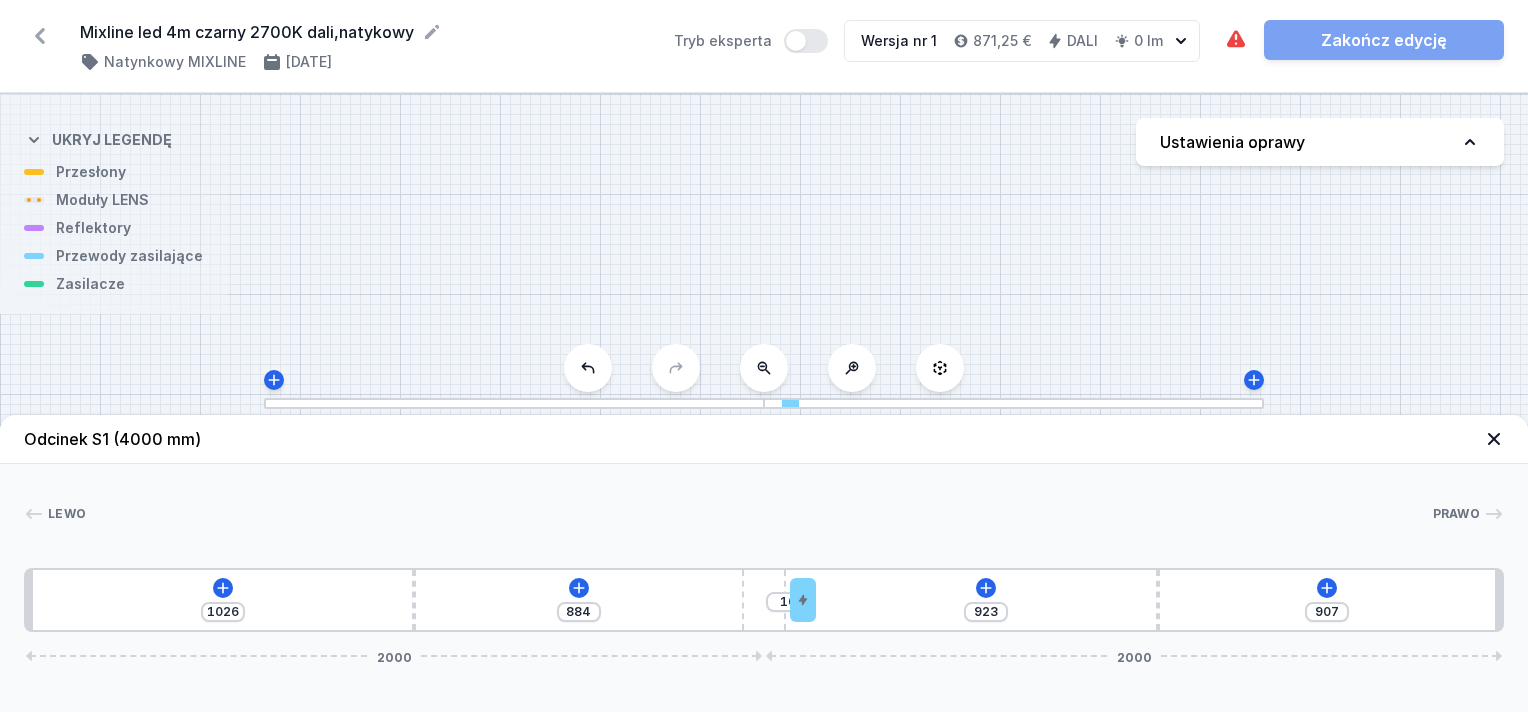 click on "S1 4000" at bounding box center (764, 403) 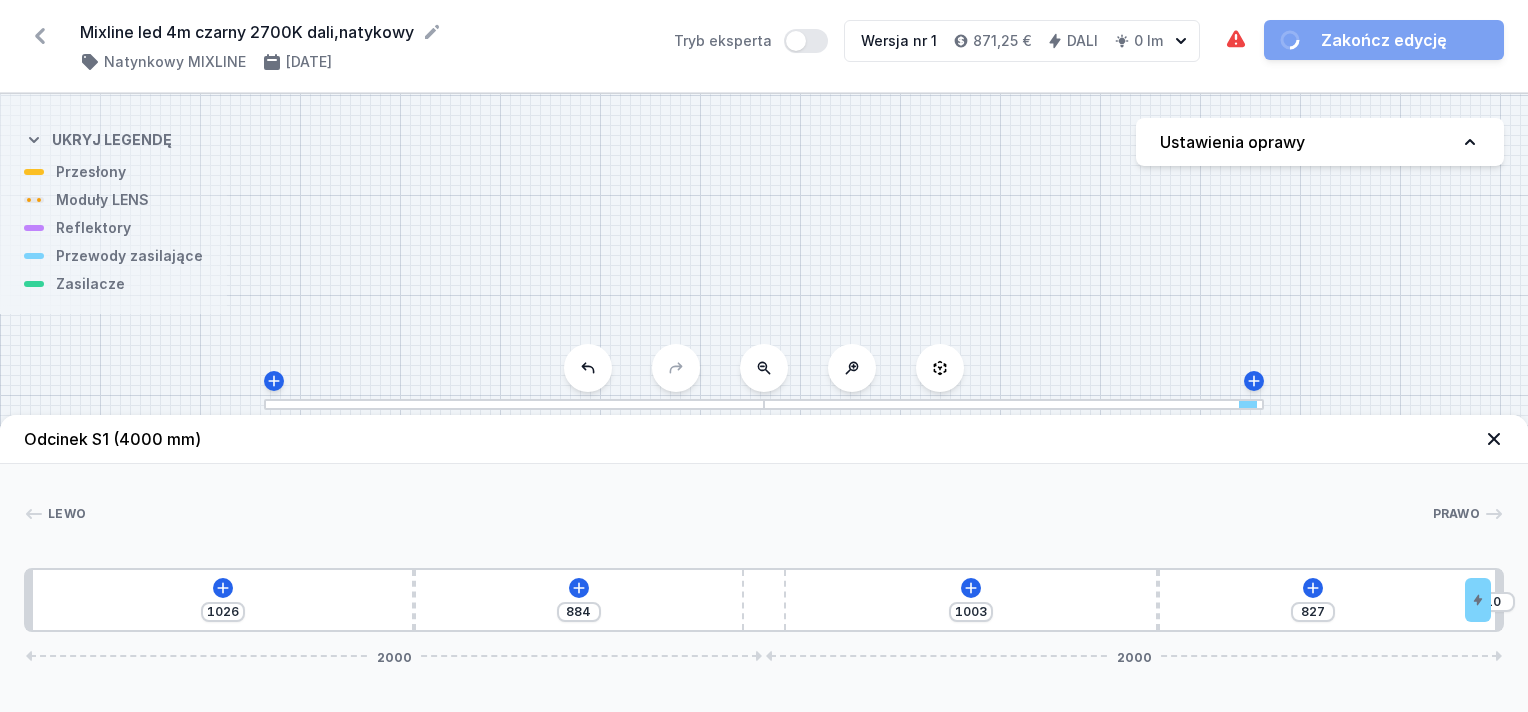 drag, startPoint x: 807, startPoint y: 605, endPoint x: 1531, endPoint y: 579, distance: 724.4667 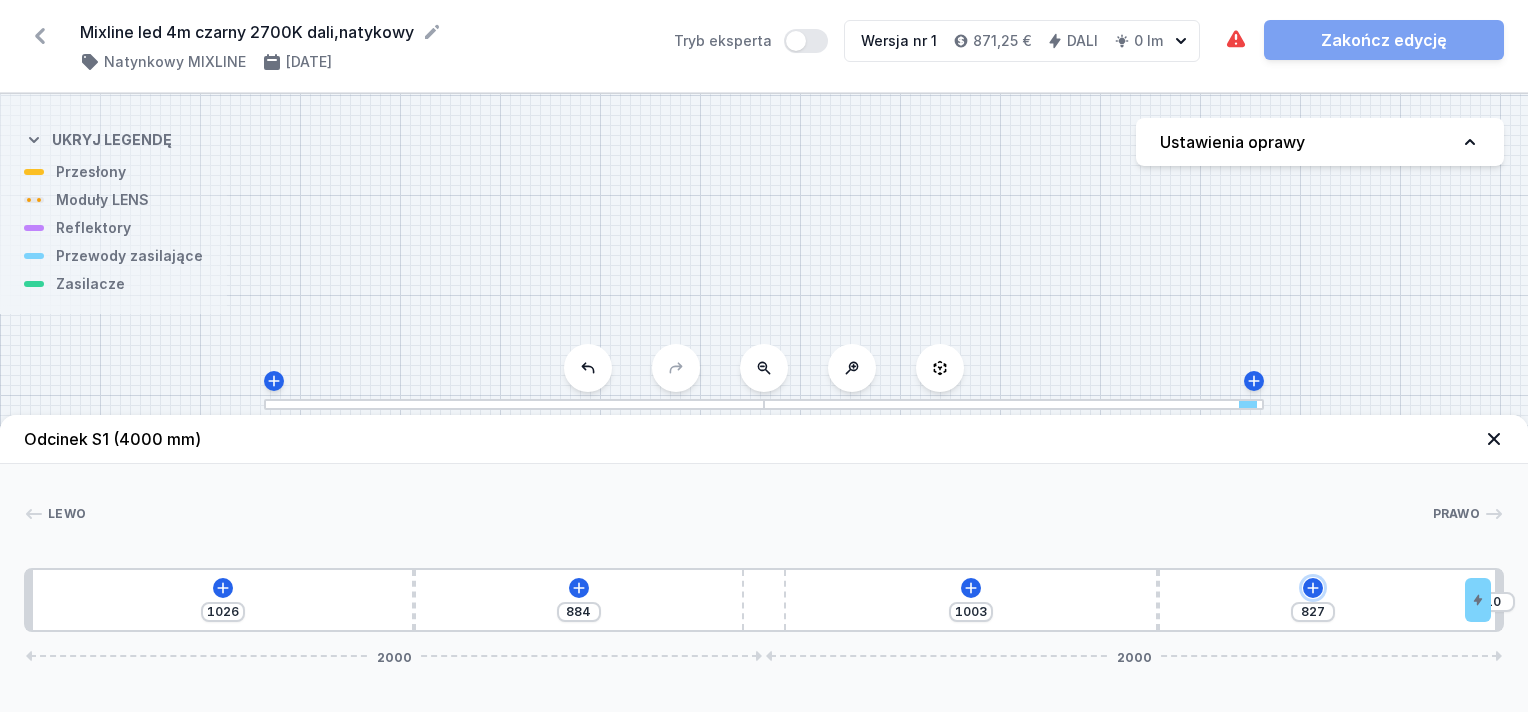 click 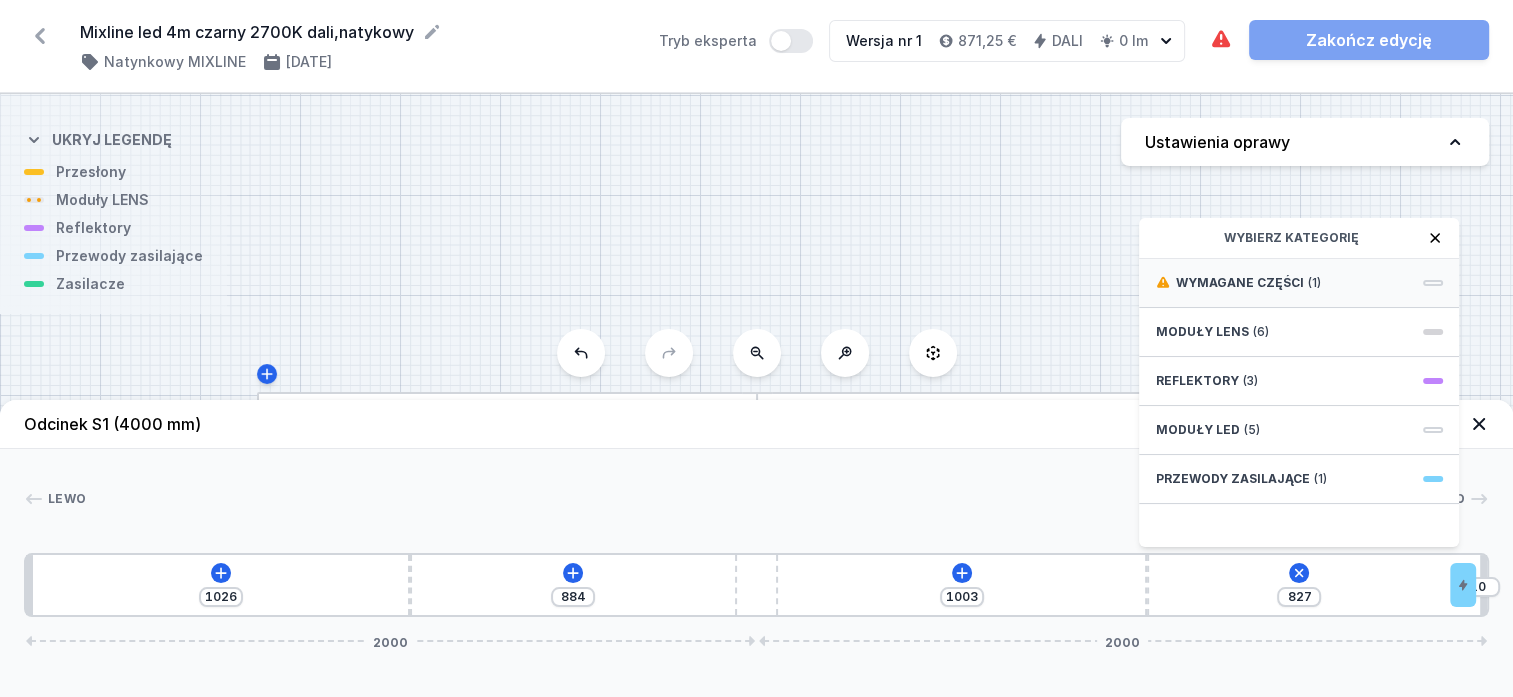 click on "Wymagane części" at bounding box center (1239, 283) 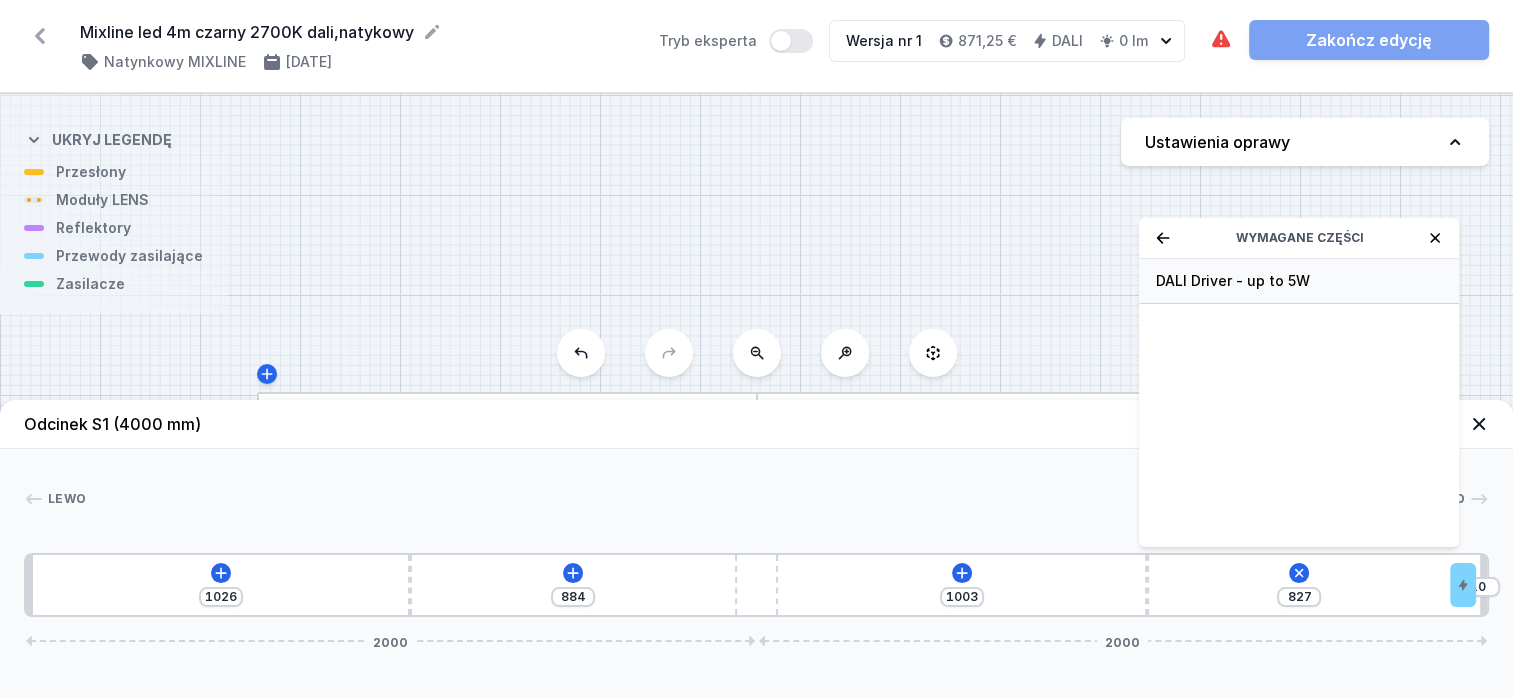 click on "DALI Driver - up to 5W" at bounding box center (1299, 281) 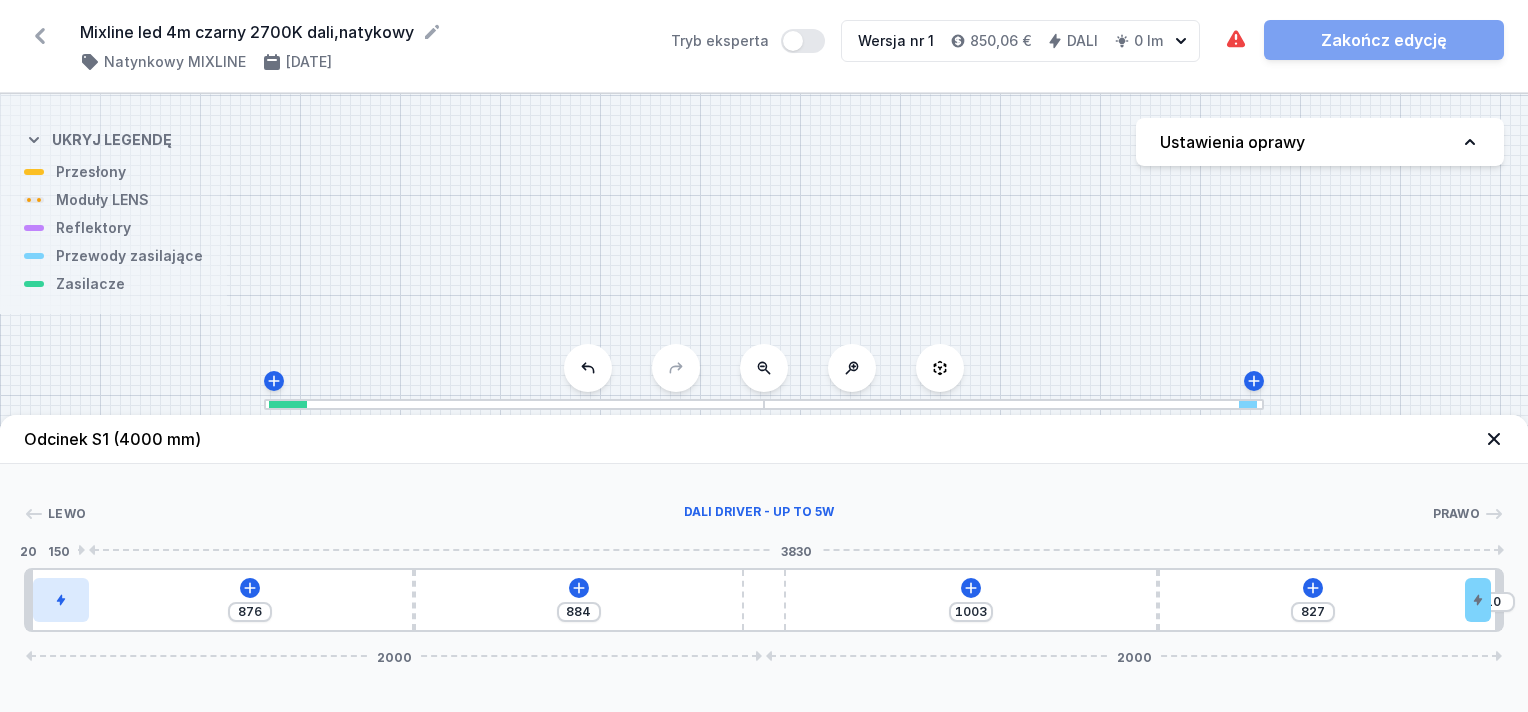 drag, startPoint x: 1200, startPoint y: 602, endPoint x: 60, endPoint y: 603, distance: 1140.0005 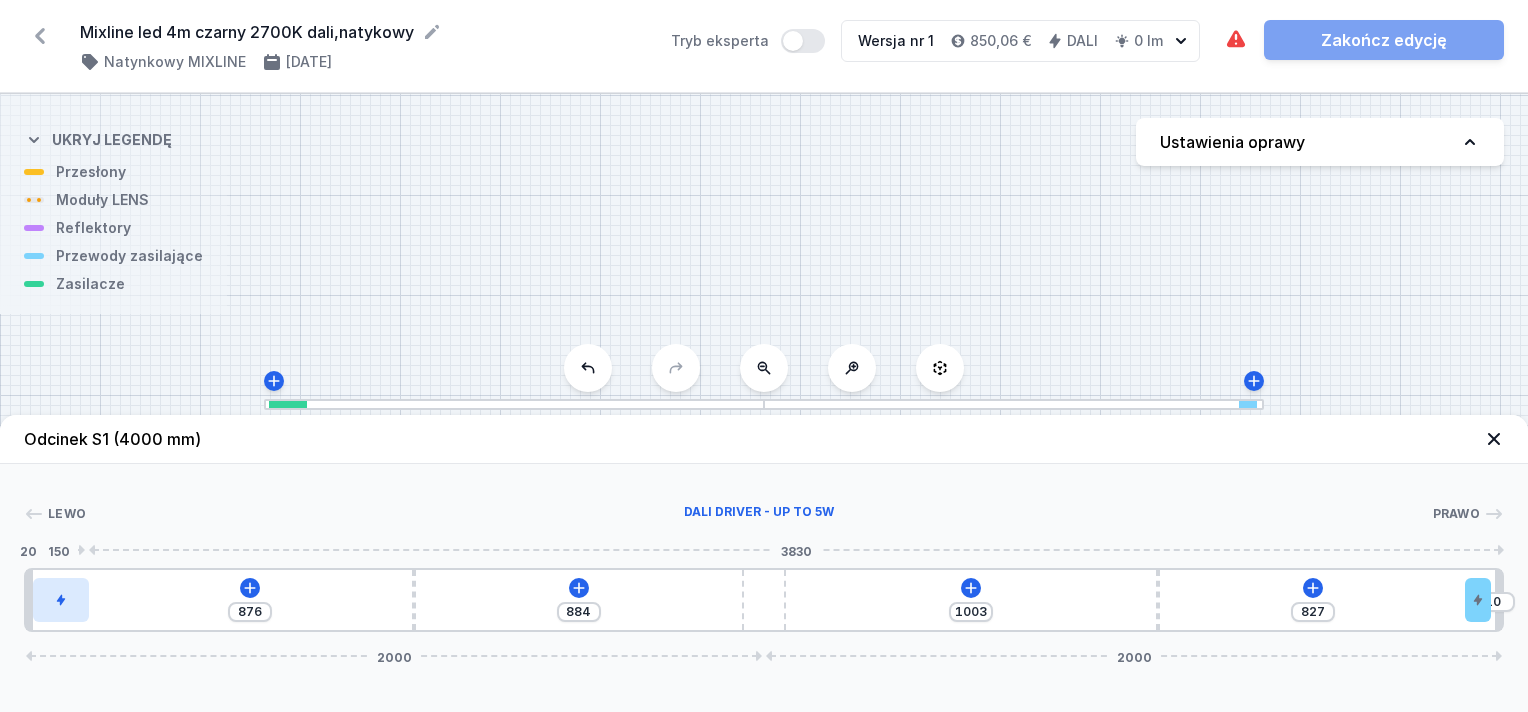 click at bounding box center [60, 600] 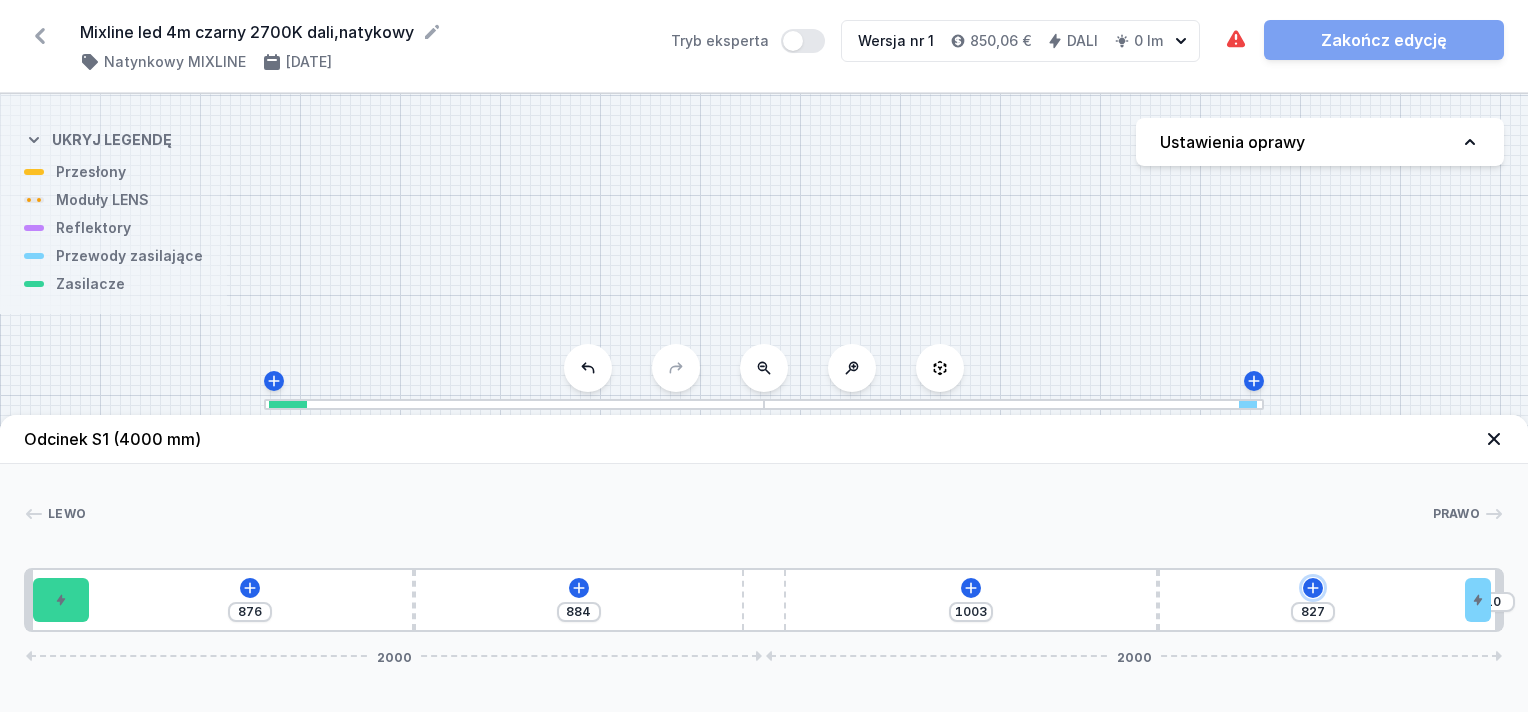 click 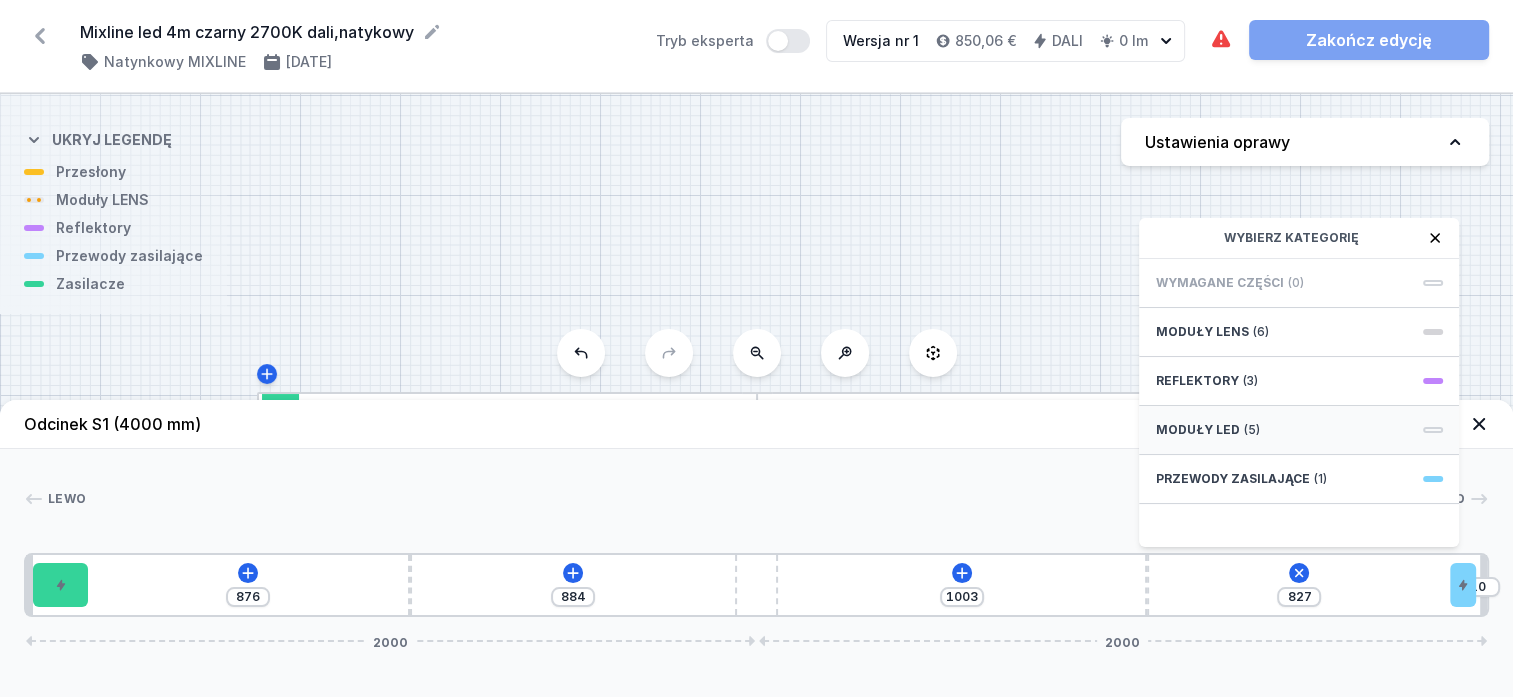 click on "Moduły LED (5)" at bounding box center [1299, 430] 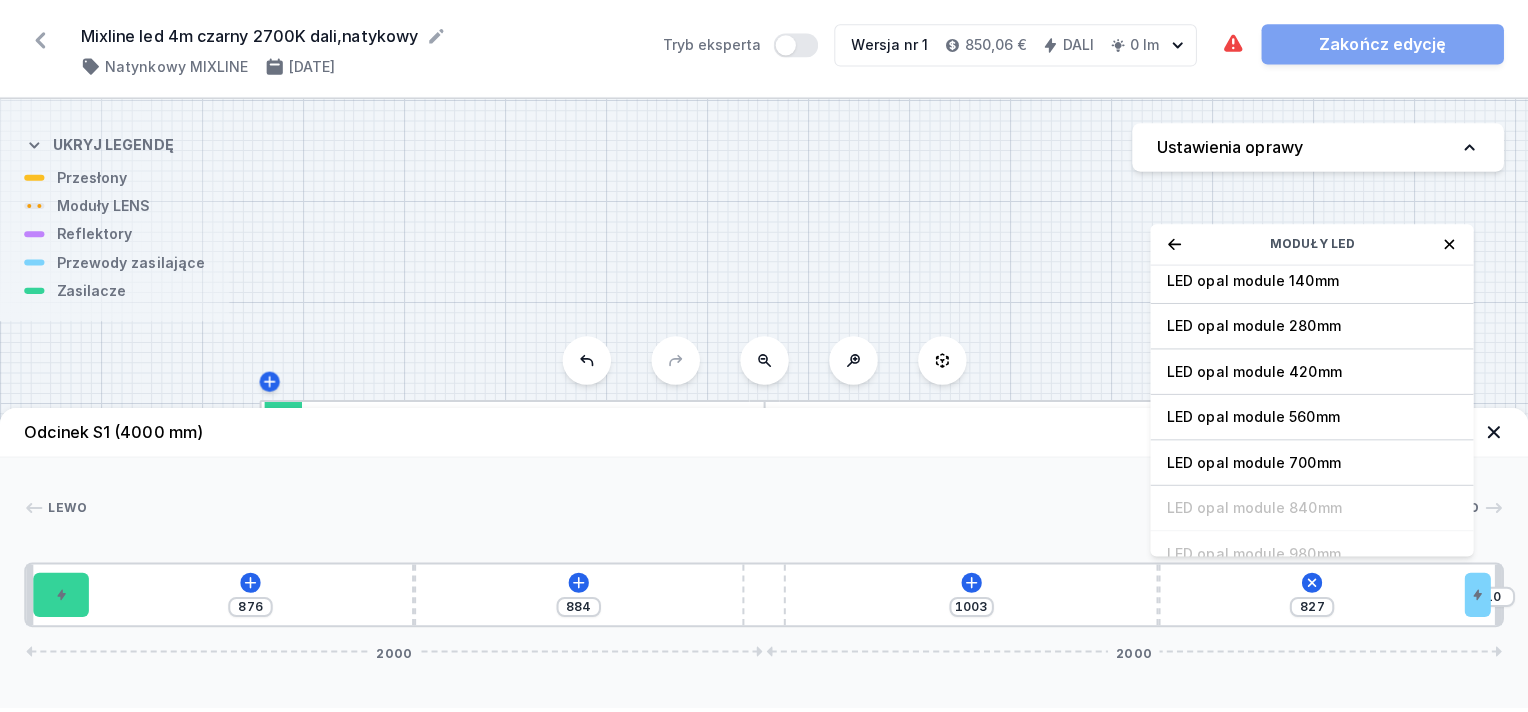 scroll, scrollTop: 0, scrollLeft: 0, axis: both 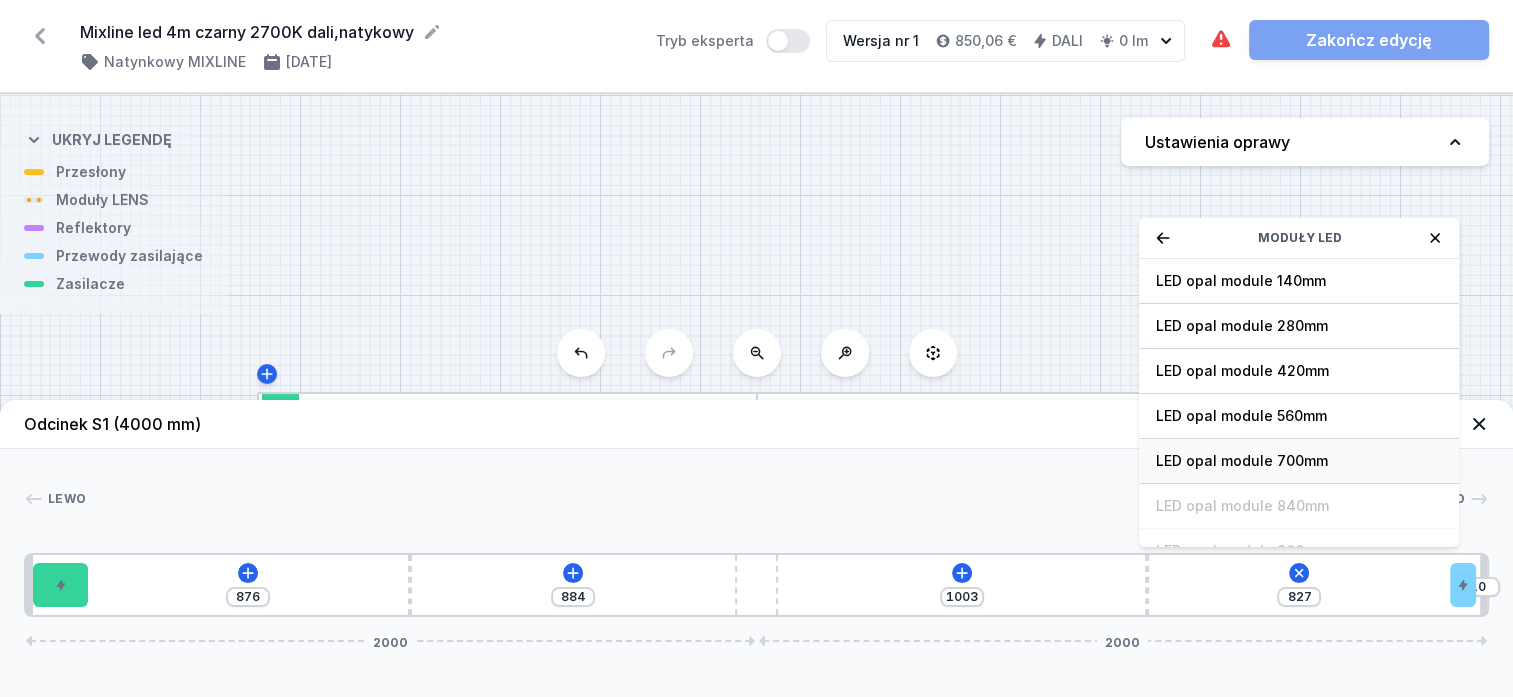 click on "LED opal module 700mm" at bounding box center [1299, 461] 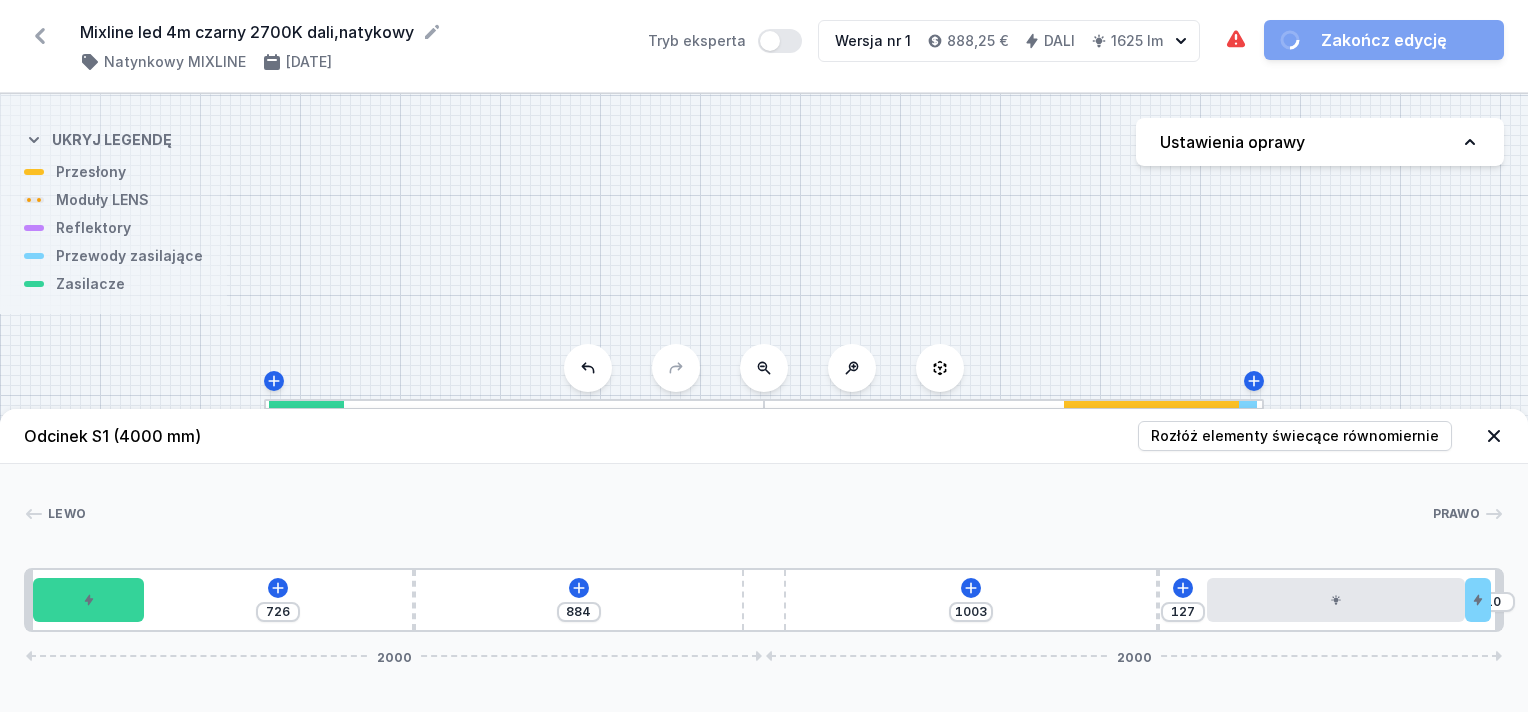 drag, startPoint x: 1373, startPoint y: 608, endPoint x: 1418, endPoint y: 623, distance: 47.434166 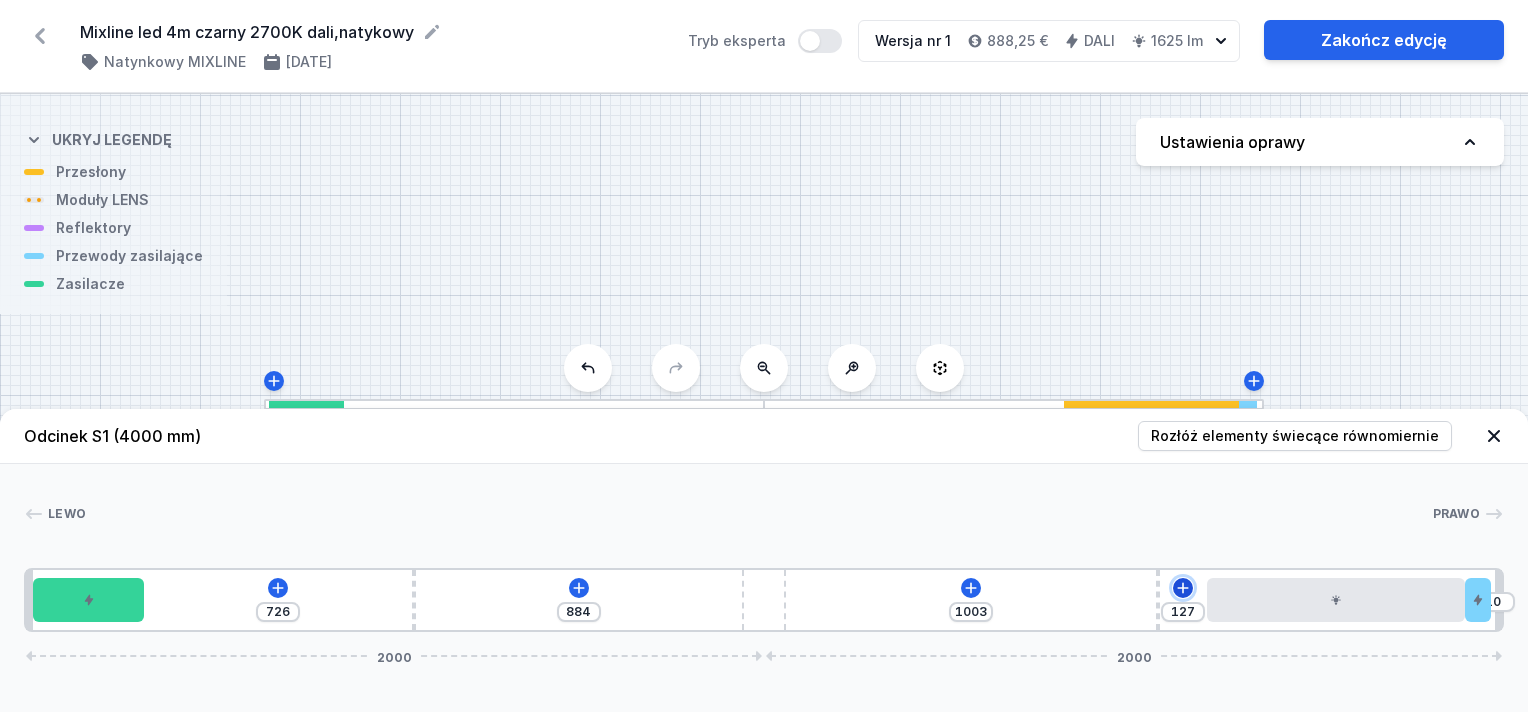 click 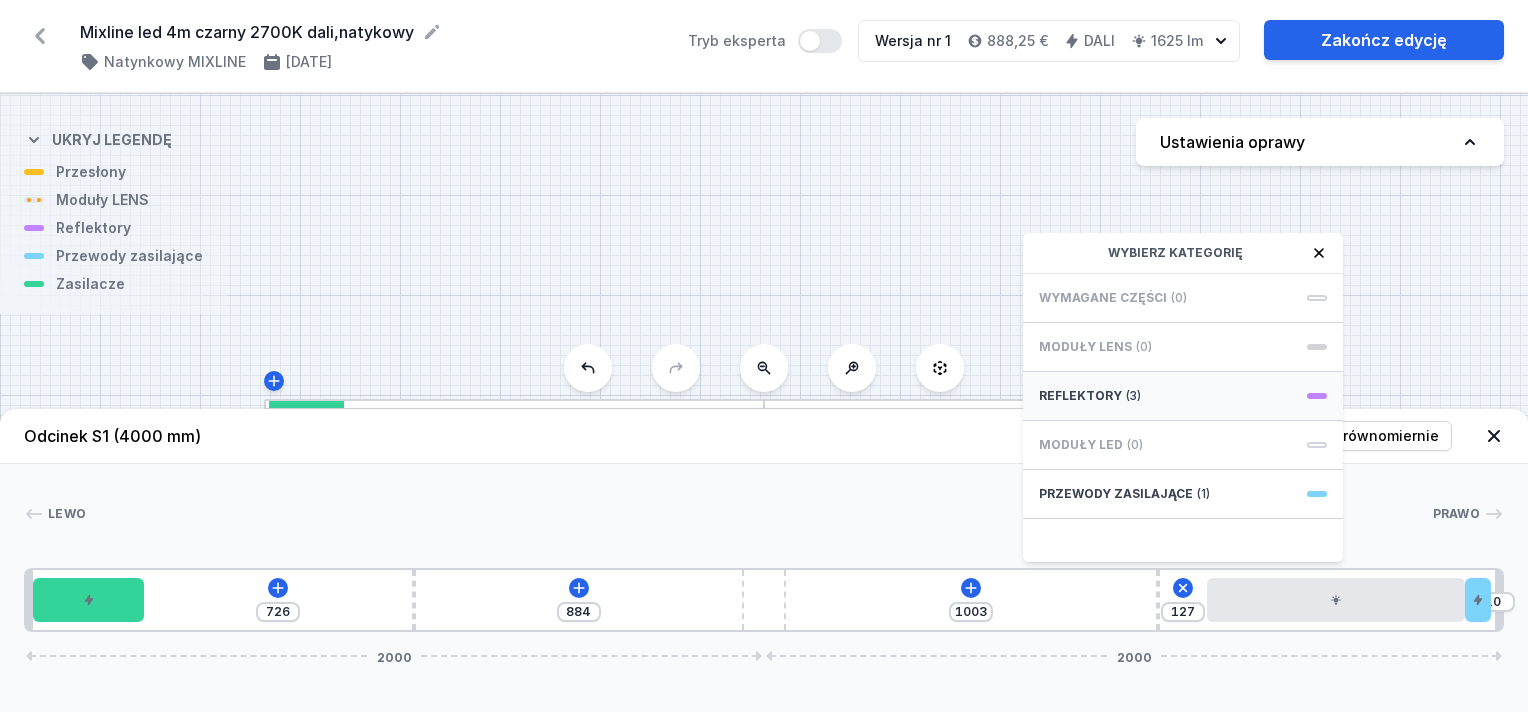 click on "Reflektory (3)" at bounding box center [1183, 396] 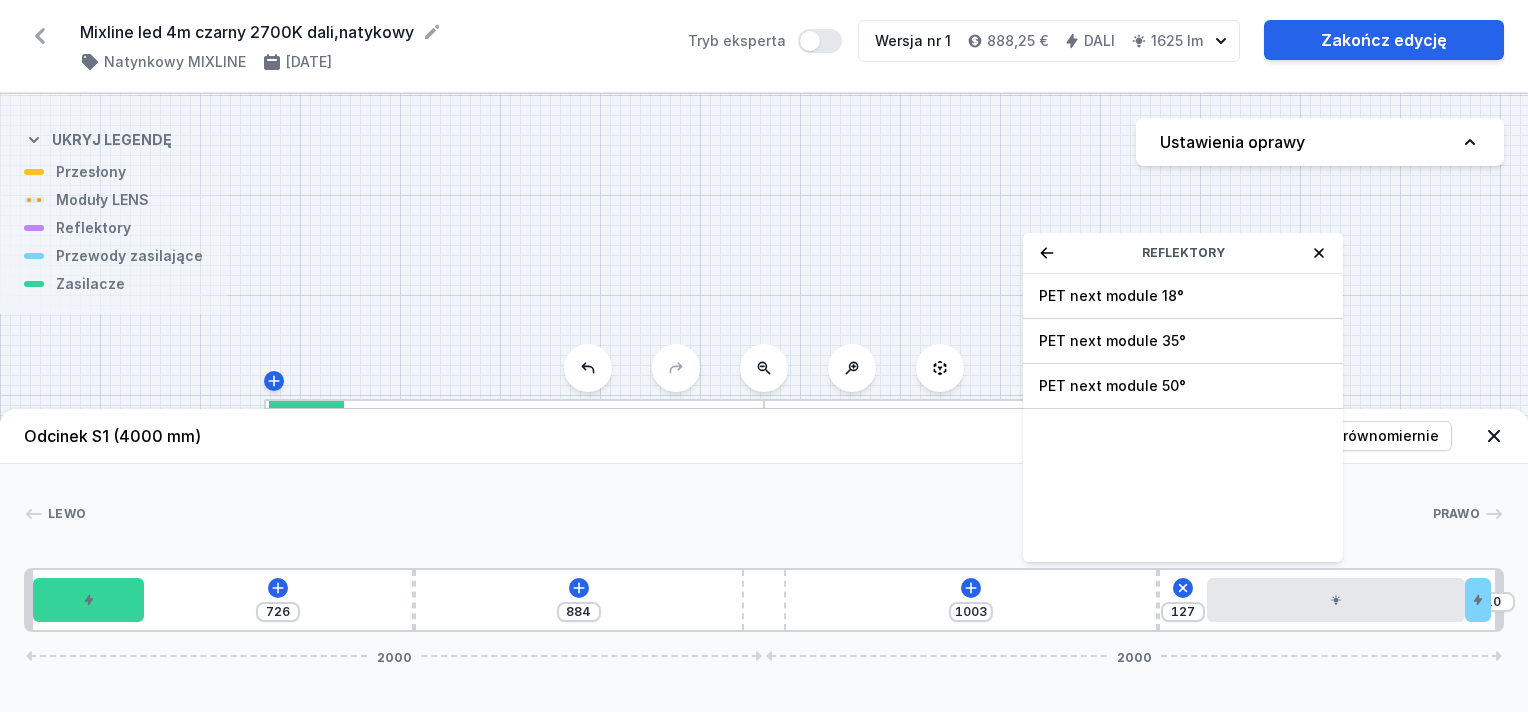 click 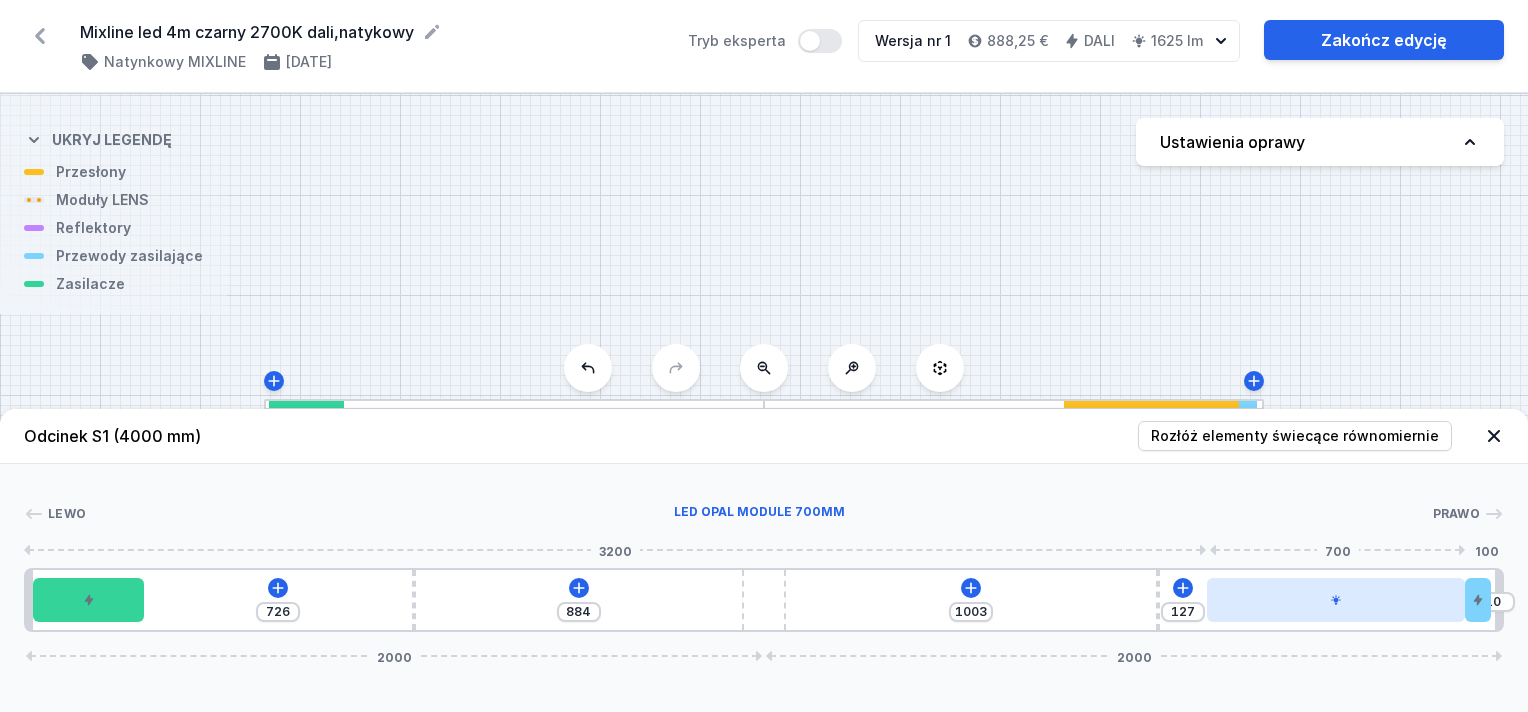 click at bounding box center (1336, 600) 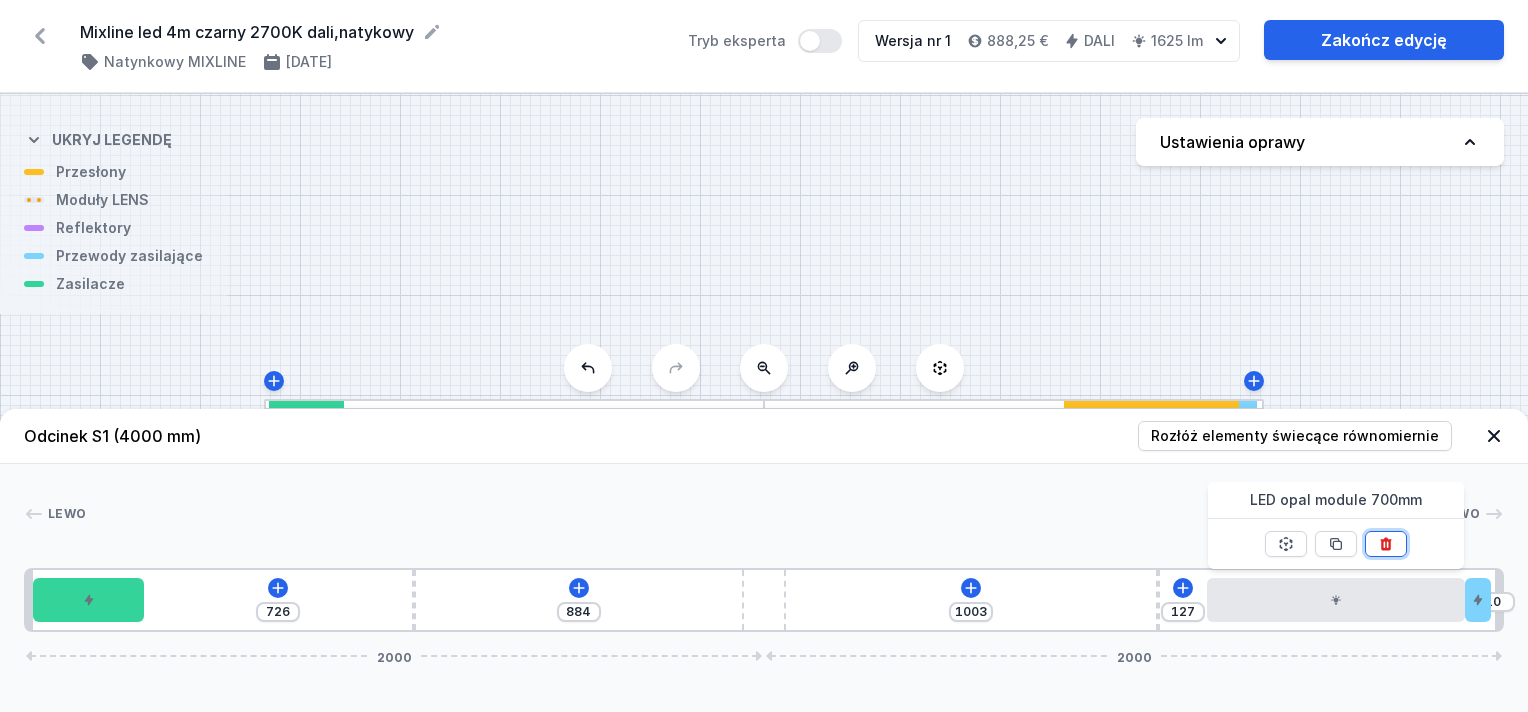 click 